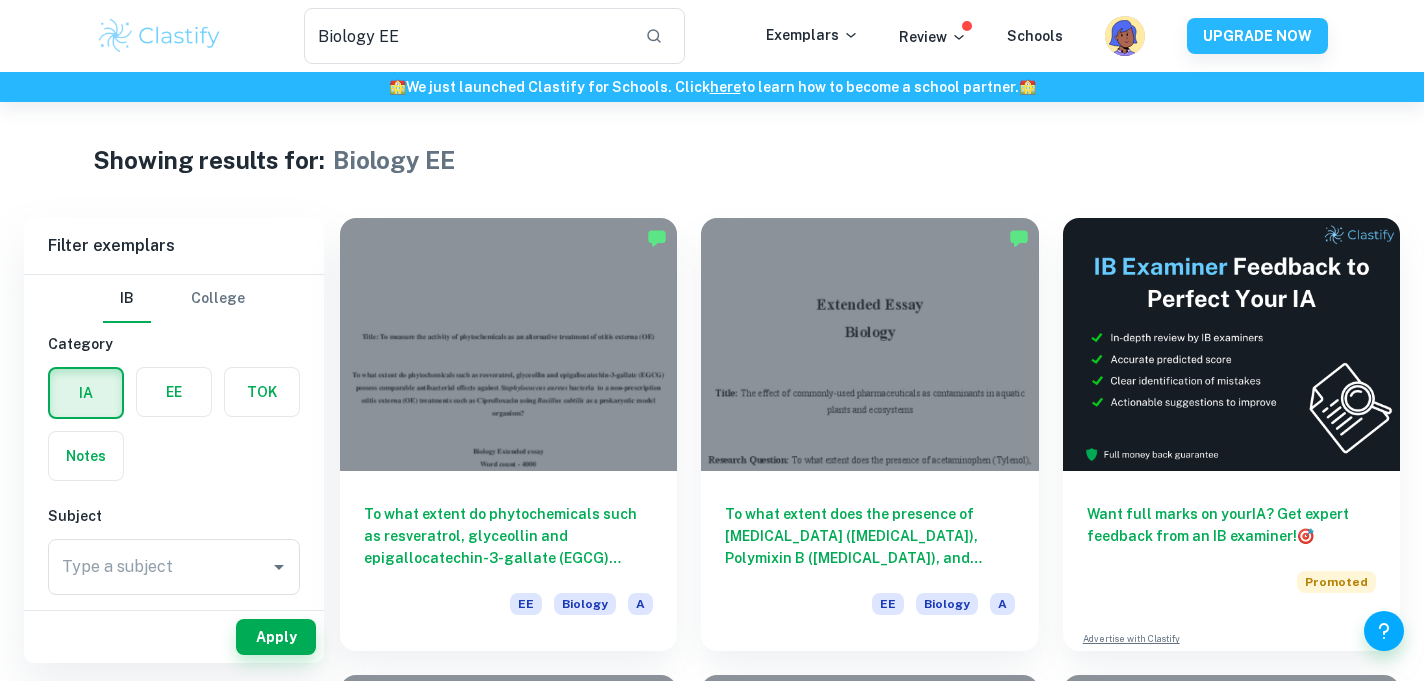 scroll, scrollTop: 0, scrollLeft: 0, axis: both 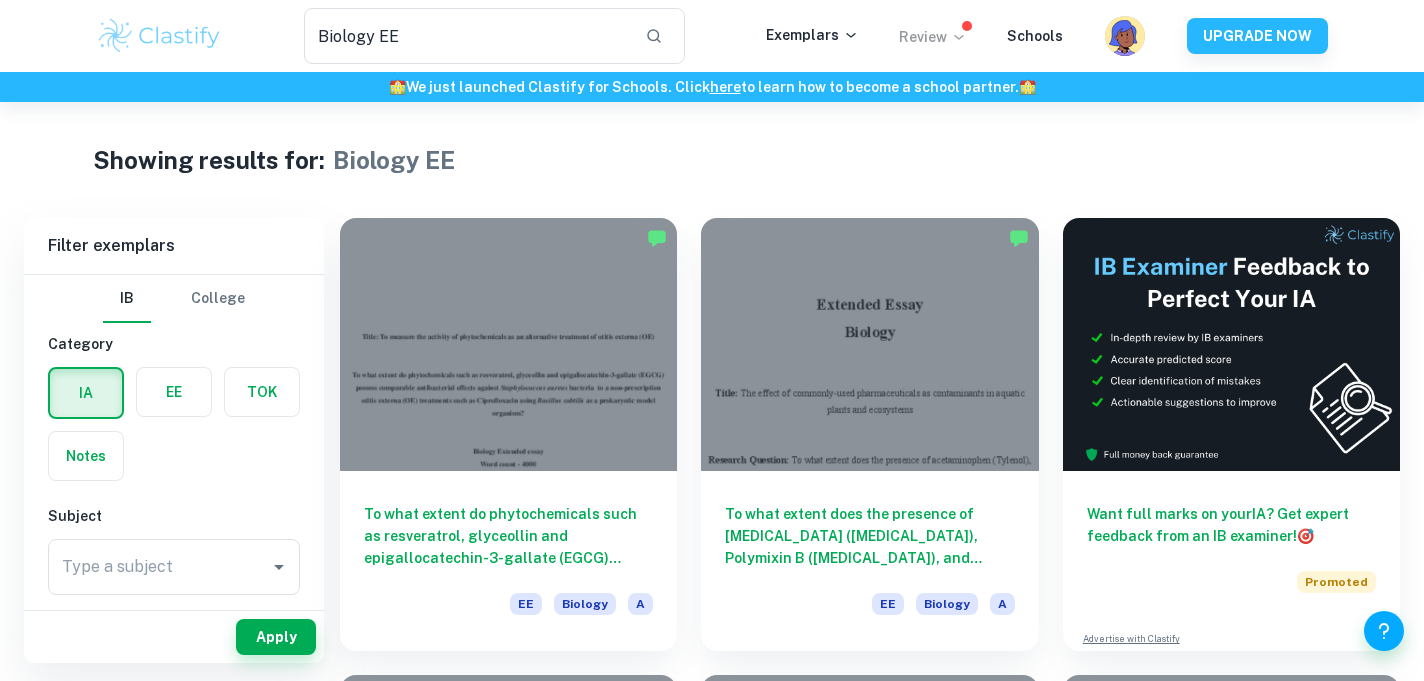 click on "Review" at bounding box center (933, 37) 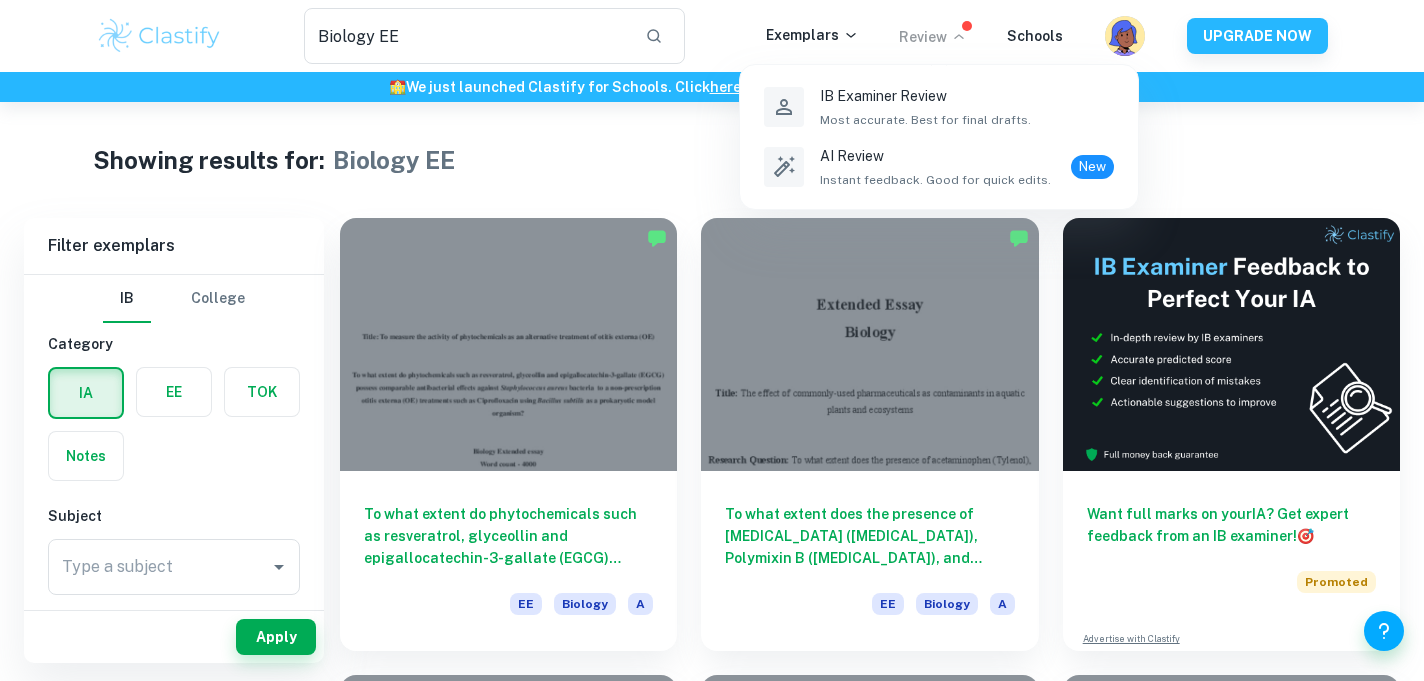 click at bounding box center (712, 340) 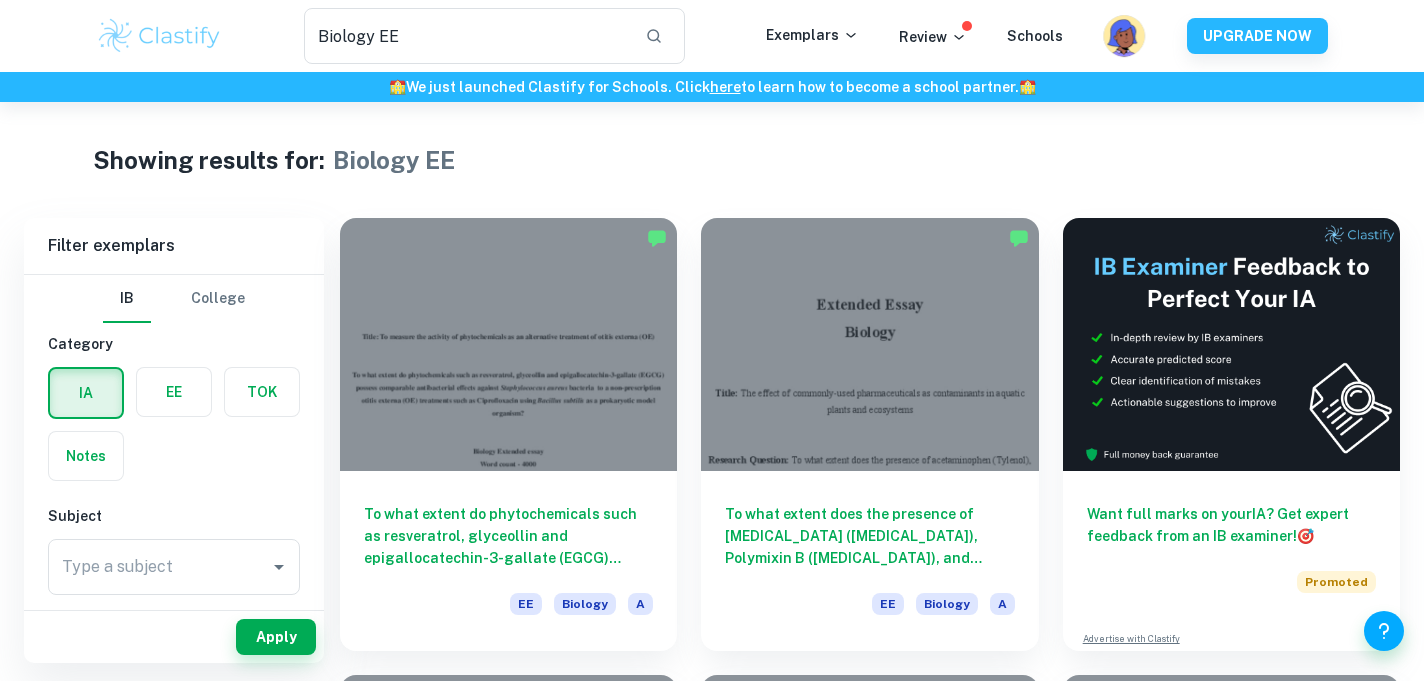 click 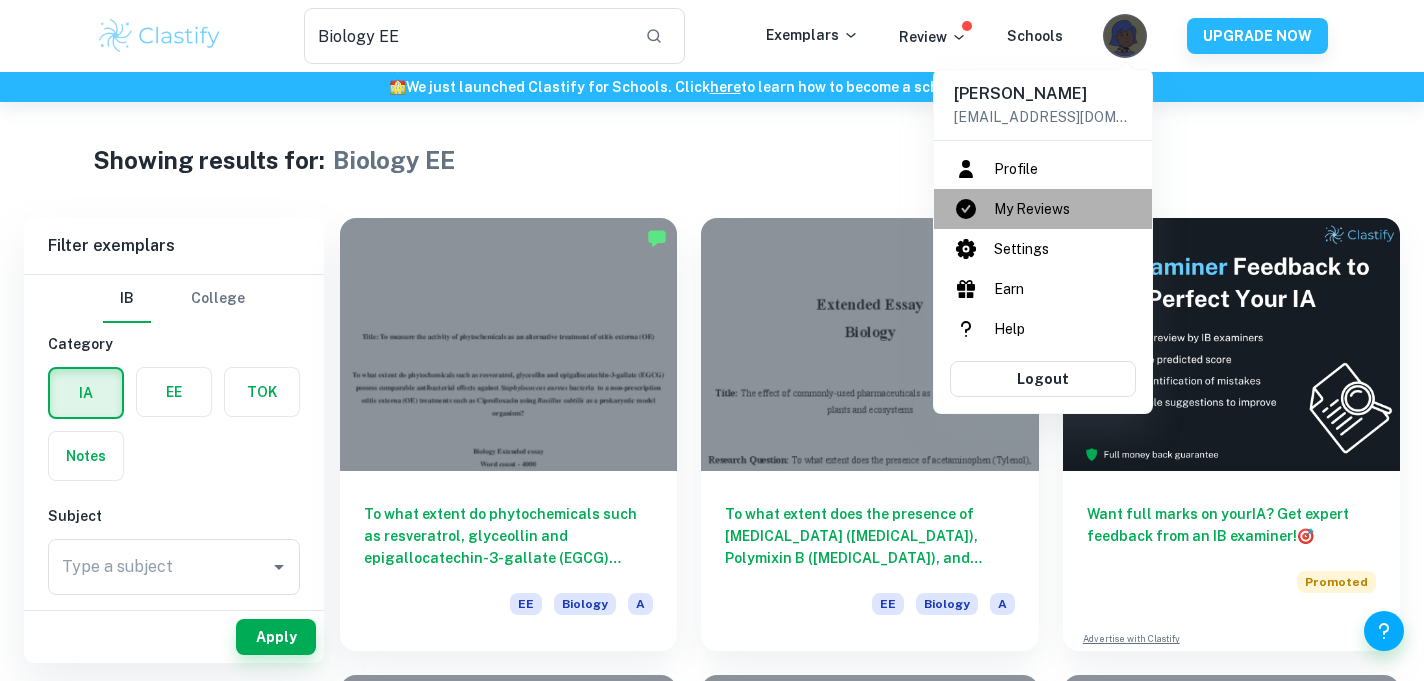 click on "My Reviews" at bounding box center [1043, 209] 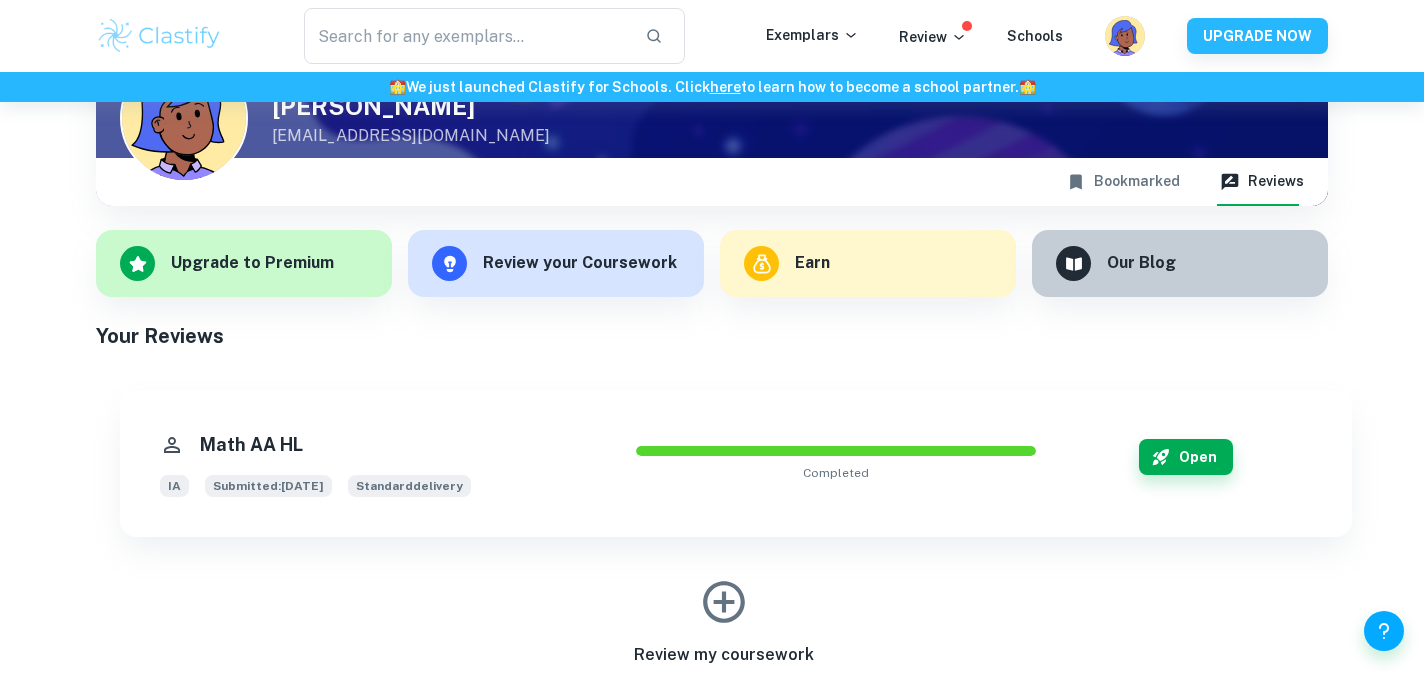 scroll, scrollTop: 202, scrollLeft: 0, axis: vertical 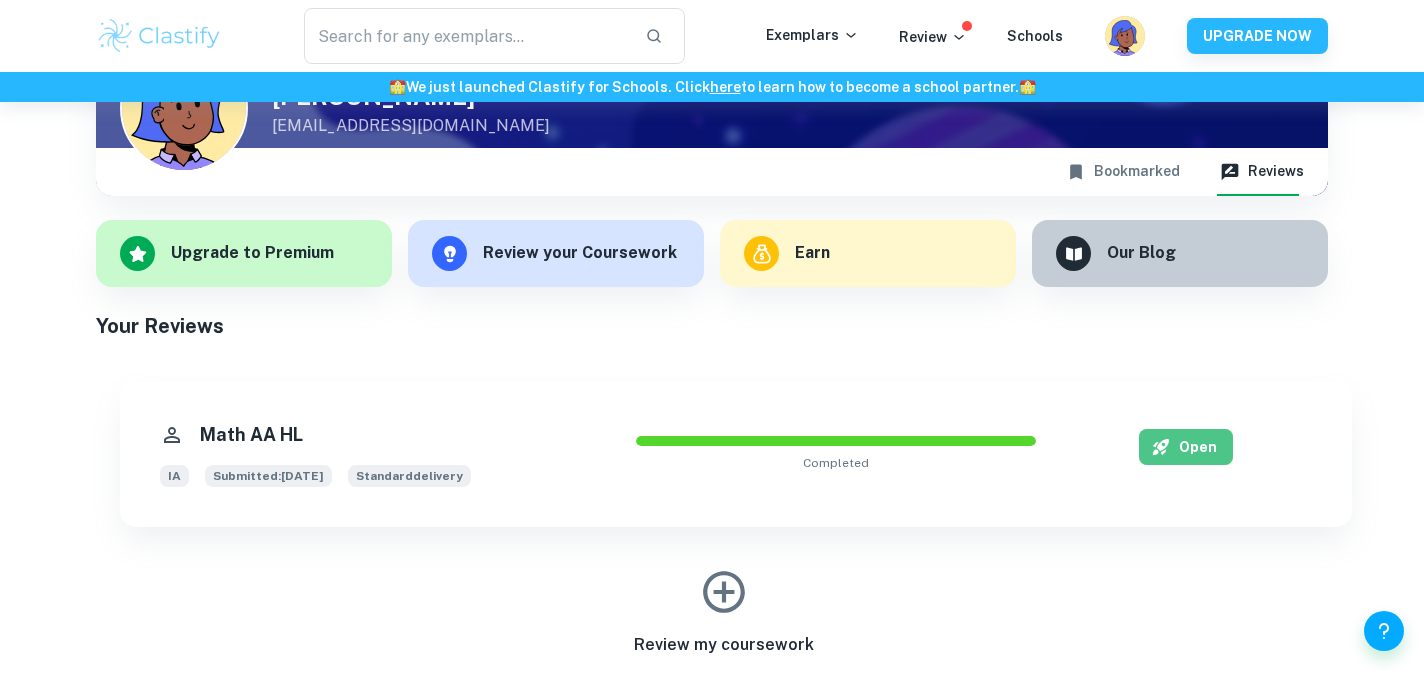 click on "Open" at bounding box center [1186, 447] 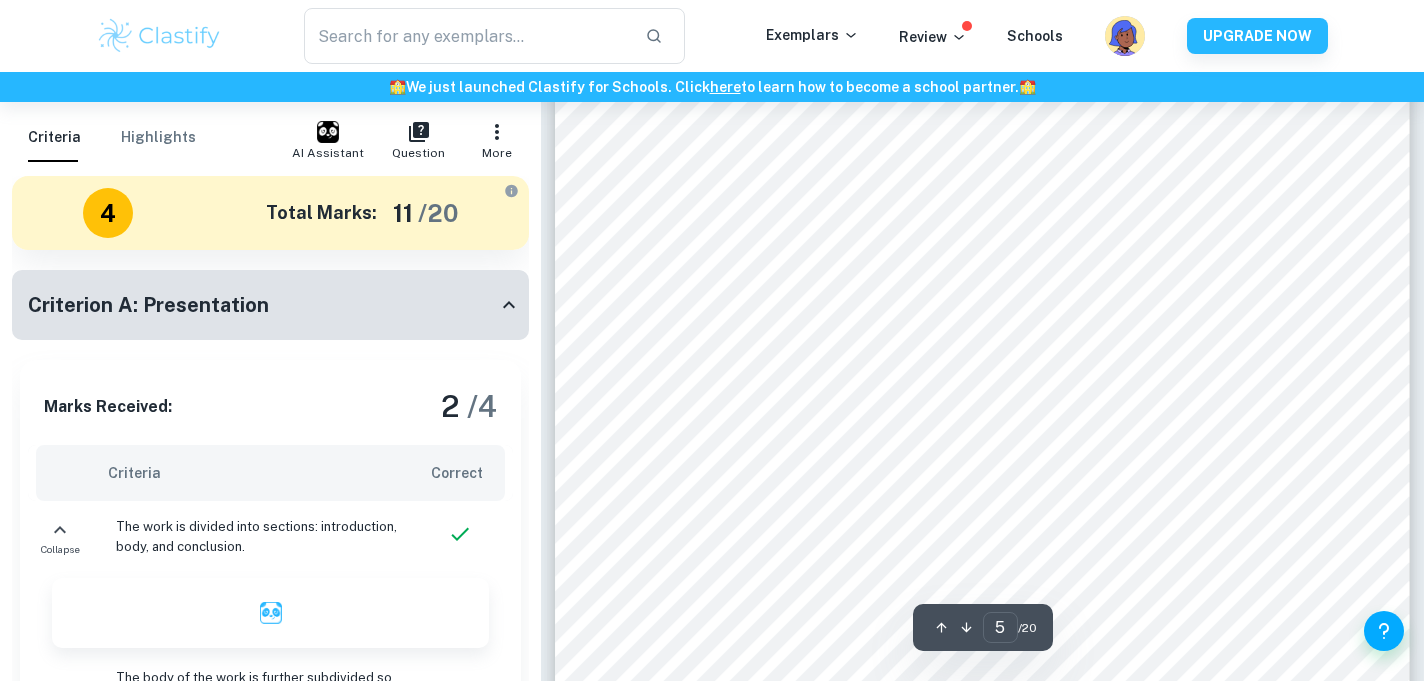 scroll, scrollTop: 5619, scrollLeft: 0, axis: vertical 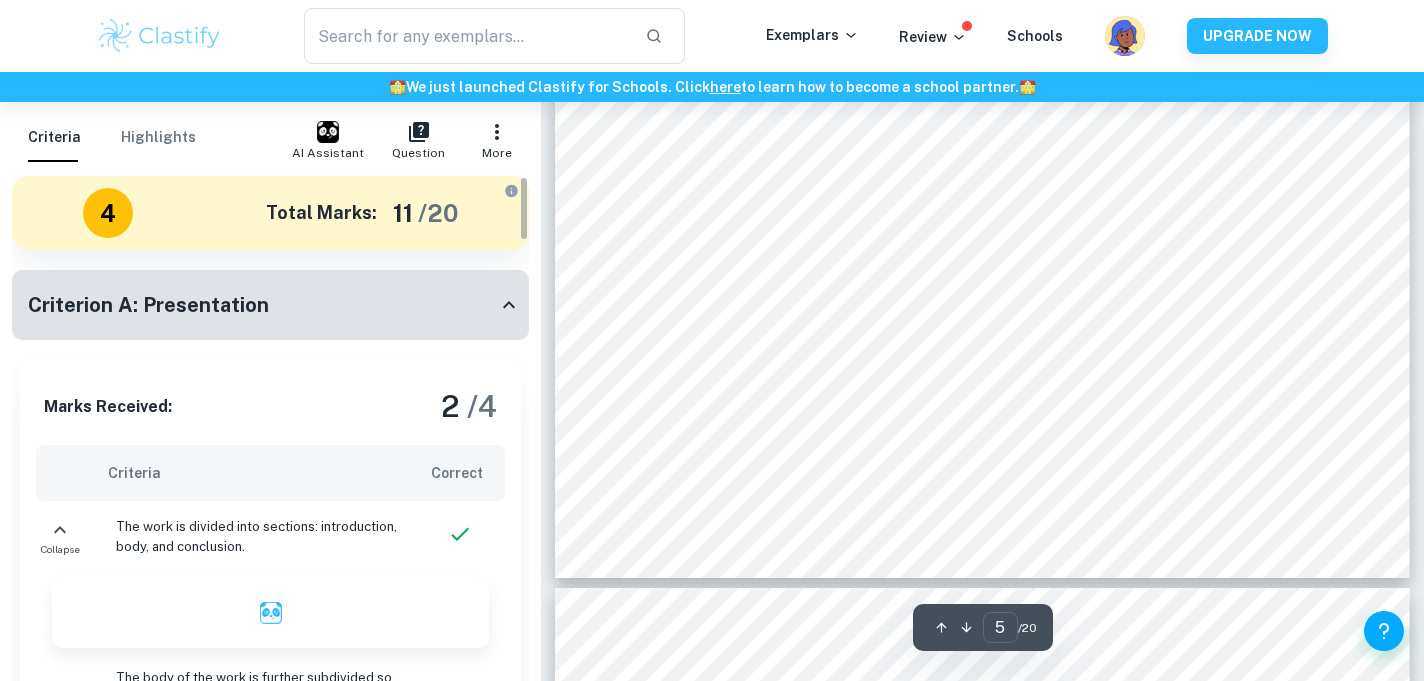 click on "The work is divided into sections: introduction, body, and conclusion." at bounding box center (257, 537) 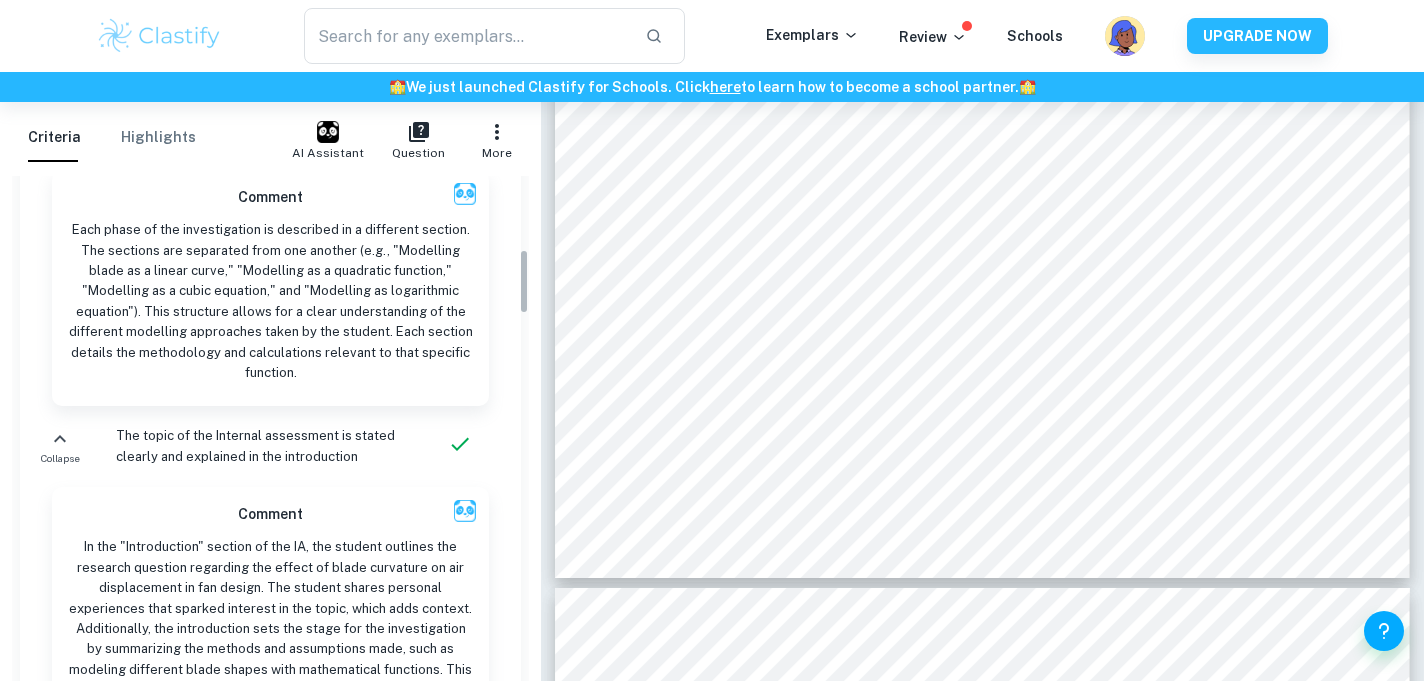 scroll, scrollTop: 578, scrollLeft: 0, axis: vertical 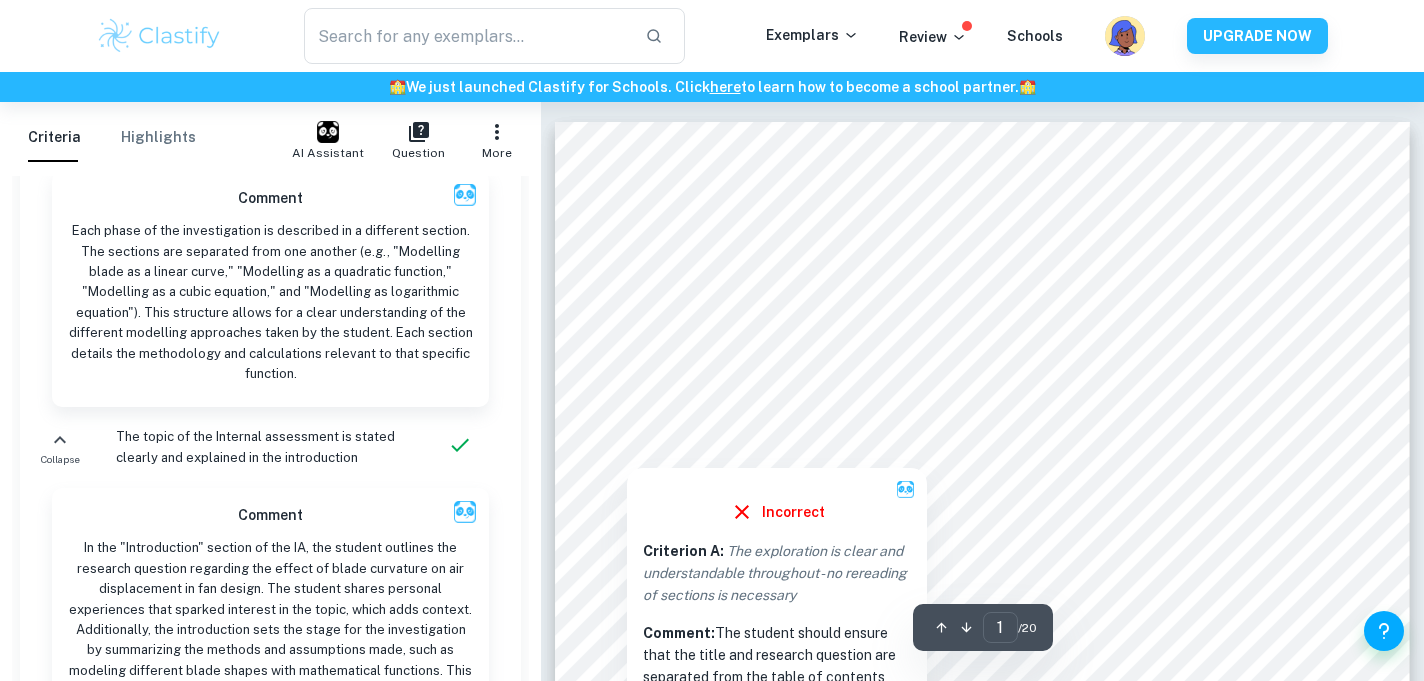 click at bounding box center (627, 447) 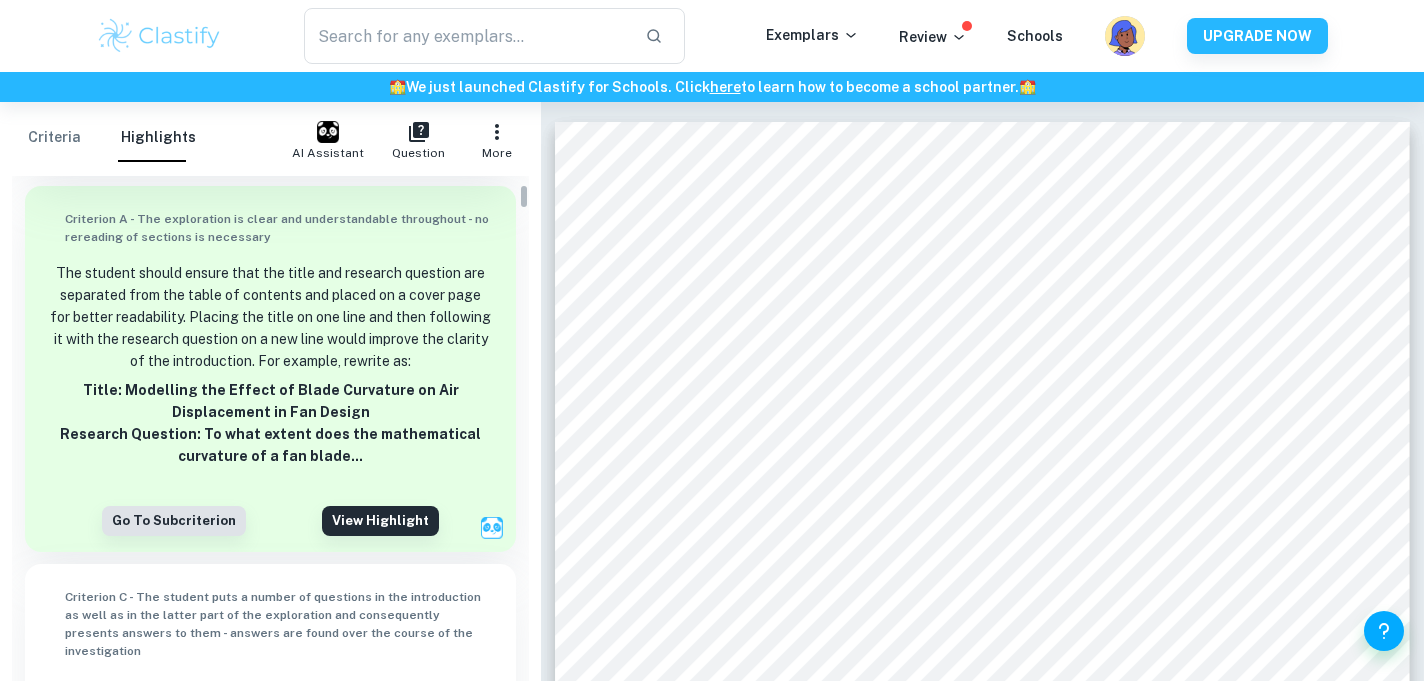 scroll, scrollTop: 275, scrollLeft: 0, axis: vertical 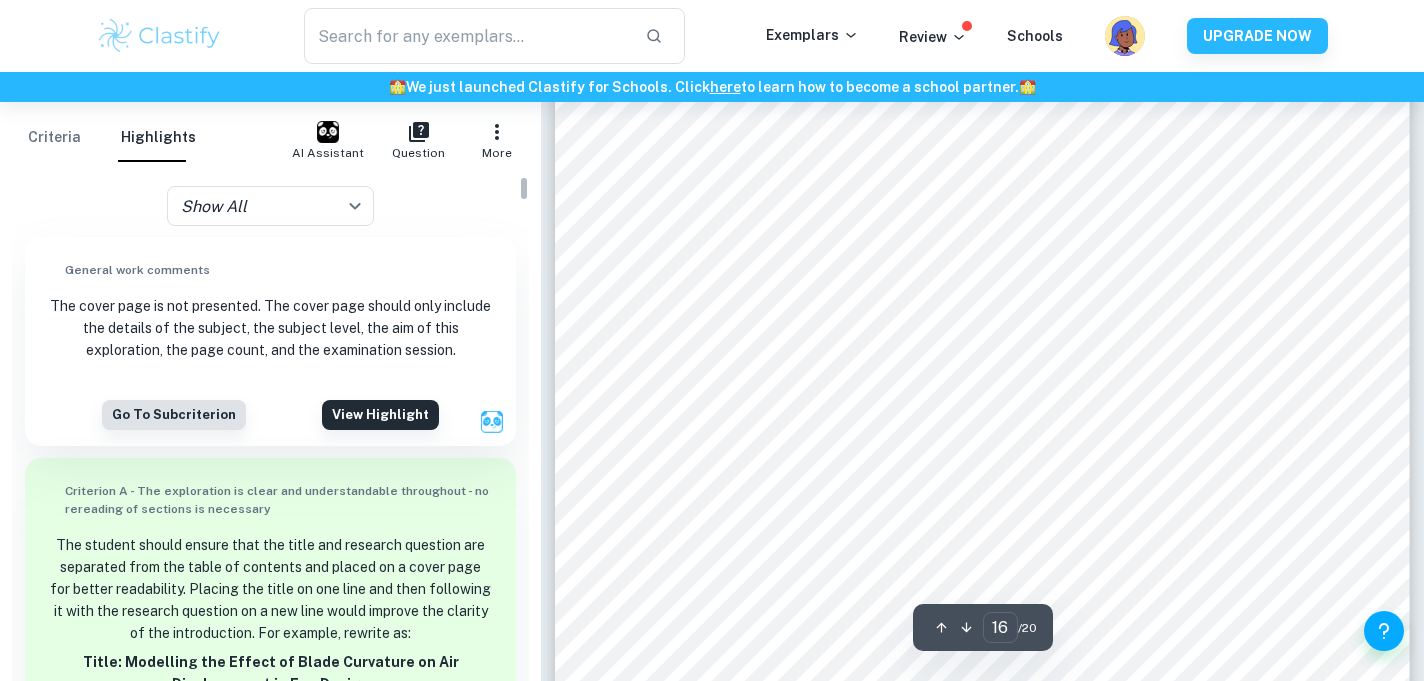click on "Show All all ​ General work comments The cover page is not presented. The cover page should only include the details of the subject, the subject level, the aim of this exploration, the page count, and the examination session. Go to subcriterion View highlight Criterion A - The exploration is clear and understandable throughout - no rereading of sections is necessary The student should ensure that the title and research question are separated from the table of contents and placed on a cover page for better readability. Placing the title on one line and then following it with the research question on a new line would improve the clarity of the introduction. For example, rewrite as:
Title: Modelling the Effect of Blade Curvature on Air Displacement in Fan Design
Research Question: To what extent does the mathematical curvature of a fan blade... Go to subcriterion View highlight Go to subcriterion View highlight Go to subcriterion View highlight Go to subcriterion View highlight Go to subcriterion y = − 1" at bounding box center (270, 8275) 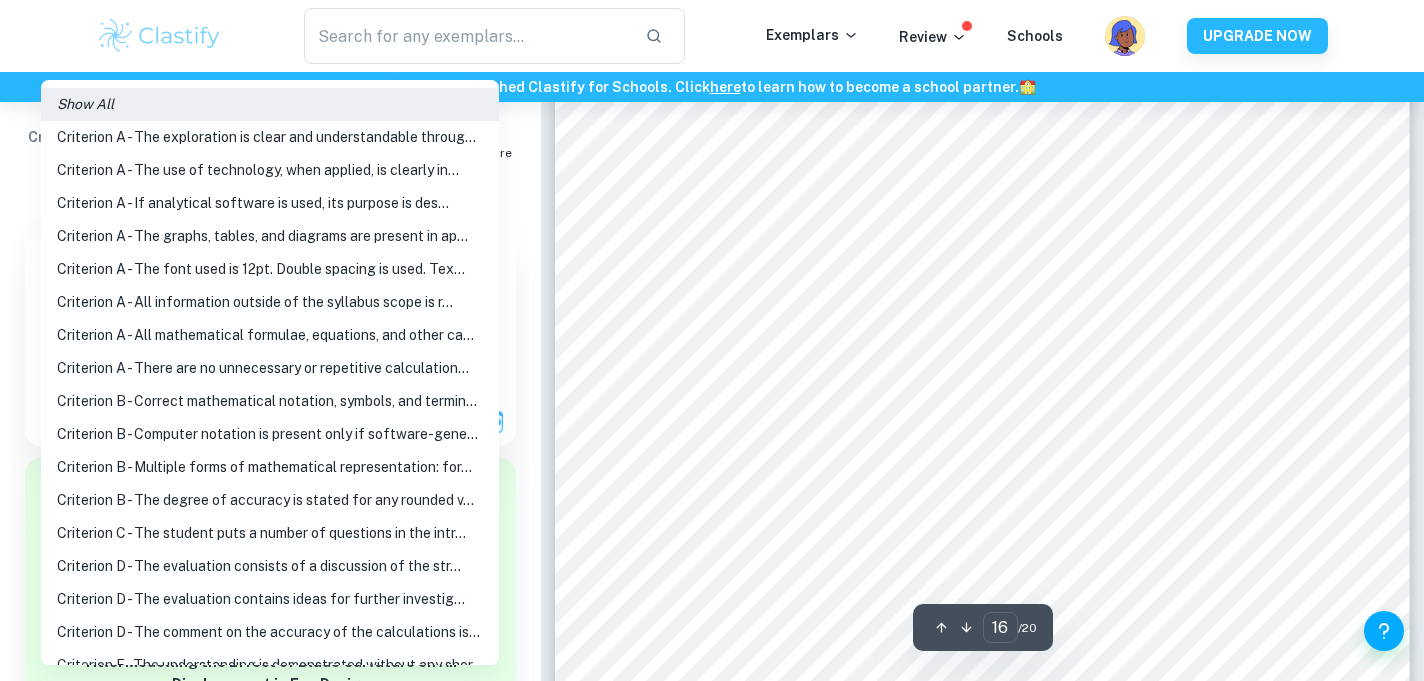 click on "We value your privacy We use cookies to enhance your browsing experience, serve personalised ads or content, and analyse our traffic. By clicking "Accept All", you consent to our use of cookies.   Cookie Policy Customise   Reject All   Accept All   Customise Consent Preferences   We use cookies to help you navigate efficiently and perform certain functions. You will find detailed information about all cookies under each consent category below. The cookies that are categorised as "Necessary" are stored on your browser as they are essential for enabling the basic functionalities of the site. ...  Show more For more information on how Google's third-party cookies operate and handle your data, see:   Google Privacy Policy Necessary Always Active Necessary cookies are required to enable the basic features of this site, such as providing secure log-in or adjusting your consent preferences. These cookies do not store any personally identifiable data. Functional Analytics Performance Advertisement Uncategorised" at bounding box center [712, -18154] 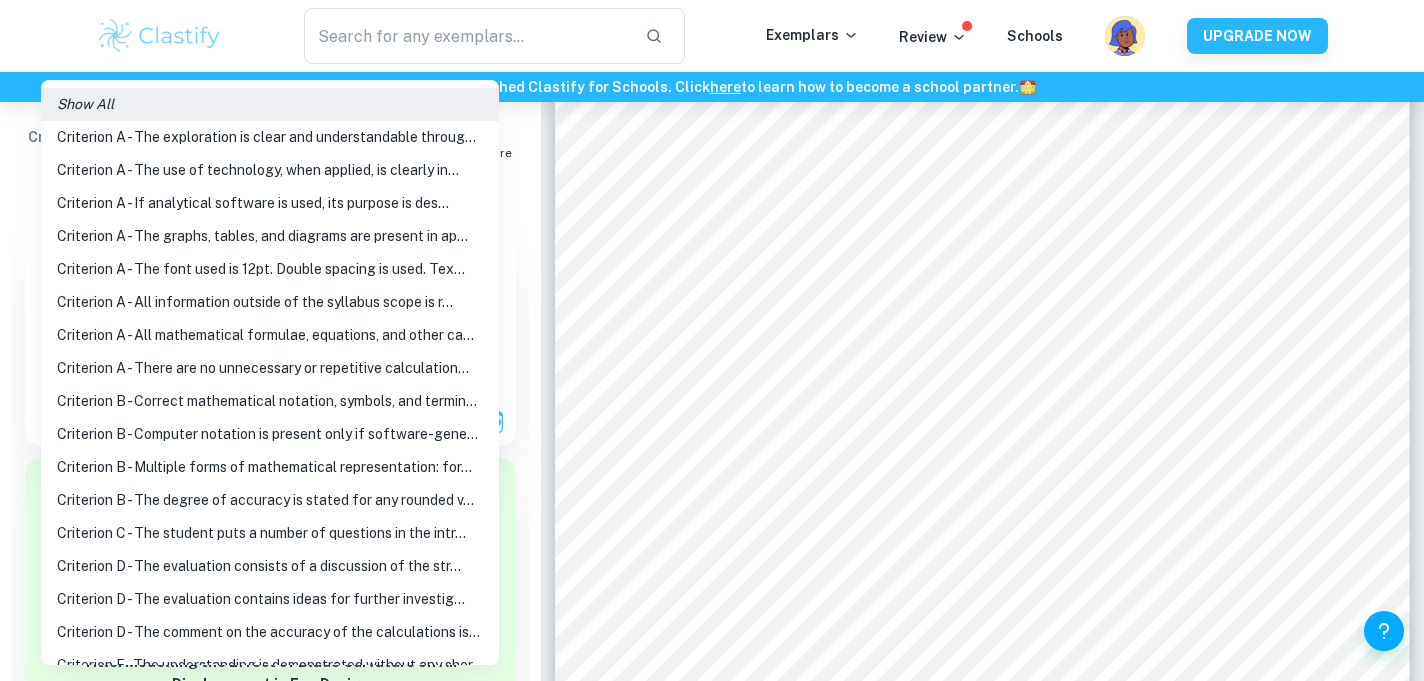 click at bounding box center (712, 340) 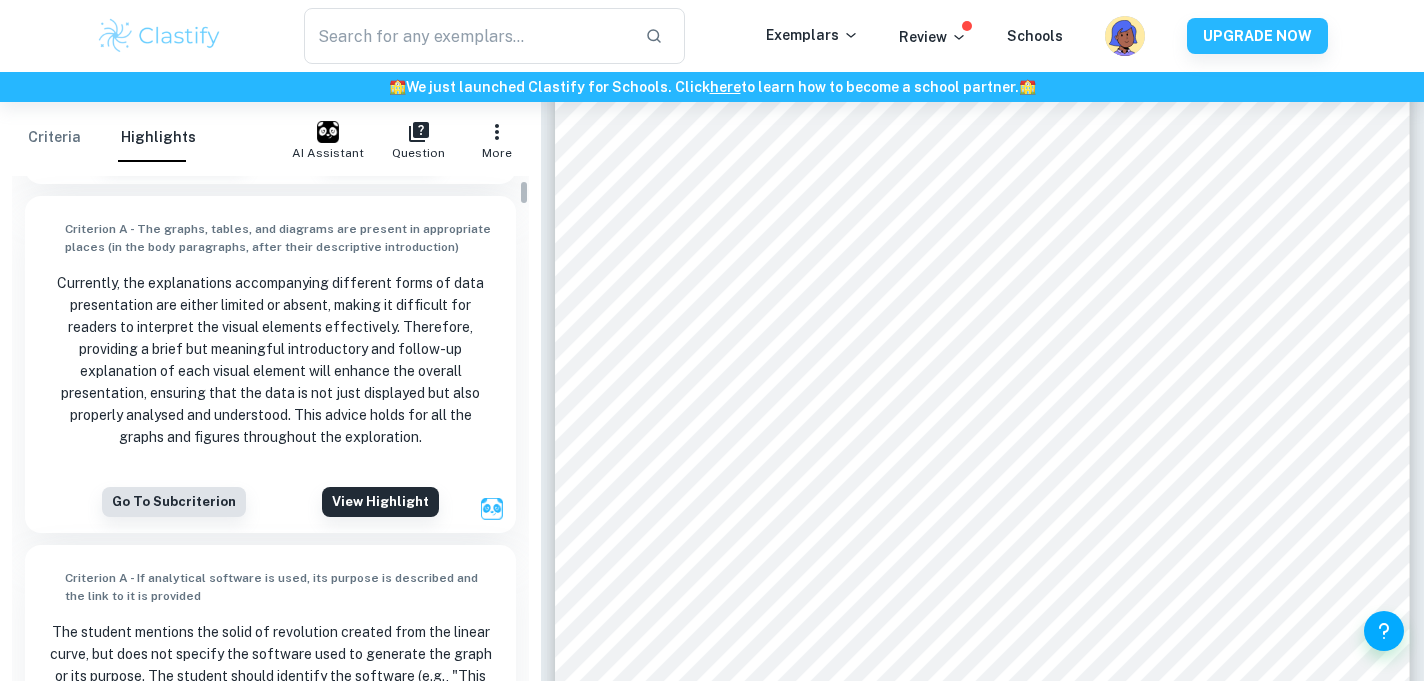 scroll, scrollTop: 0, scrollLeft: 0, axis: both 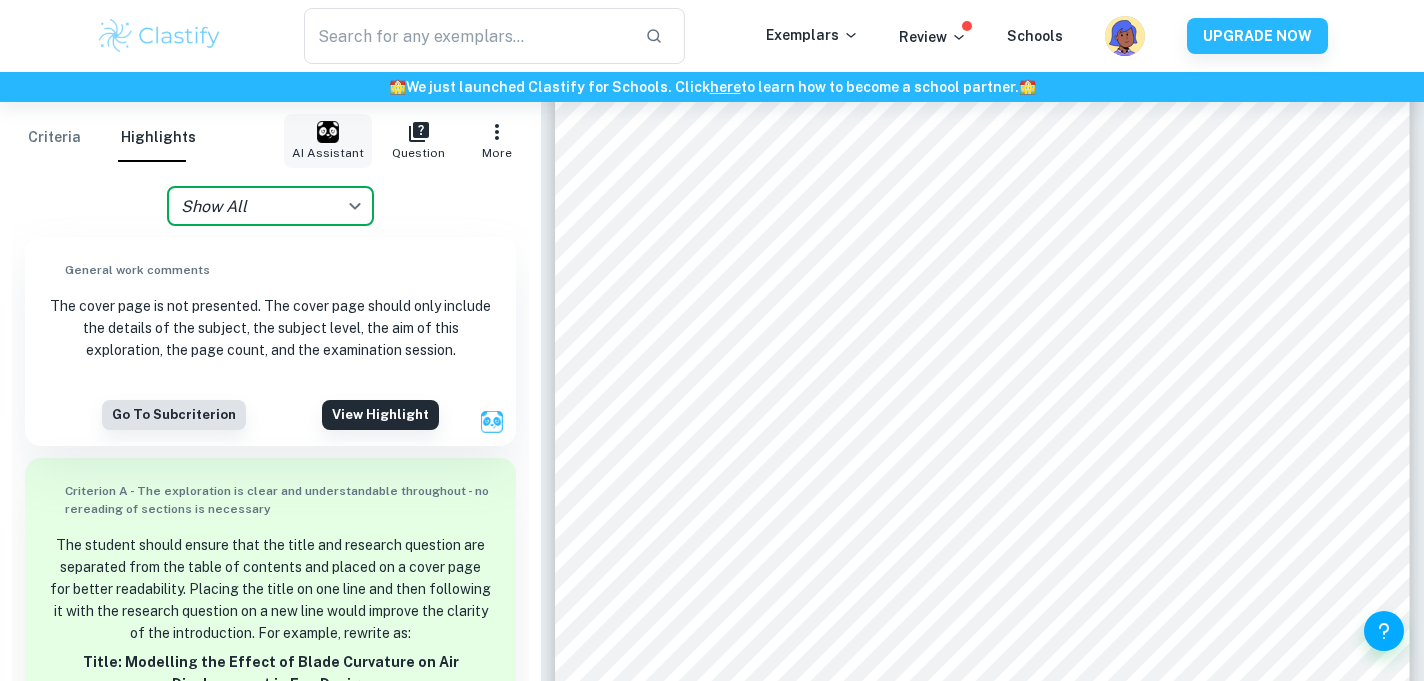 click at bounding box center [328, 132] 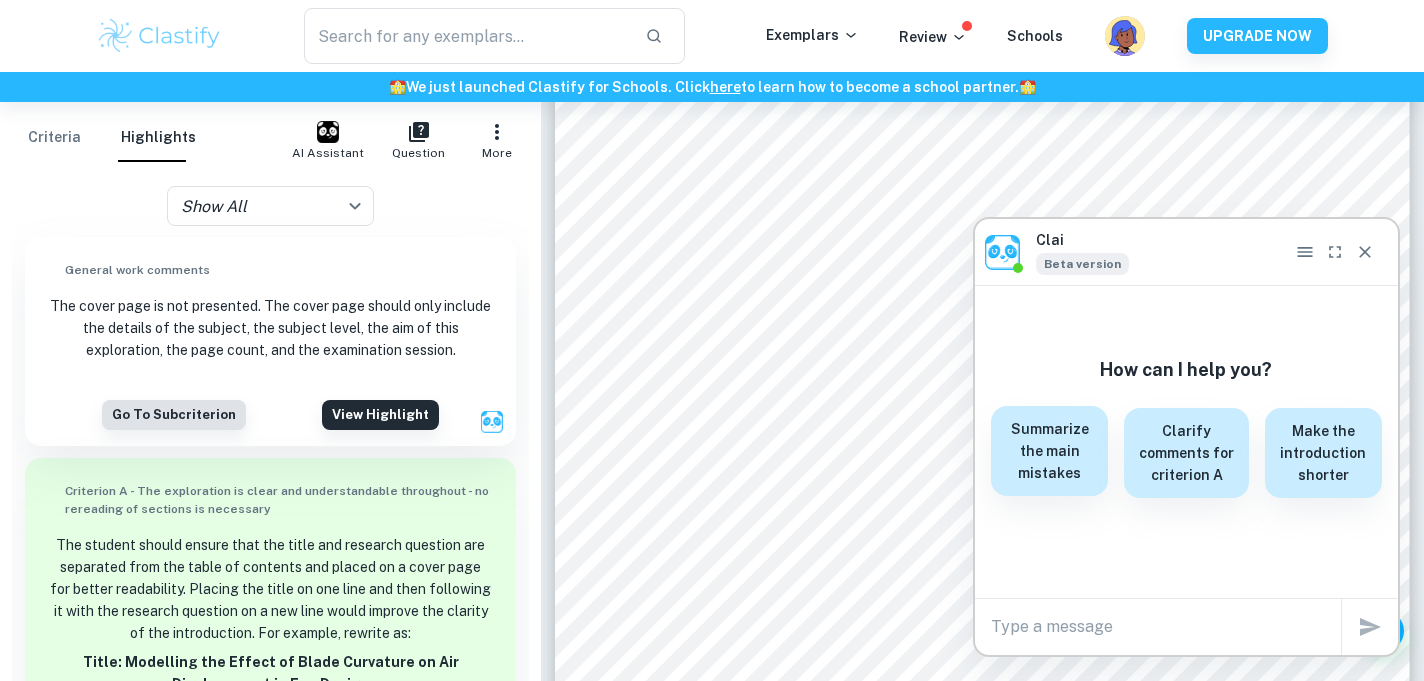 click on "Summarize the main mistakes" at bounding box center (1050, 451) 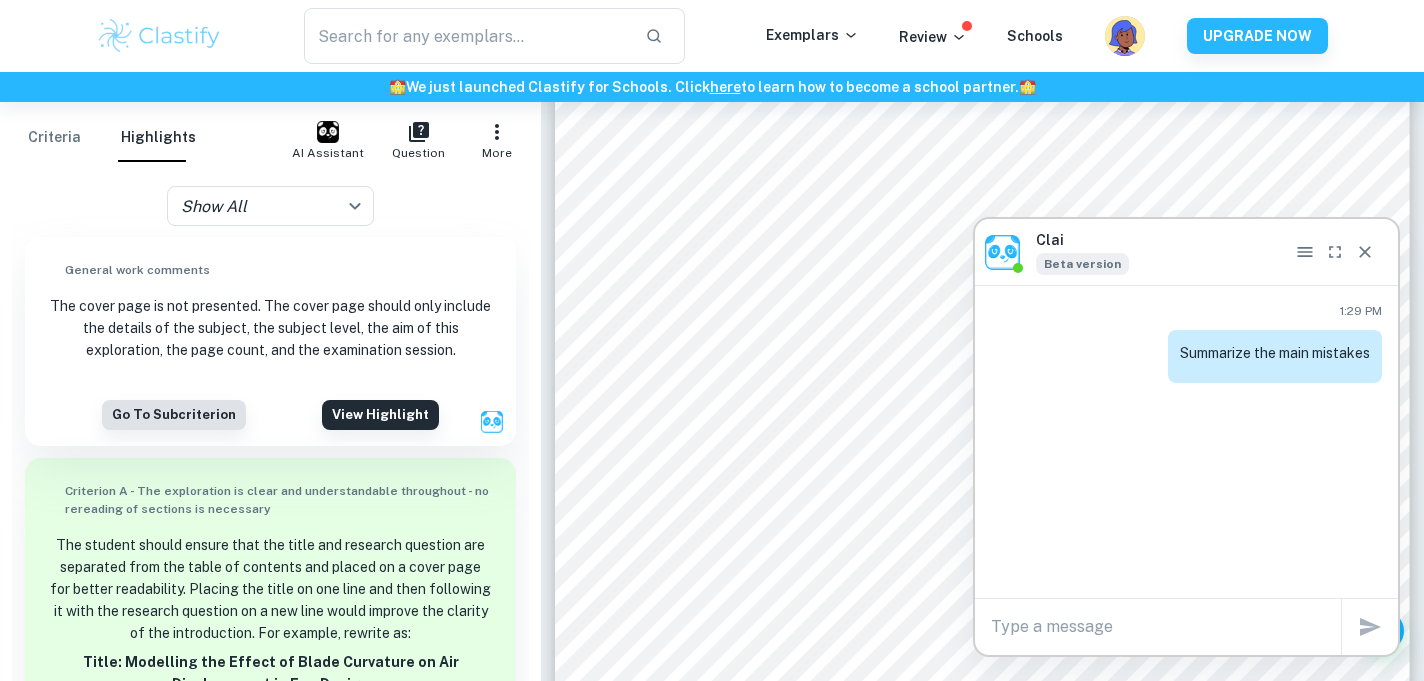 scroll, scrollTop: 0, scrollLeft: 0, axis: both 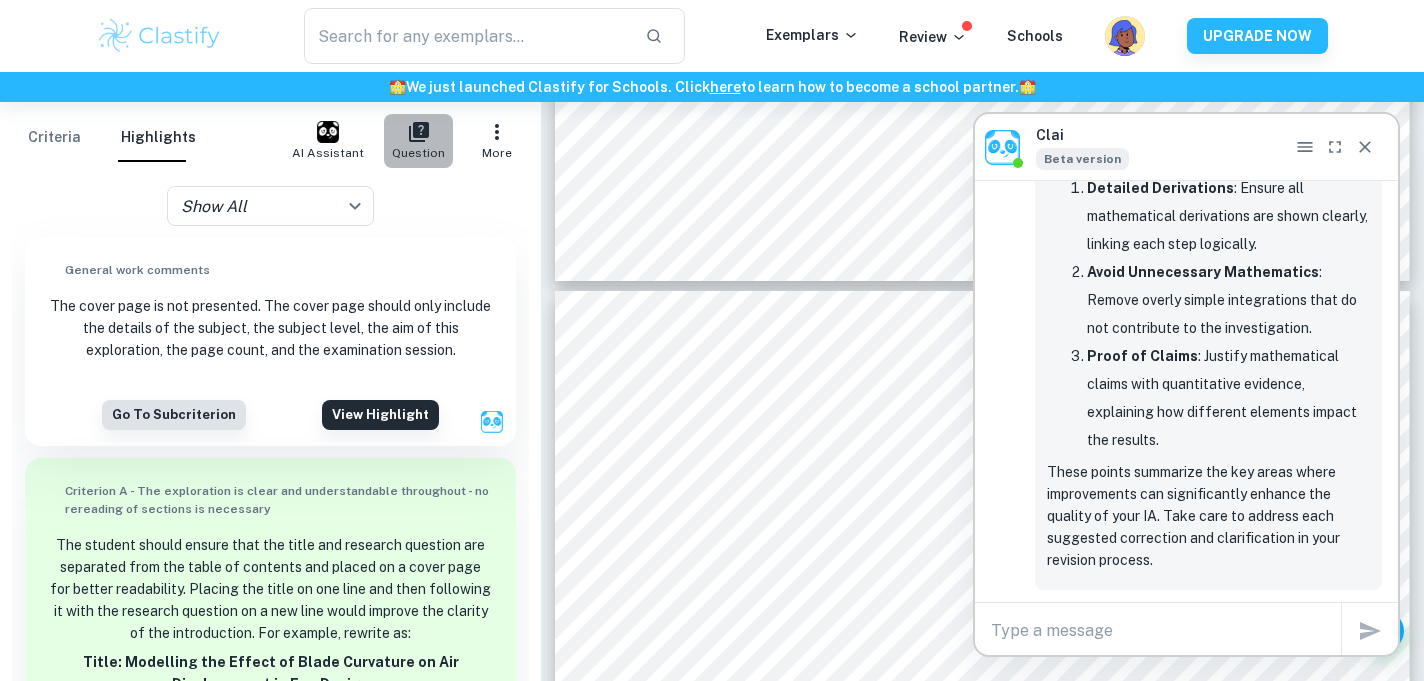 click 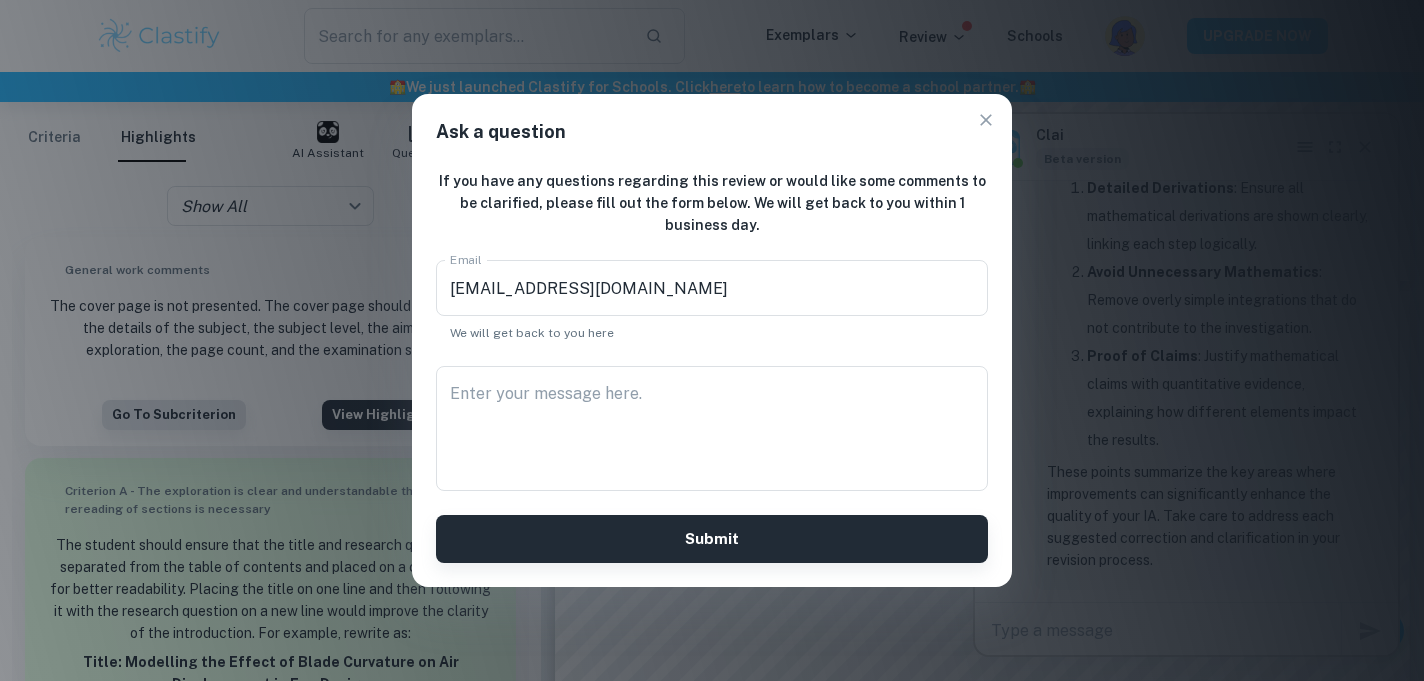 click 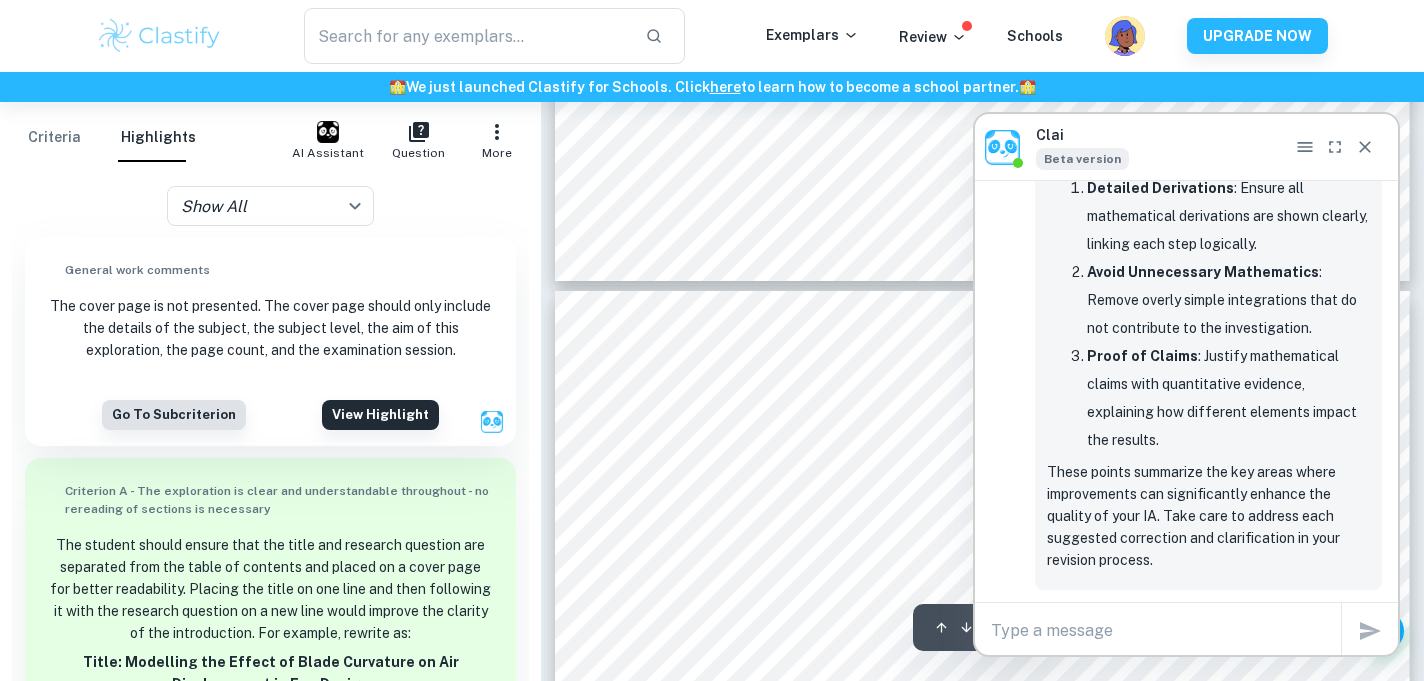 click on "Criteria" at bounding box center [54, 138] 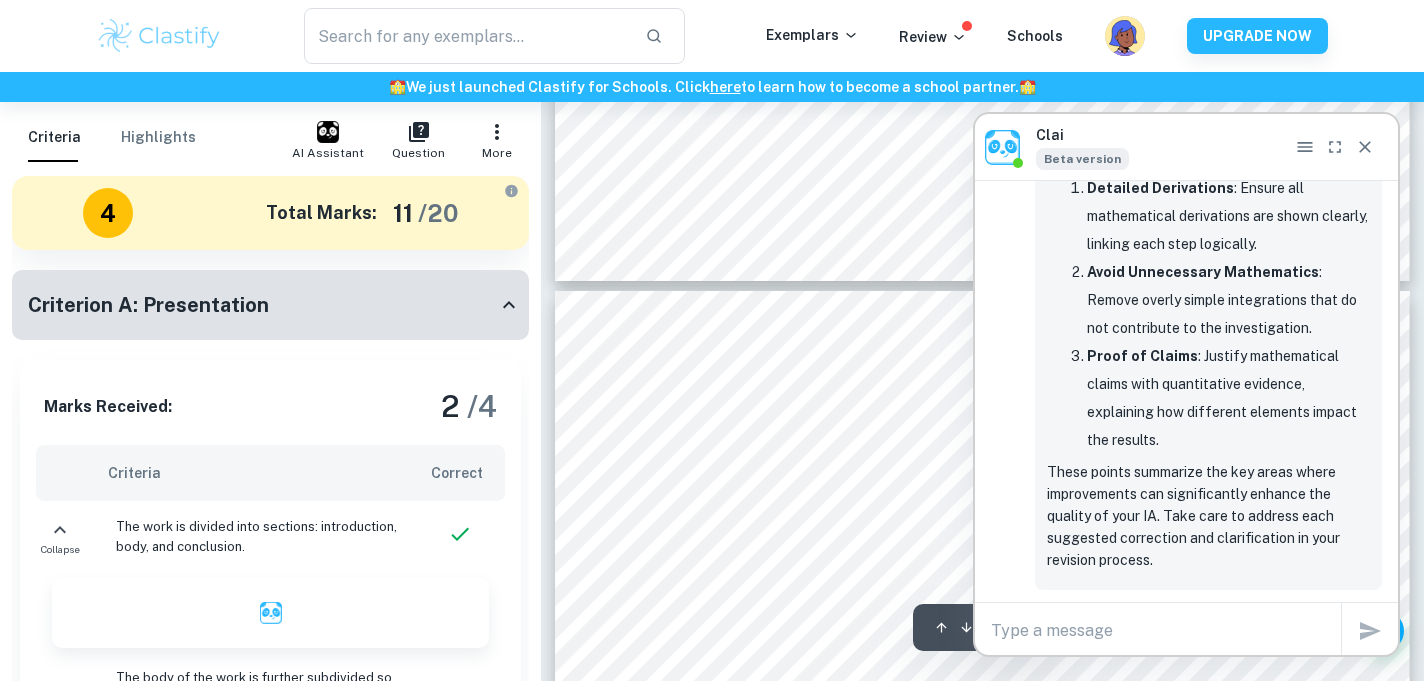 scroll, scrollTop: 768, scrollLeft: 0, axis: vertical 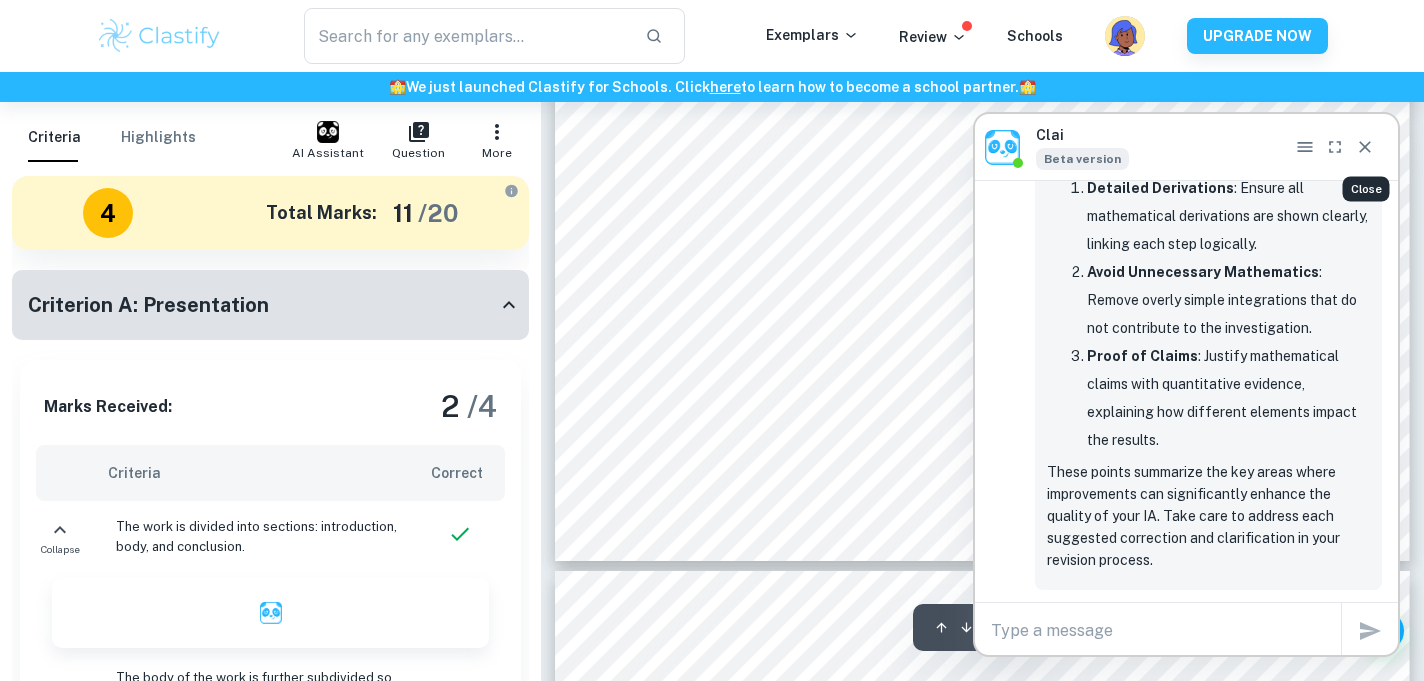 click 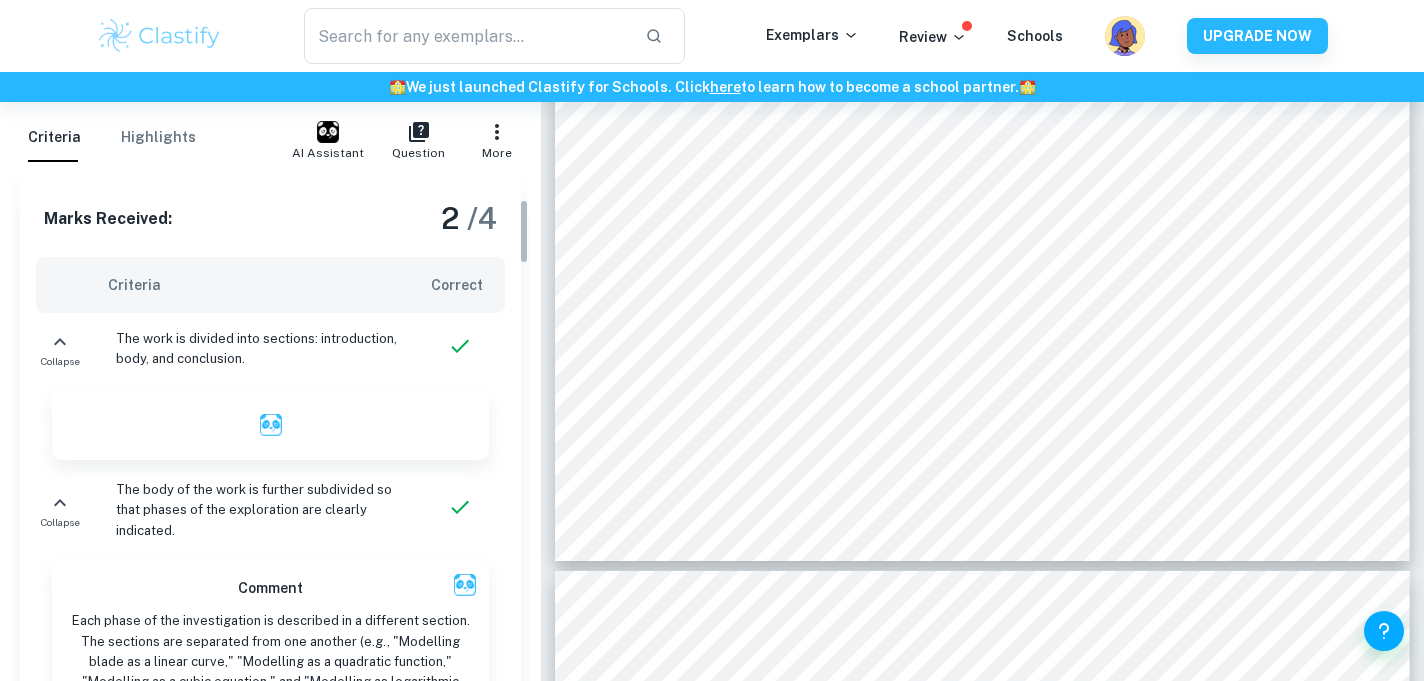 scroll, scrollTop: 183, scrollLeft: 0, axis: vertical 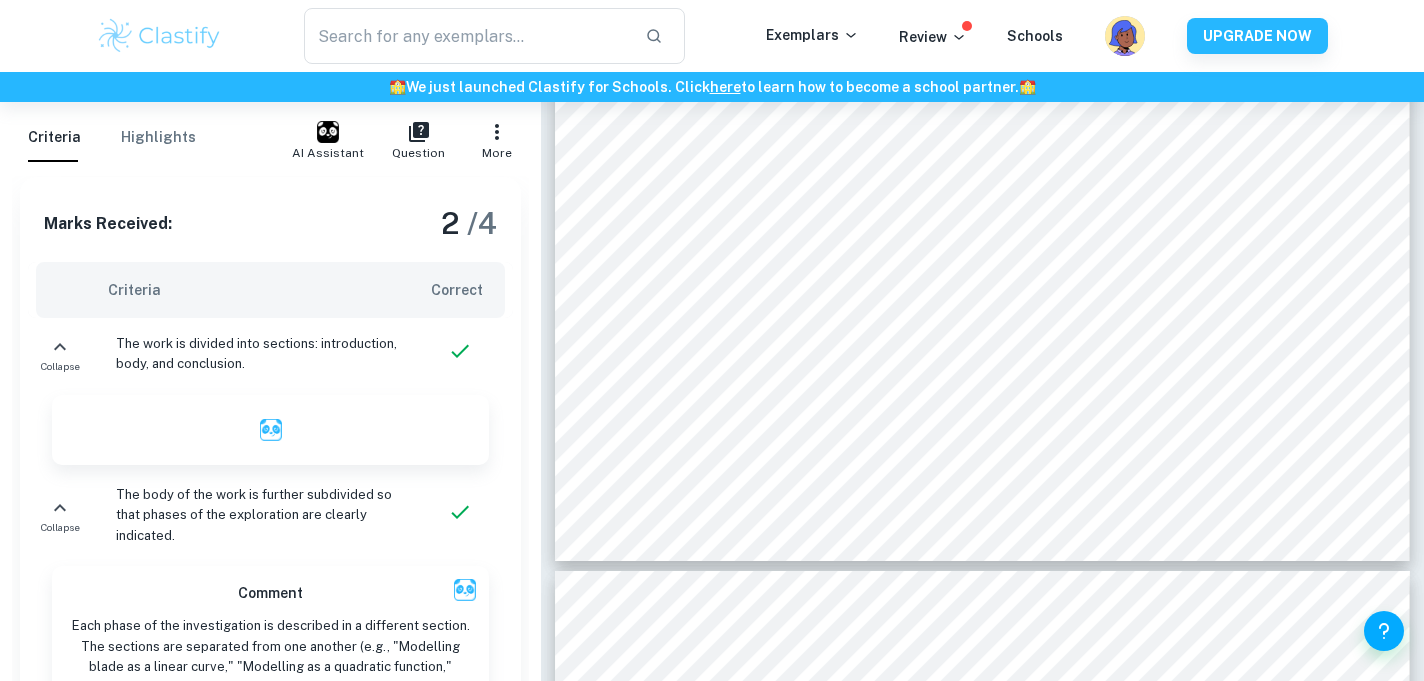 click on "The work is divided into sections: introduction, body, and conclusion." at bounding box center (257, 354) 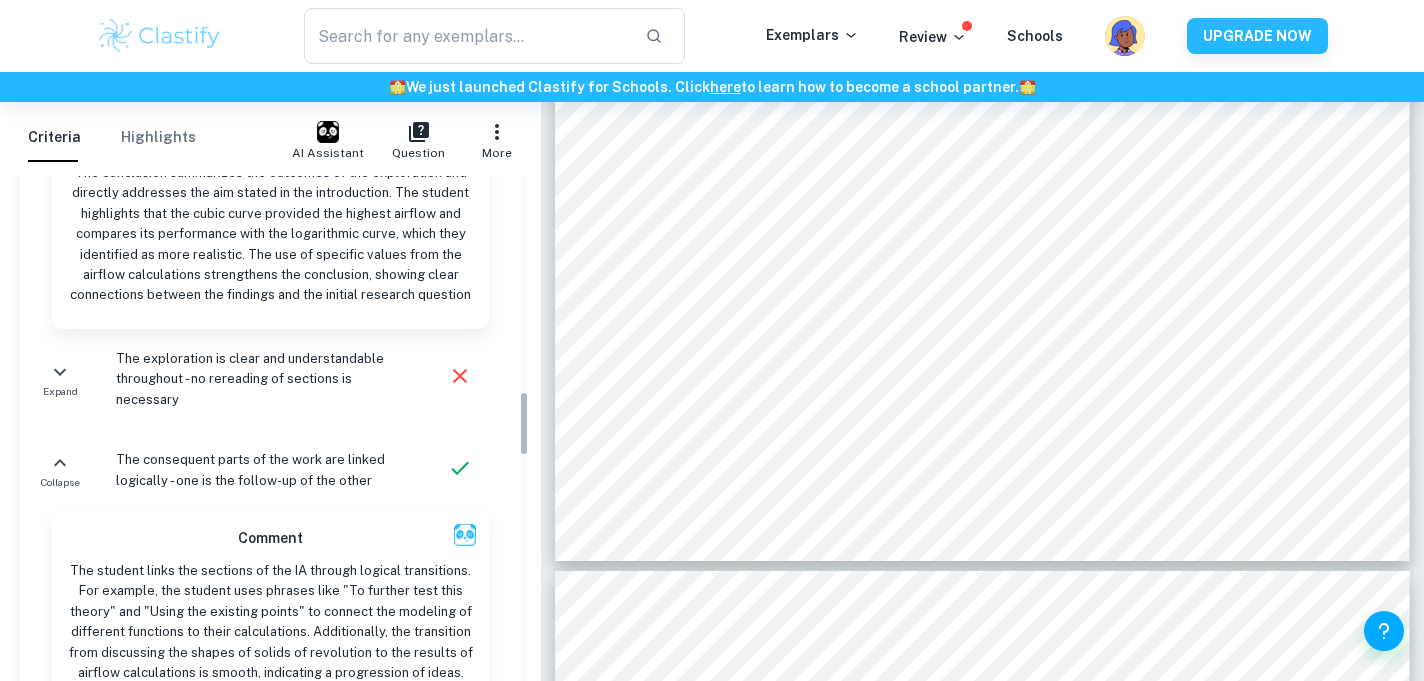 scroll, scrollTop: 1688, scrollLeft: 0, axis: vertical 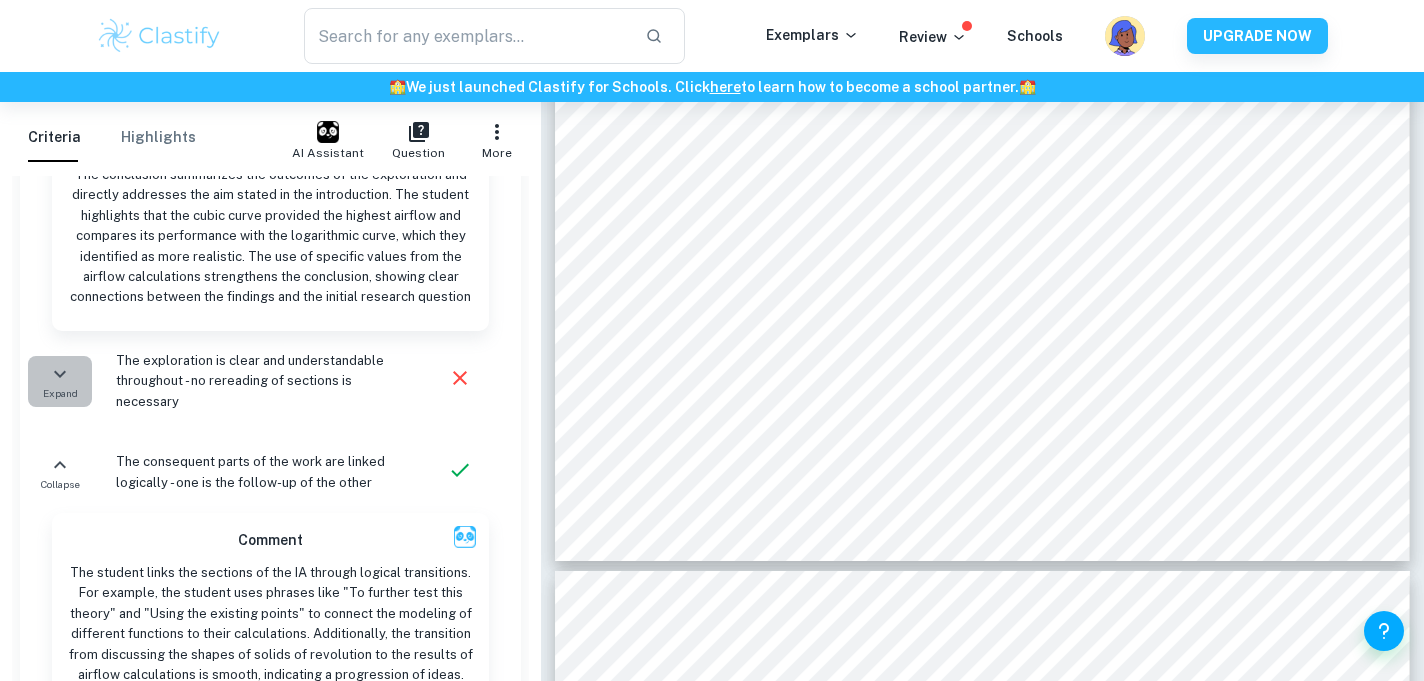 click 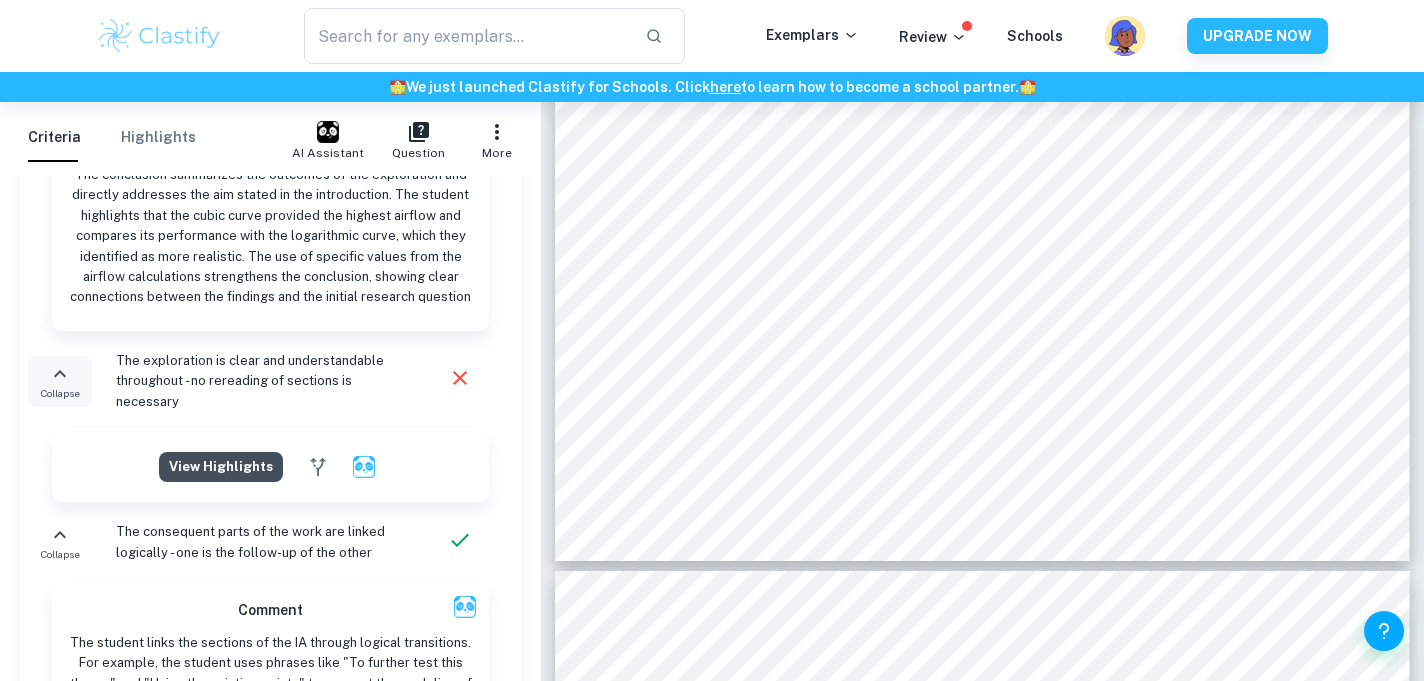 click on "View highlights" at bounding box center (221, 467) 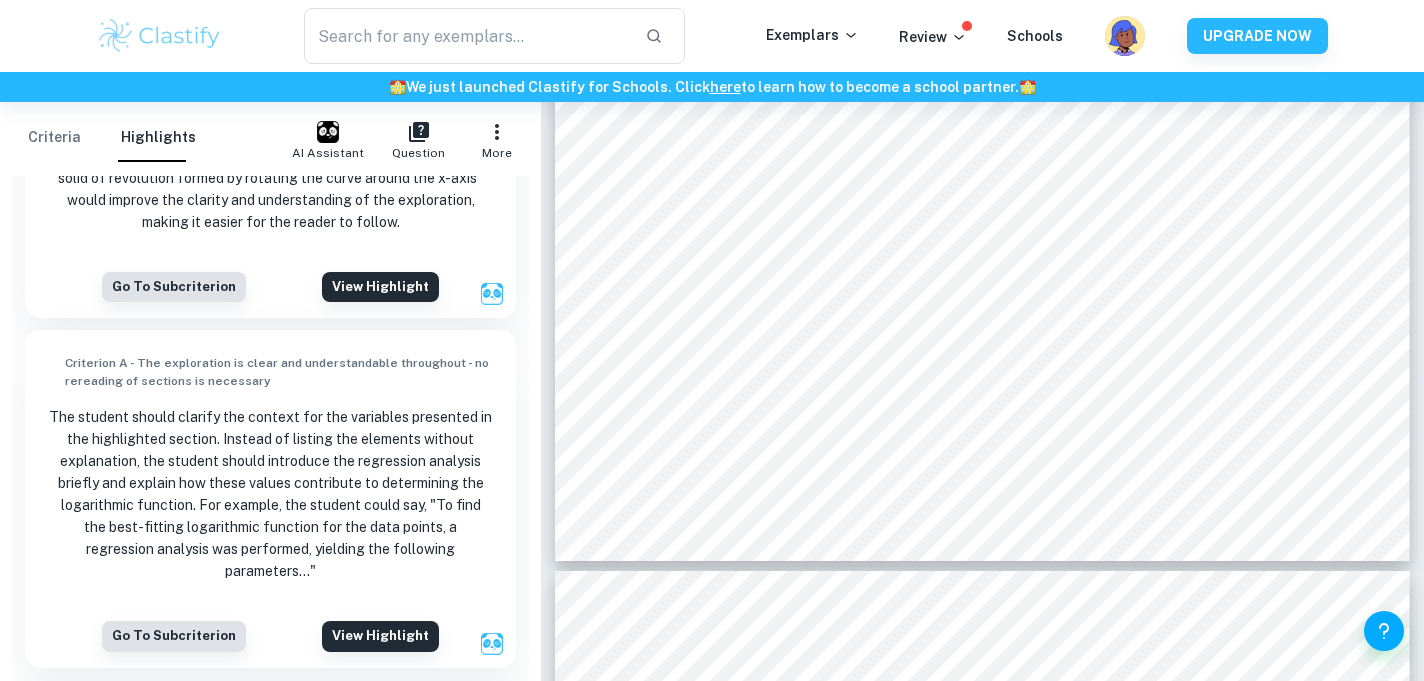 scroll, scrollTop: 599, scrollLeft: 0, axis: vertical 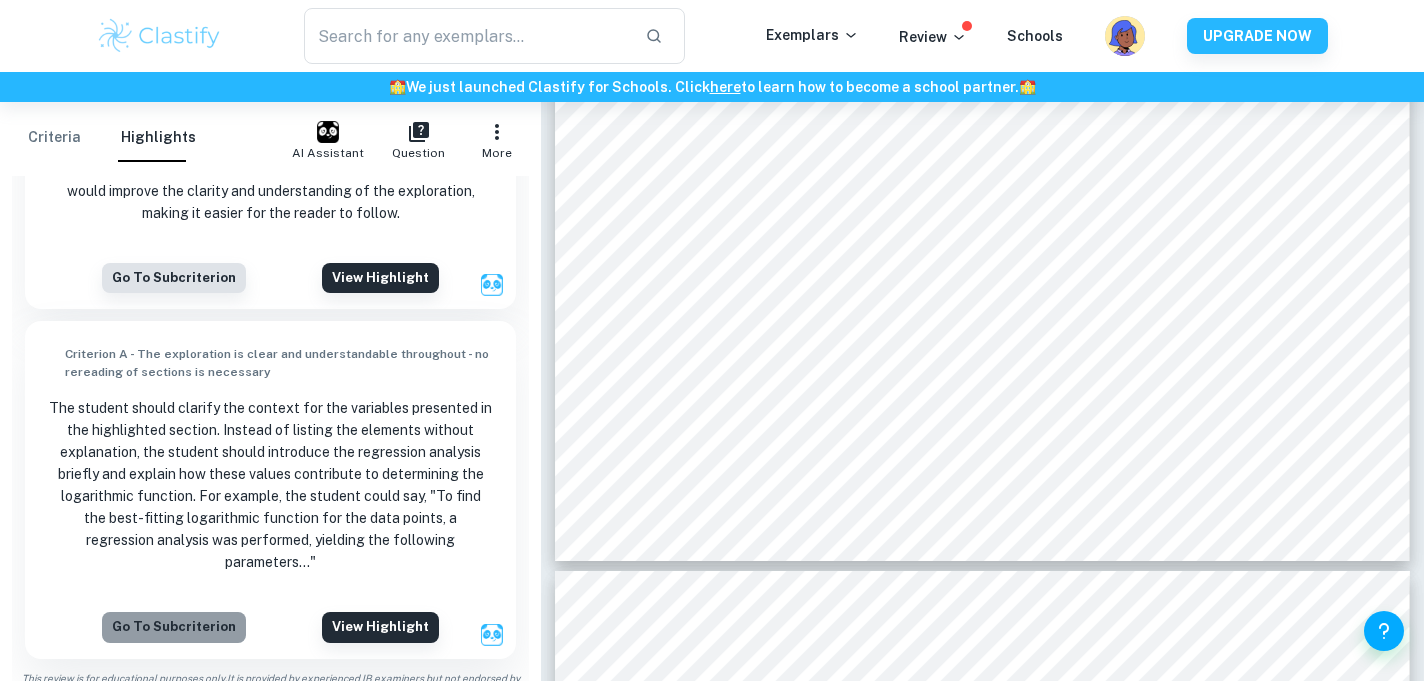 click on "Go to subcriterion" at bounding box center (174, 627) 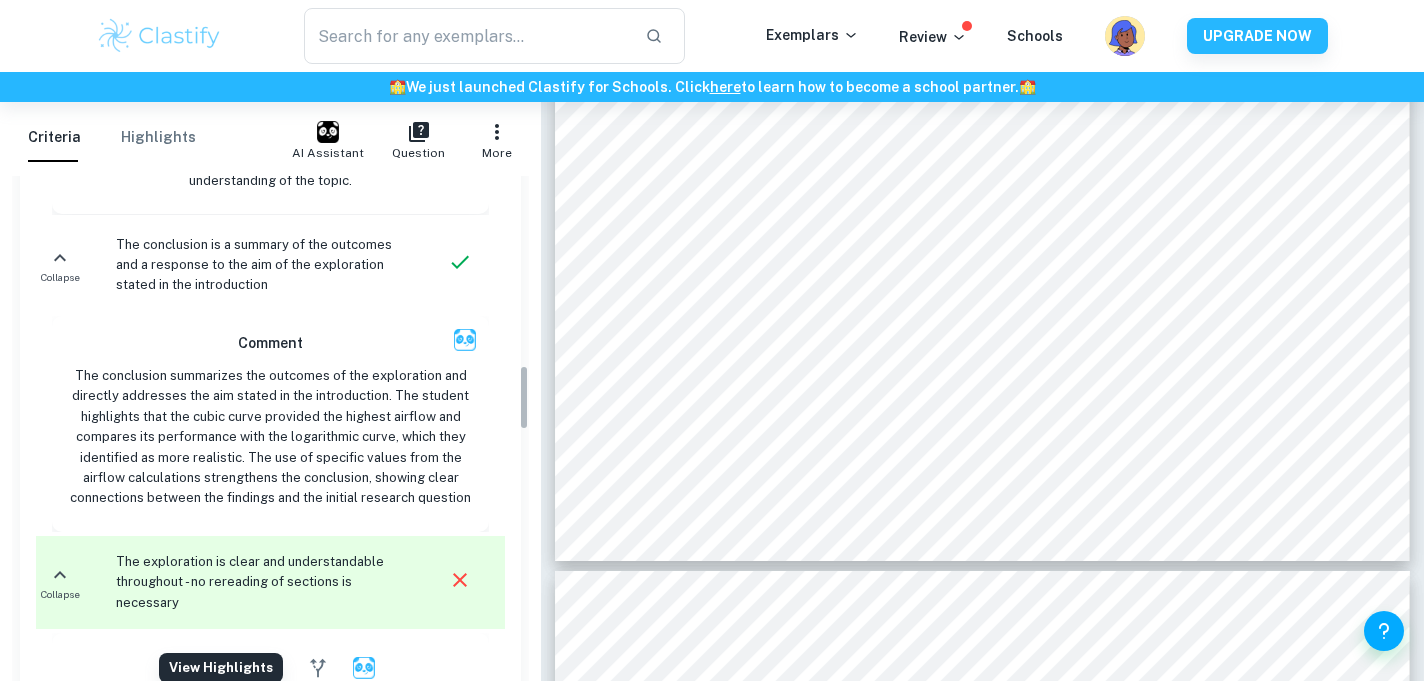 scroll, scrollTop: 1638, scrollLeft: 0, axis: vertical 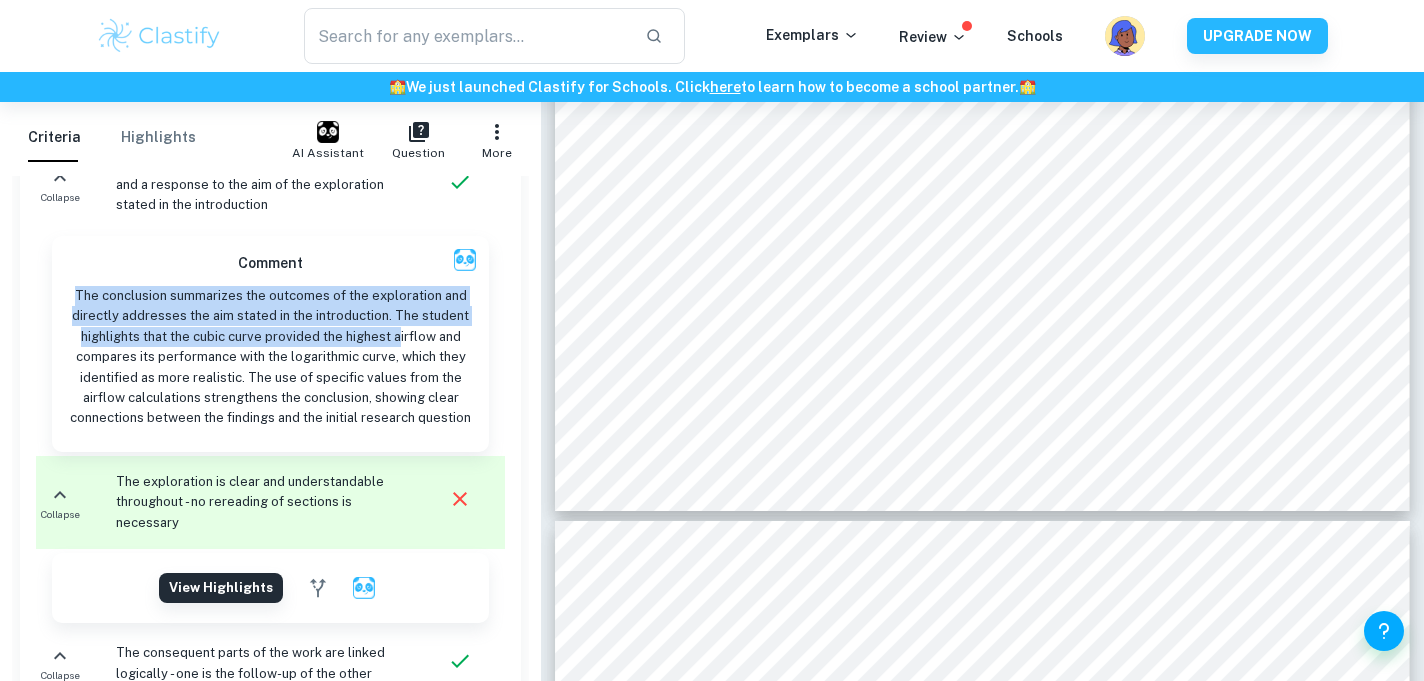 drag, startPoint x: 80, startPoint y: 298, endPoint x: 412, endPoint y: 352, distance: 336.36288 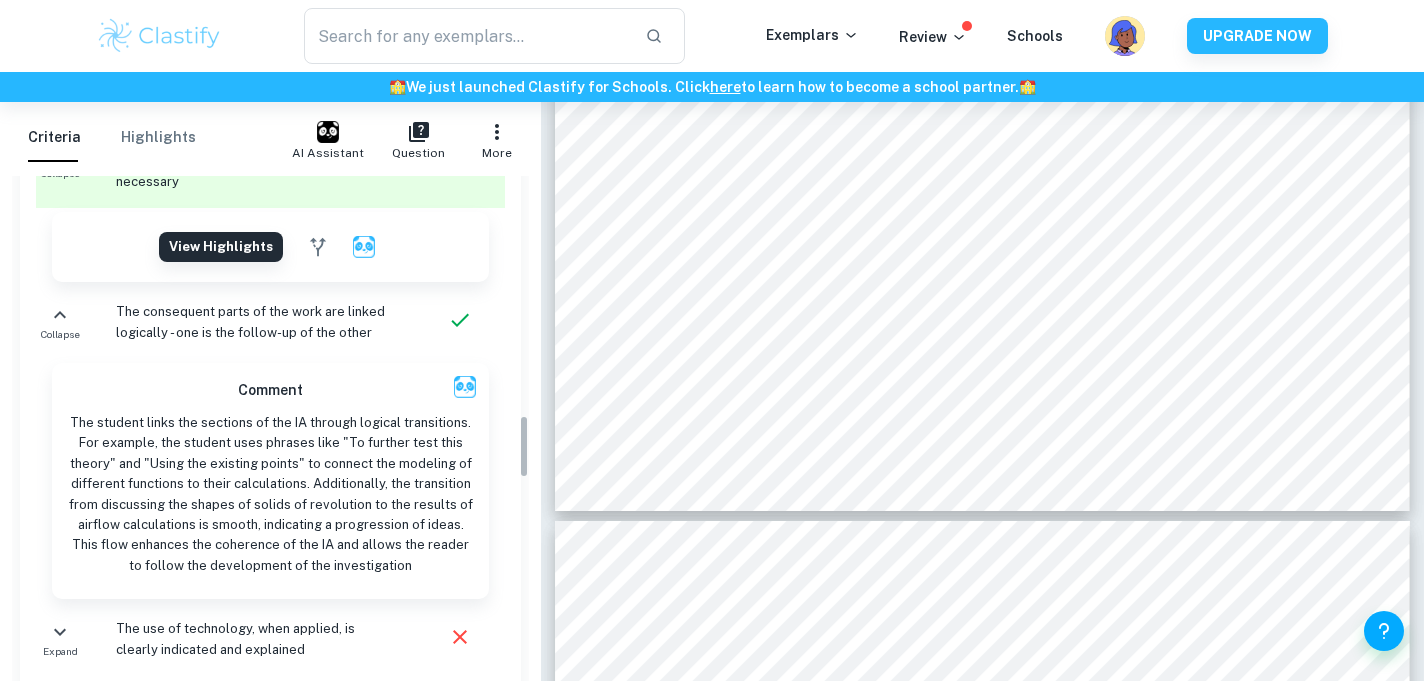 scroll, scrollTop: 1907, scrollLeft: 0, axis: vertical 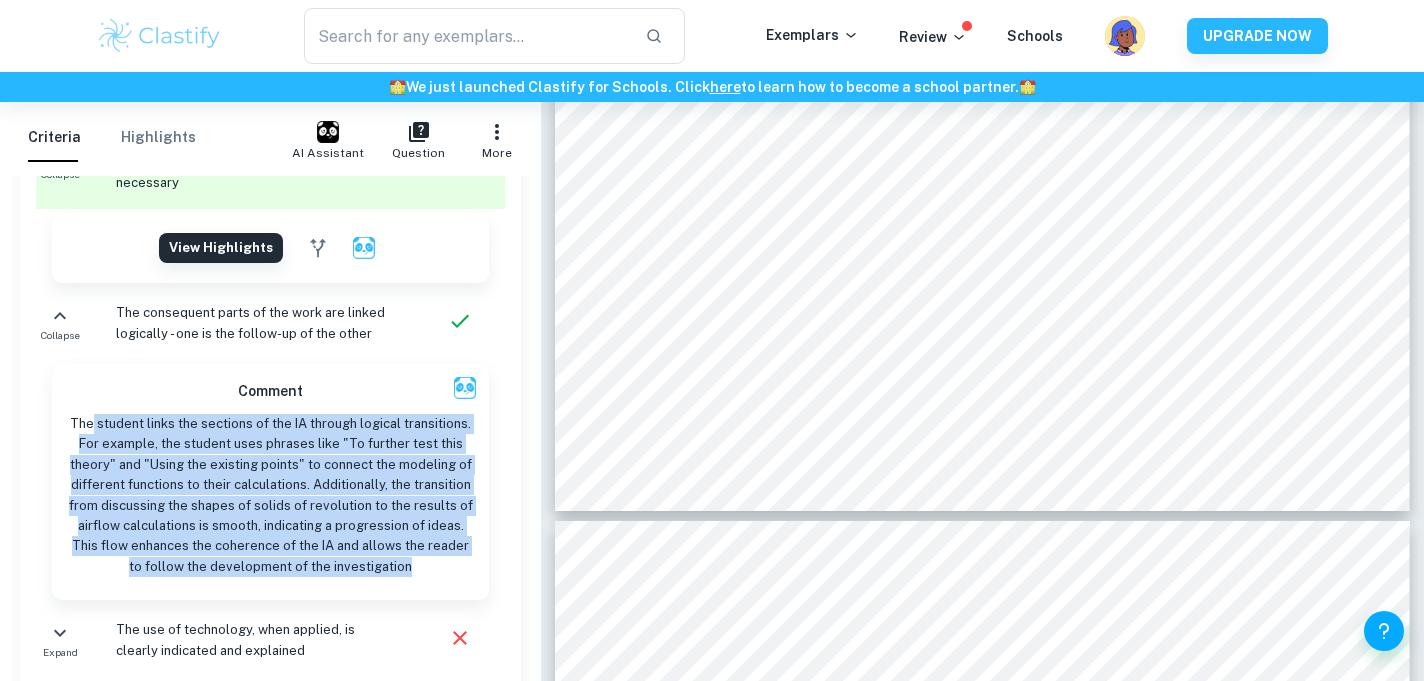 drag, startPoint x: 93, startPoint y: 426, endPoint x: 422, endPoint y: 569, distance: 358.7339 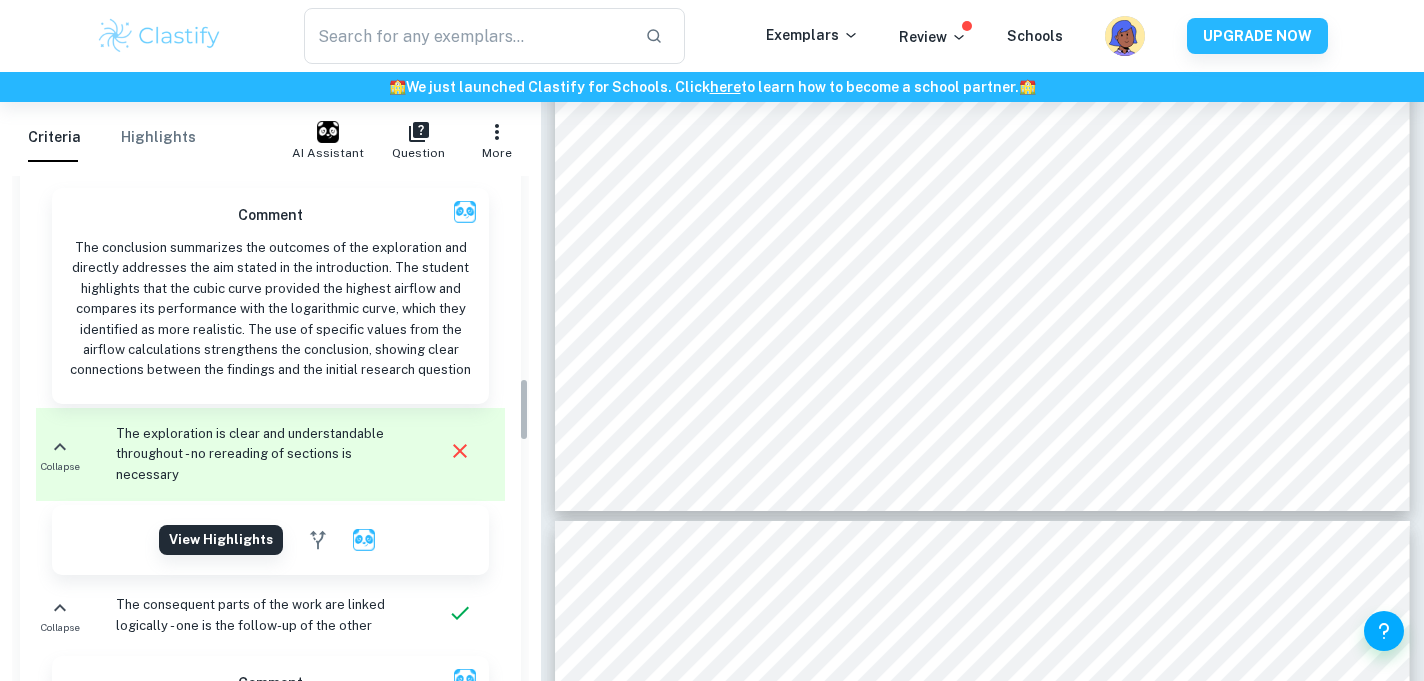 scroll, scrollTop: 1611, scrollLeft: 0, axis: vertical 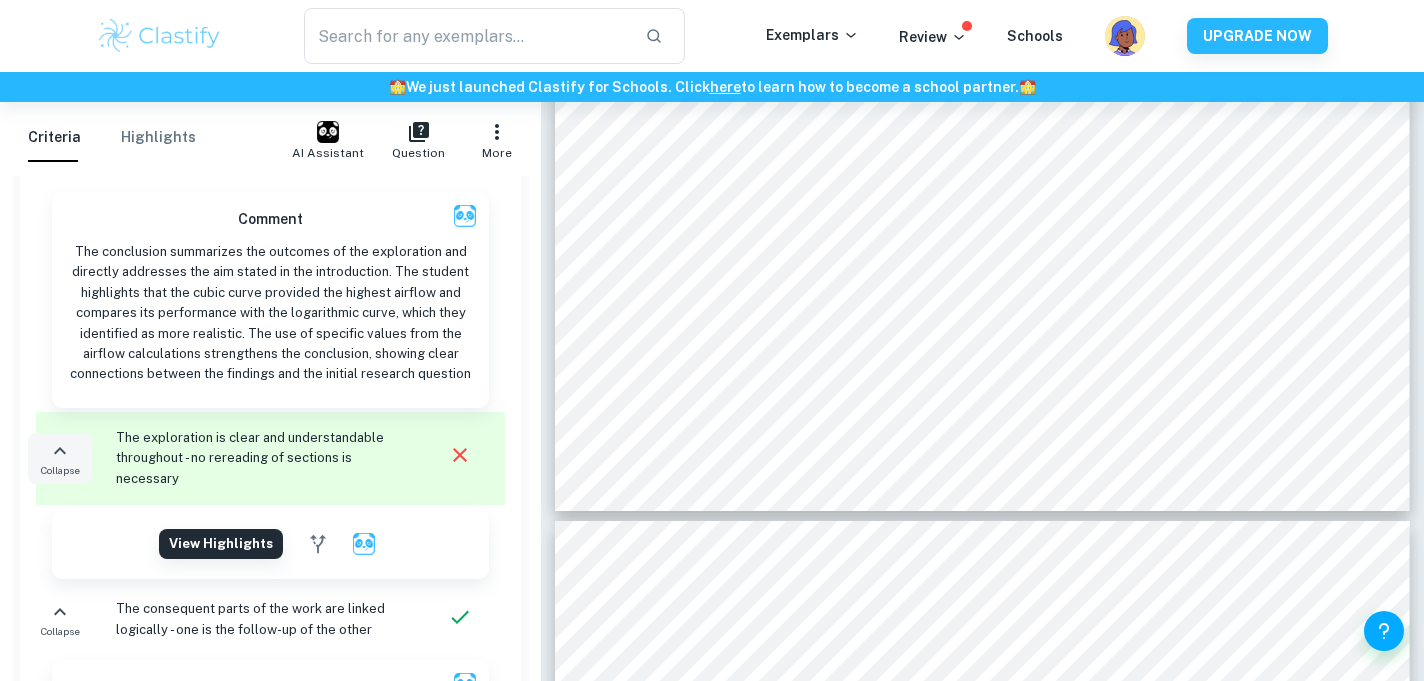 click 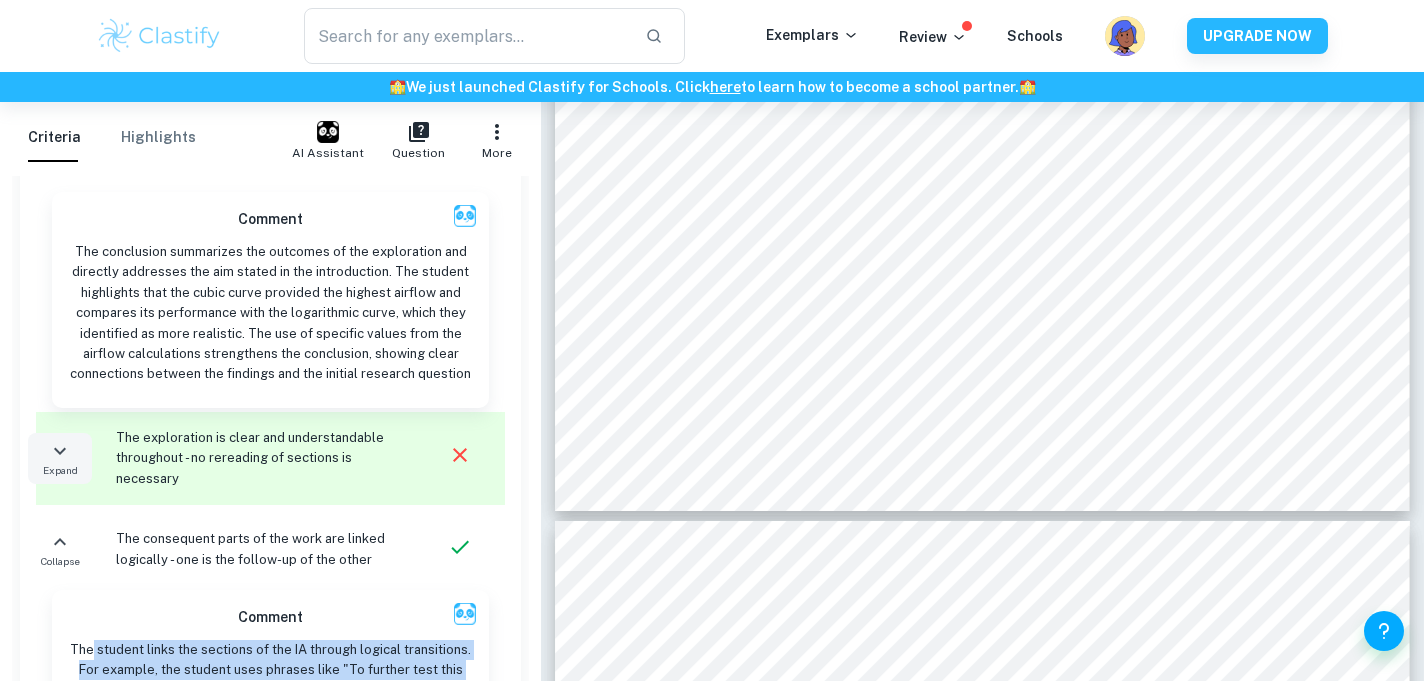 click 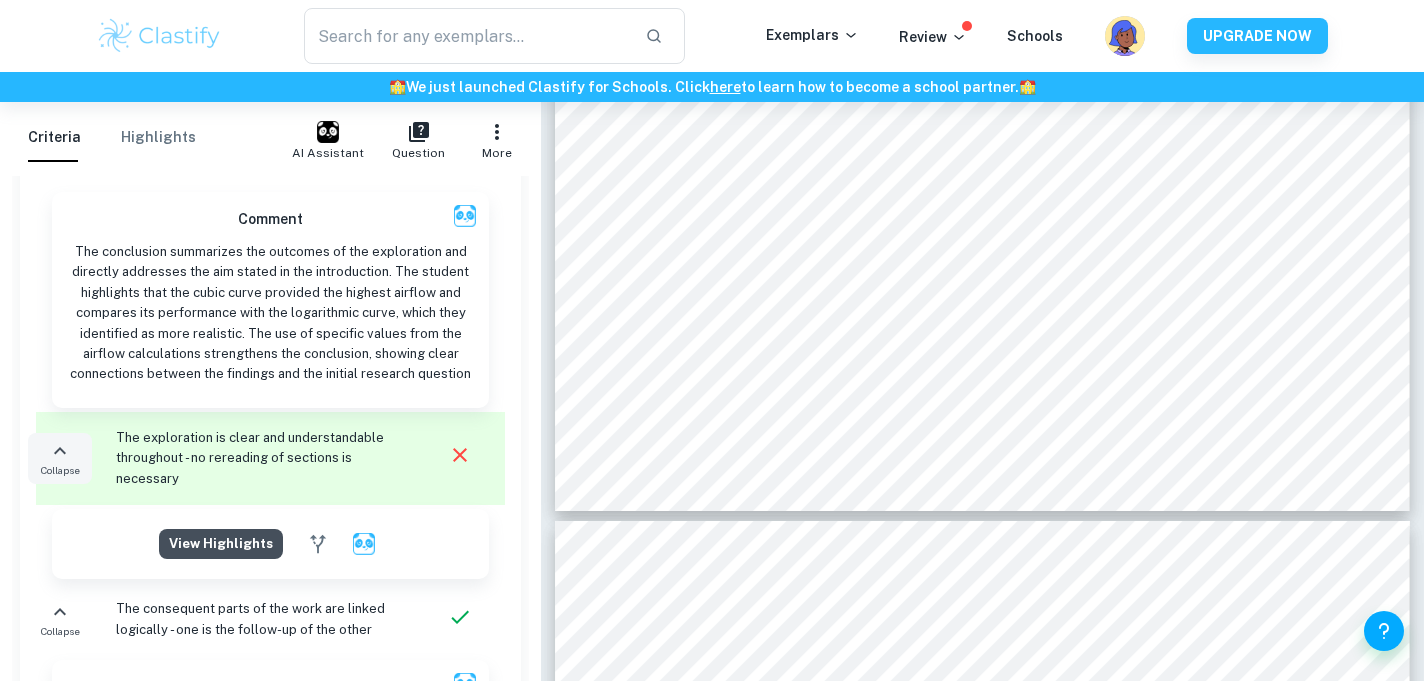 click on "View highlights" at bounding box center (221, 544) 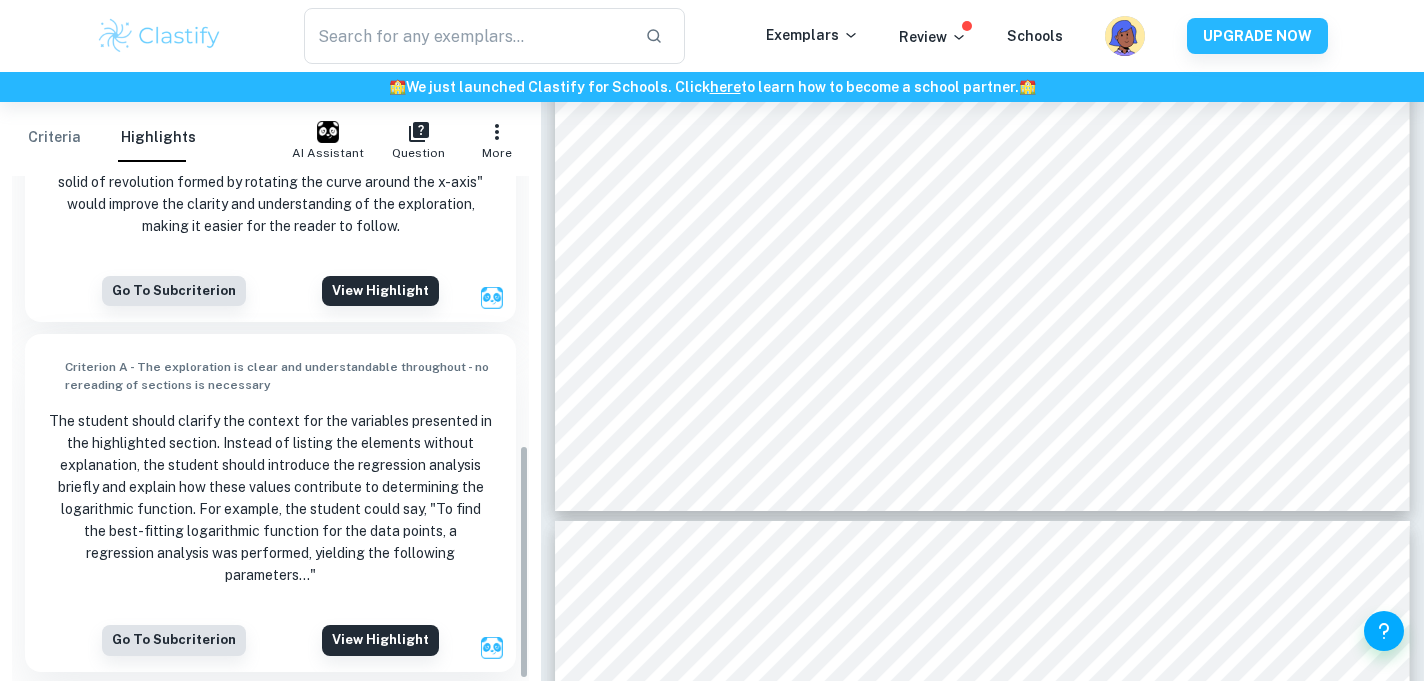 scroll, scrollTop: 584, scrollLeft: 0, axis: vertical 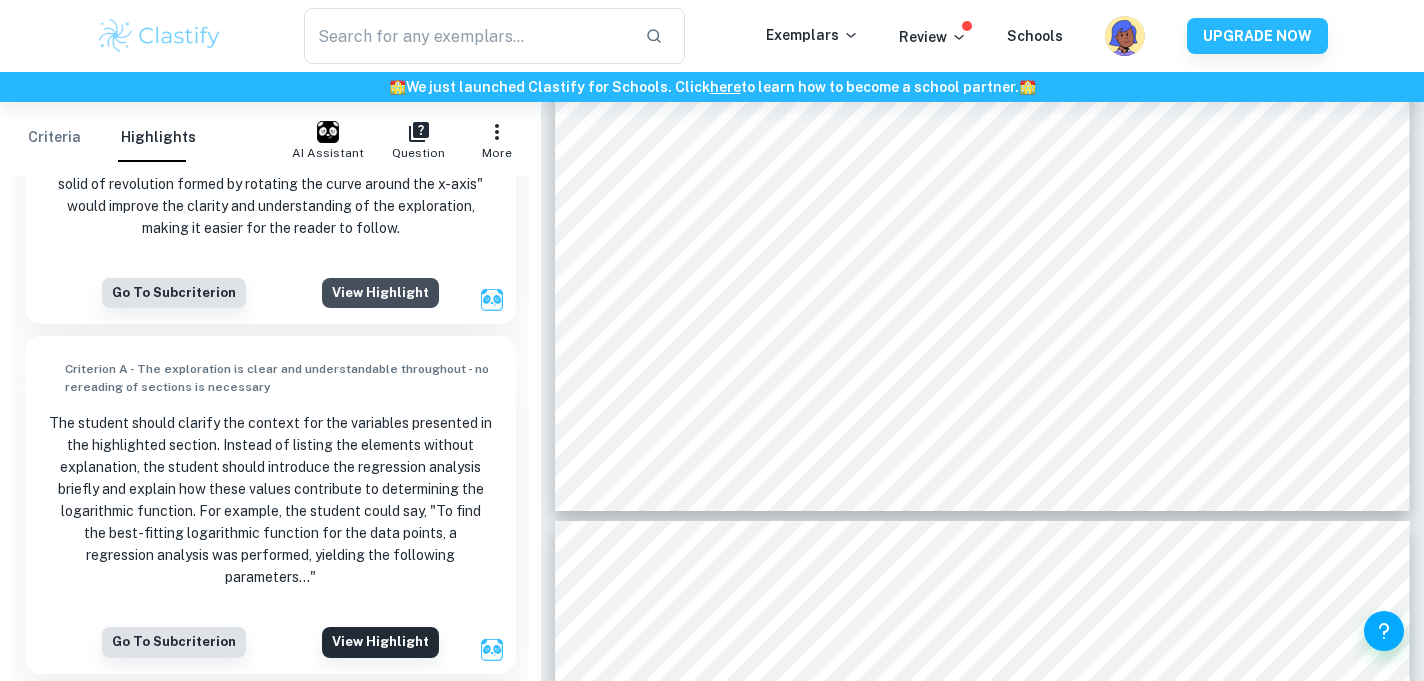click on "View highlight" at bounding box center (380, 293) 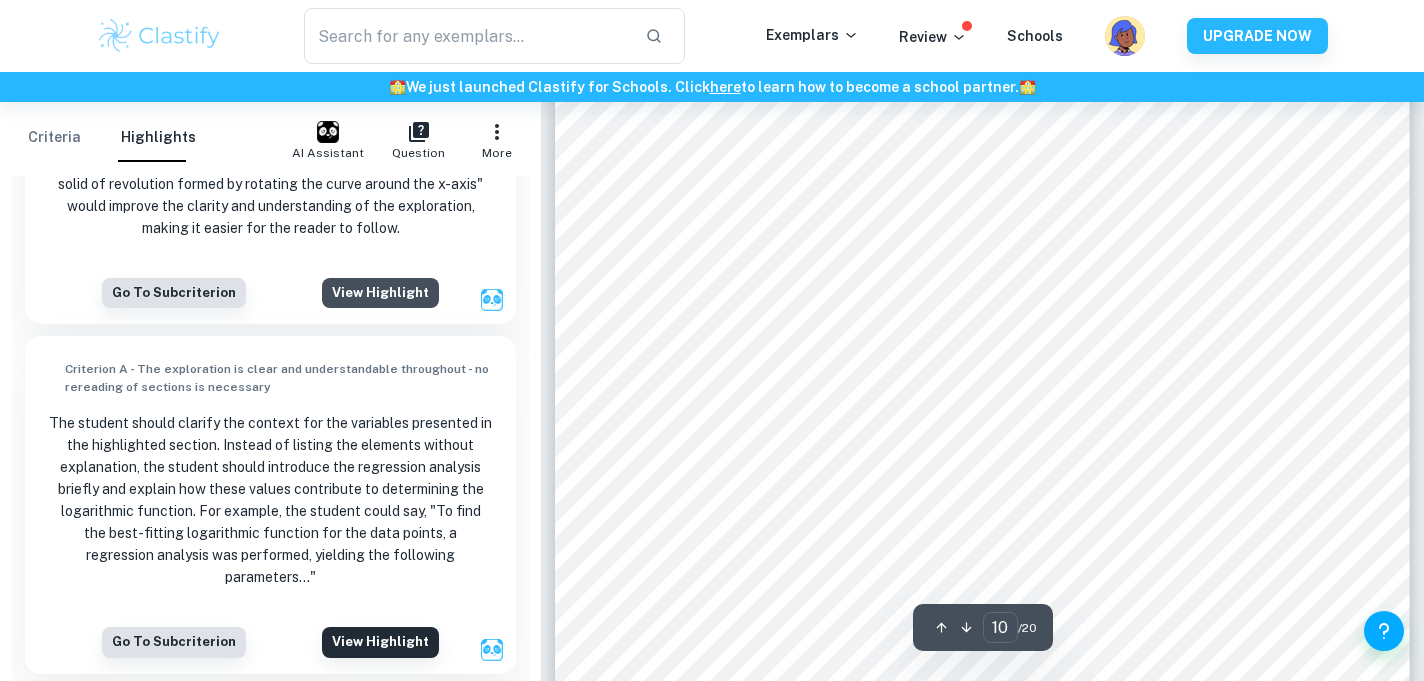 scroll, scrollTop: 11607, scrollLeft: 0, axis: vertical 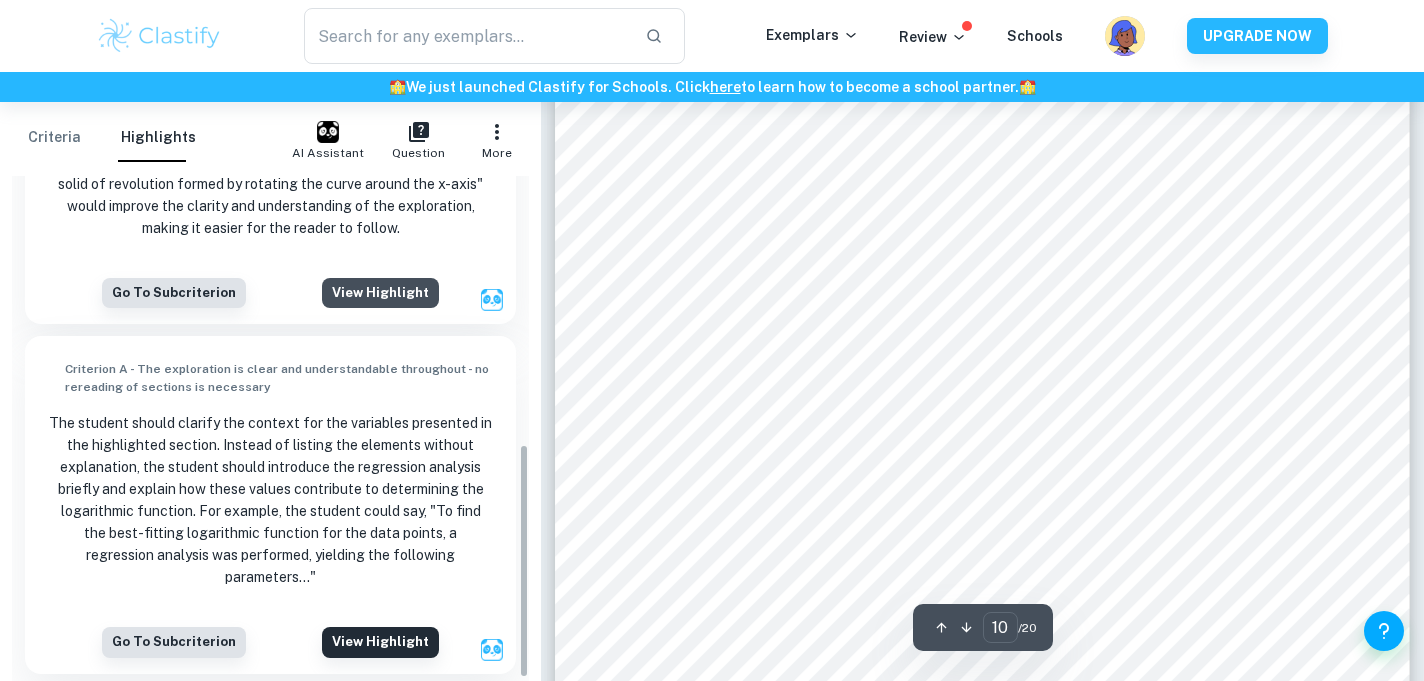 click on "View highlight" at bounding box center (380, 293) 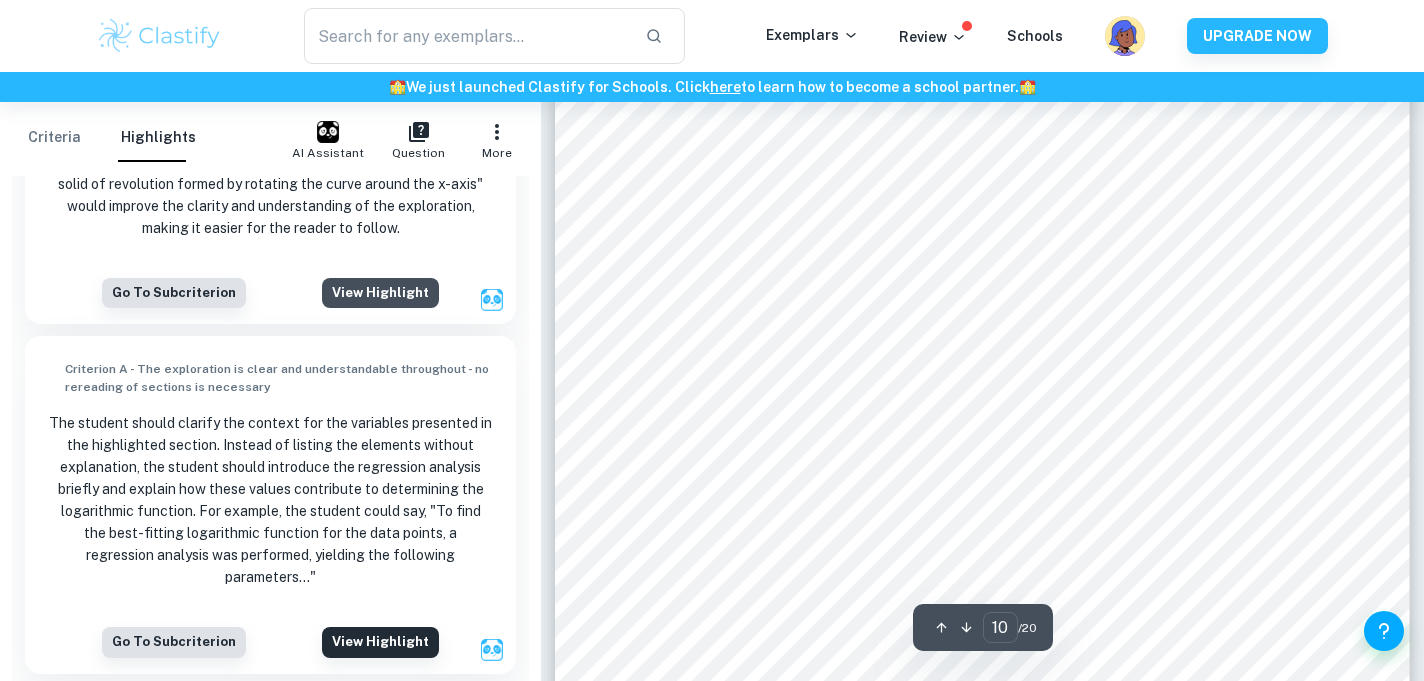 scroll, scrollTop: 11607, scrollLeft: 0, axis: vertical 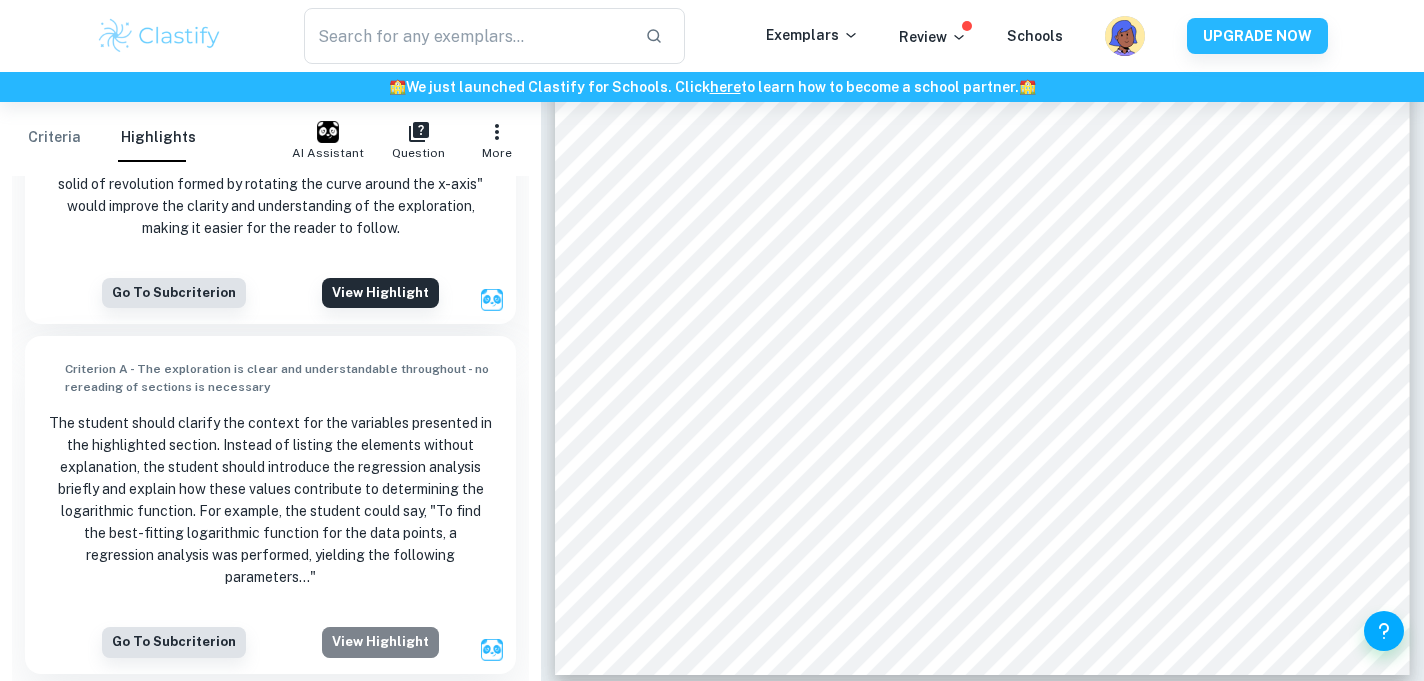 click on "View highlight" at bounding box center (380, 642) 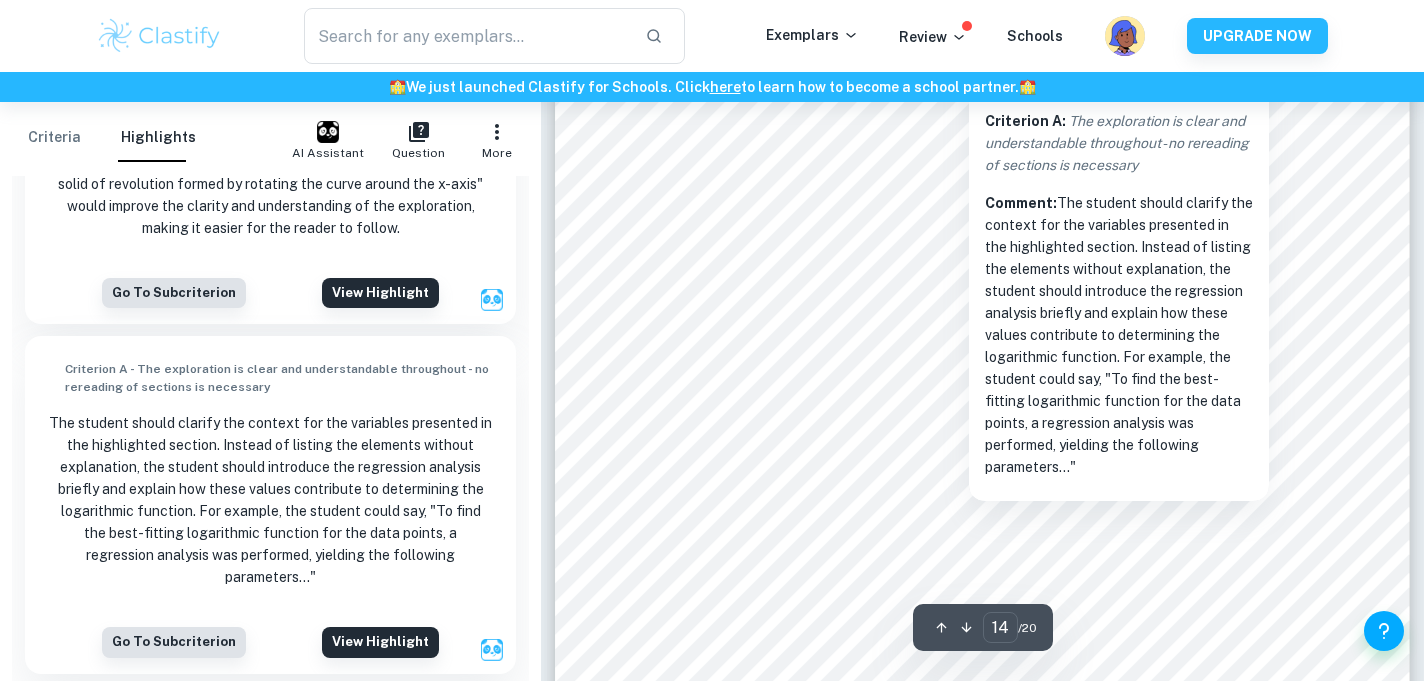 scroll, scrollTop: 16129, scrollLeft: 0, axis: vertical 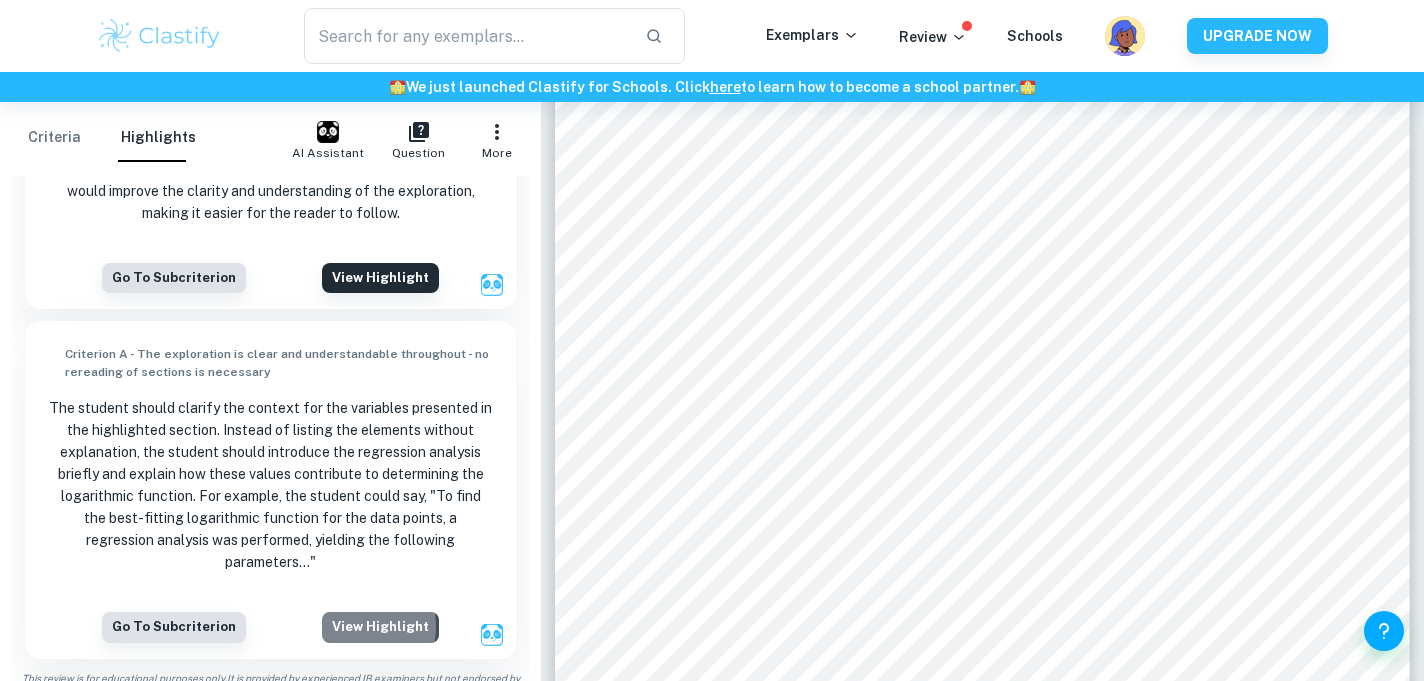 click on "View highlight" at bounding box center (380, 627) 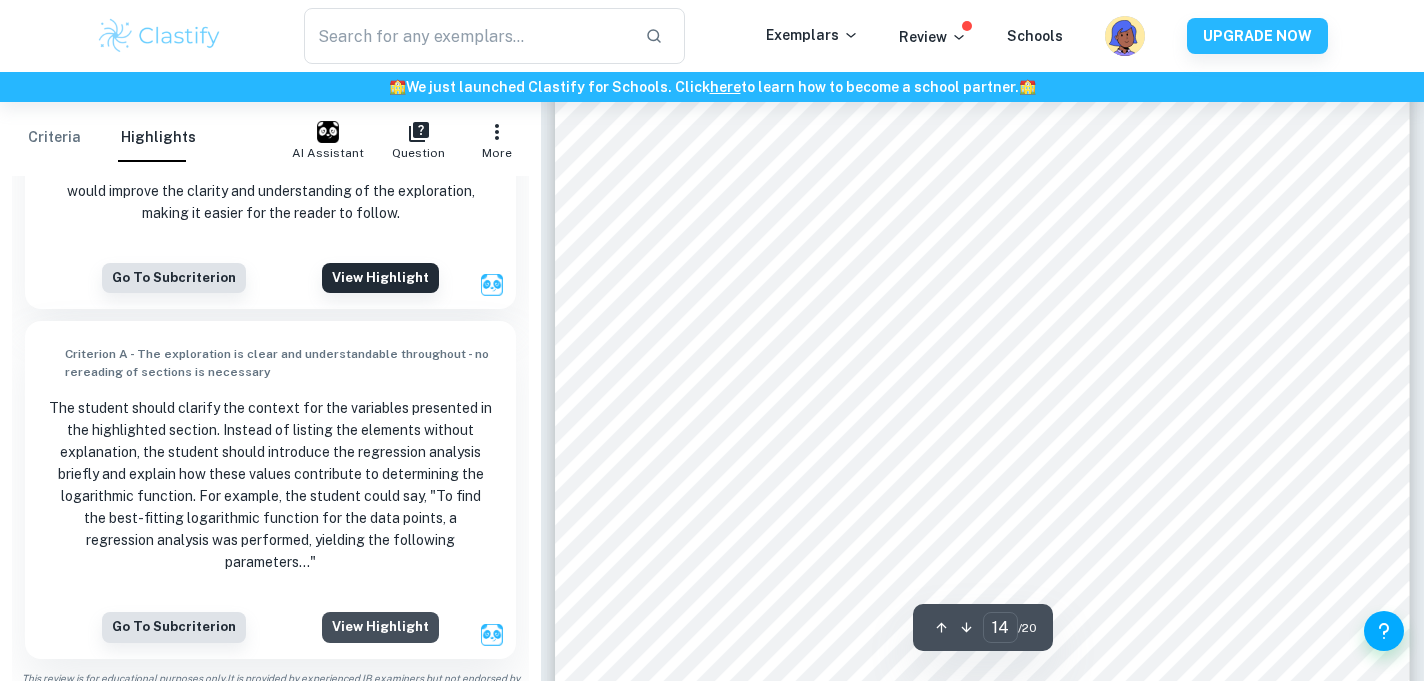 scroll, scrollTop: 15959, scrollLeft: 0, axis: vertical 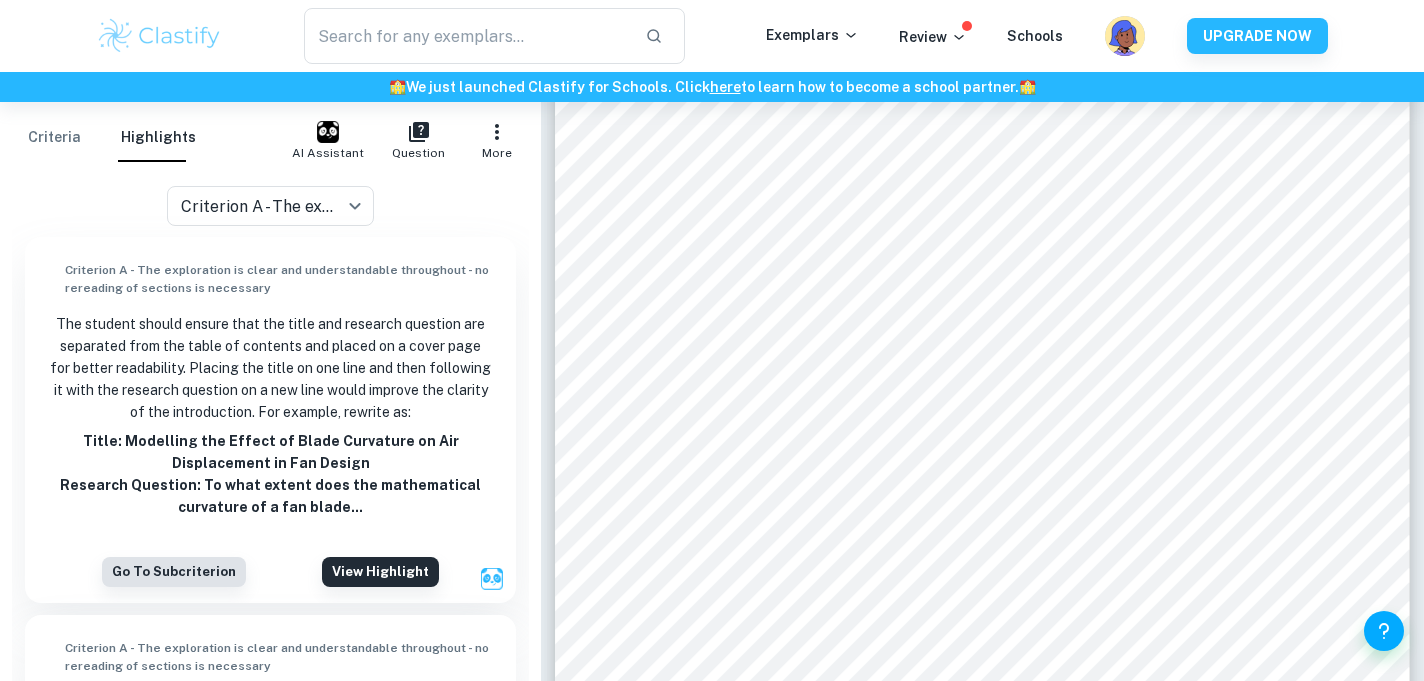 click on "Criteria" at bounding box center [54, 138] 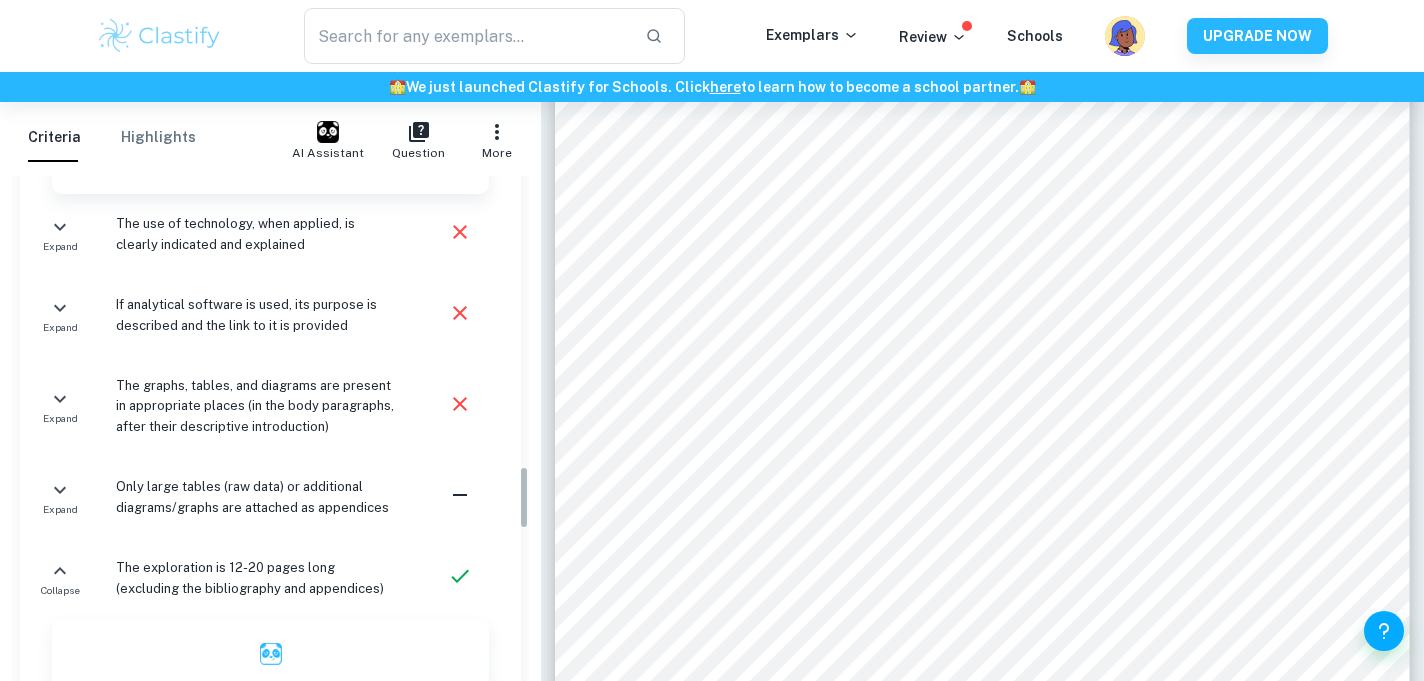 scroll, scrollTop: 2266, scrollLeft: 0, axis: vertical 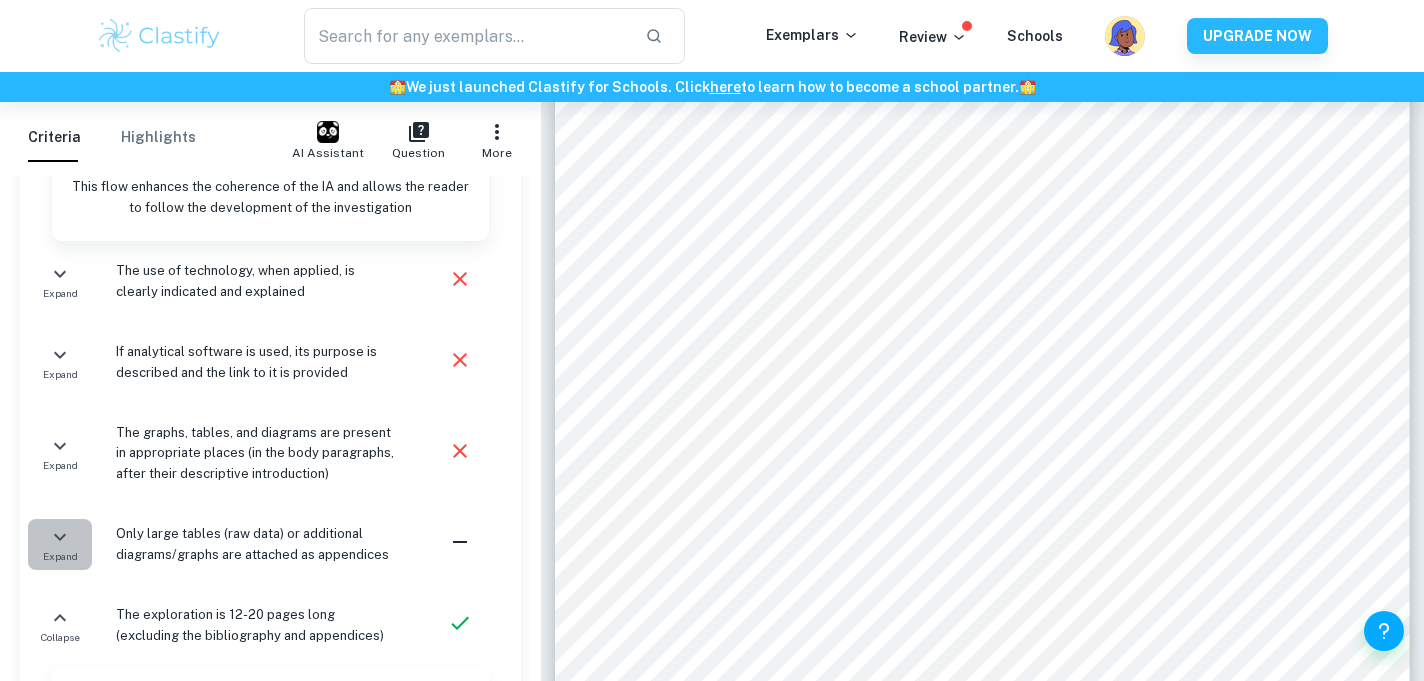 click on "Expand" at bounding box center [60, 544] 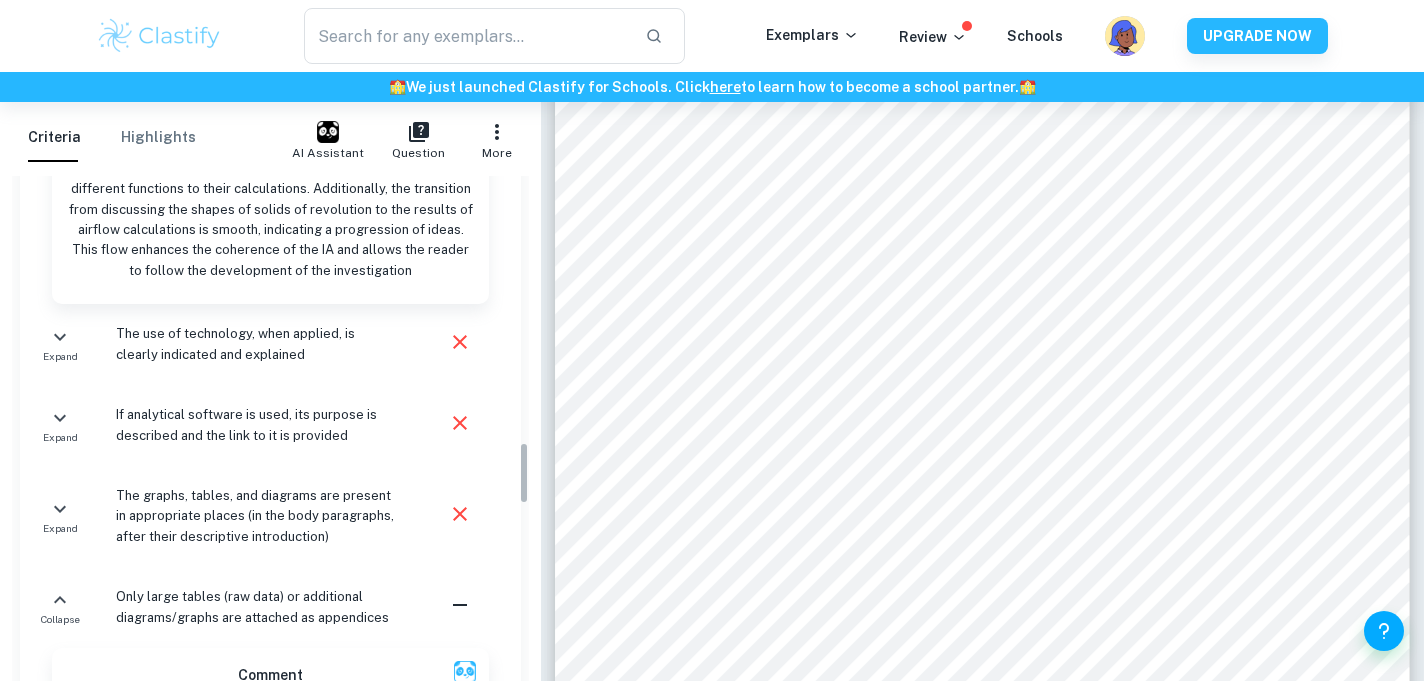 scroll, scrollTop: 2185, scrollLeft: 0, axis: vertical 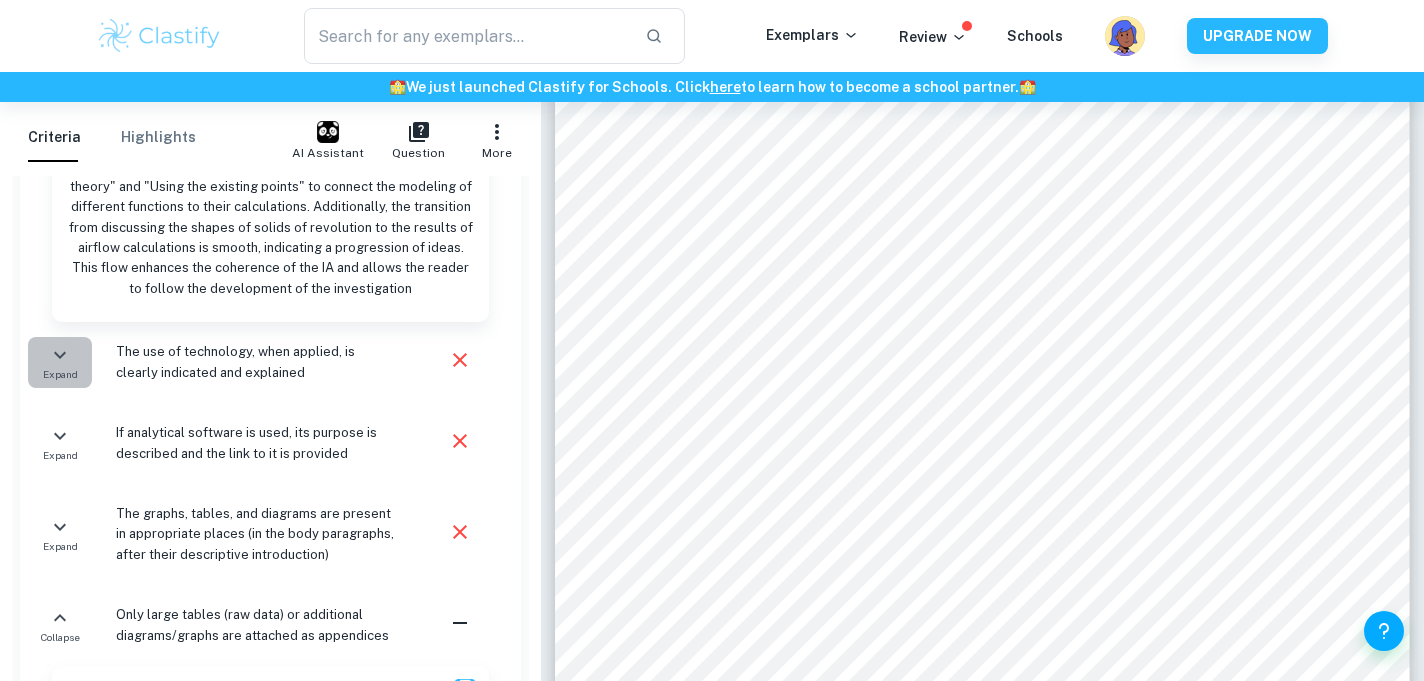 click 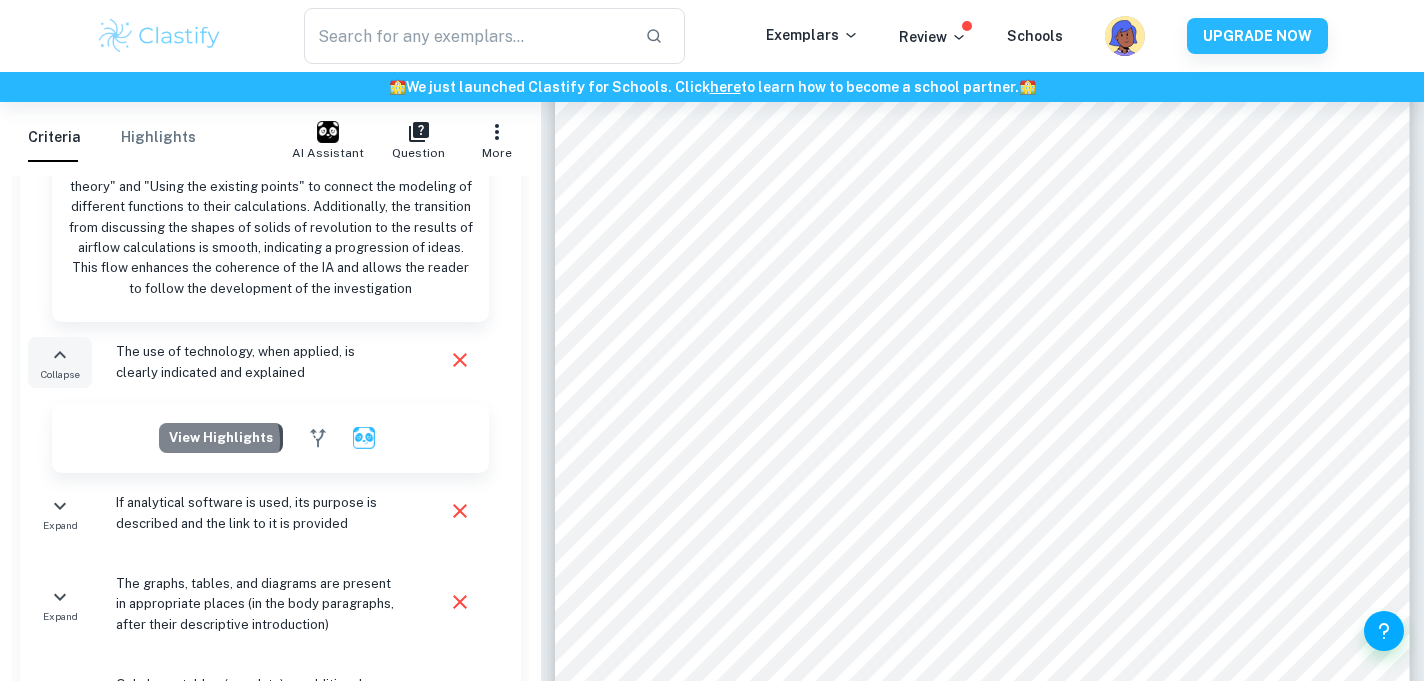 click on "View highlights" at bounding box center [221, -30] 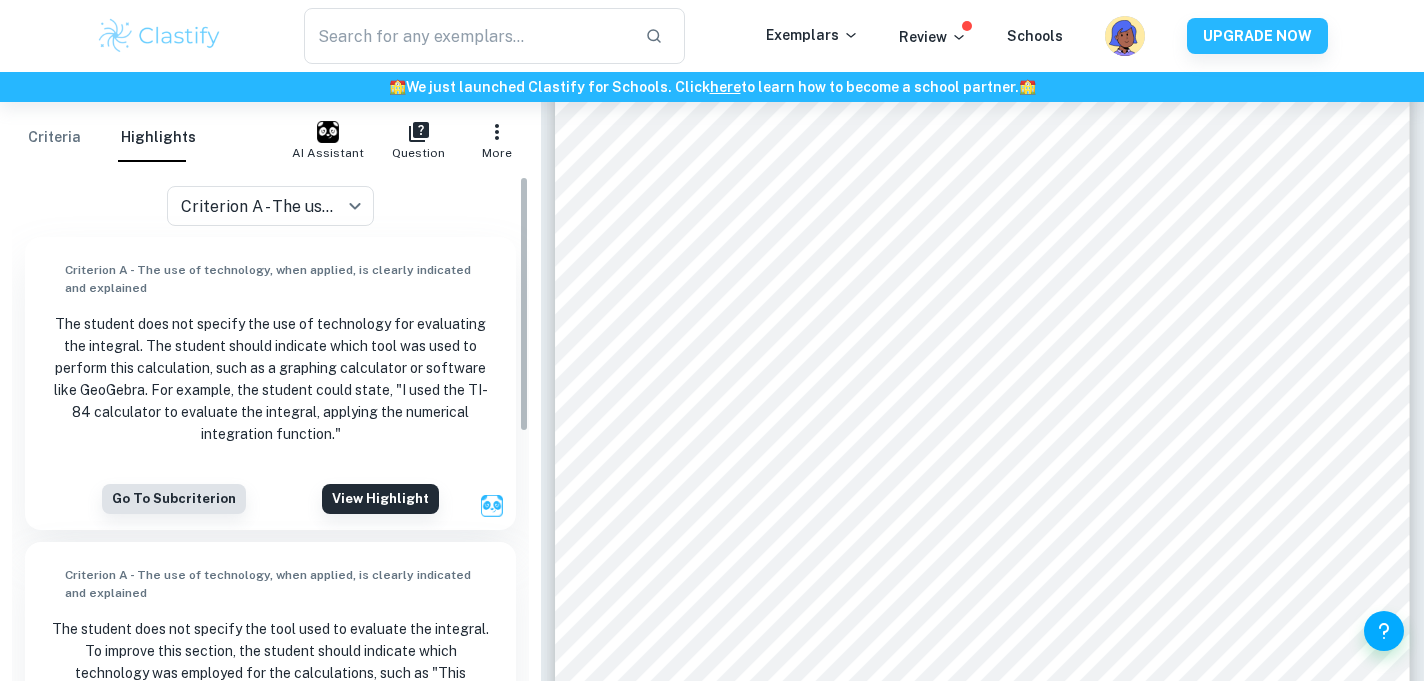 scroll, scrollTop: 2, scrollLeft: 0, axis: vertical 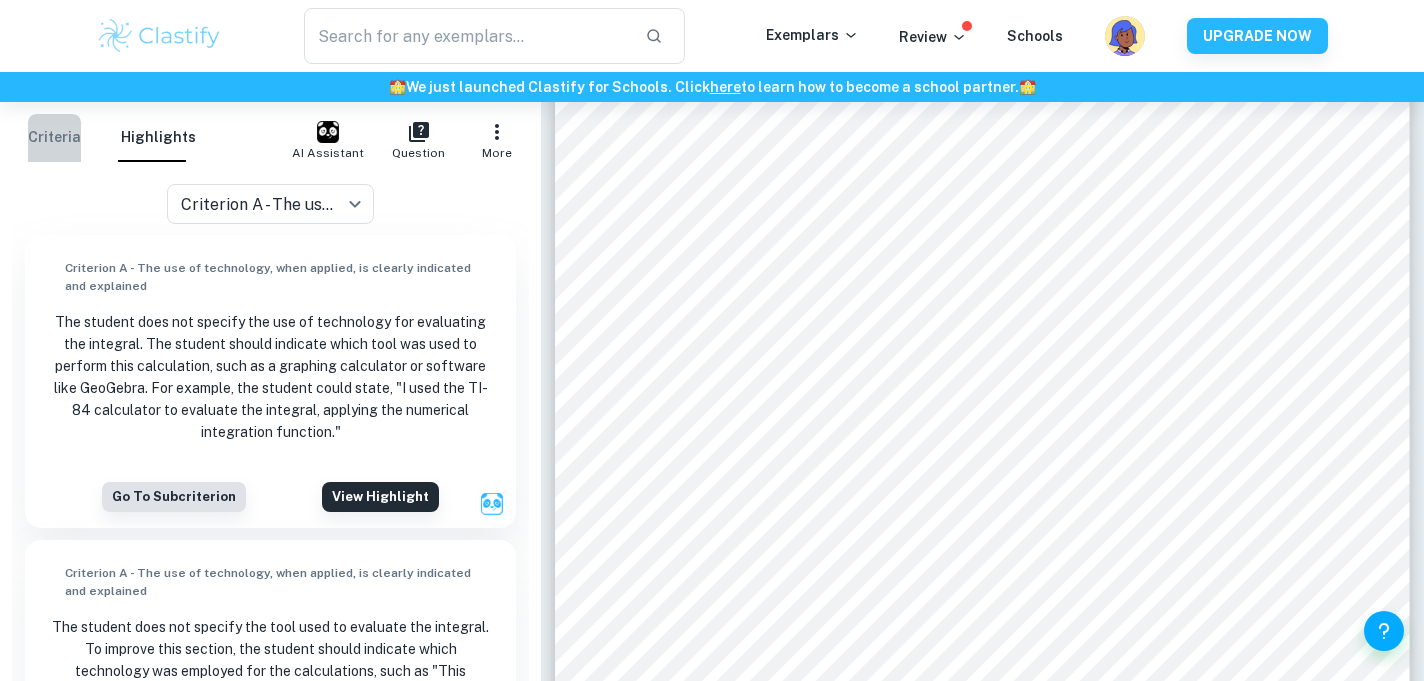 click on "Criteria" at bounding box center [54, 138] 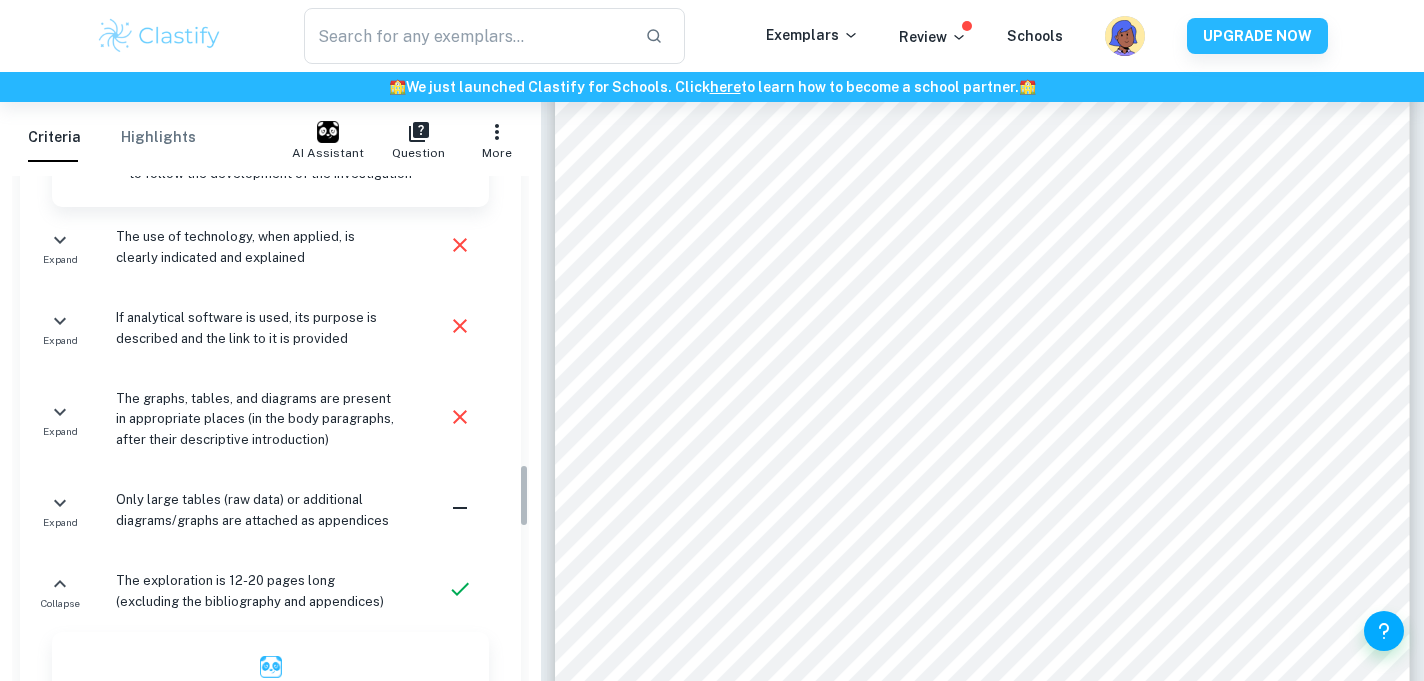 scroll, scrollTop: 2297, scrollLeft: 0, axis: vertical 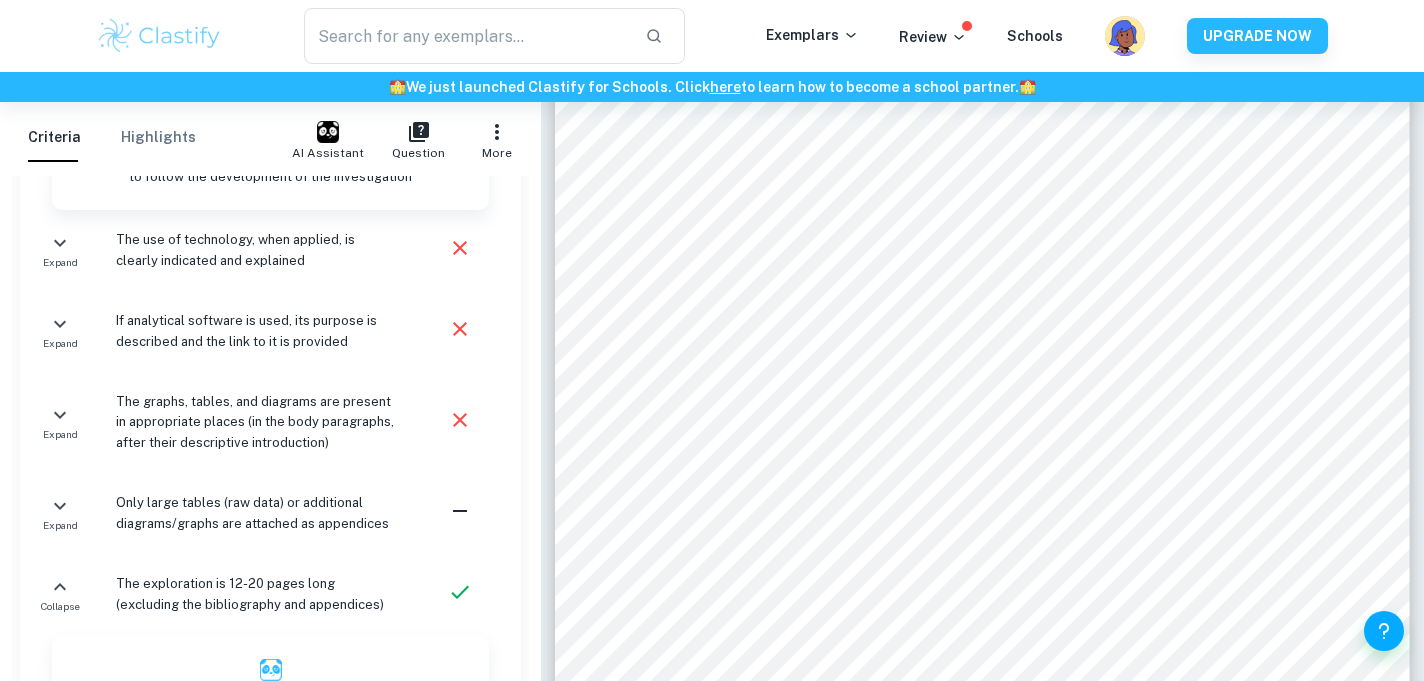 click on "If analytical software is used, its purpose is described and the link to it is provided" at bounding box center [257, 331] 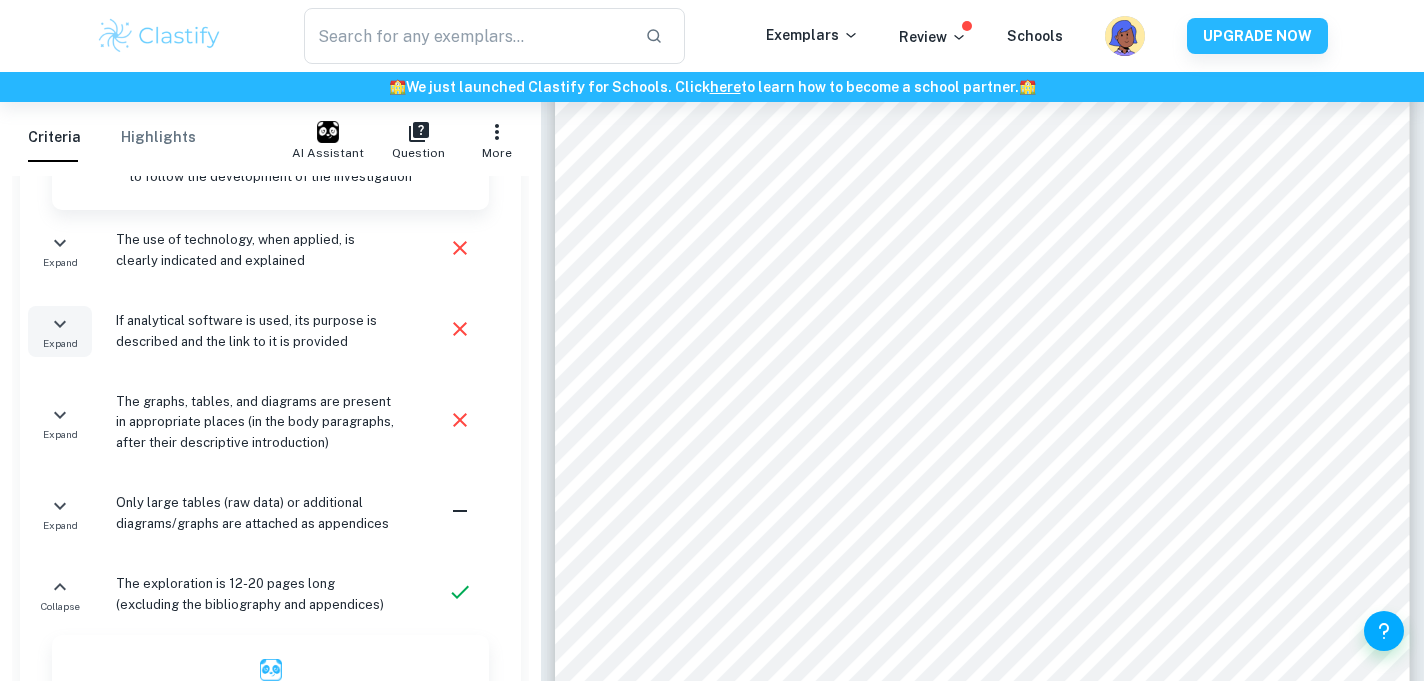 click 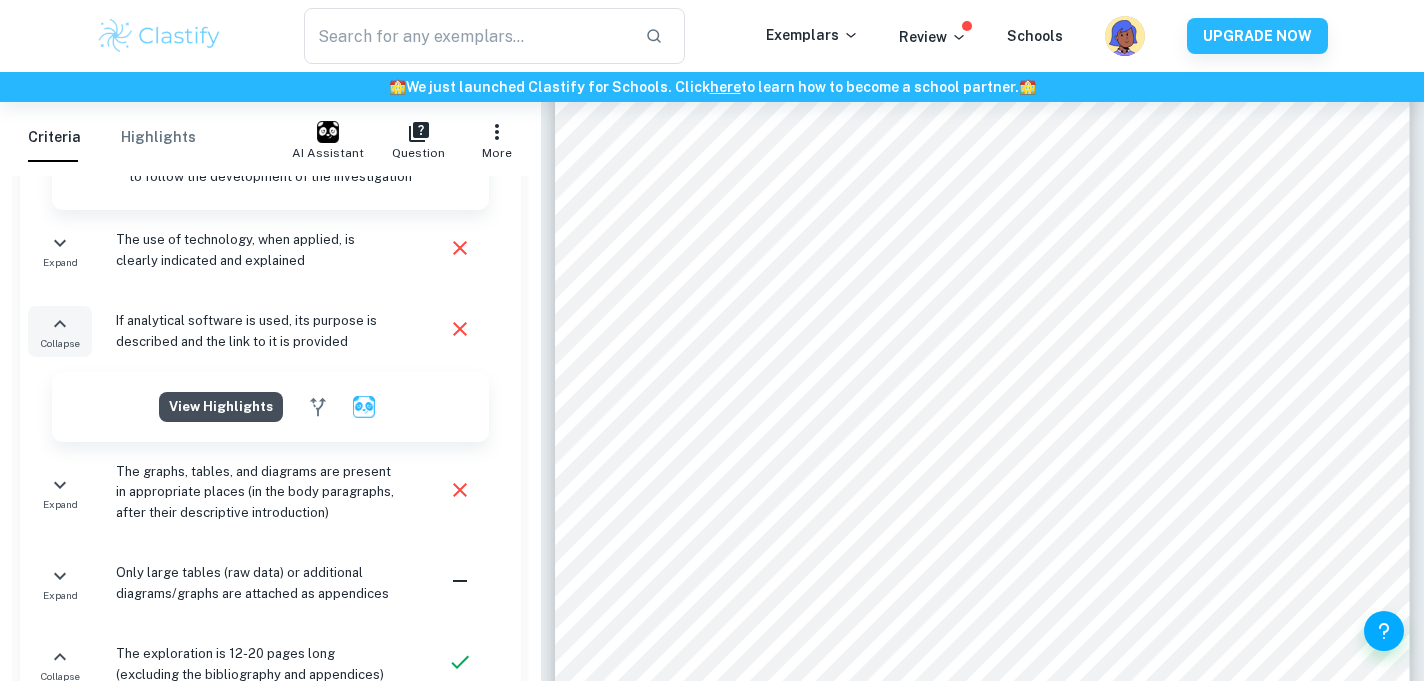 click on "View highlights" at bounding box center (221, -142) 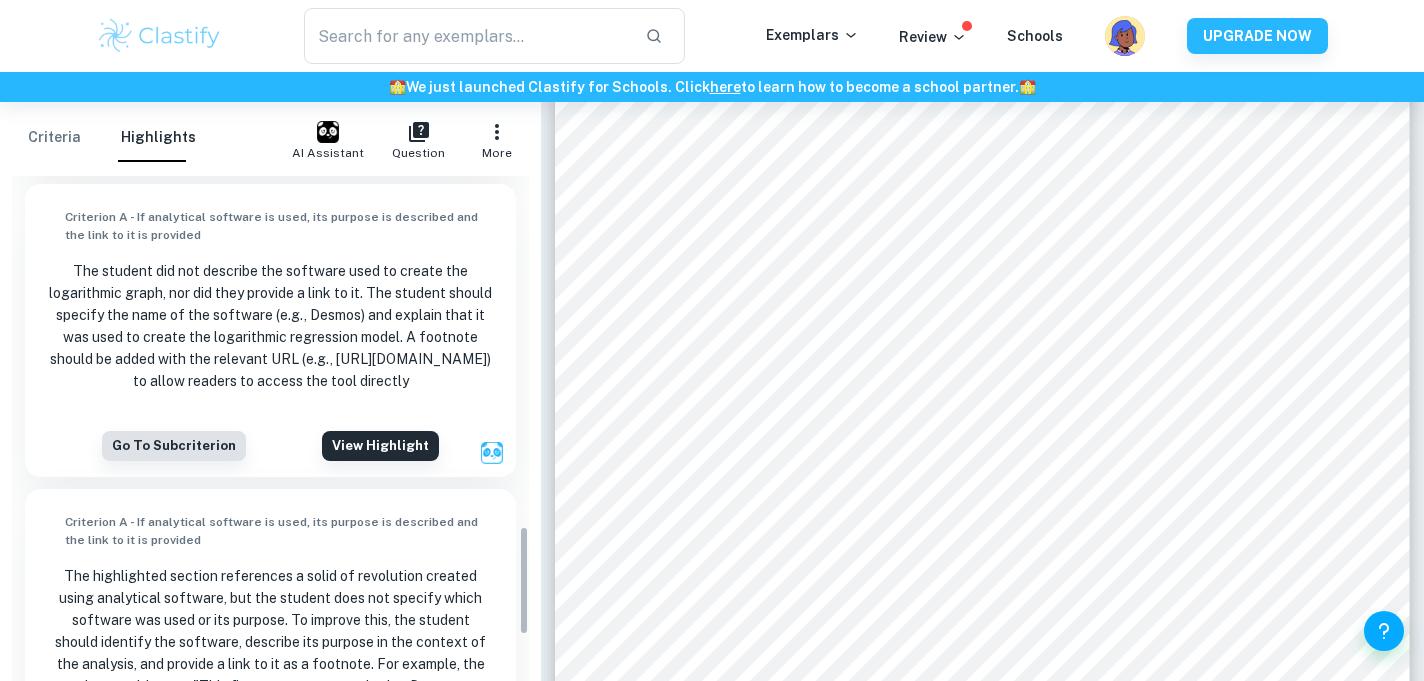scroll, scrollTop: 1619, scrollLeft: 0, axis: vertical 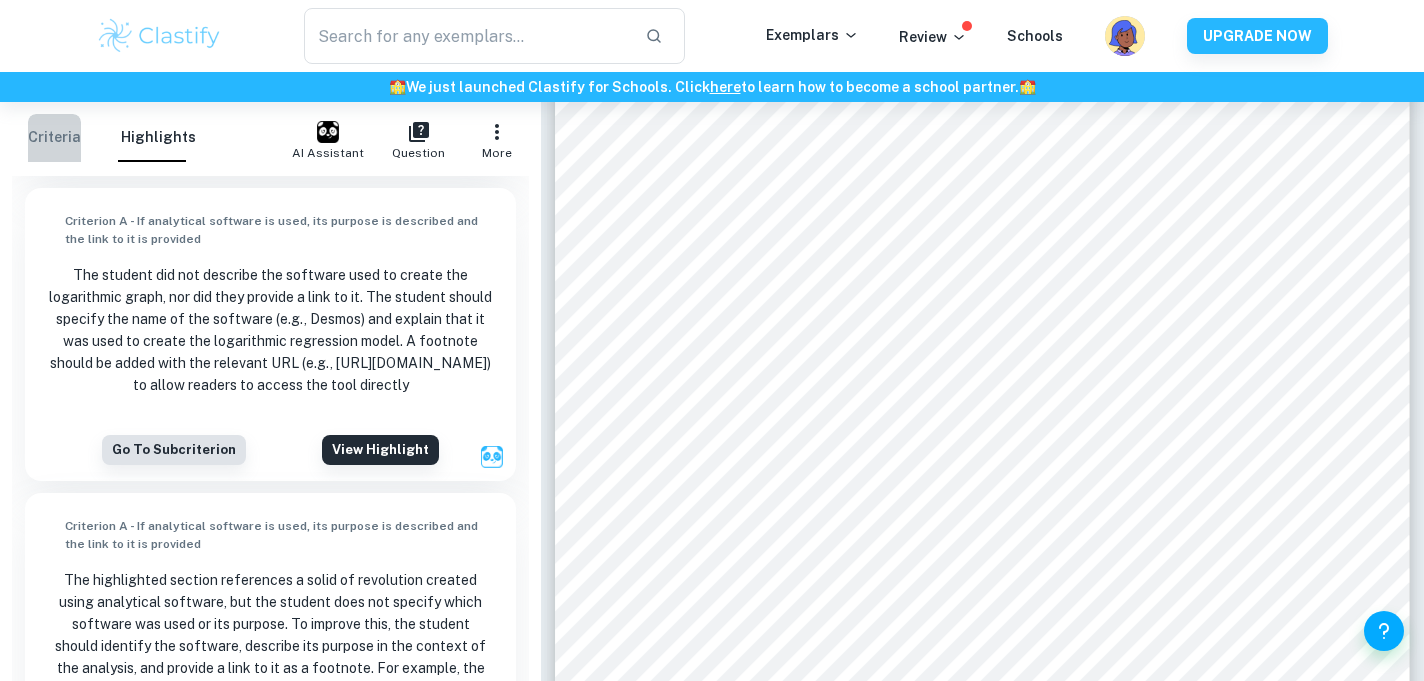 click on "Criteria" at bounding box center [54, 138] 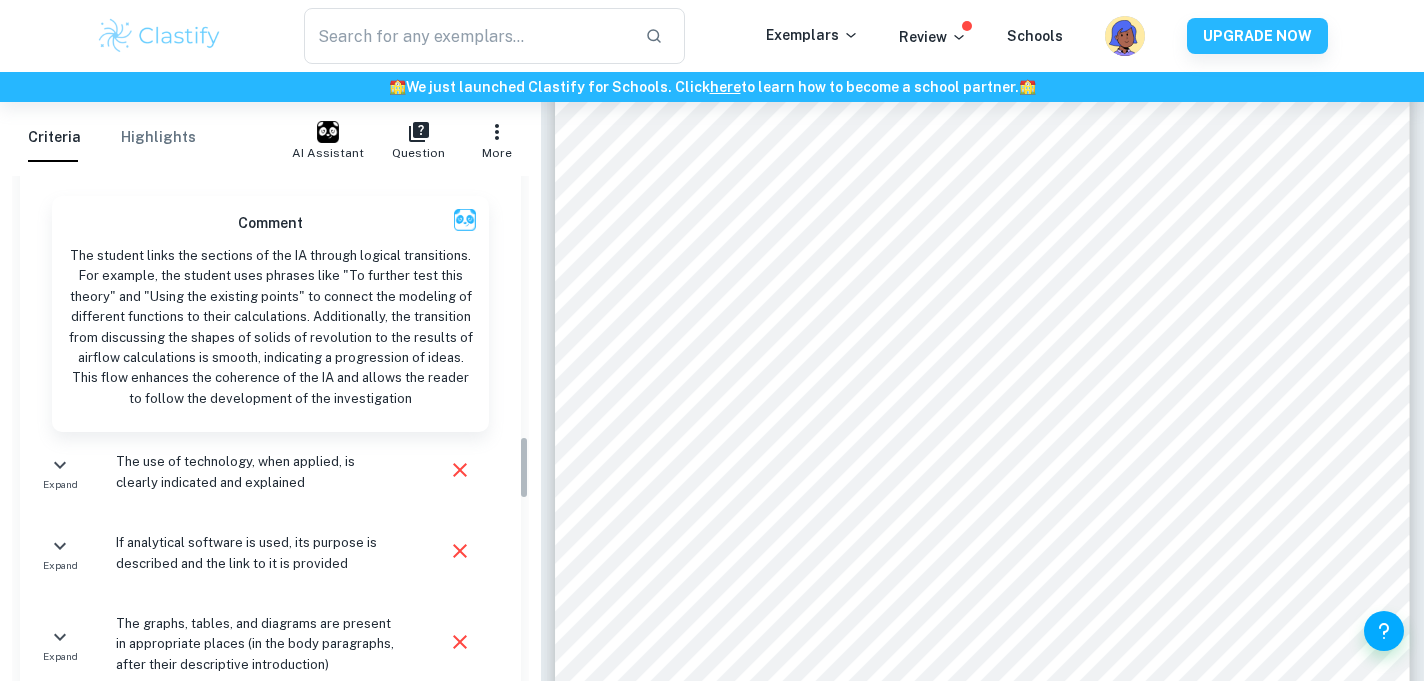 scroll, scrollTop: 2112, scrollLeft: 0, axis: vertical 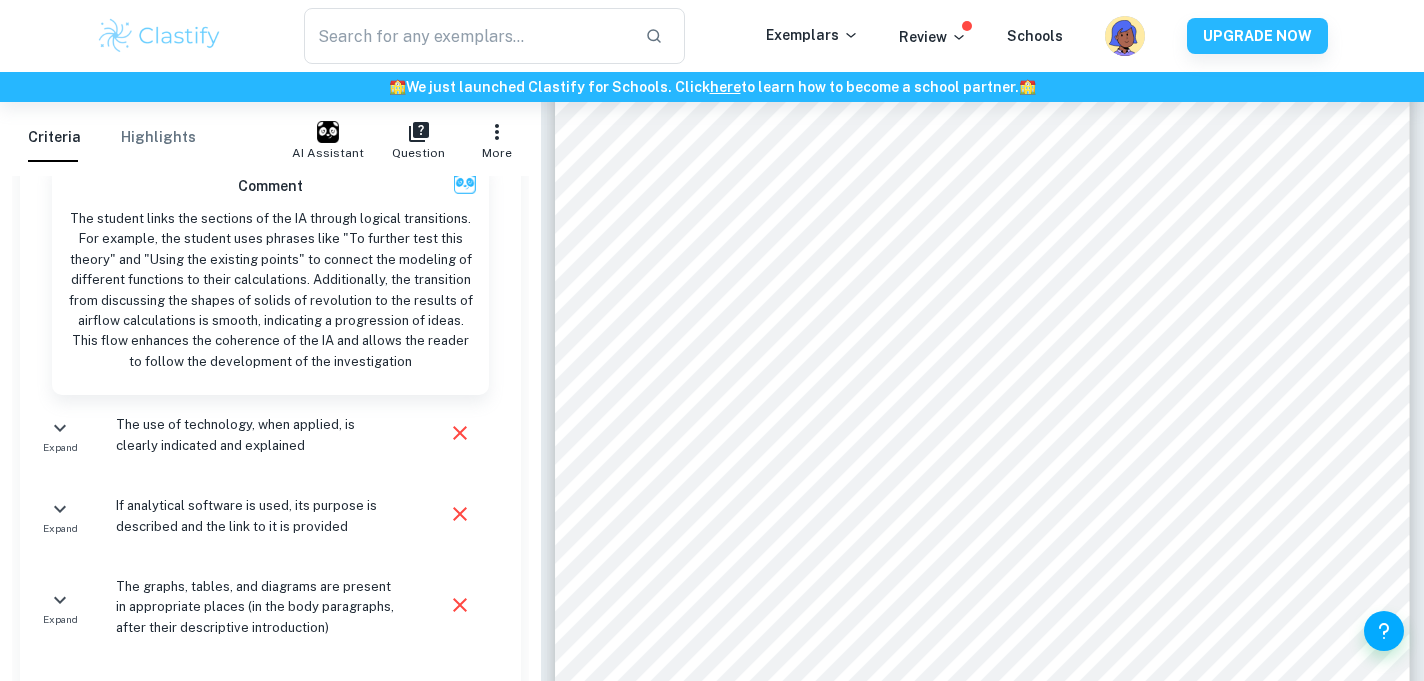 click on "The use of technology, when applied, is clearly indicated and explained" at bounding box center (257, 435) 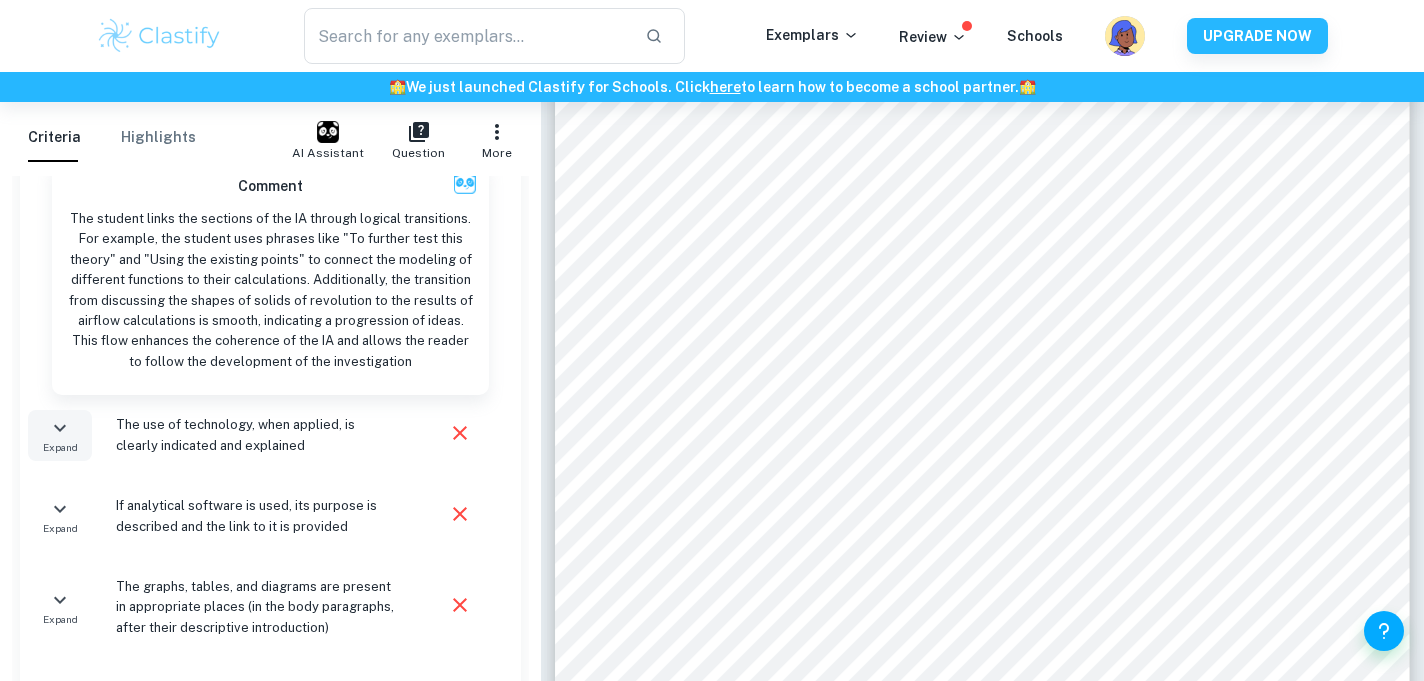 click on "Expand" at bounding box center [60, 435] 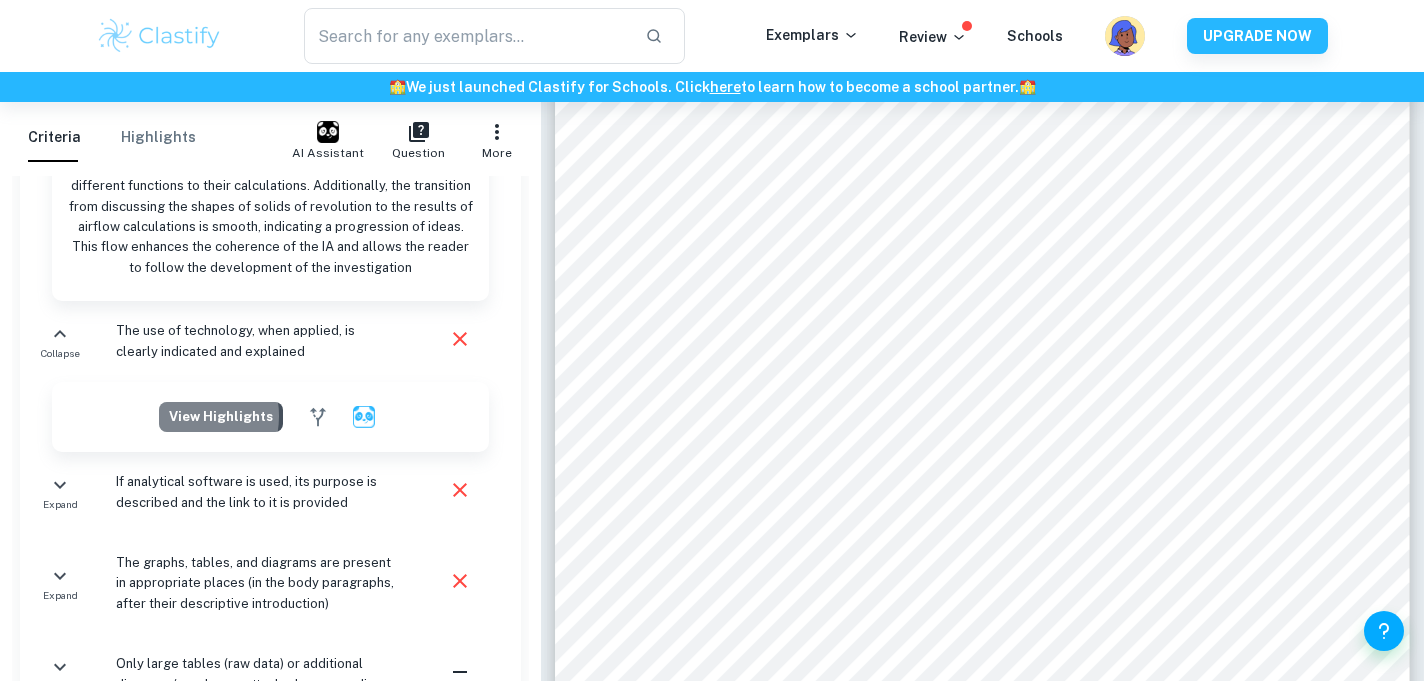 click on "View highlights" at bounding box center [221, -51] 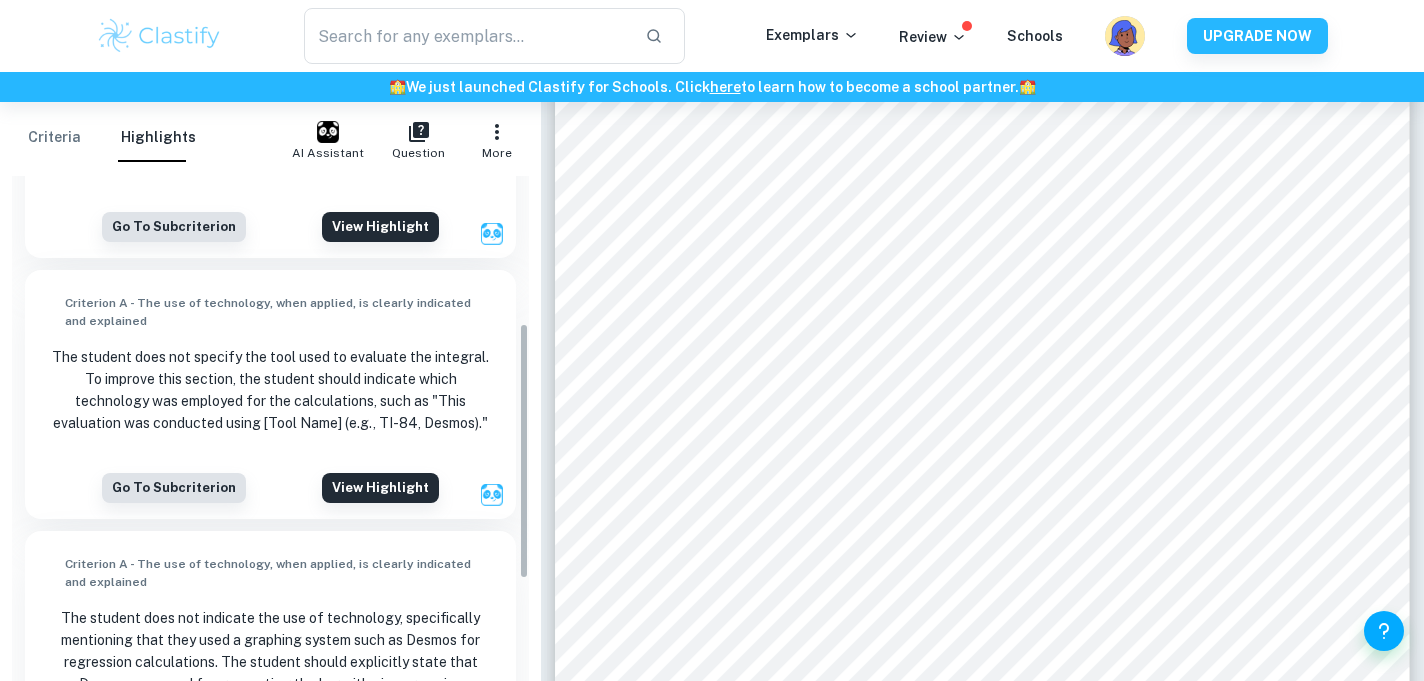 scroll, scrollTop: 266, scrollLeft: 0, axis: vertical 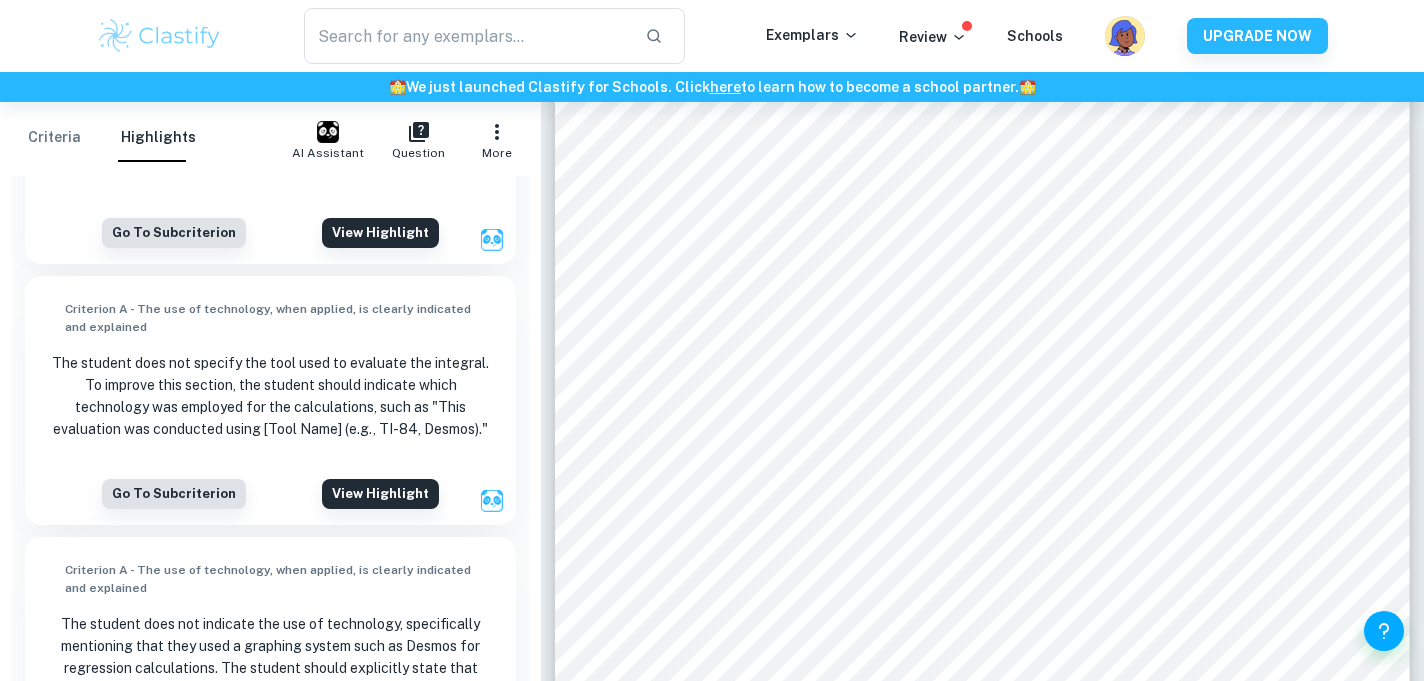 click on "Criteria" at bounding box center (54, 138) 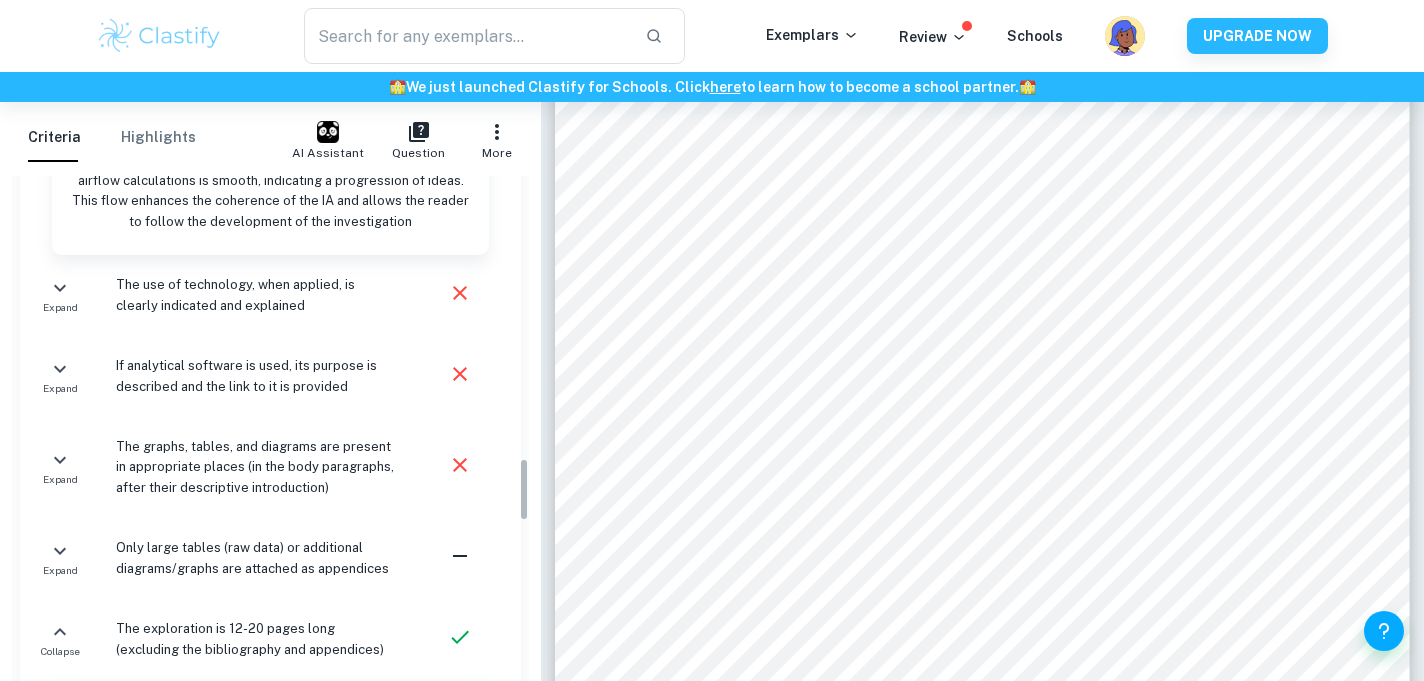 scroll, scrollTop: 2249, scrollLeft: 0, axis: vertical 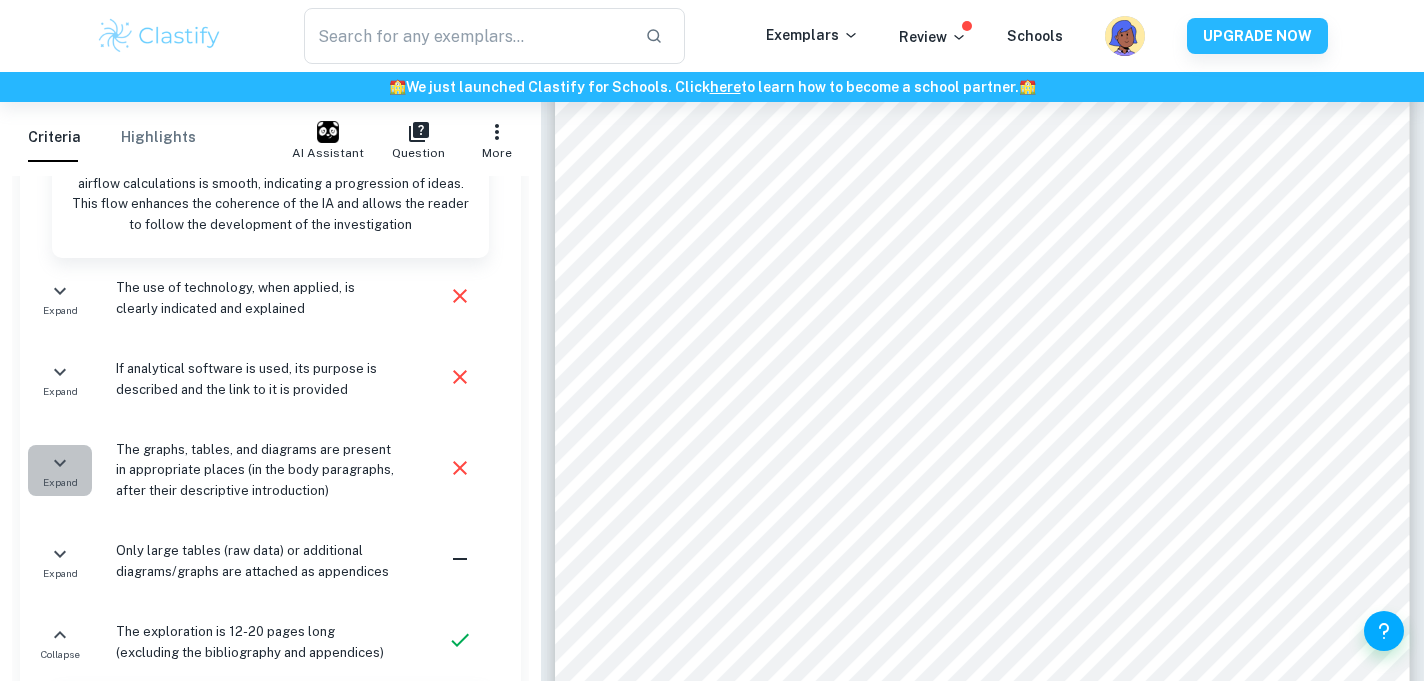 click on "Expand" at bounding box center (60, 470) 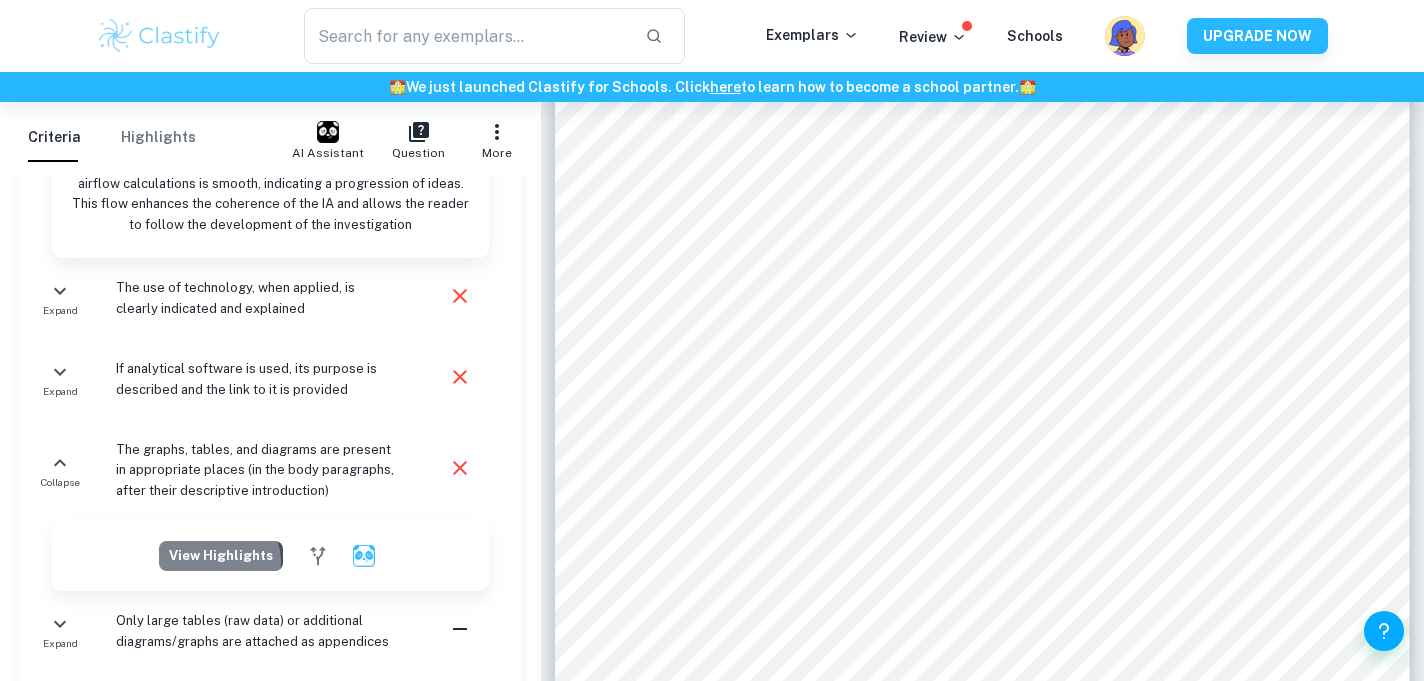 click on "View highlights" at bounding box center [221, -94] 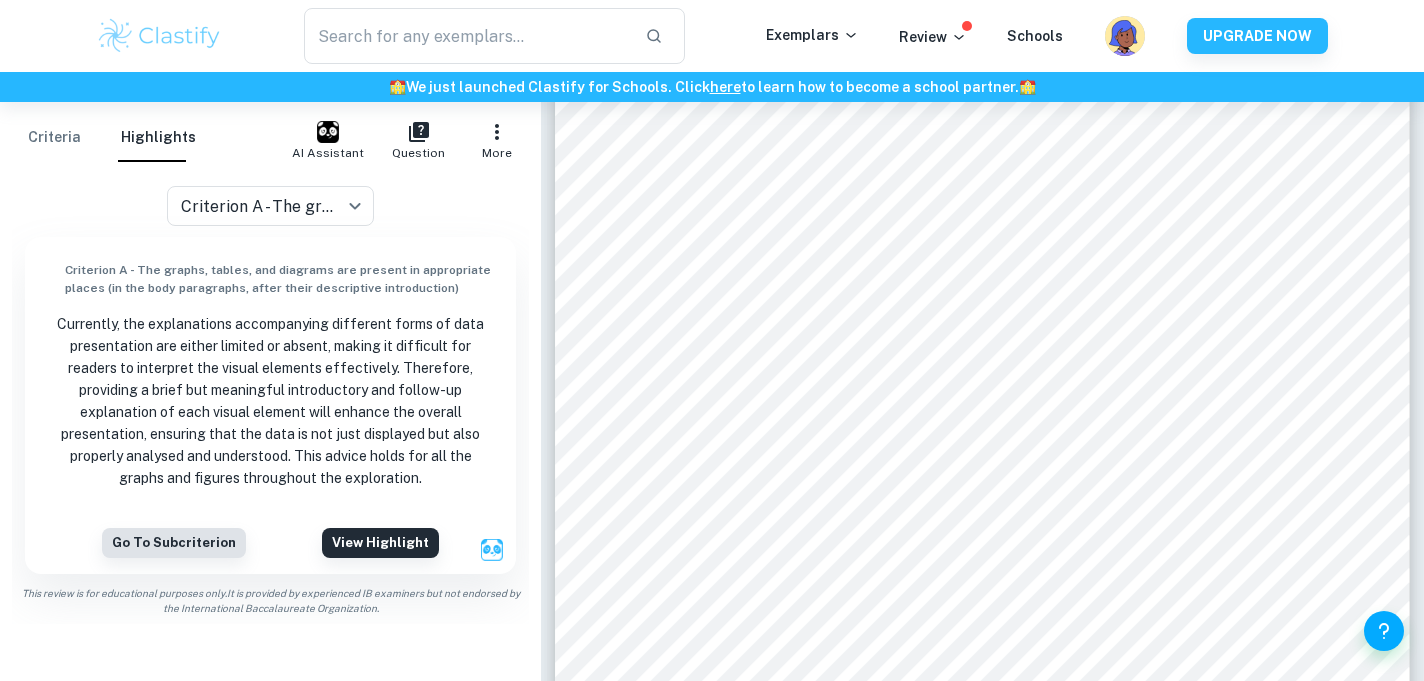 click on "Criteria" at bounding box center (54, 138) 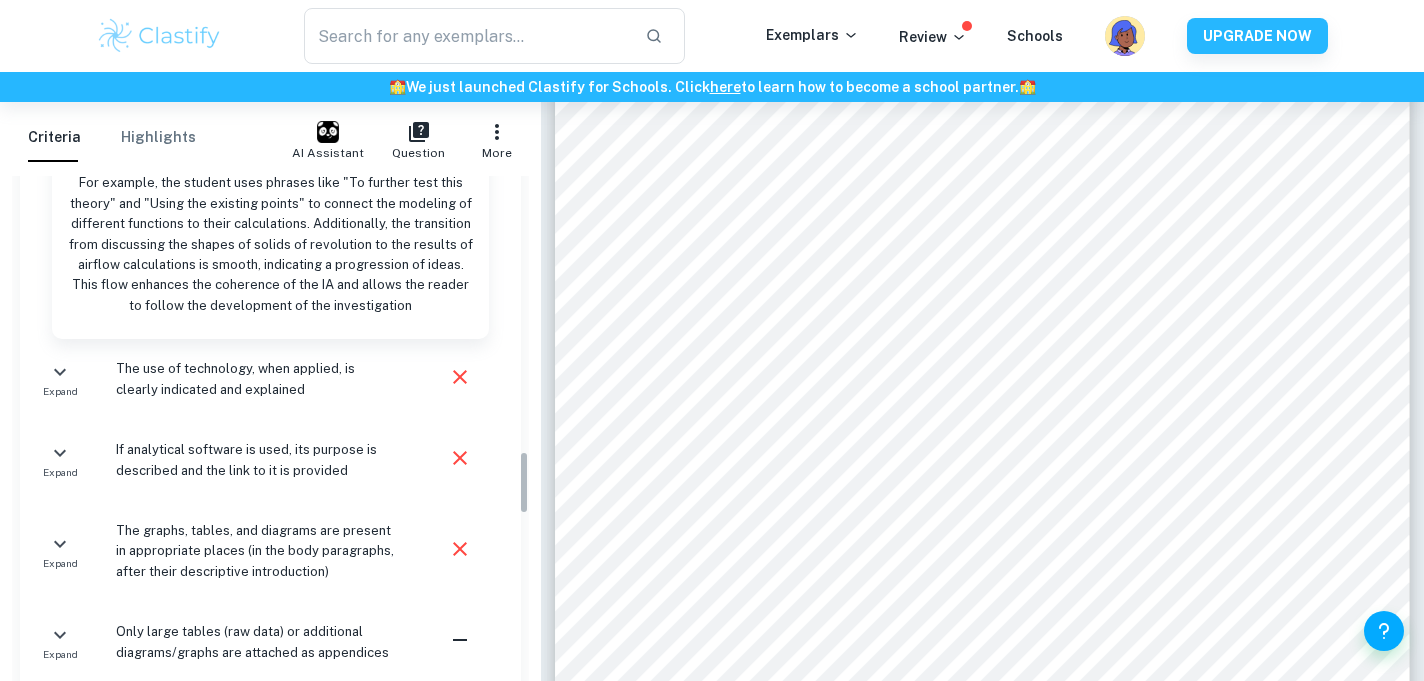 scroll, scrollTop: 2197, scrollLeft: 0, axis: vertical 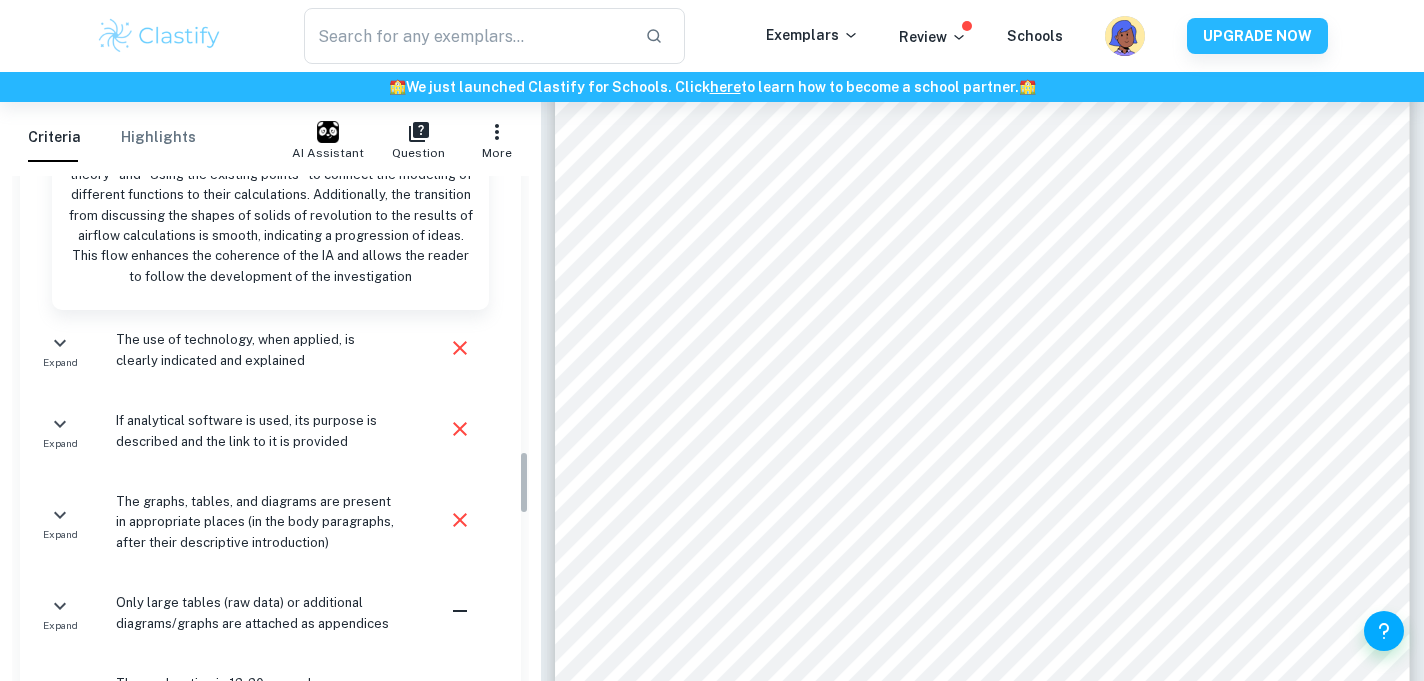 click on "The use of technology, when applied, is clearly indicated and explained" at bounding box center [257, 350] 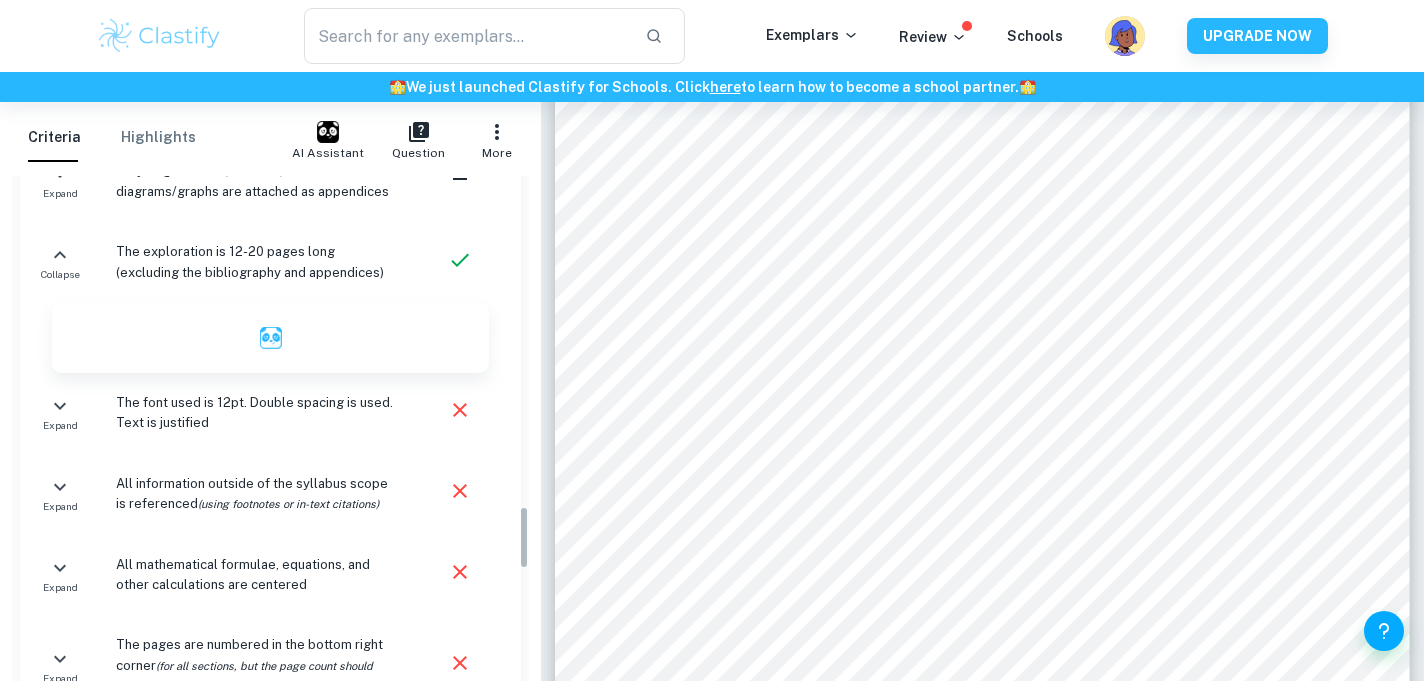 scroll, scrollTop: 2632, scrollLeft: 0, axis: vertical 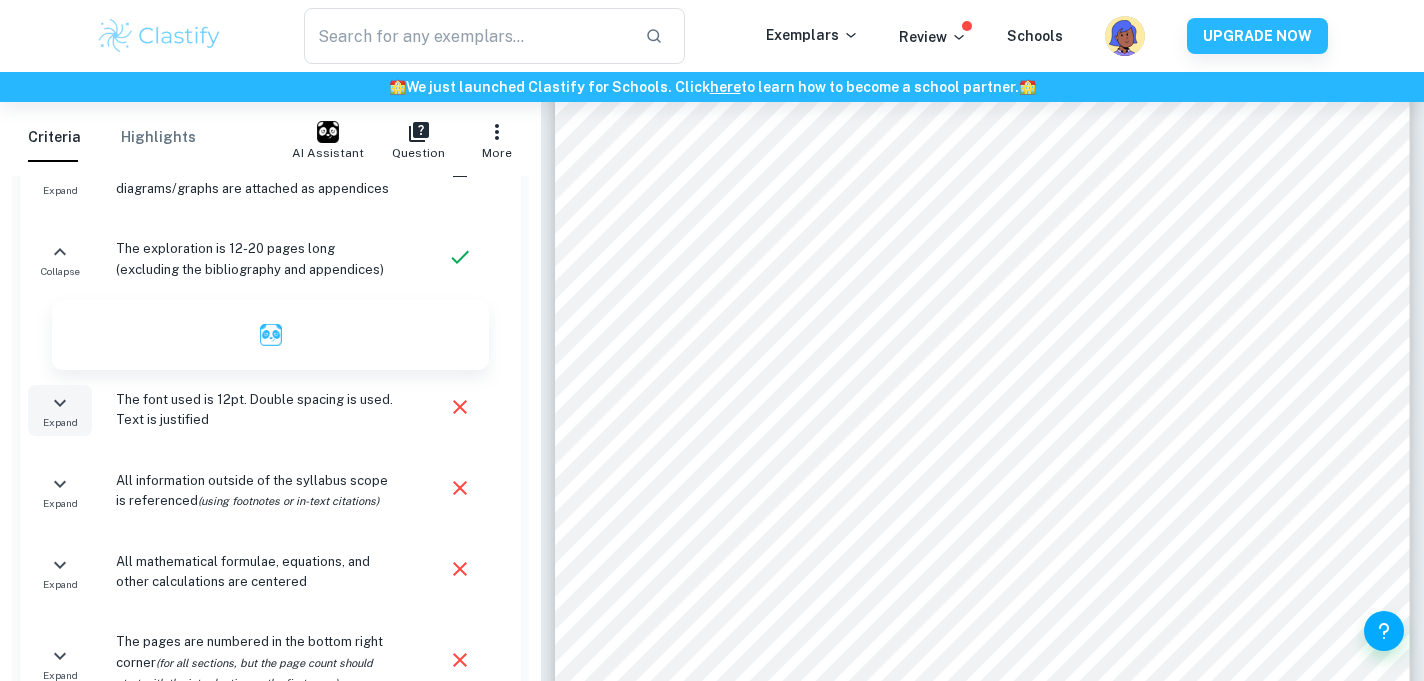click 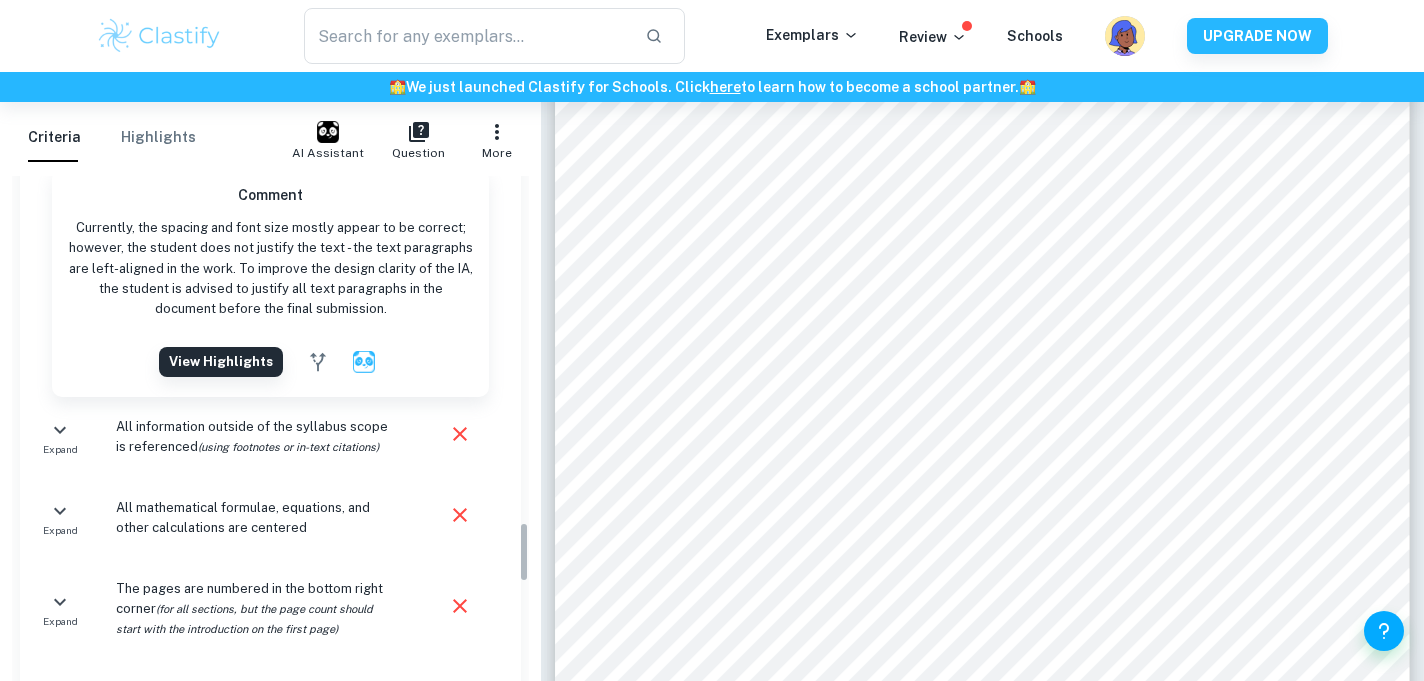 scroll, scrollTop: 2913, scrollLeft: 0, axis: vertical 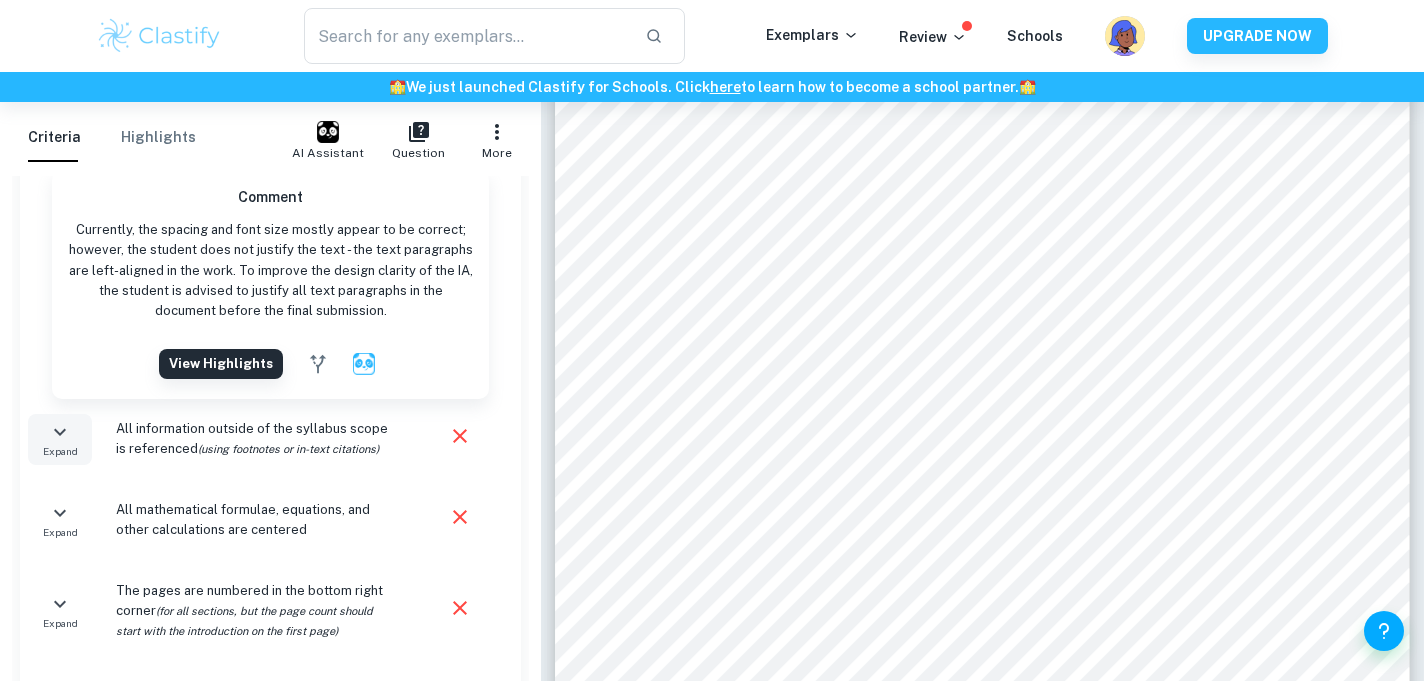 click on "Expand" at bounding box center [60, 439] 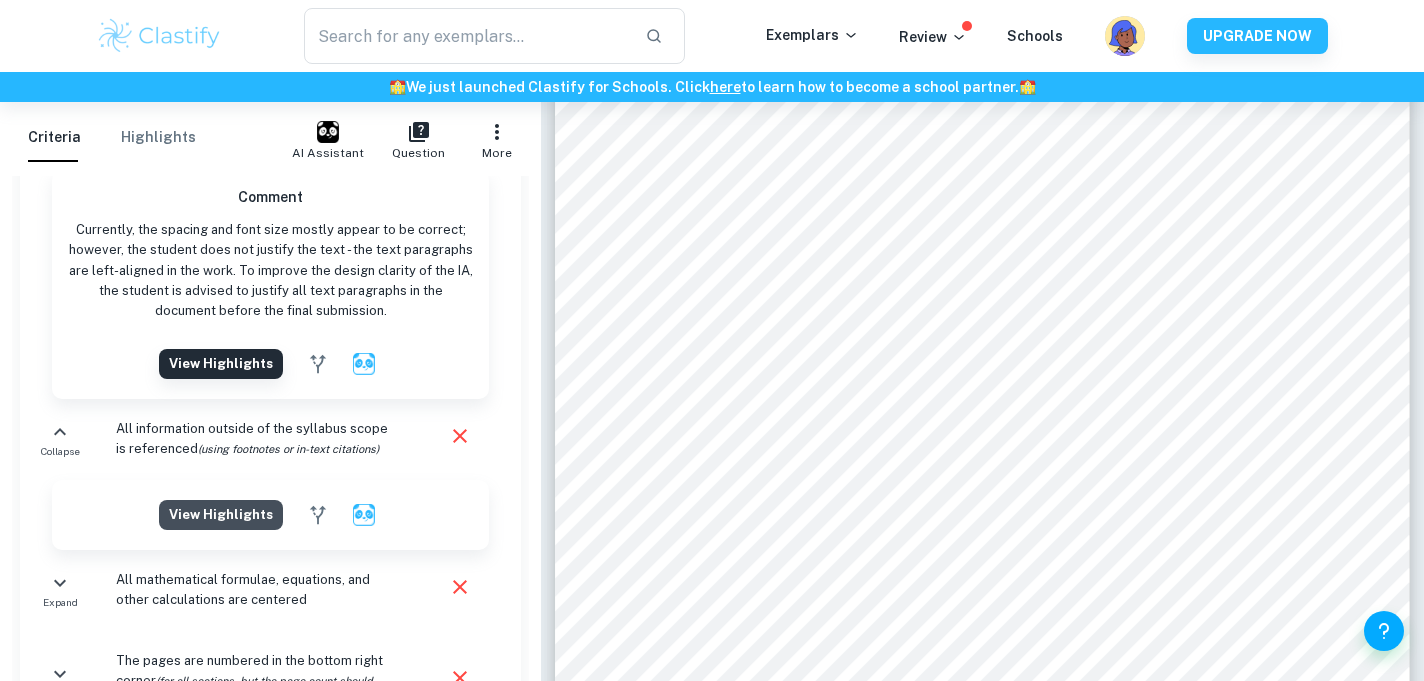 click on "View highlights" at bounding box center [221, -758] 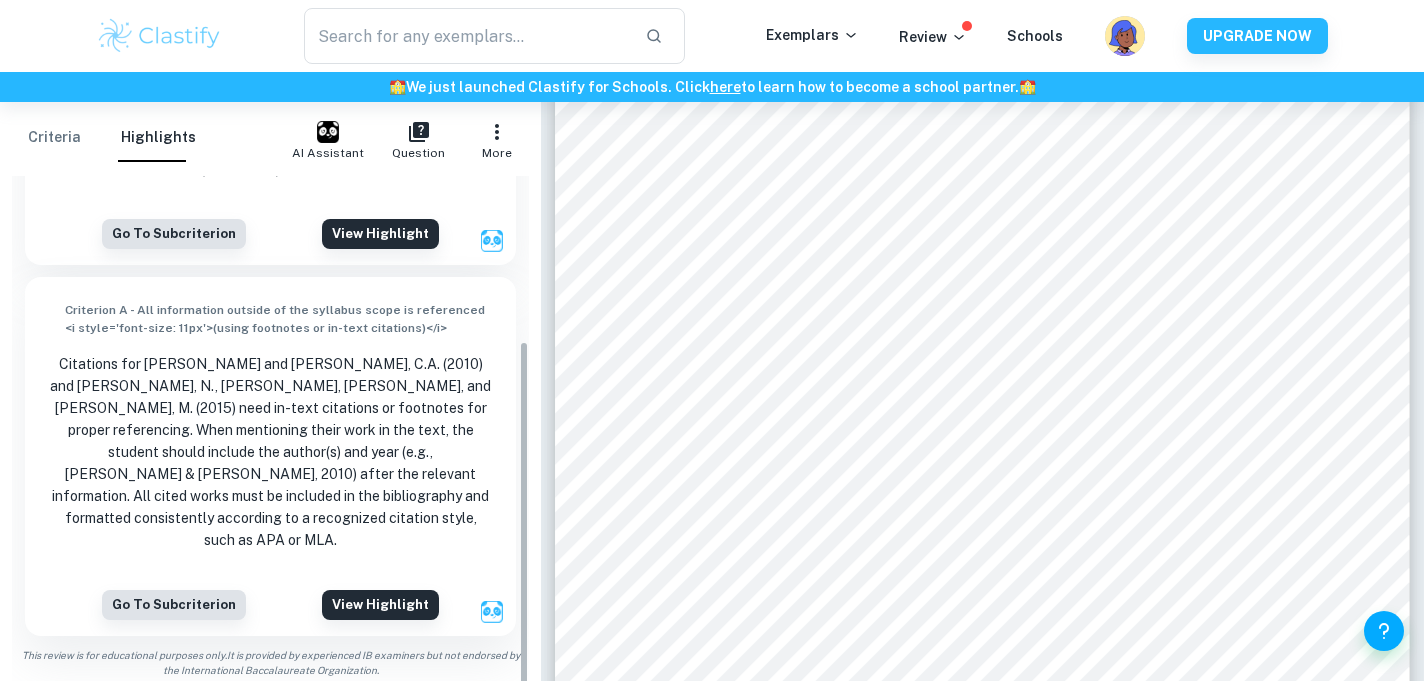 scroll, scrollTop: 243, scrollLeft: 0, axis: vertical 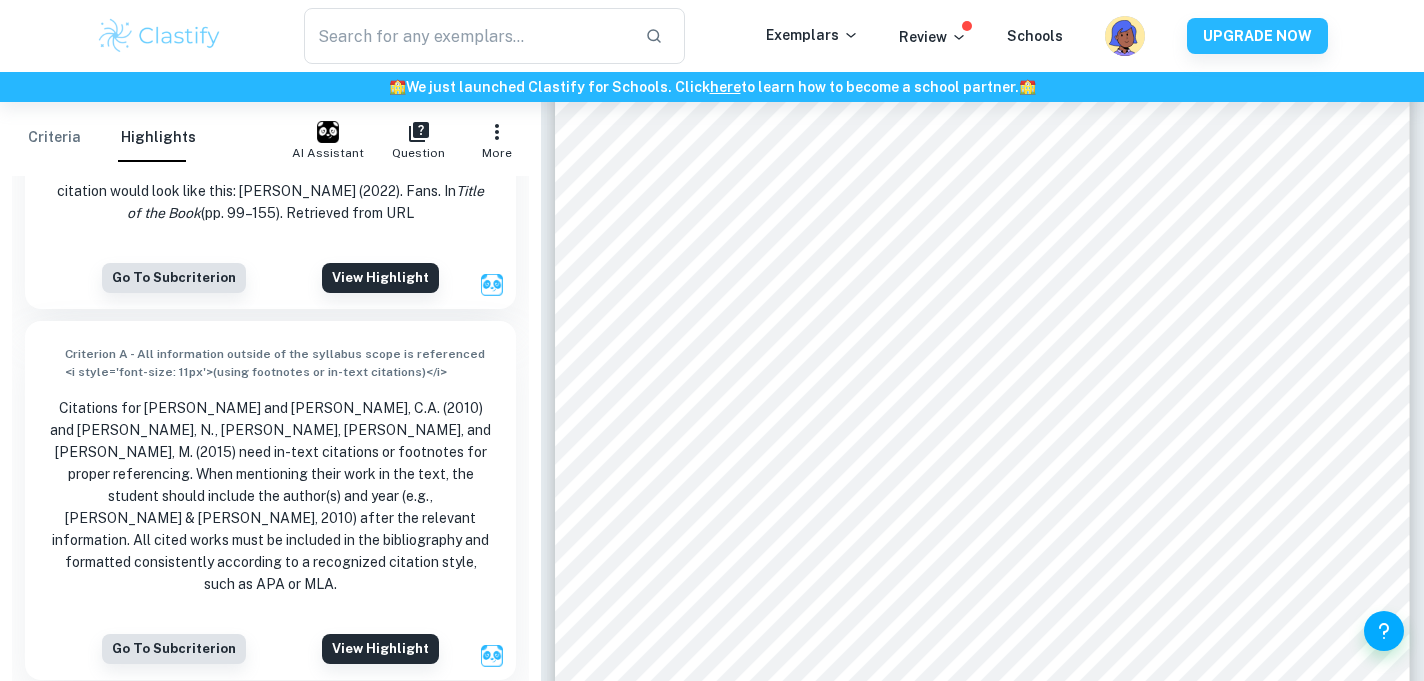 click on "Criteria" at bounding box center [54, 138] 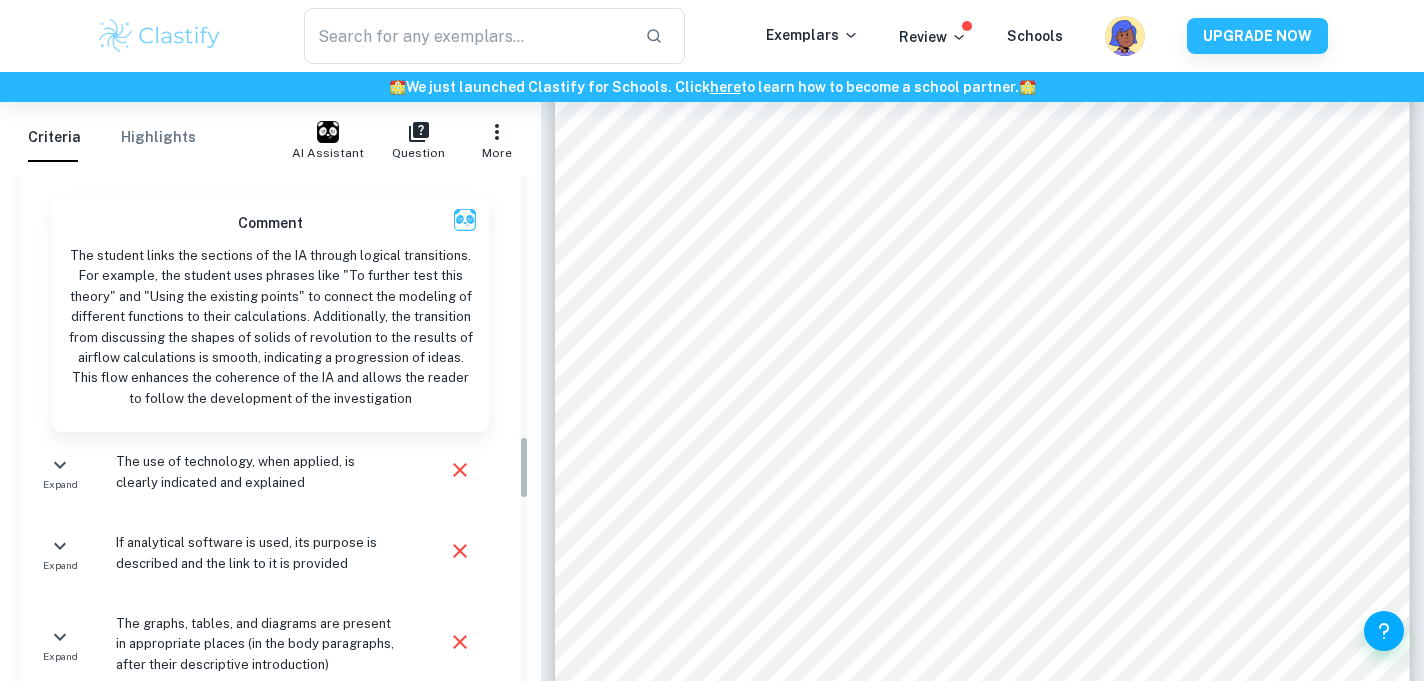 scroll, scrollTop: 2154, scrollLeft: 0, axis: vertical 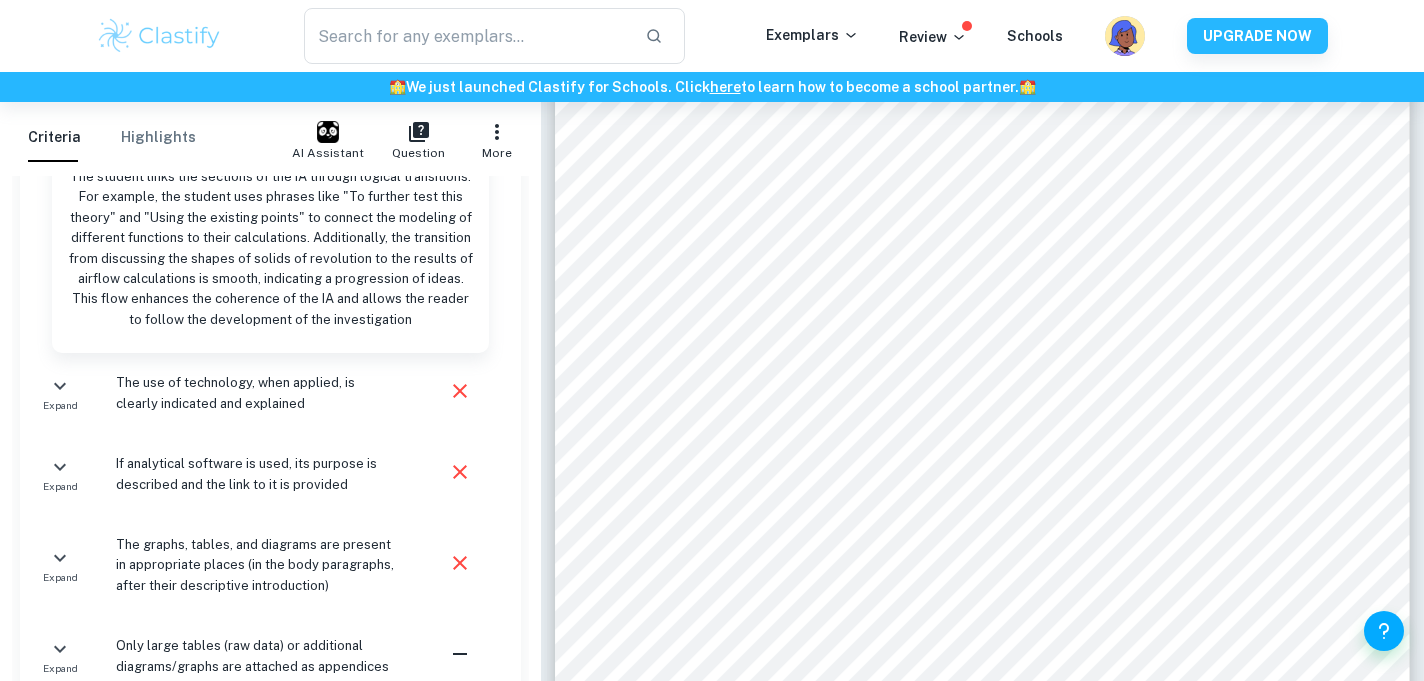 click on "The use of technology, when applied, is clearly indicated and explained" at bounding box center [257, 393] 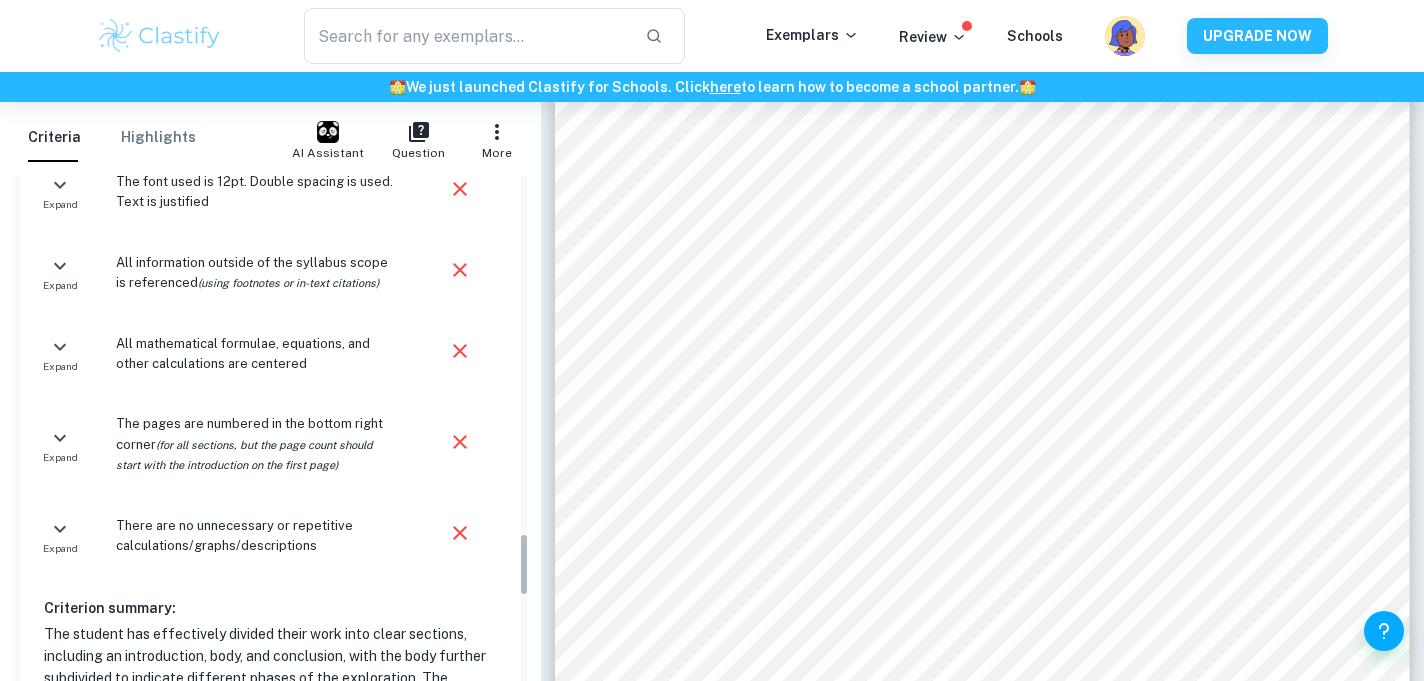 scroll, scrollTop: 2846, scrollLeft: 0, axis: vertical 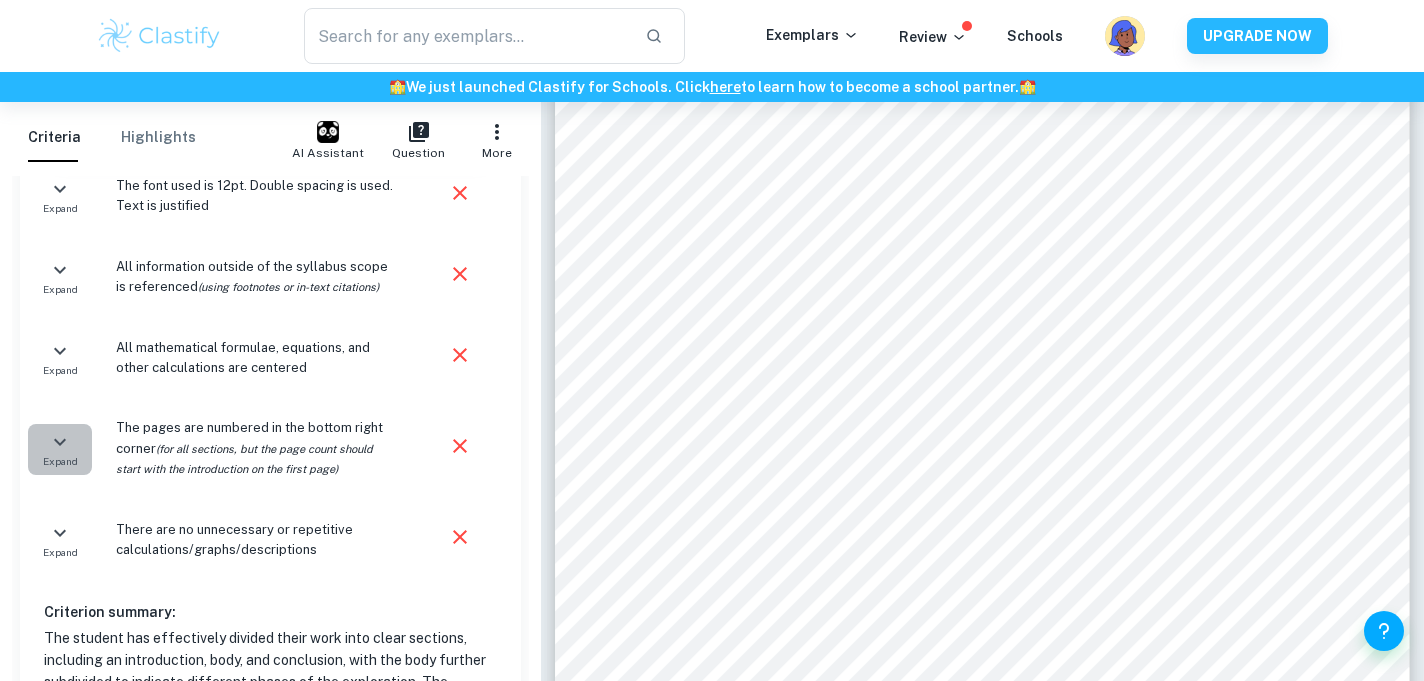 click on "Expand" at bounding box center (60, 449) 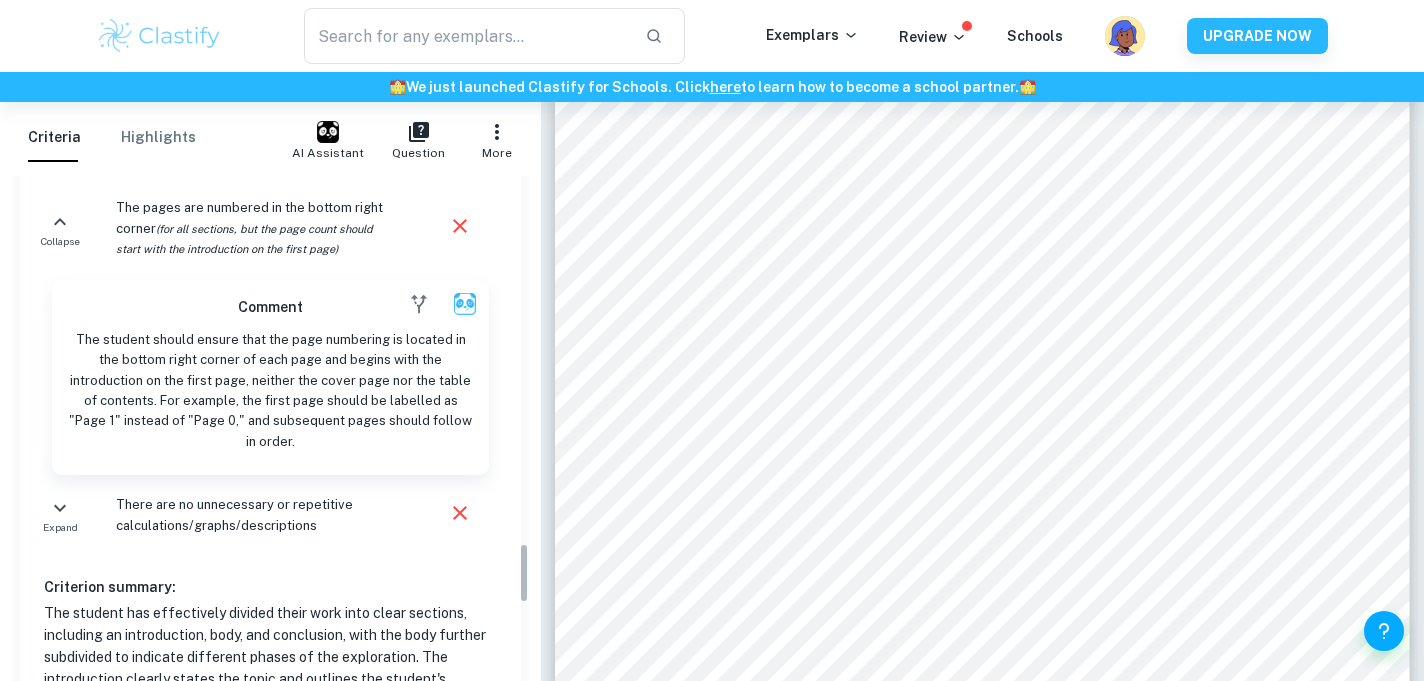 scroll, scrollTop: 3064, scrollLeft: 0, axis: vertical 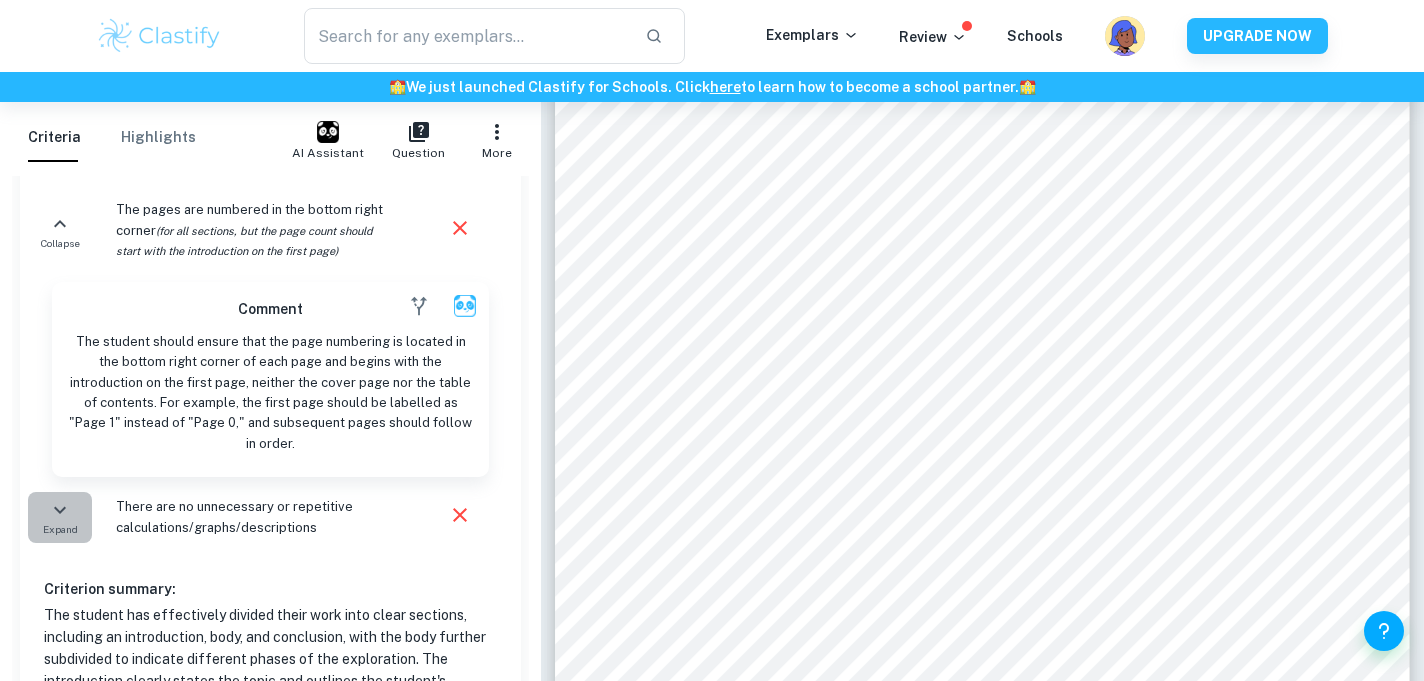 click 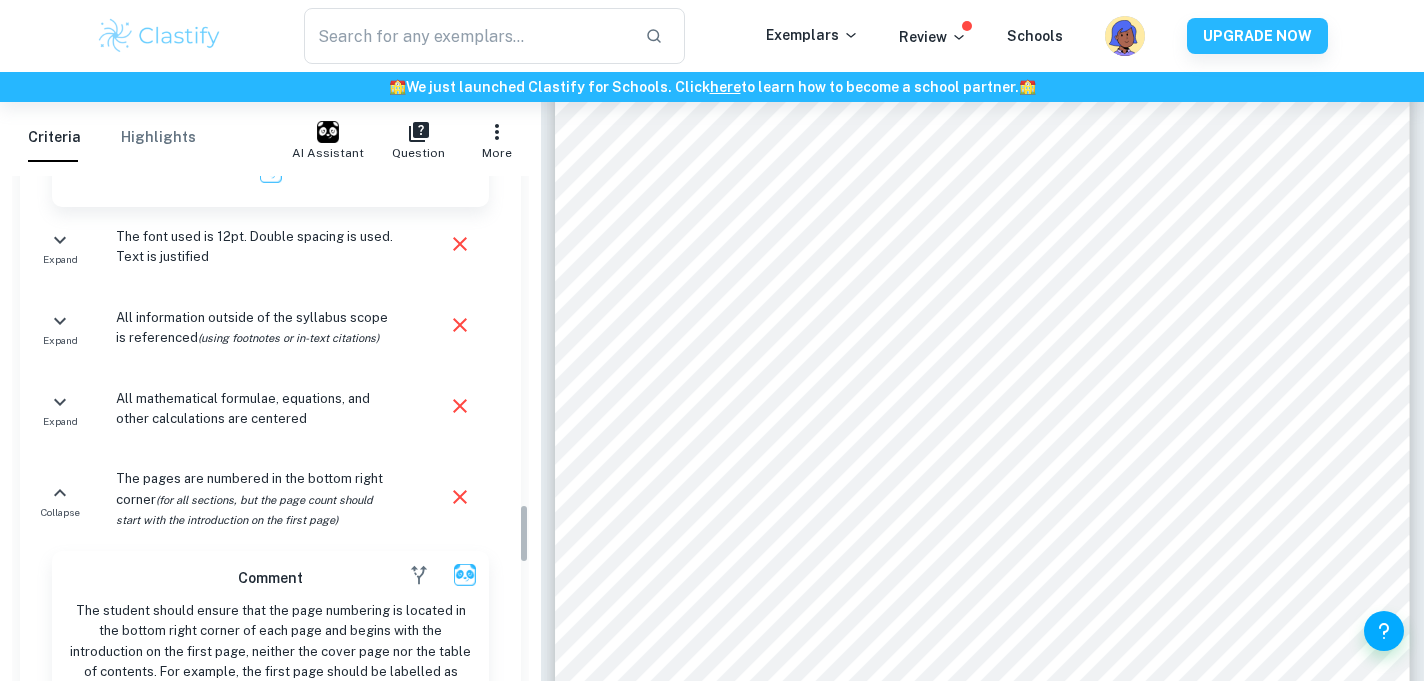 scroll, scrollTop: 2795, scrollLeft: 0, axis: vertical 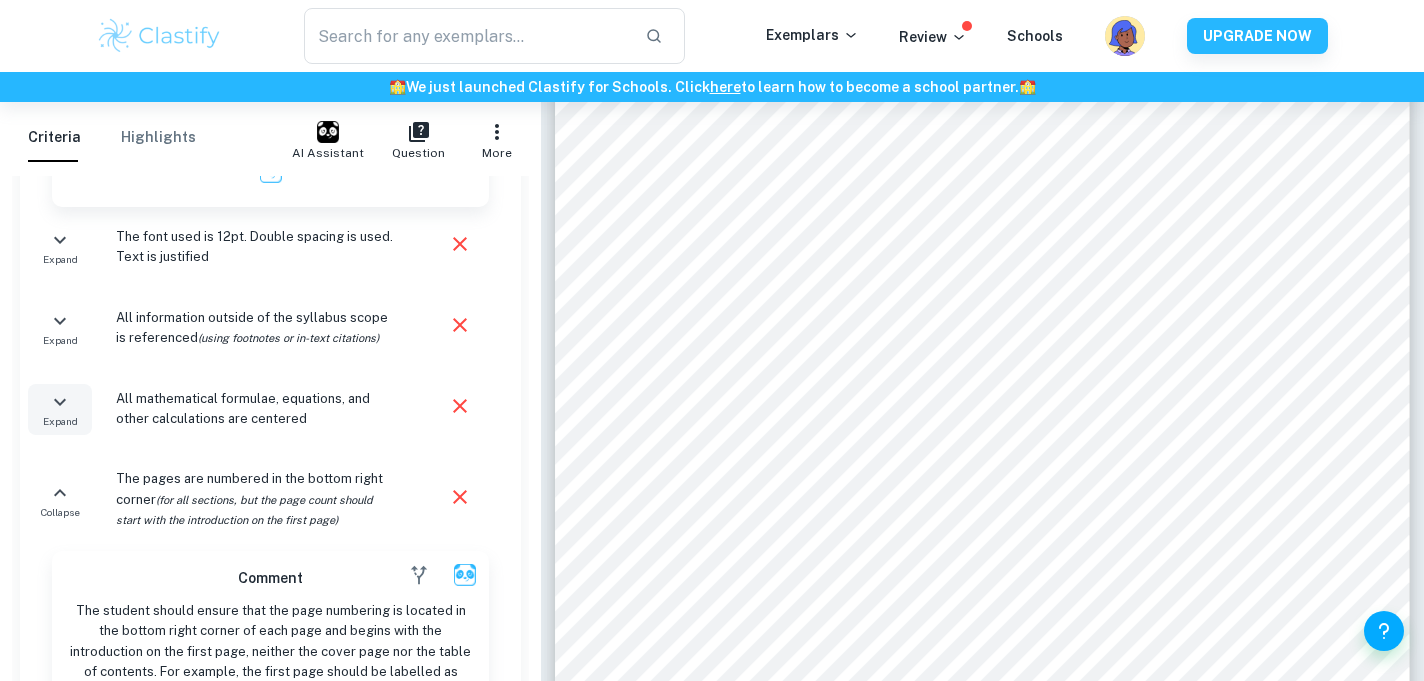 click 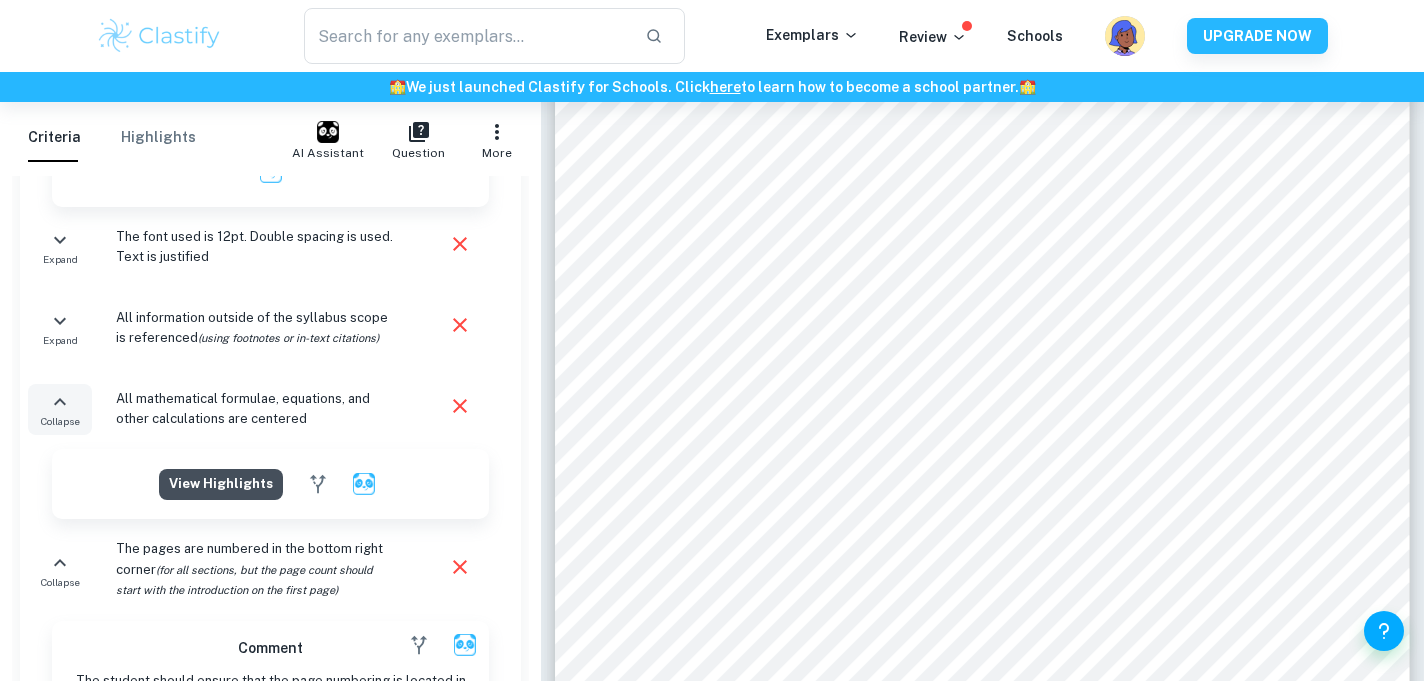 click on "View highlights" at bounding box center (221, -640) 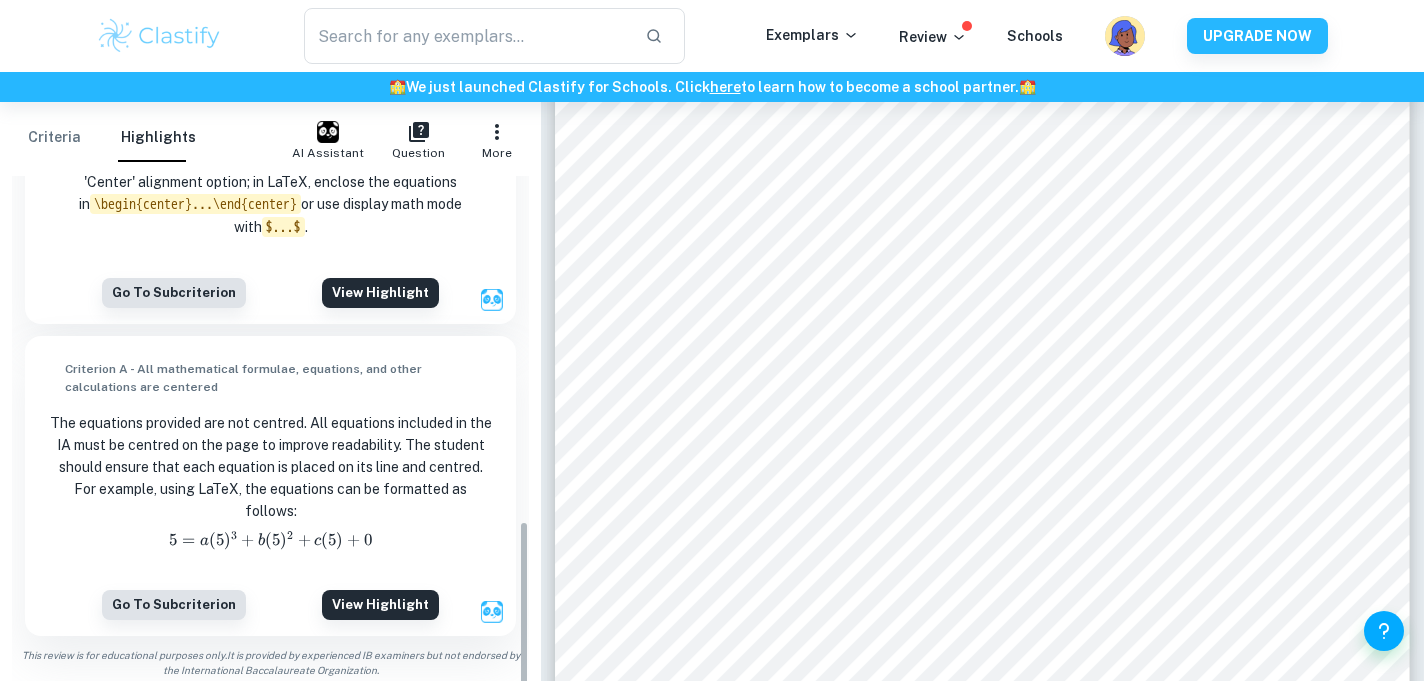 scroll, scrollTop: 1058, scrollLeft: 0, axis: vertical 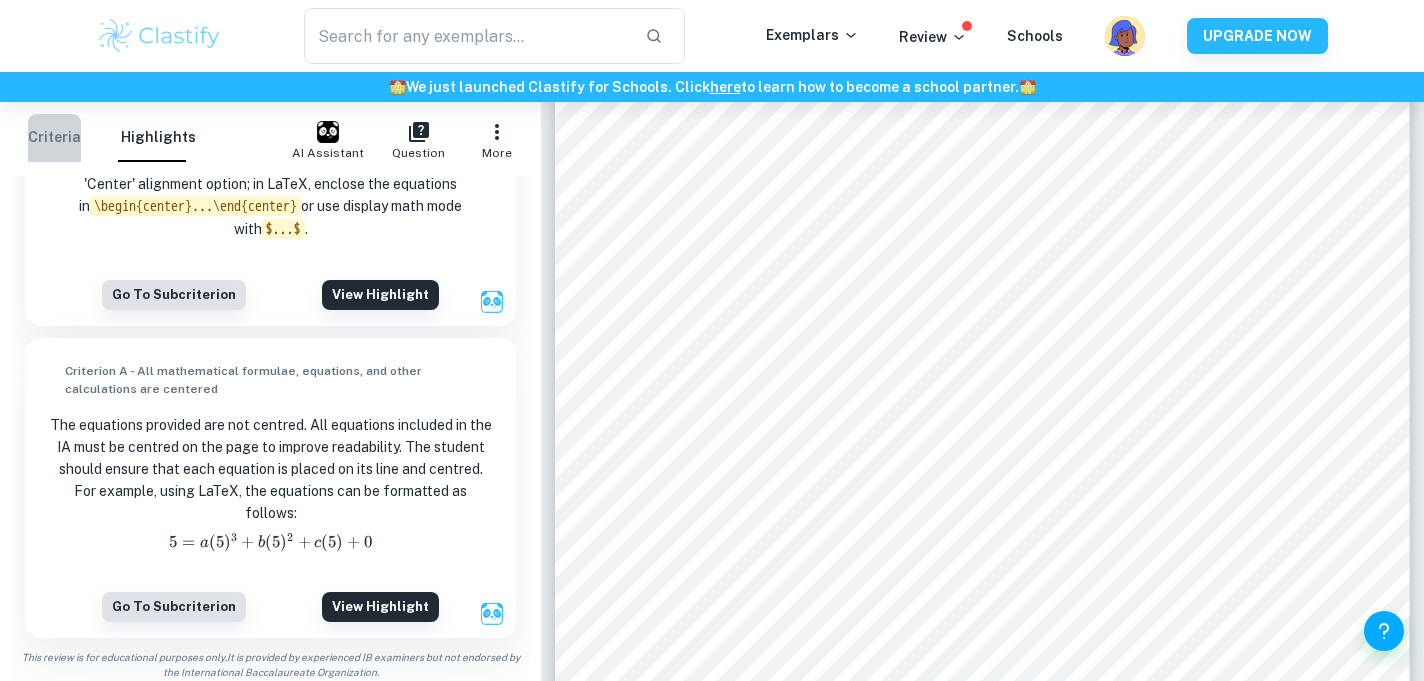 click on "Criteria" at bounding box center (54, 138) 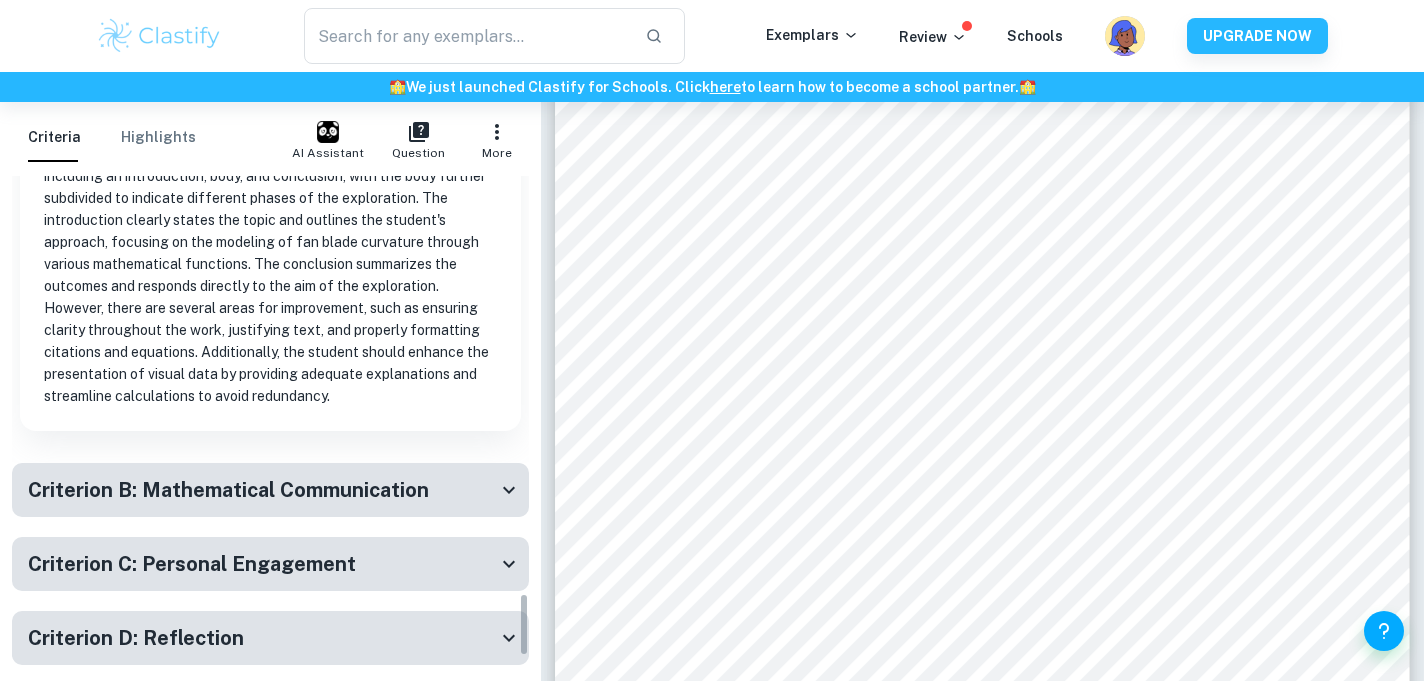 scroll, scrollTop: 3328, scrollLeft: 0, axis: vertical 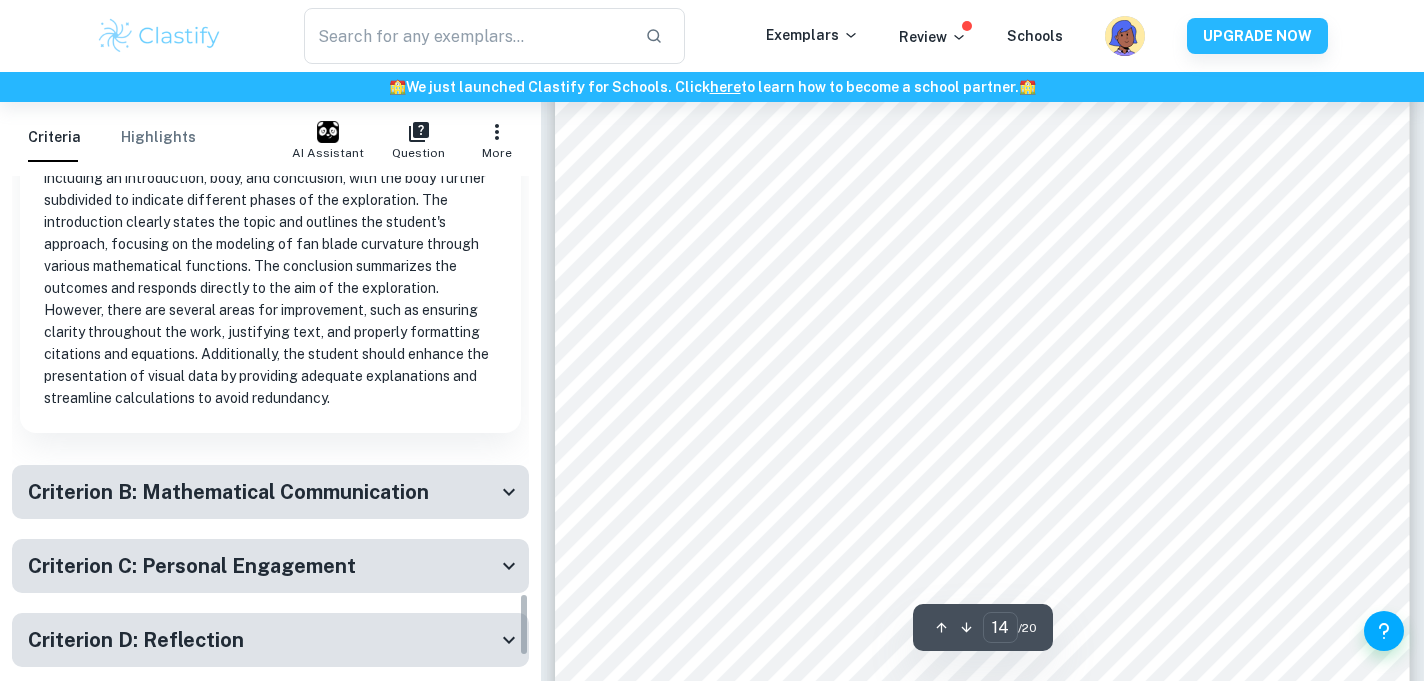 click on "Criterion B: Mathematical Communication" at bounding box center [262, 492] 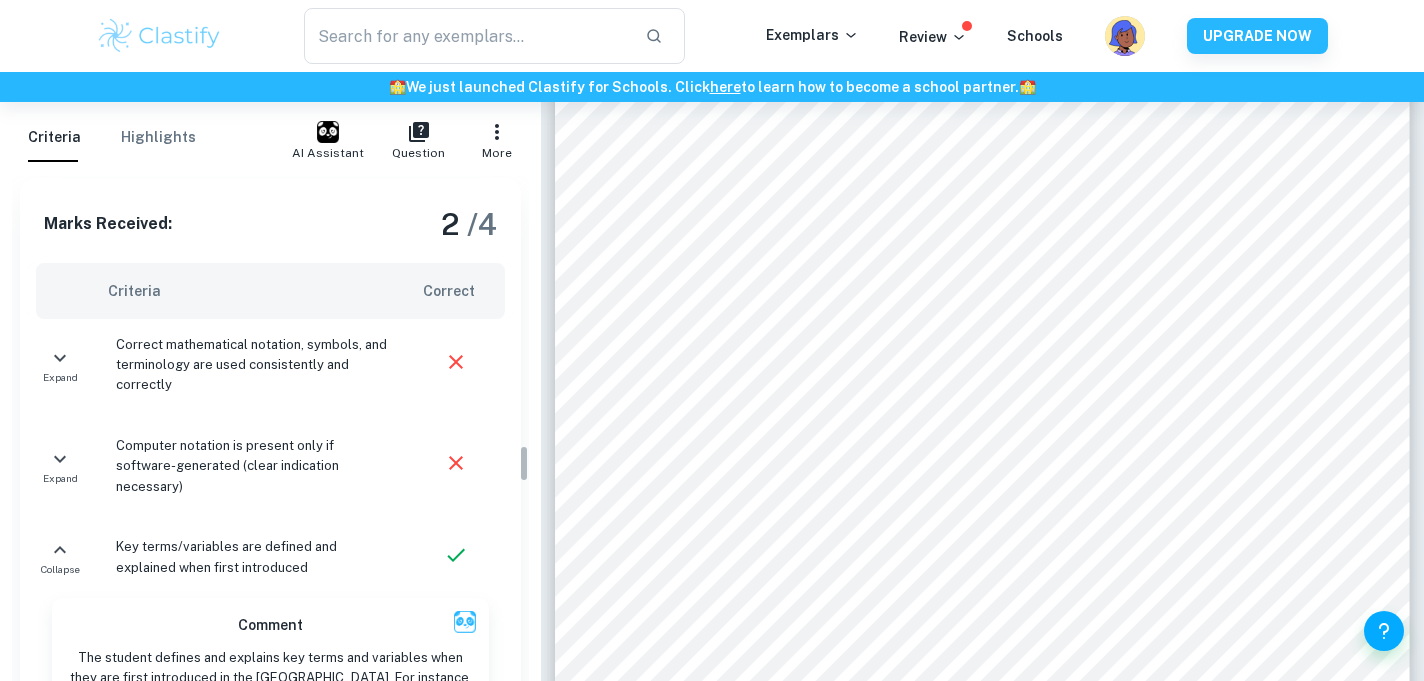 scroll, scrollTop: 3700, scrollLeft: 0, axis: vertical 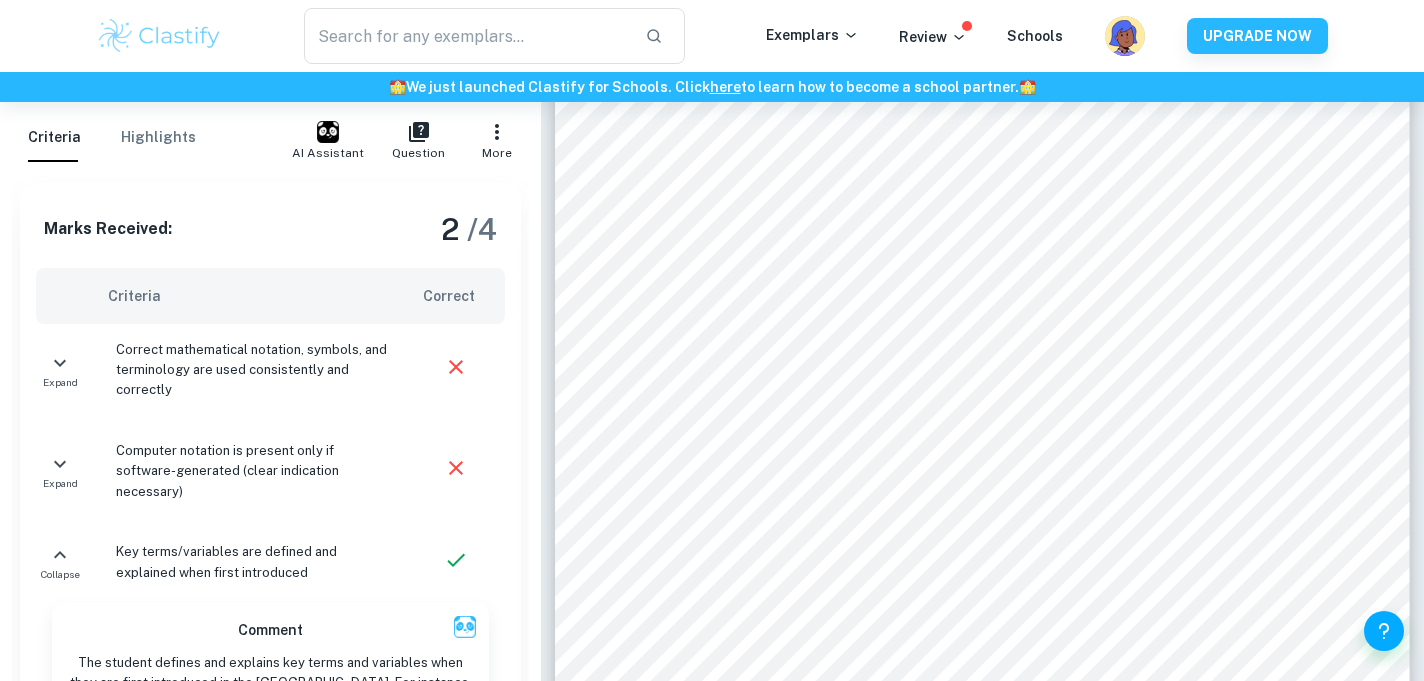 click on "Correct mathematical notation, symbols, and terminology are used consistently and correctly" at bounding box center [253, 370] 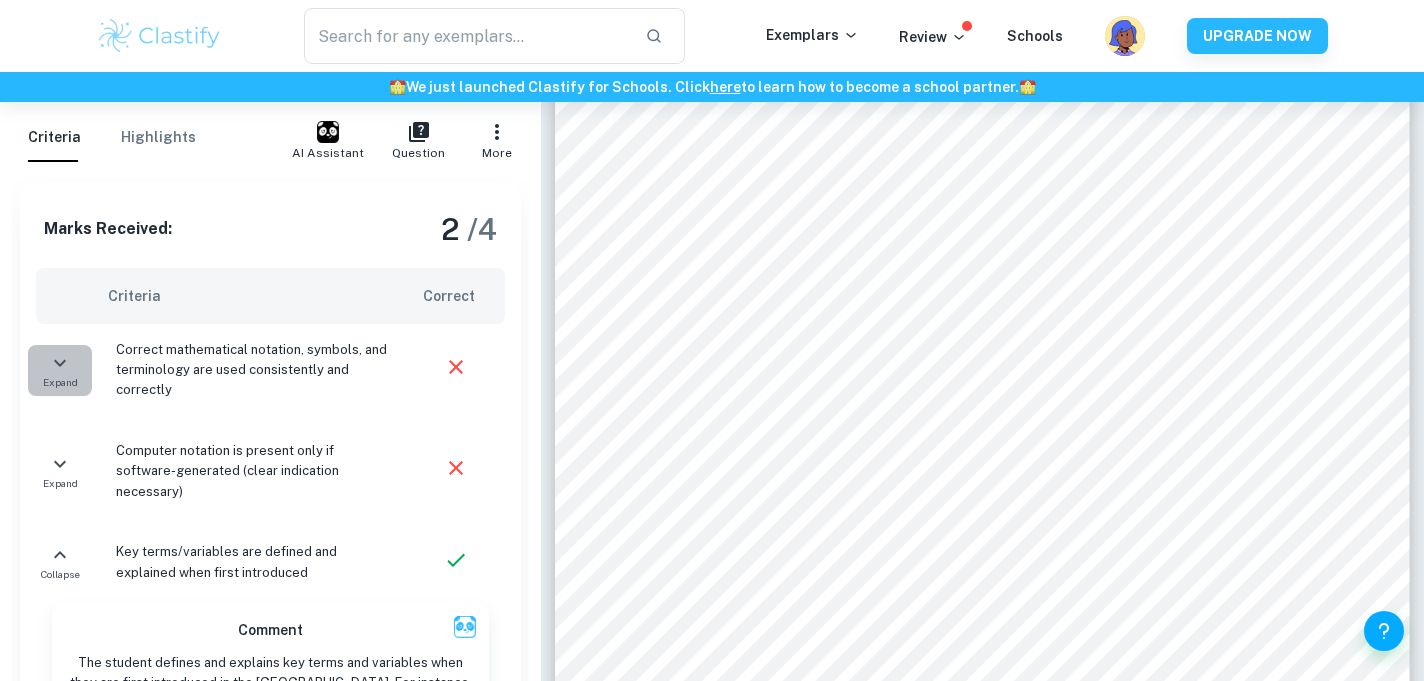 click 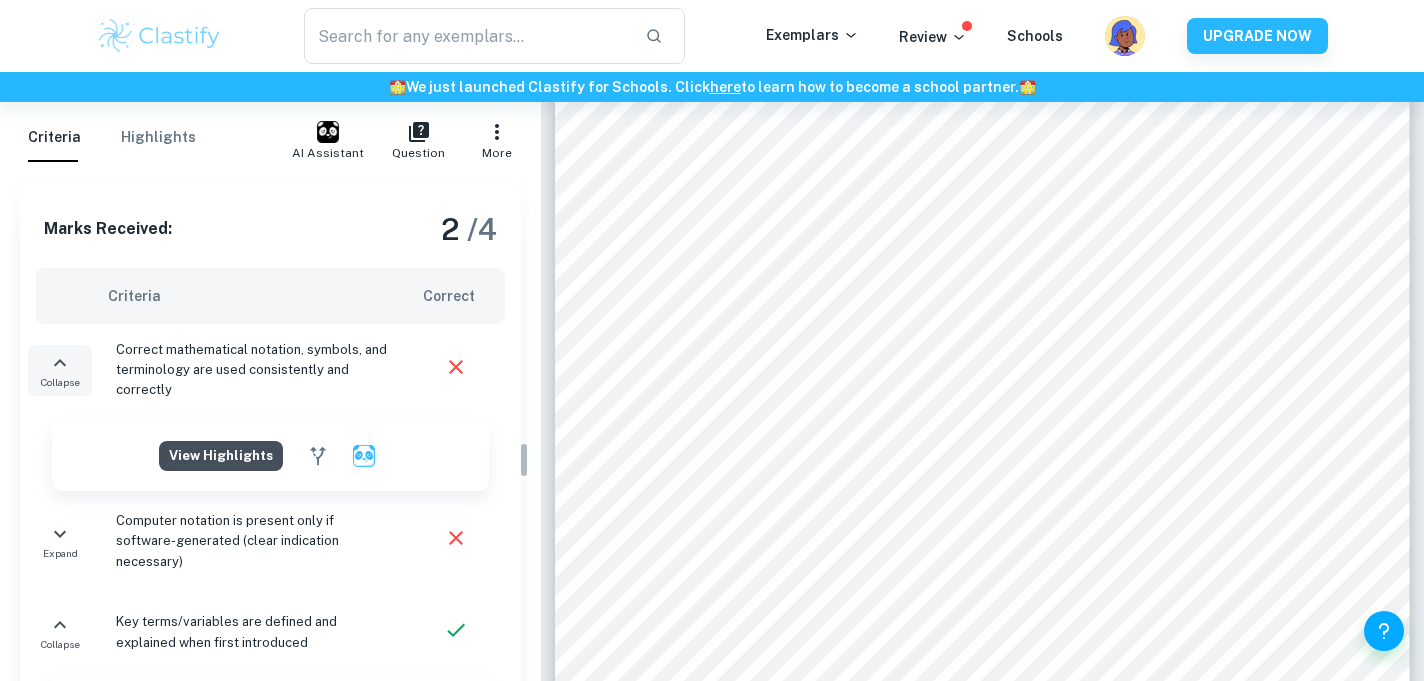 click on "View highlights" at bounding box center [221, -1545] 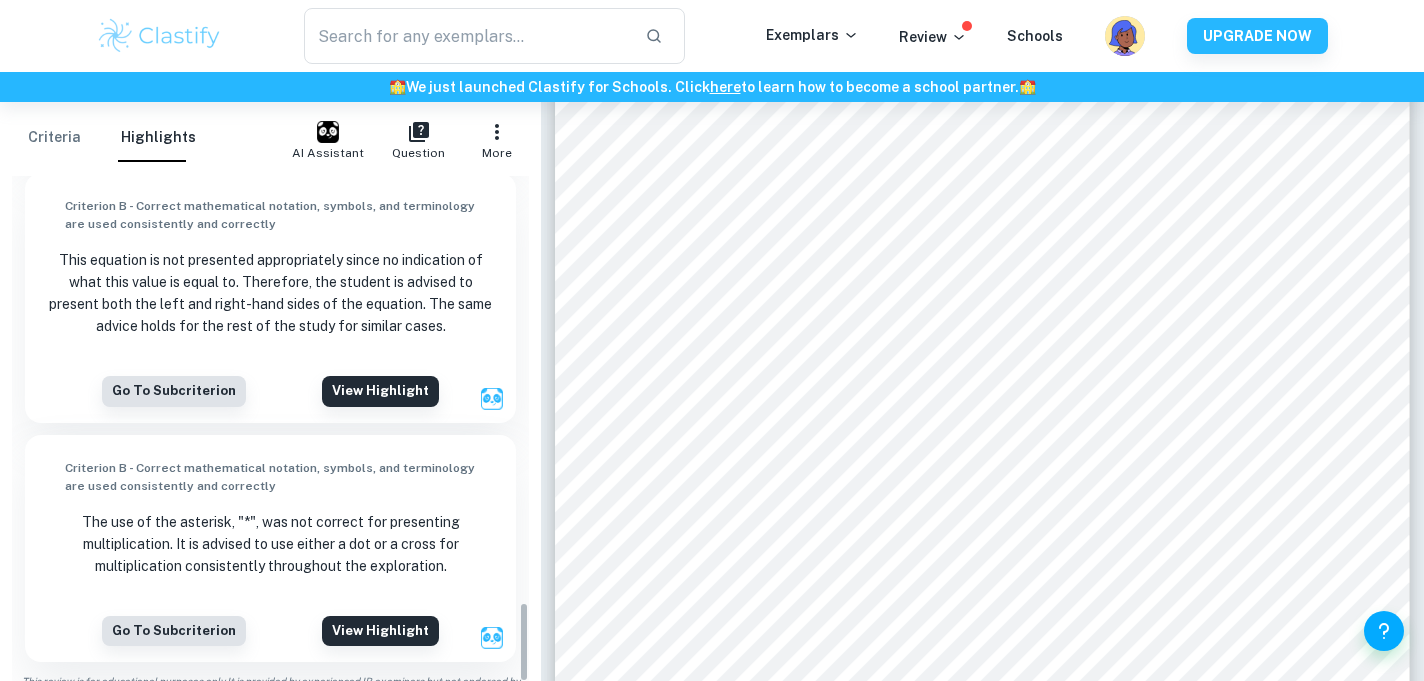scroll, scrollTop: 2699, scrollLeft: 0, axis: vertical 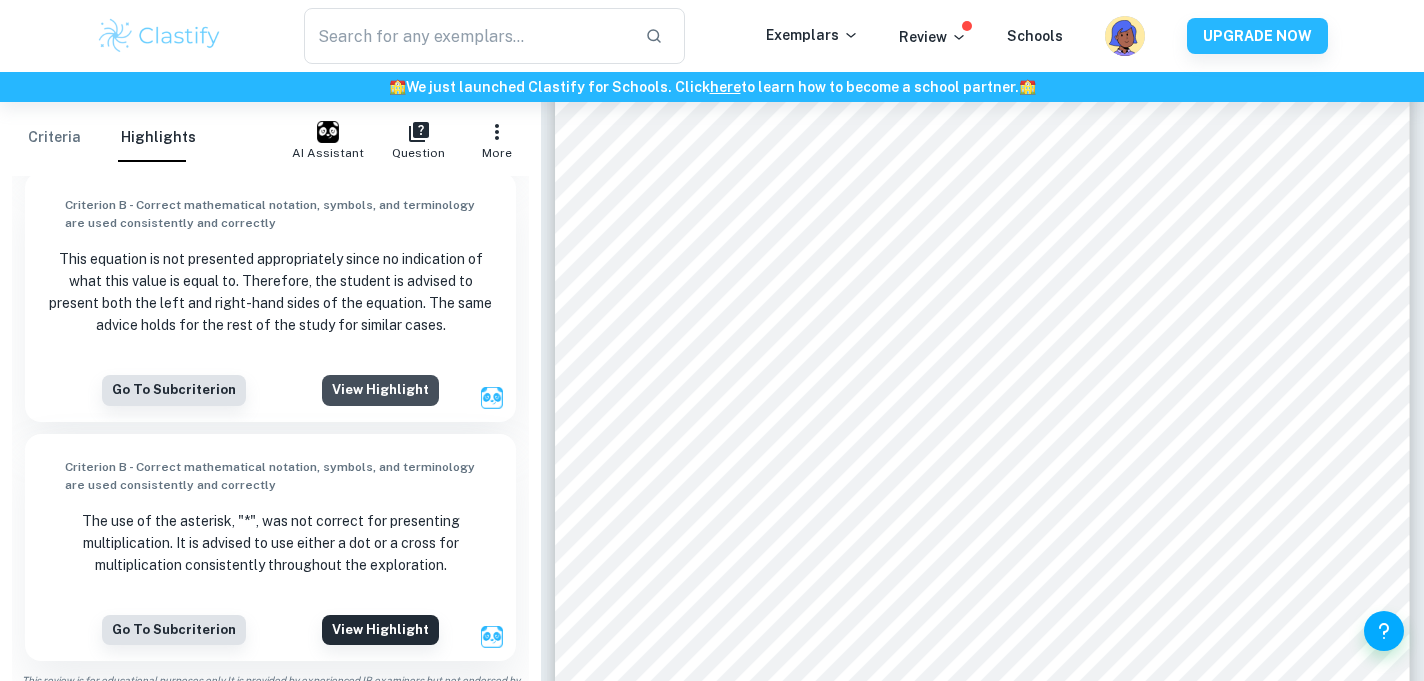 click on "View highlight" at bounding box center (380, 390) 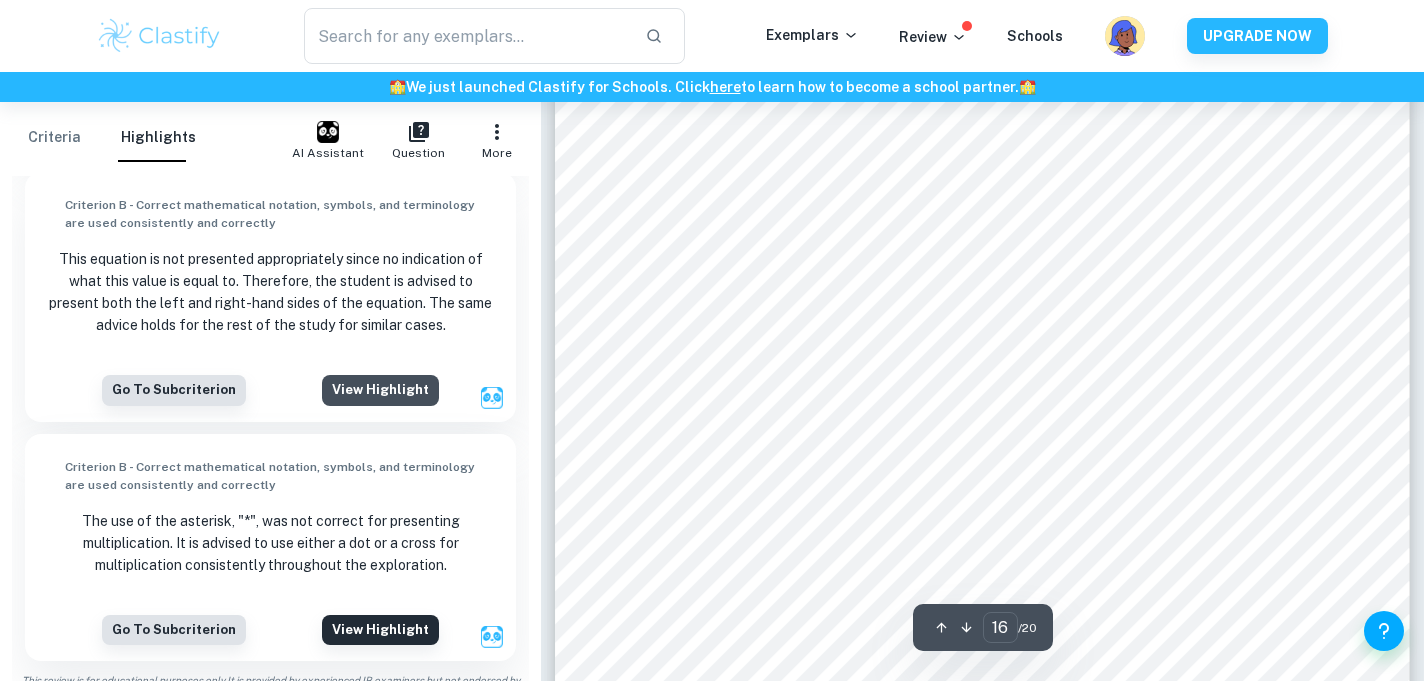 scroll, scrollTop: 19002, scrollLeft: 0, axis: vertical 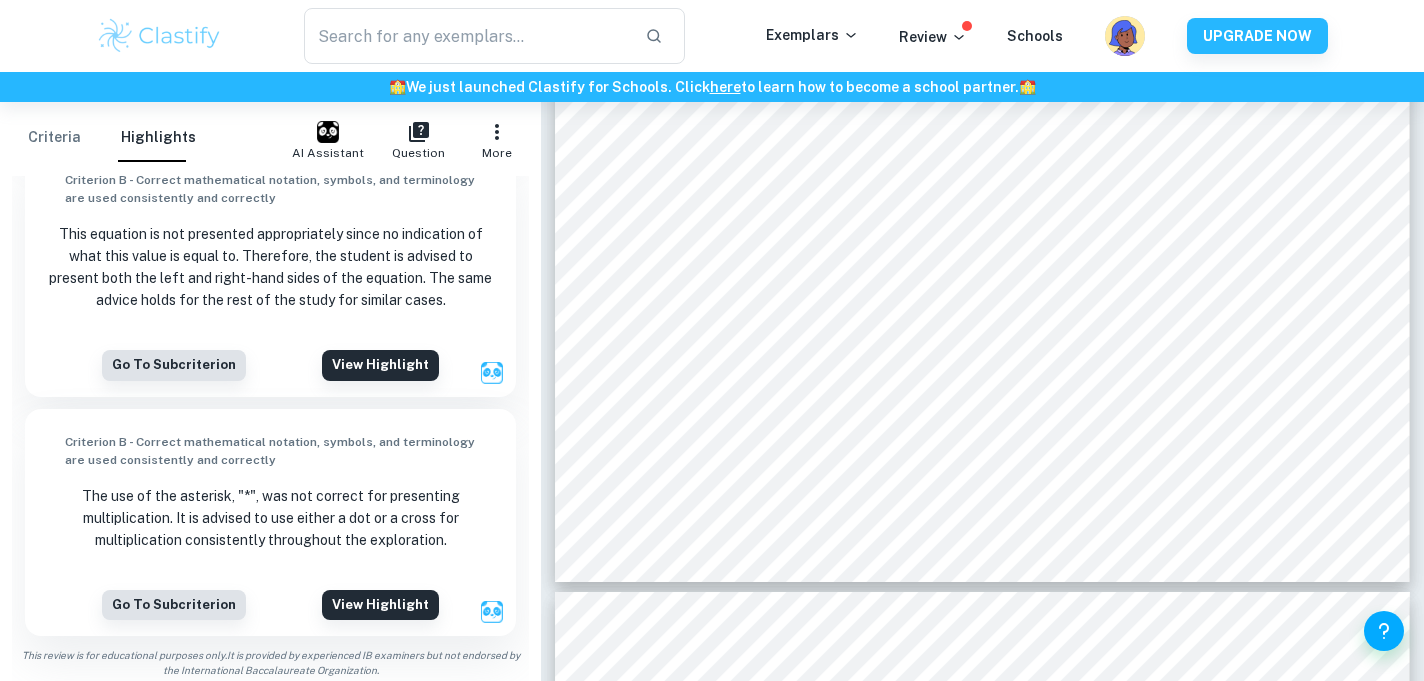 click on "Criteria" at bounding box center (54, 138) 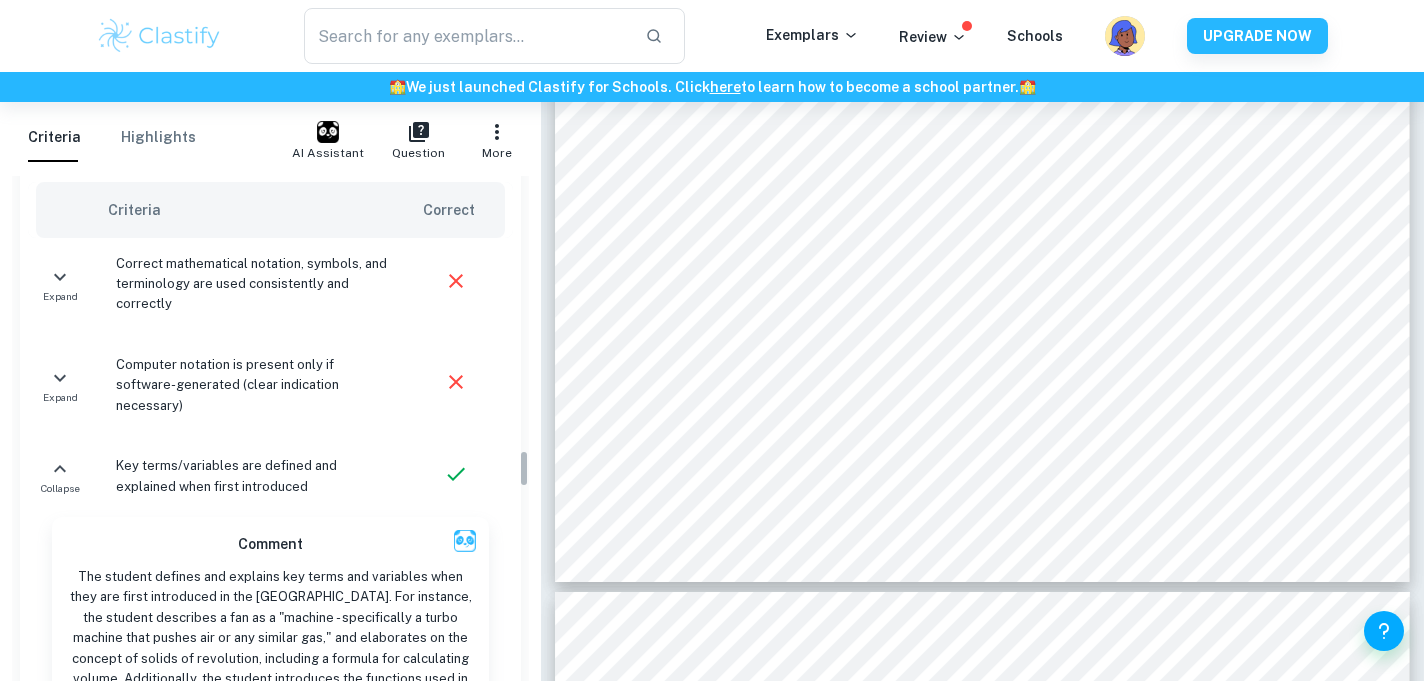 scroll, scrollTop: 3781, scrollLeft: 0, axis: vertical 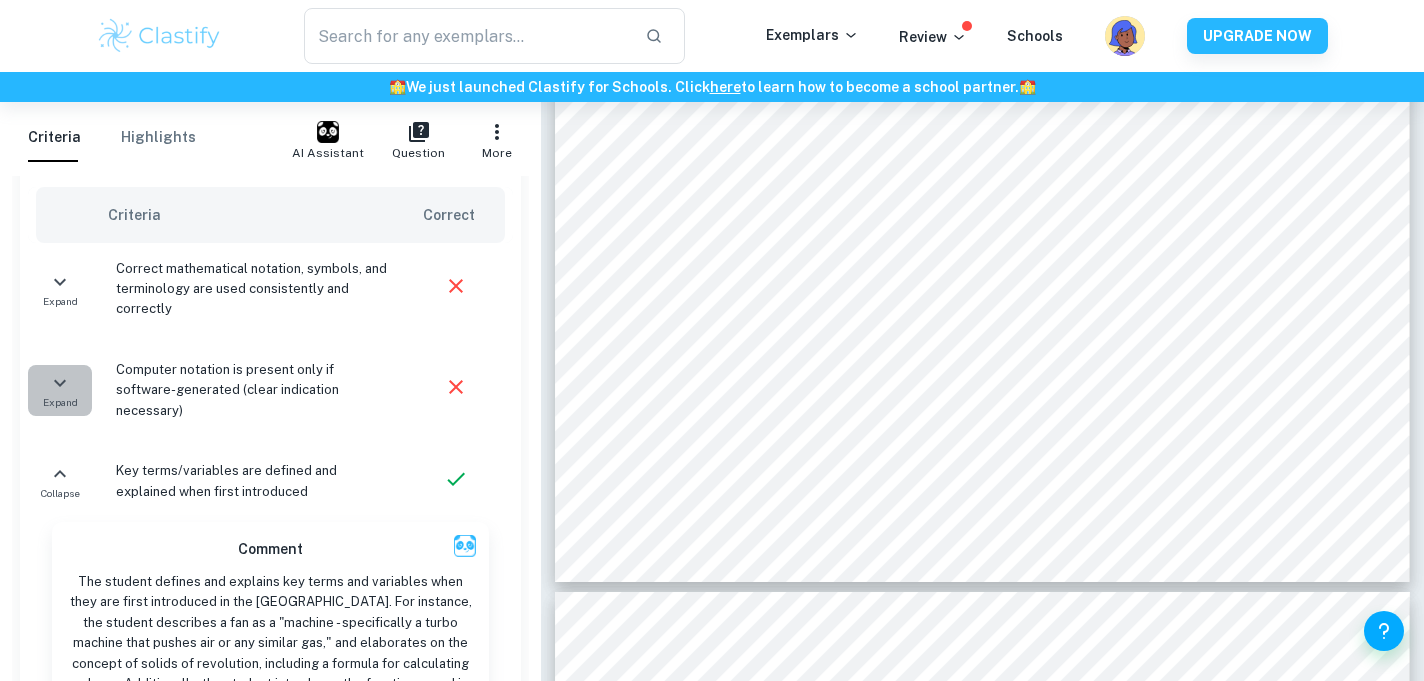 click on "Expand" at bounding box center [60, 390] 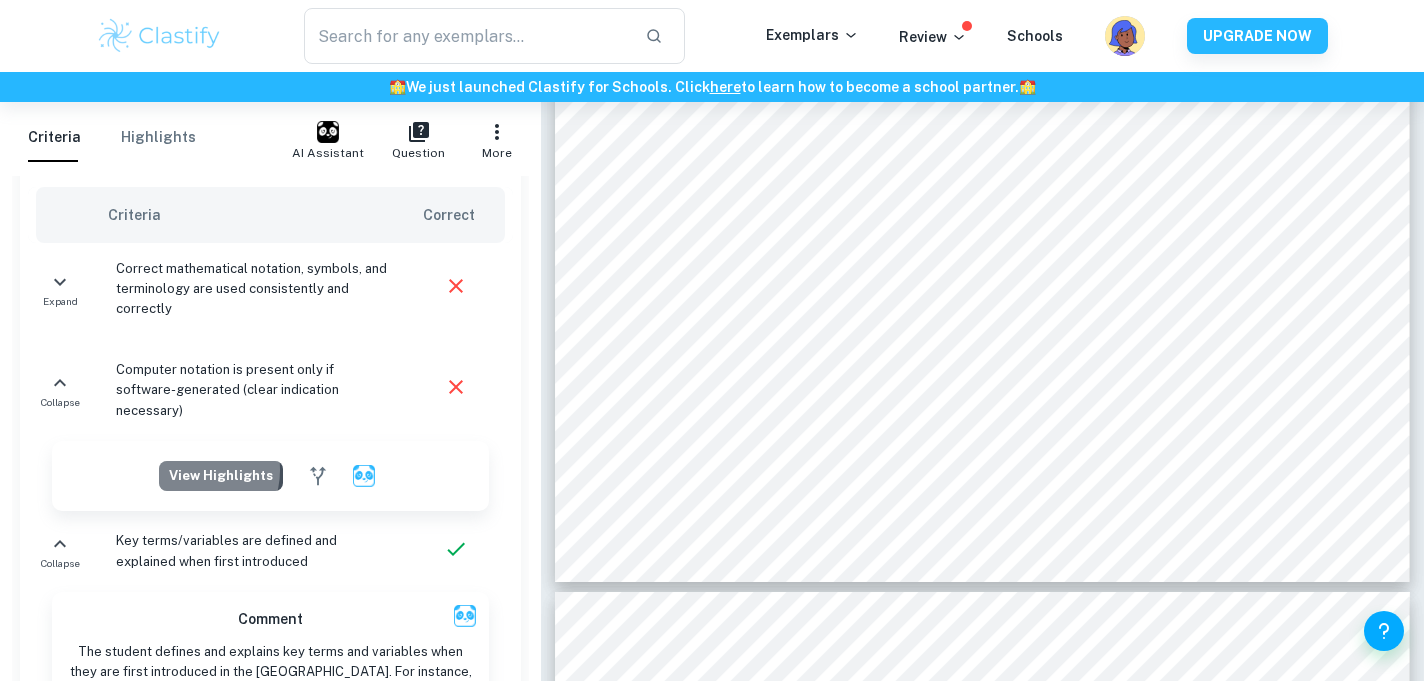 click on "View highlights" at bounding box center (221, -1626) 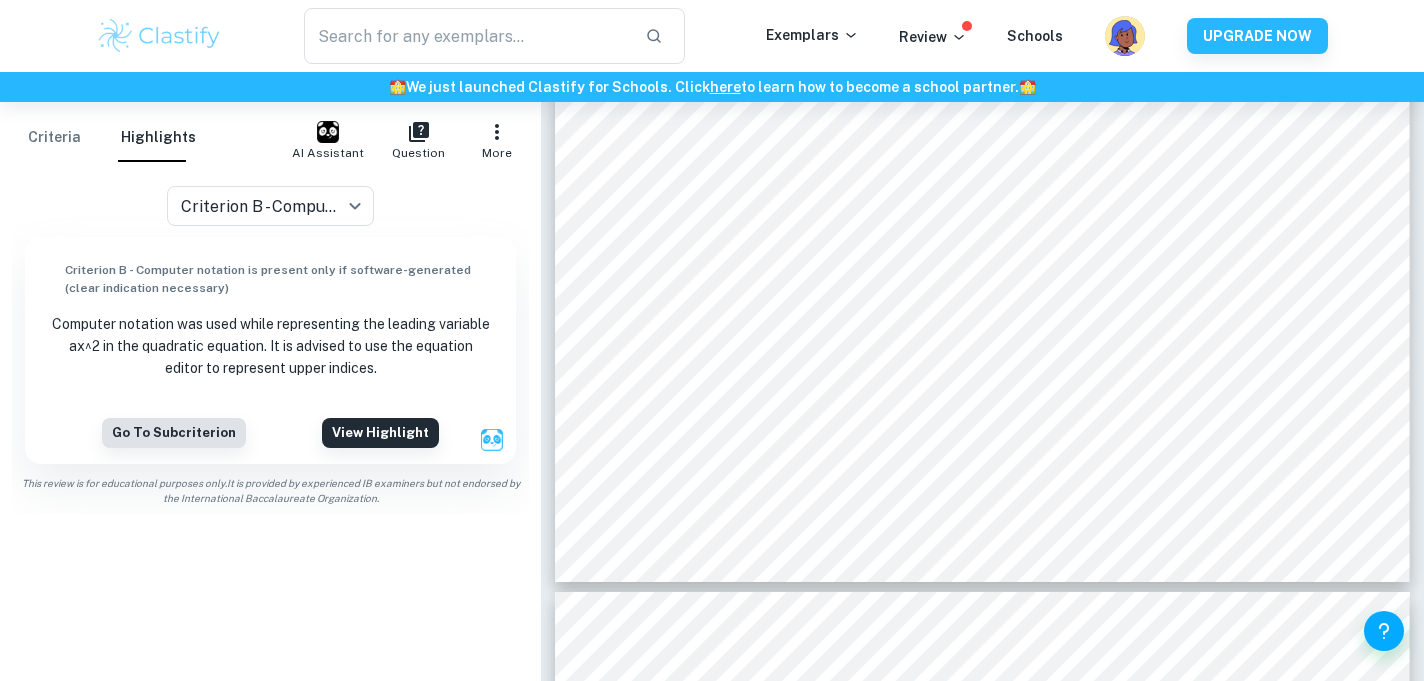 scroll, scrollTop: 0, scrollLeft: 0, axis: both 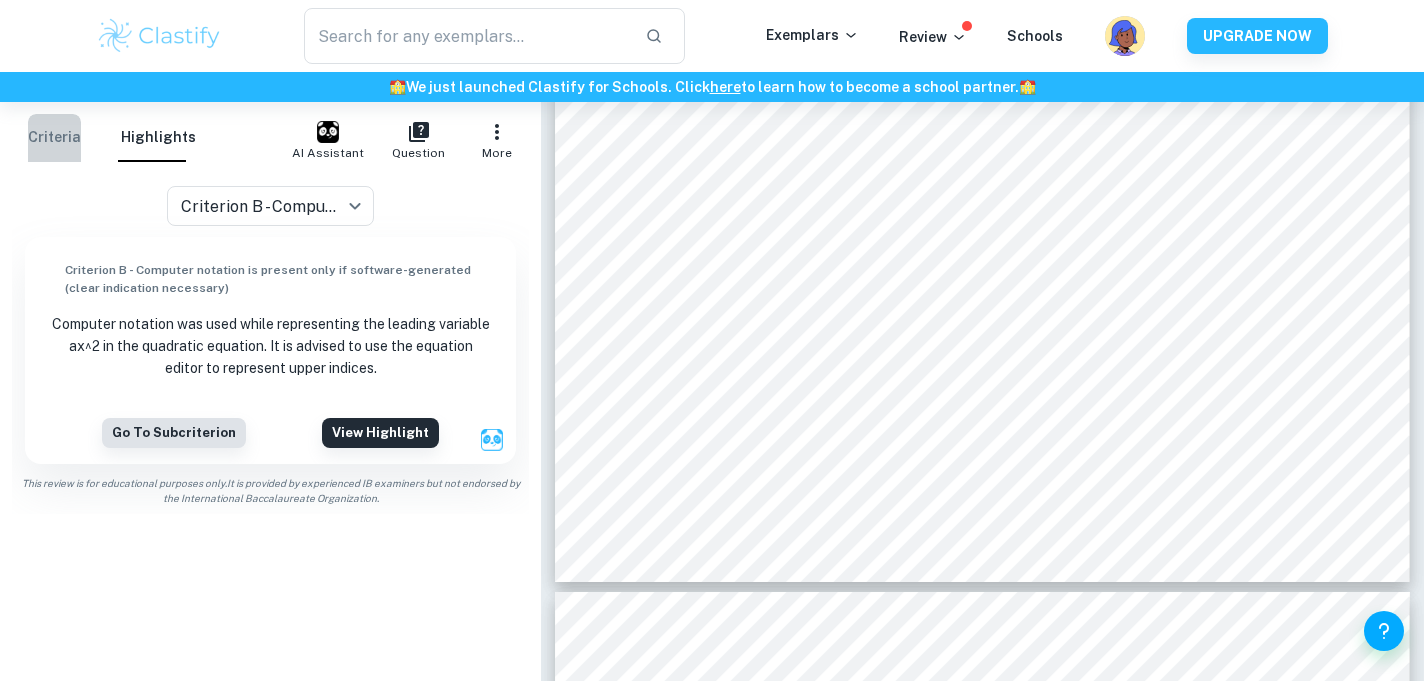 click on "Criteria" at bounding box center (54, 138) 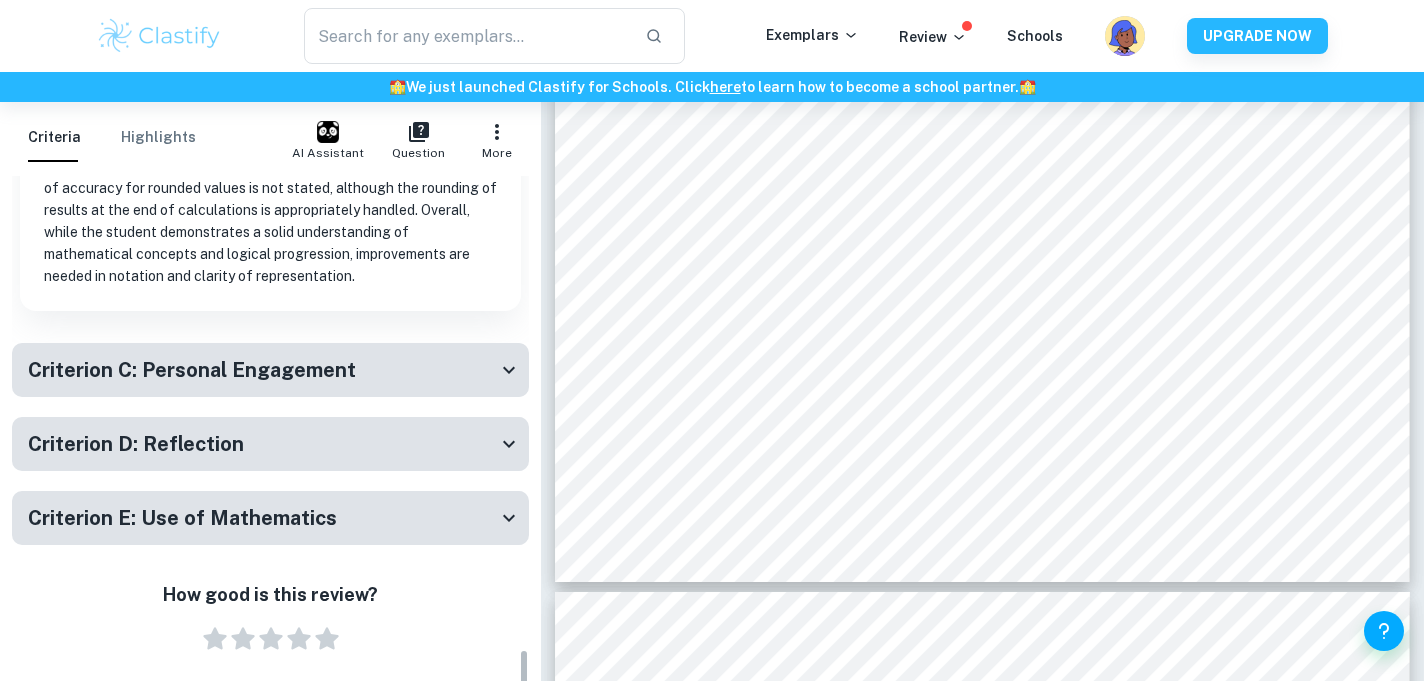 scroll, scrollTop: 6513, scrollLeft: 0, axis: vertical 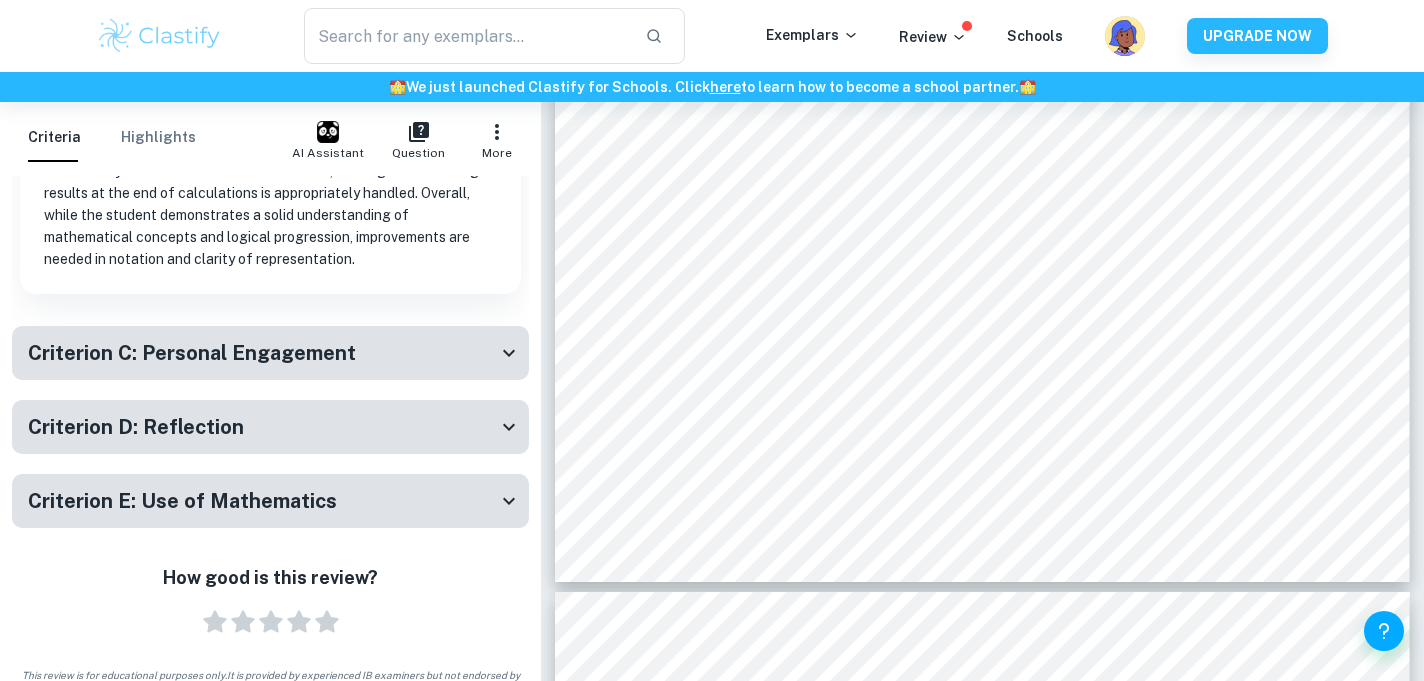 click 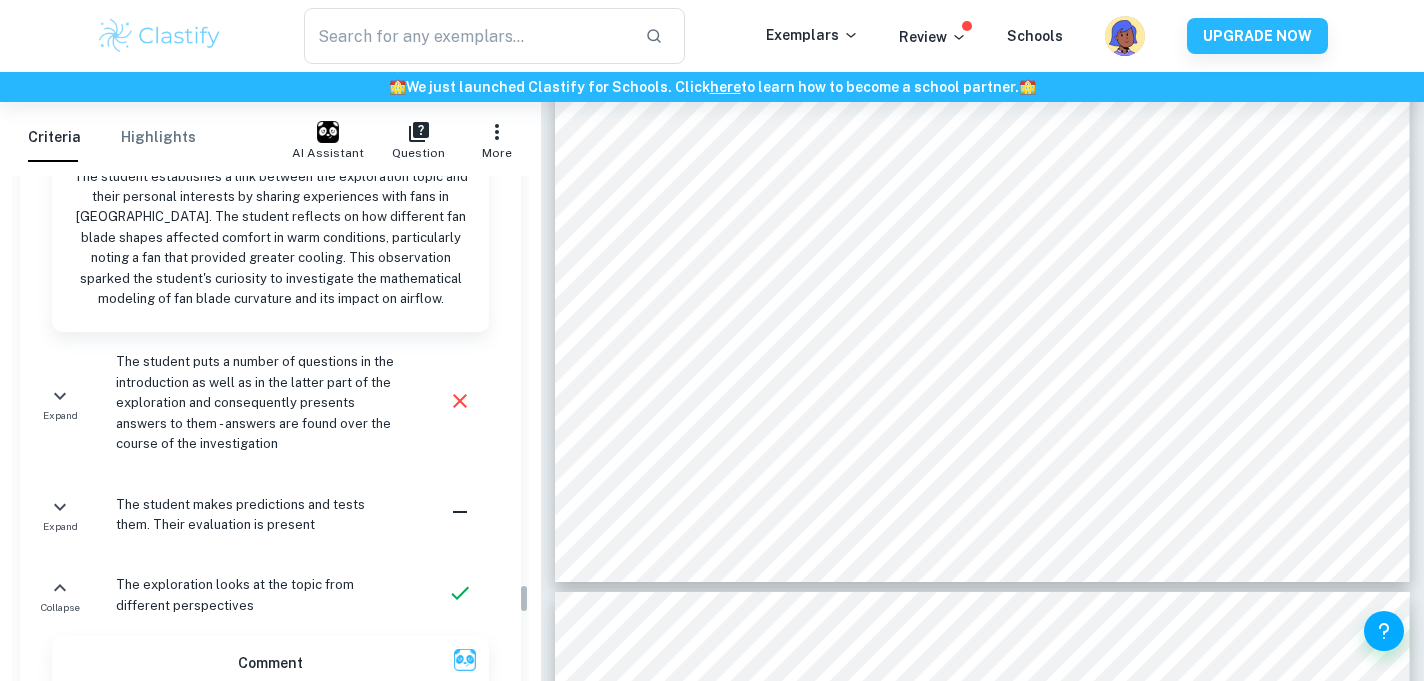 scroll, scrollTop: 7047, scrollLeft: 0, axis: vertical 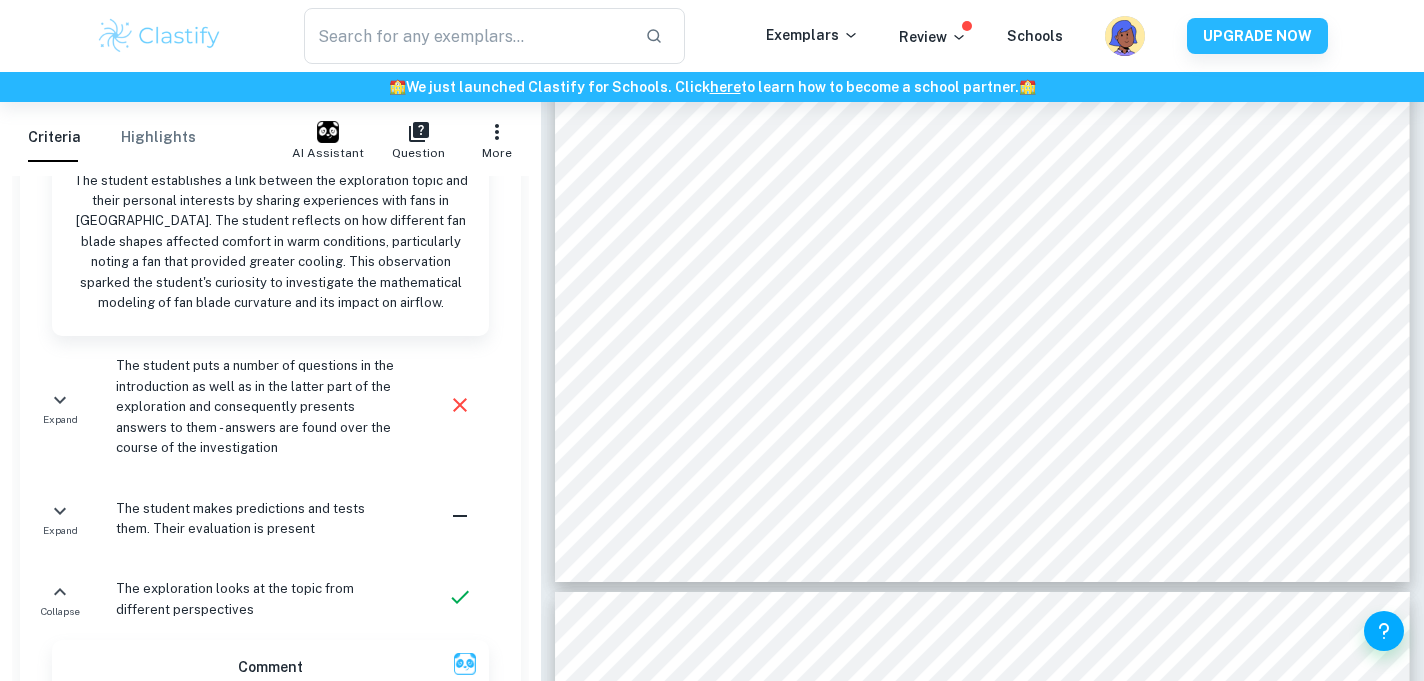 click on "The student puts a number of questions in the introduction as well as in the latter part of the exploration and consequently presents answers to them - answers are found over the course of the investigation" at bounding box center [257, 407] 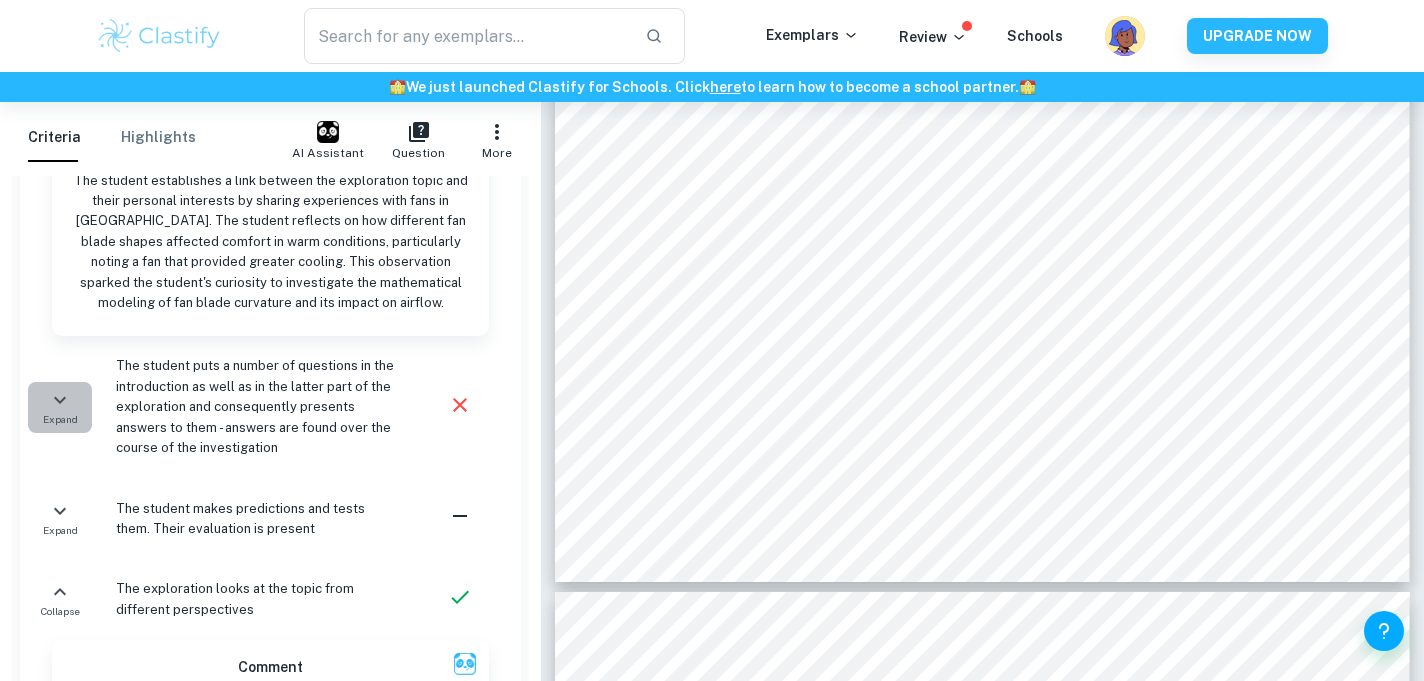click on "Expand" at bounding box center (60, 407) 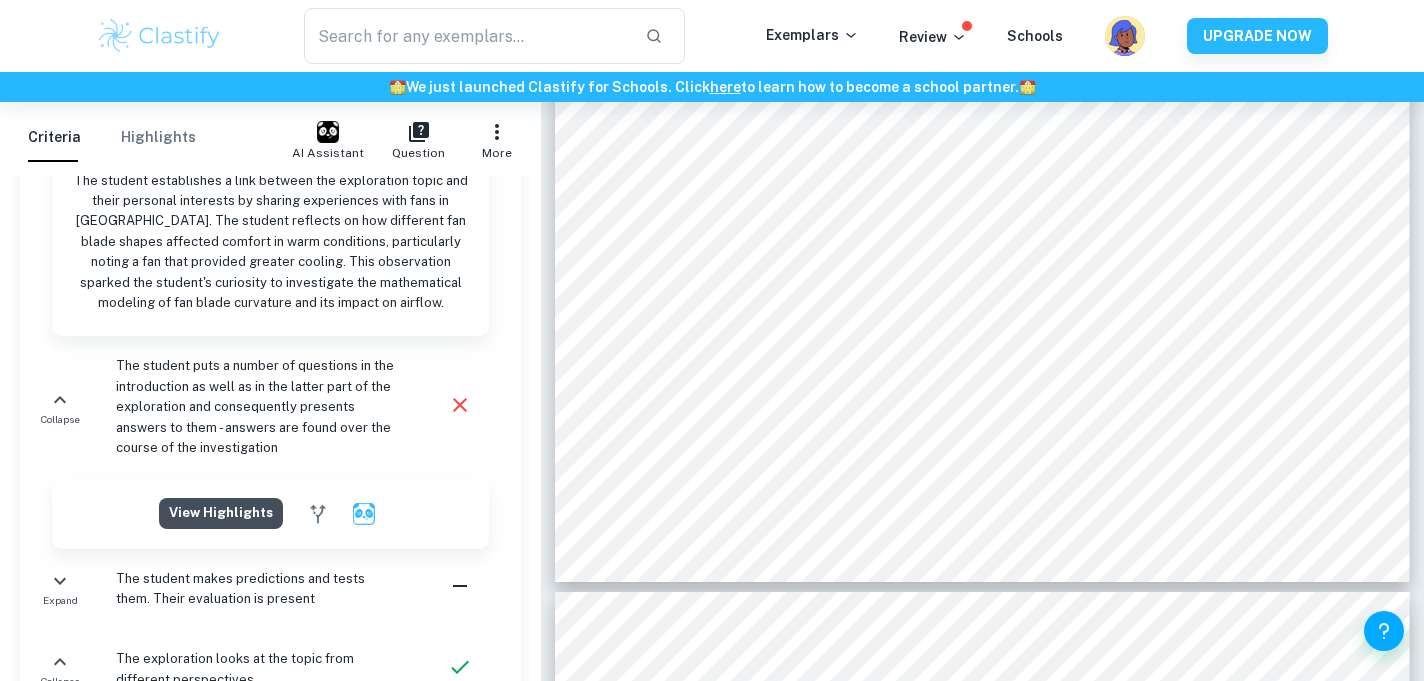 click on "View highlights" at bounding box center [221, -4892] 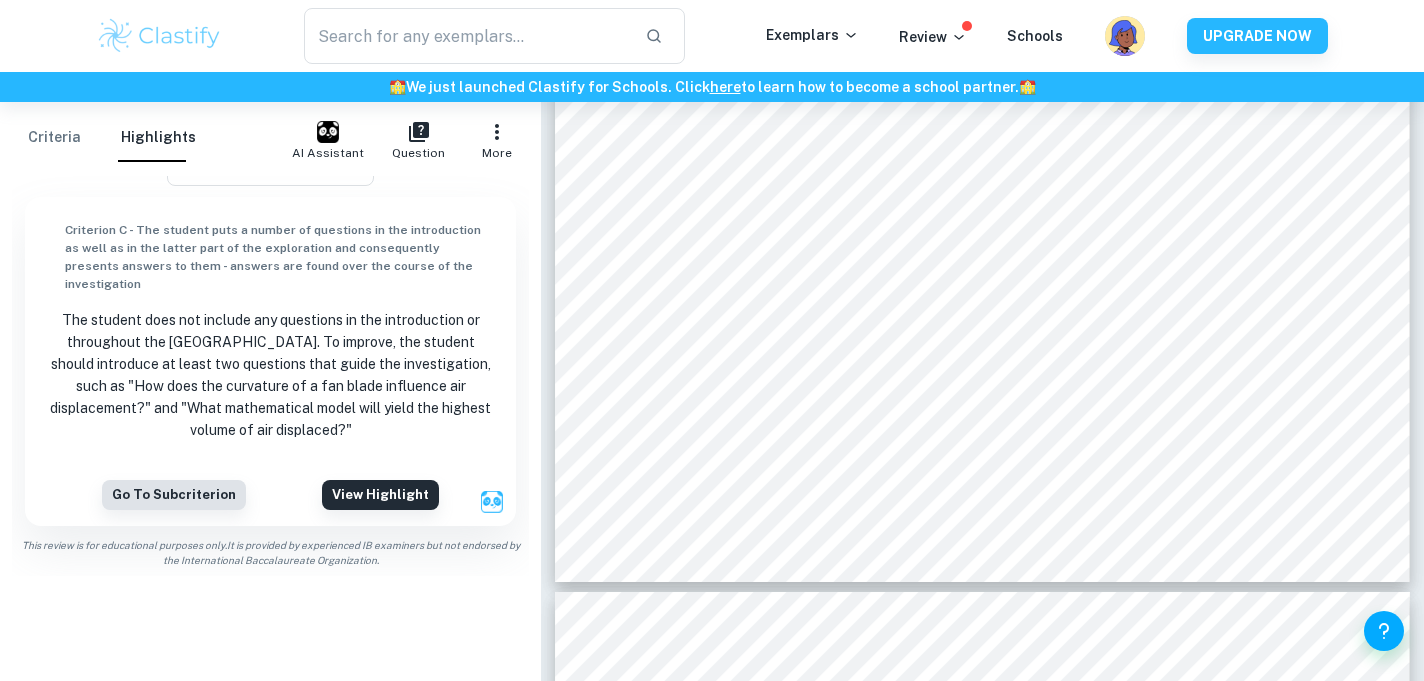 scroll, scrollTop: 0, scrollLeft: 0, axis: both 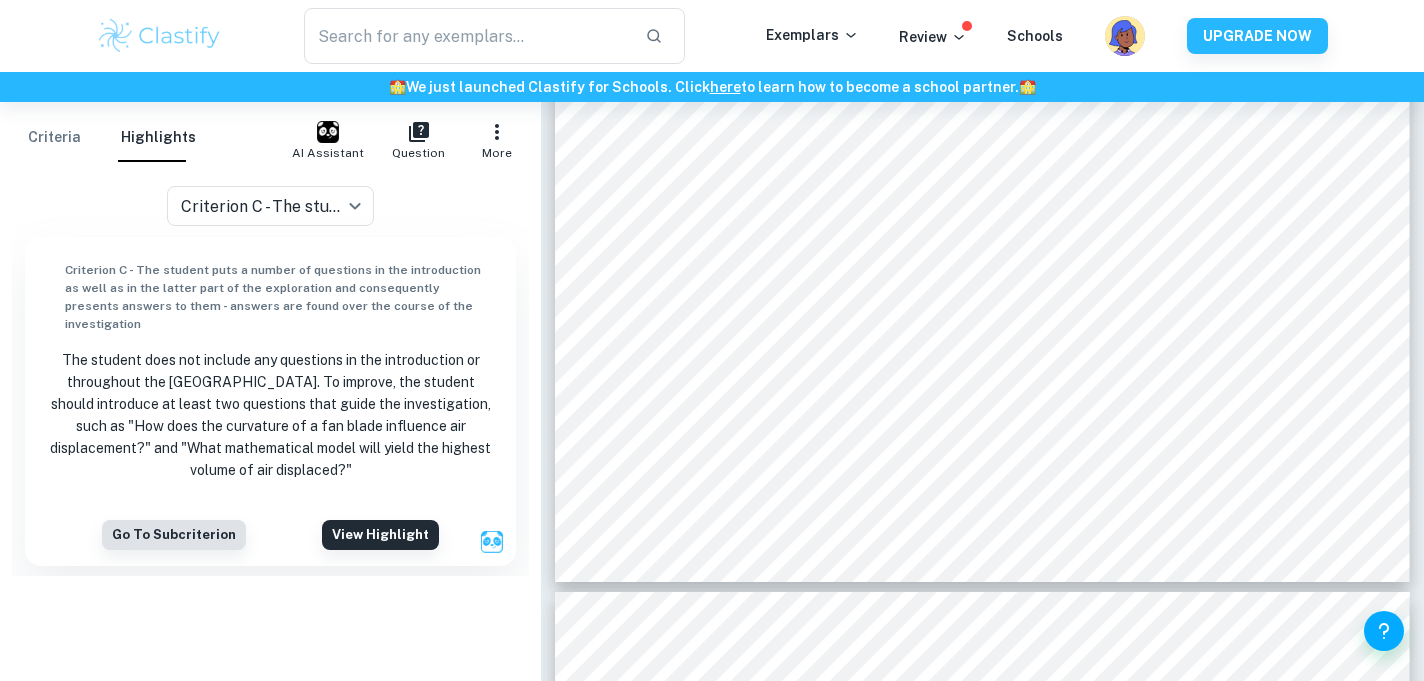 click on "Criteria Highlights" at bounding box center (112, 138) 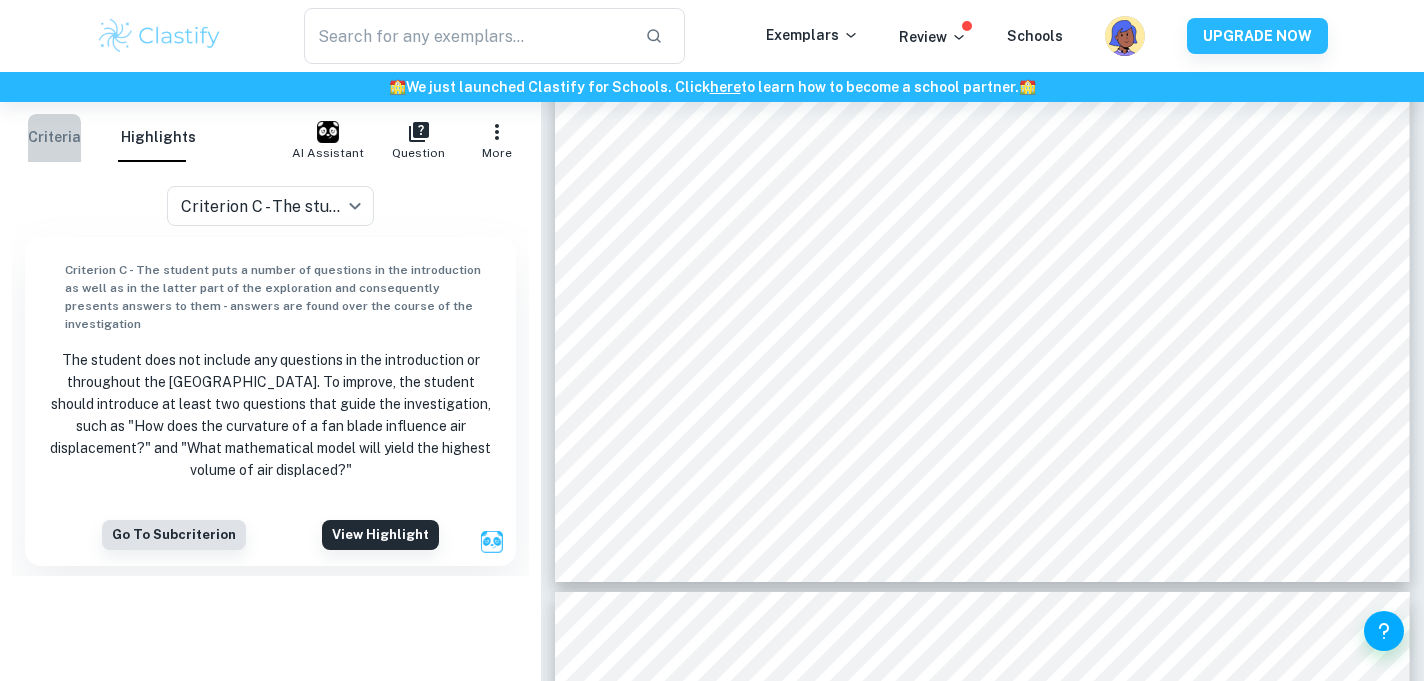 click on "Criteria" at bounding box center [54, 138] 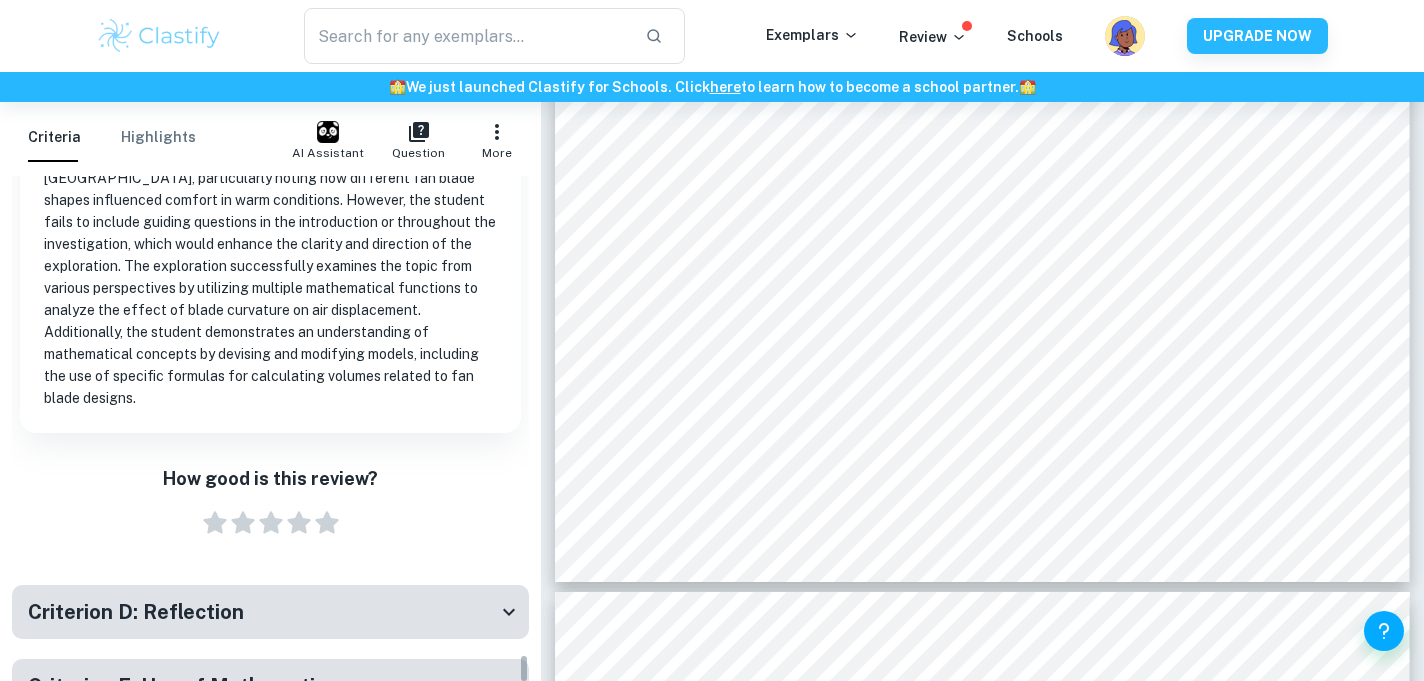 scroll, scrollTop: 8245, scrollLeft: 0, axis: vertical 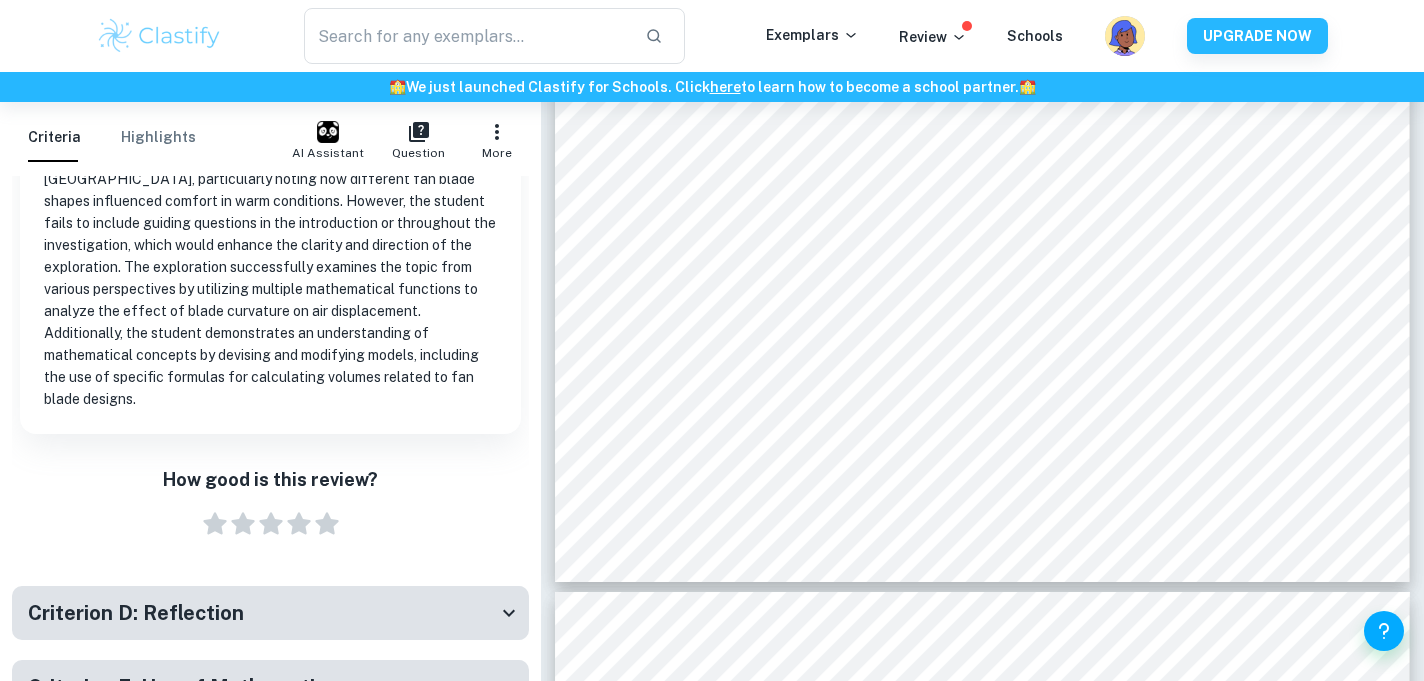 click on "Criterion D: Reflection" at bounding box center (262, 613) 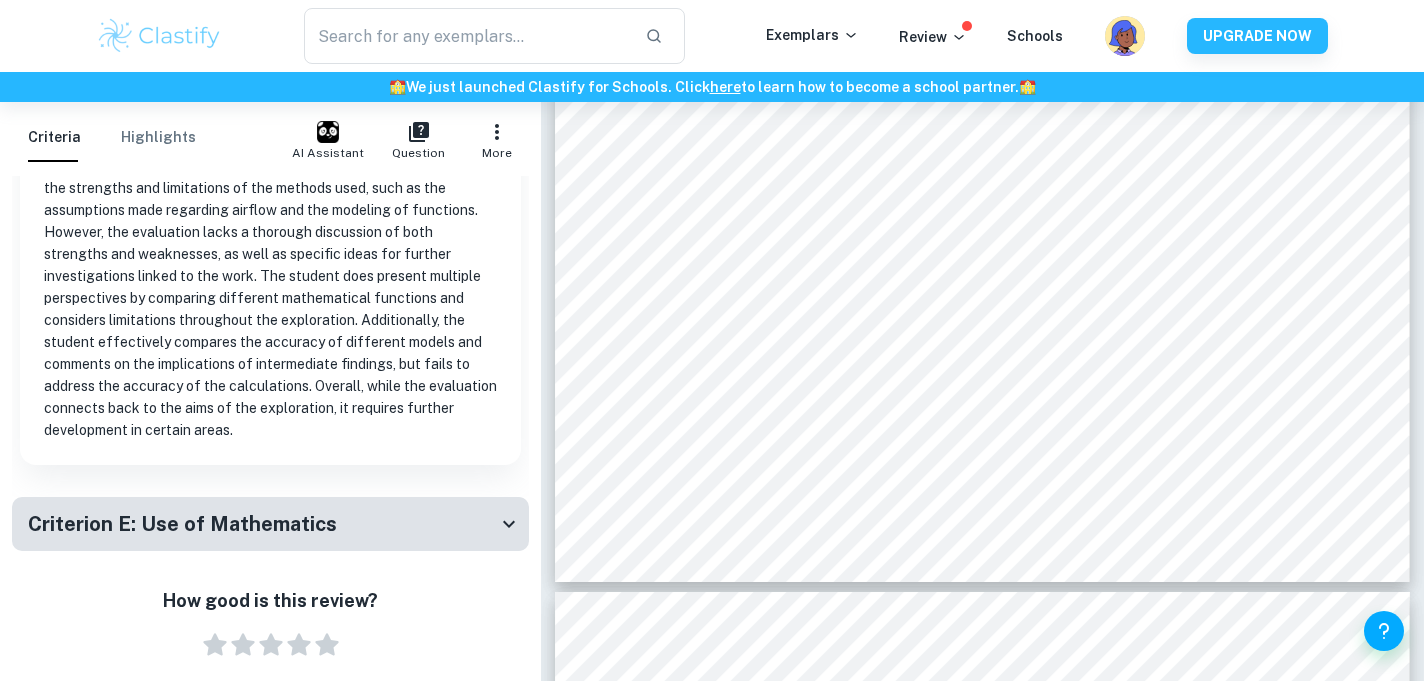 click on "Criterion E: Use of Mathematics" at bounding box center (270, 524) 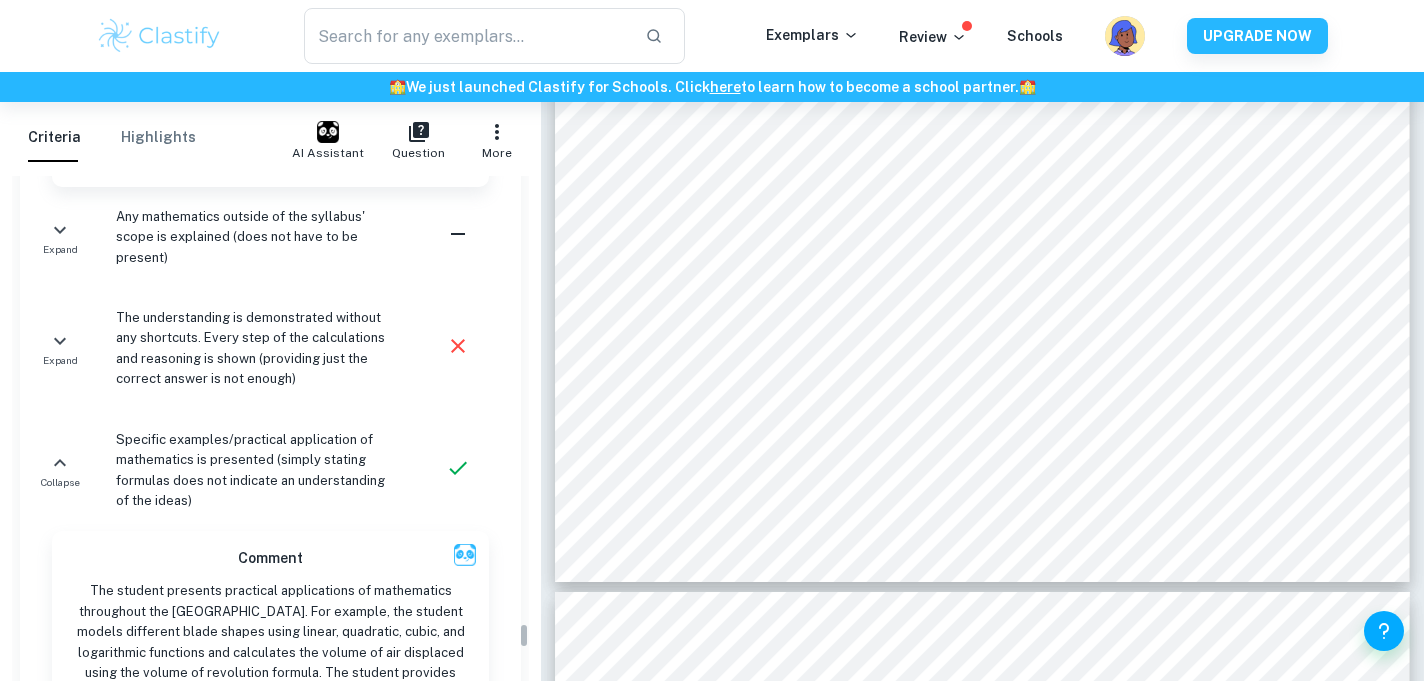 scroll, scrollTop: 12325, scrollLeft: 0, axis: vertical 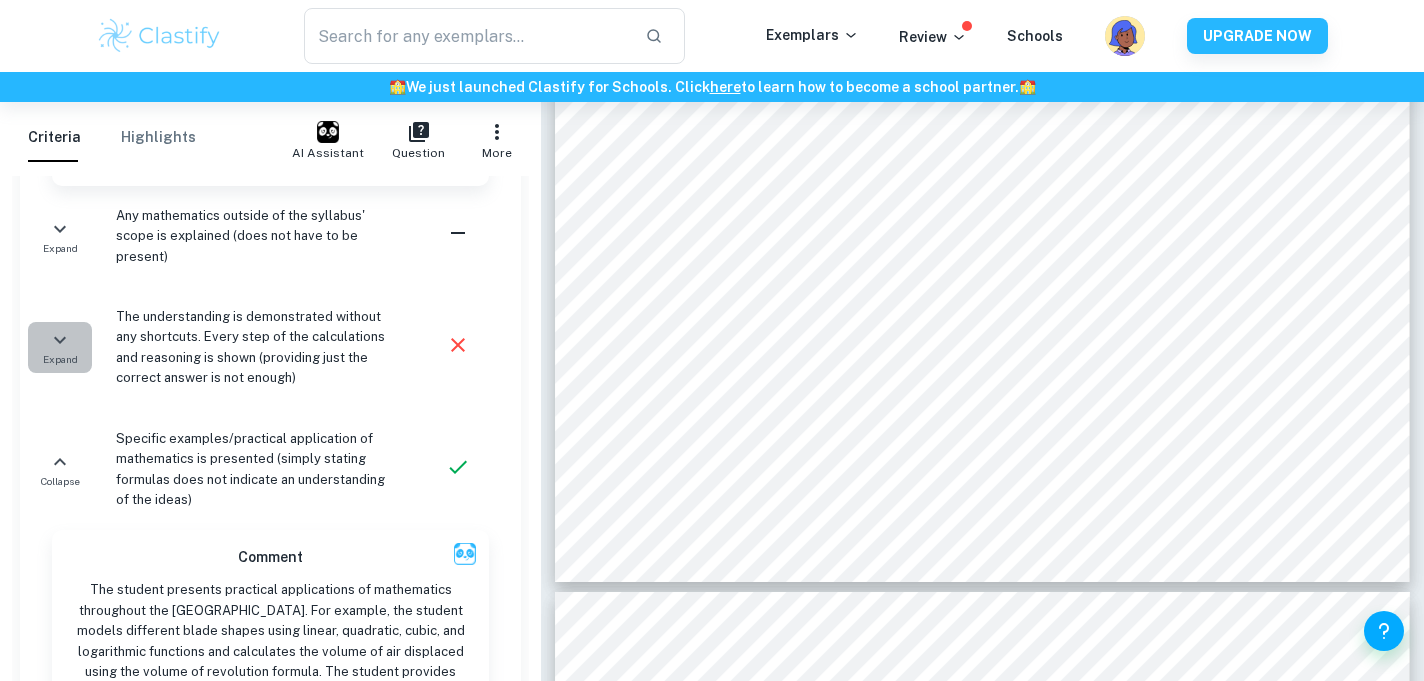 click on "Expand" at bounding box center [60, 347] 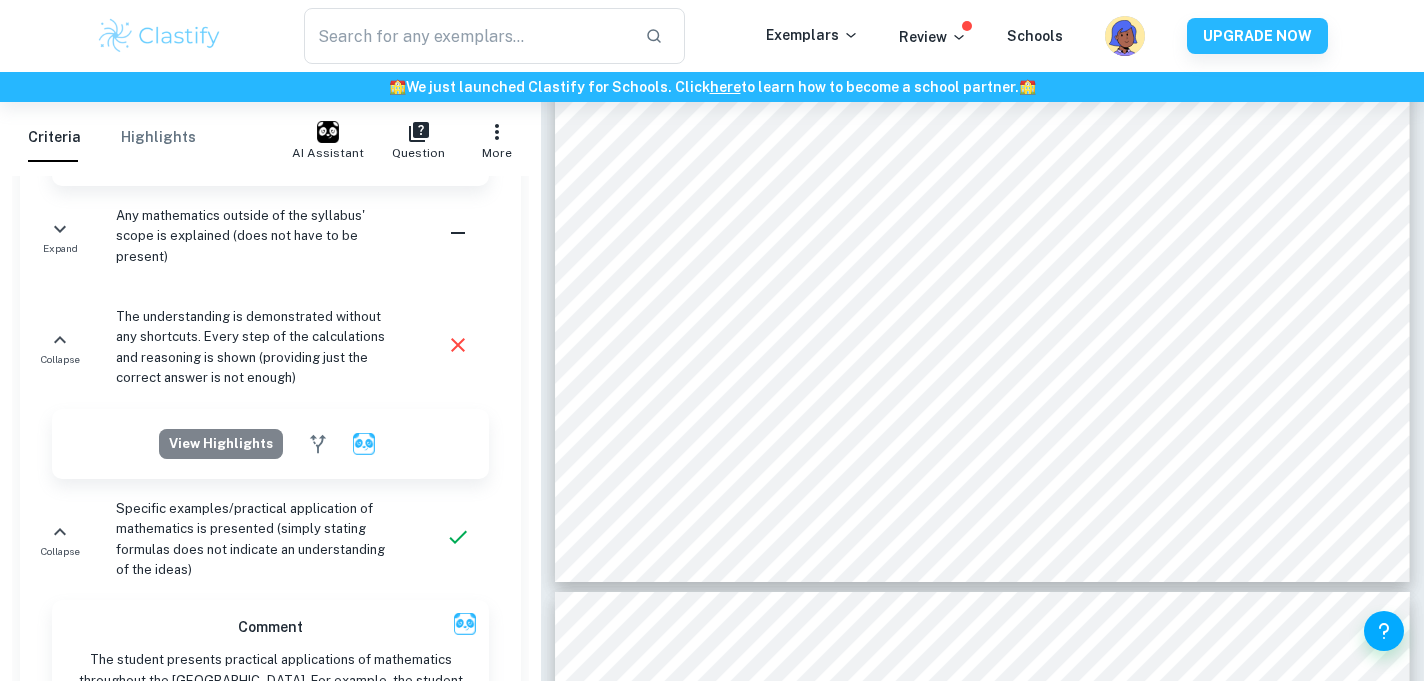click on "View highlights" at bounding box center [221, -10170] 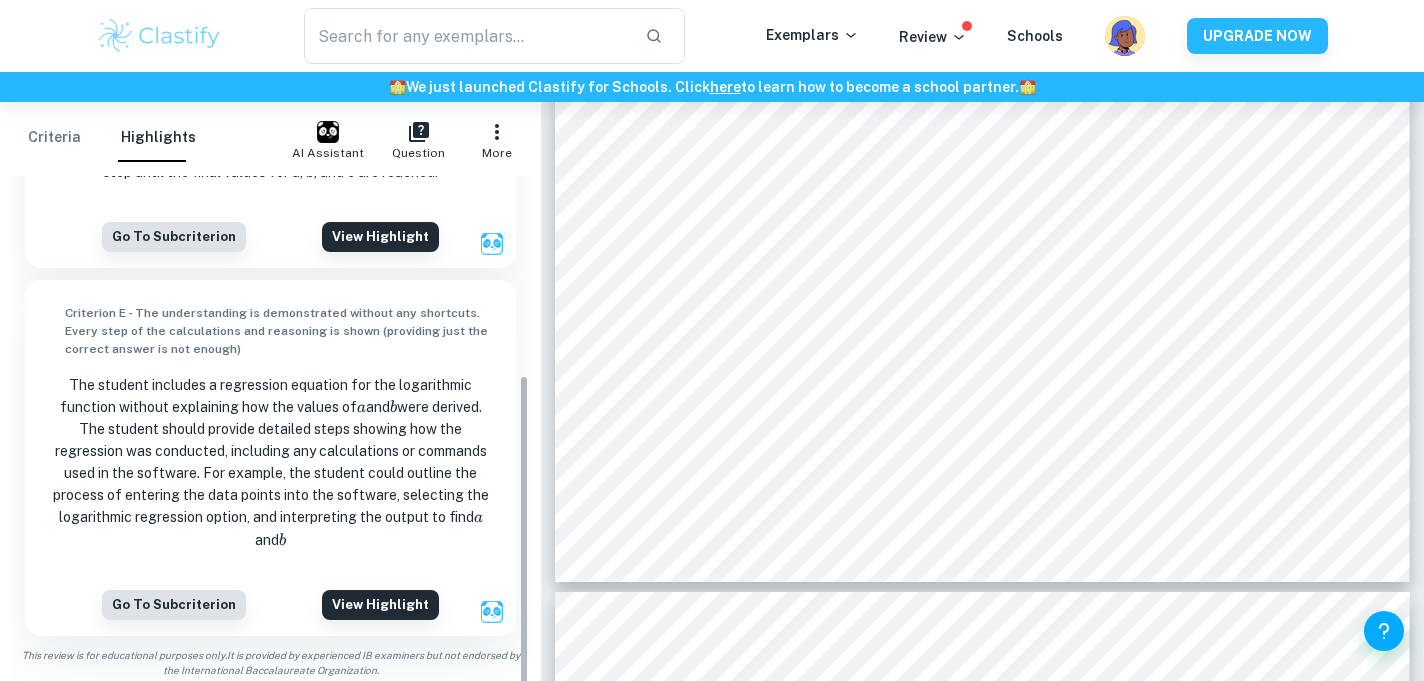 scroll, scrollTop: 322, scrollLeft: 0, axis: vertical 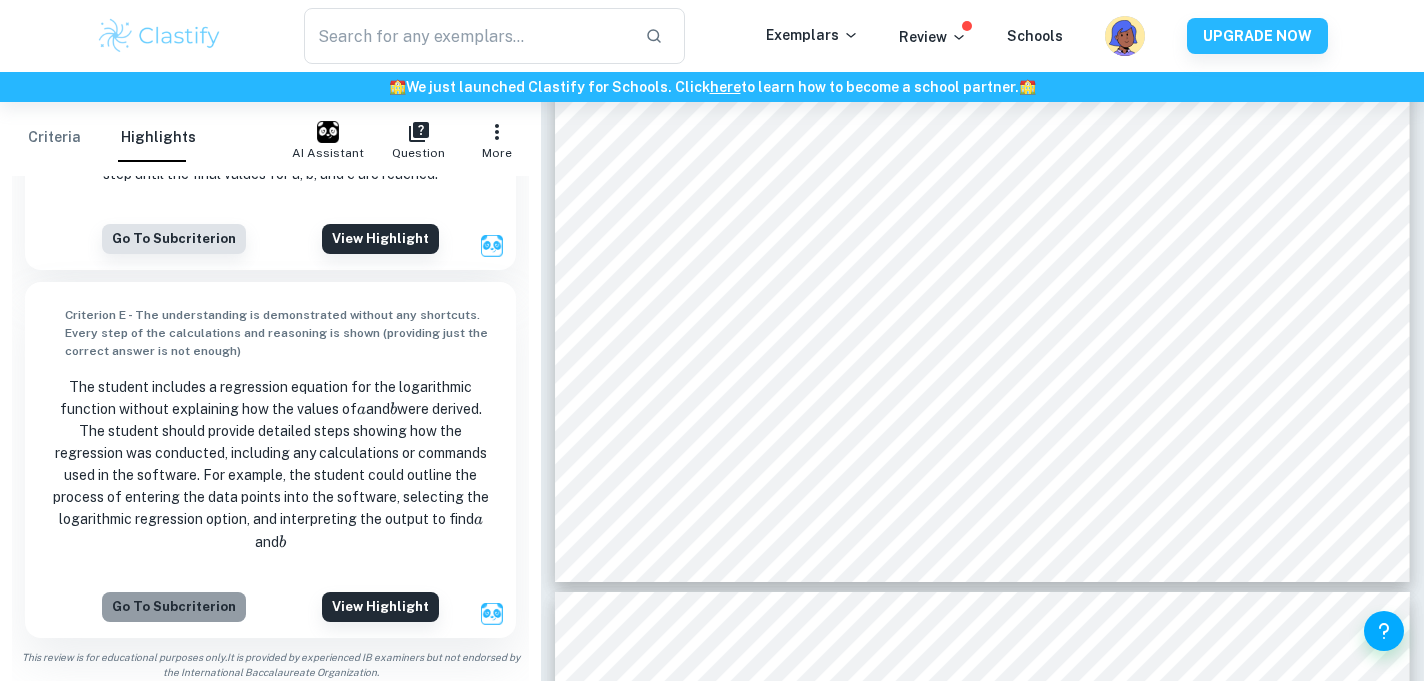 click on "Go to subcriterion" at bounding box center (174, 607) 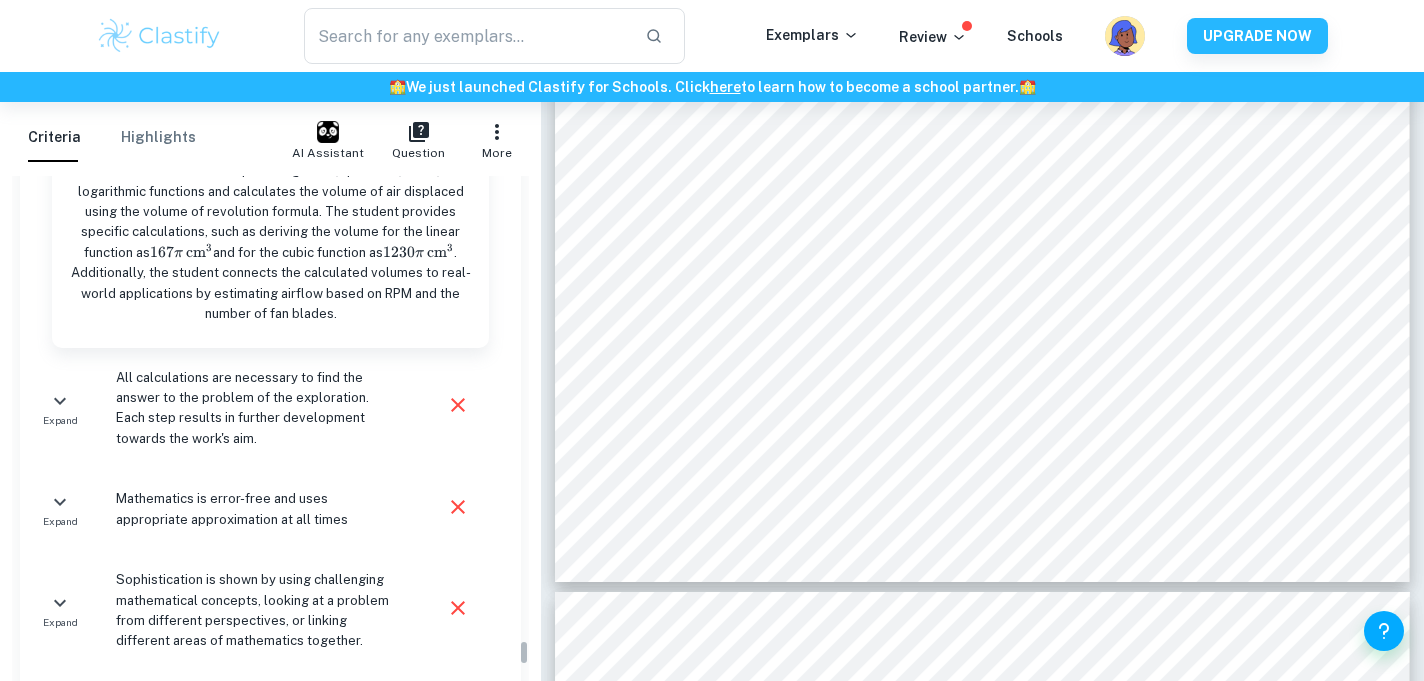 scroll, scrollTop: 12854, scrollLeft: 0, axis: vertical 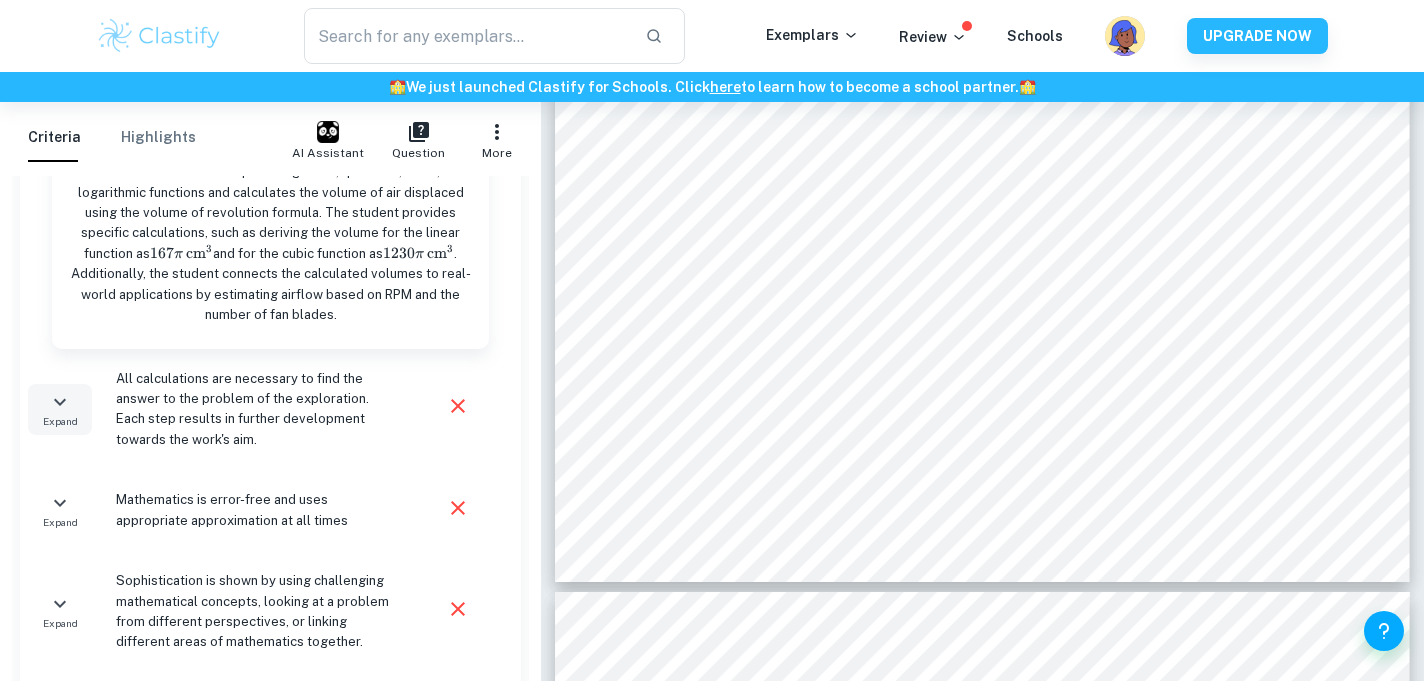 click 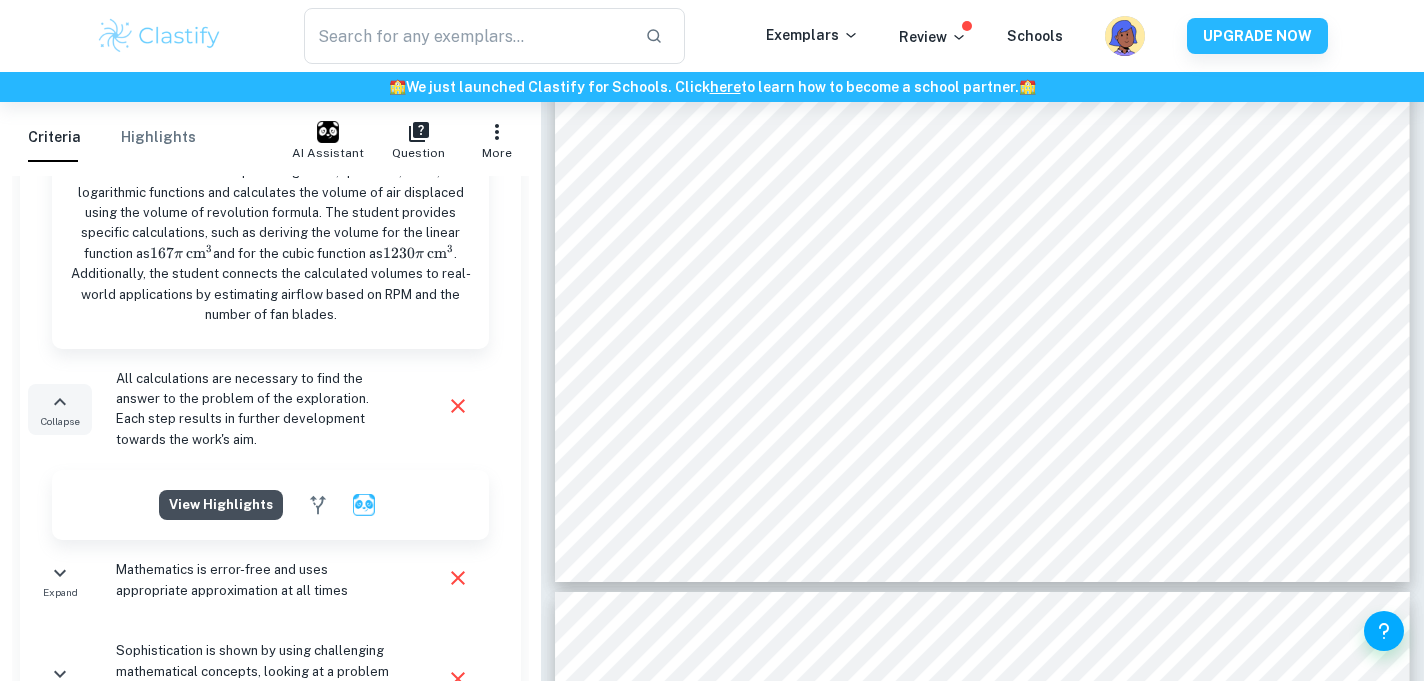 click on "View highlights" at bounding box center [221, -10699] 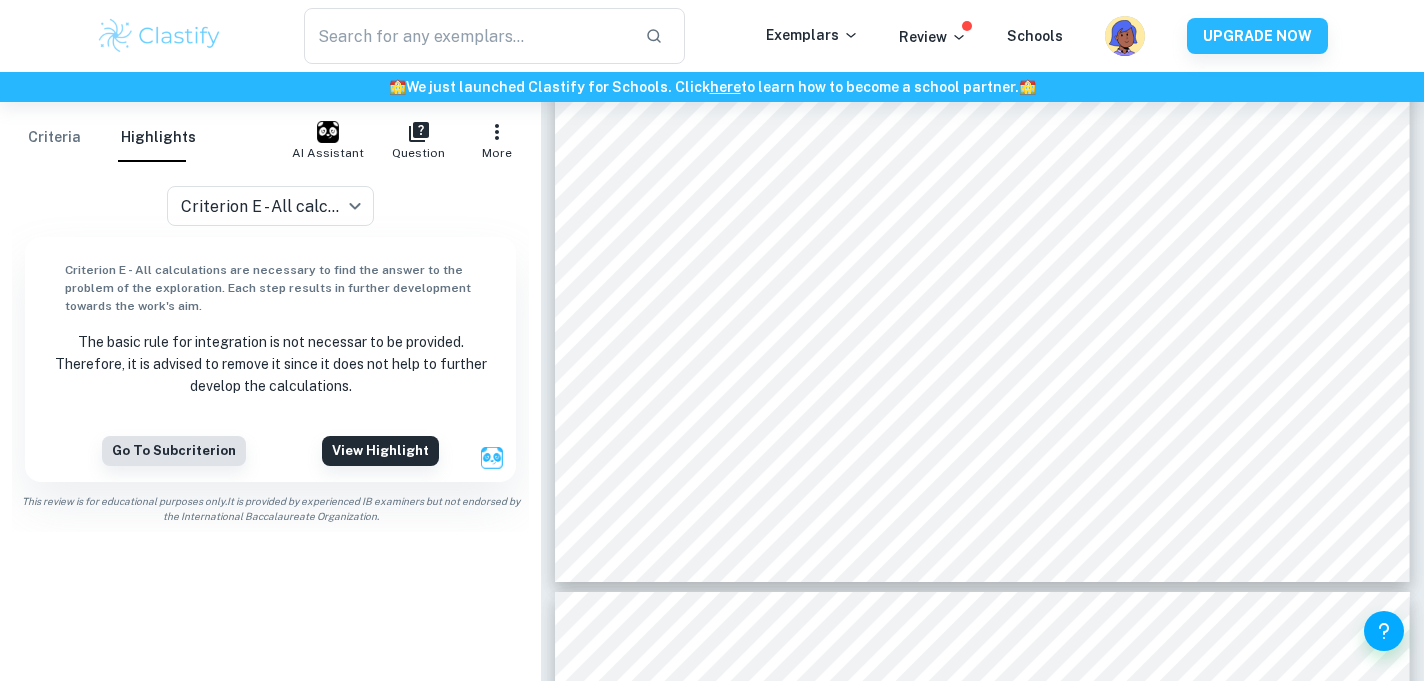 scroll, scrollTop: 0, scrollLeft: 0, axis: both 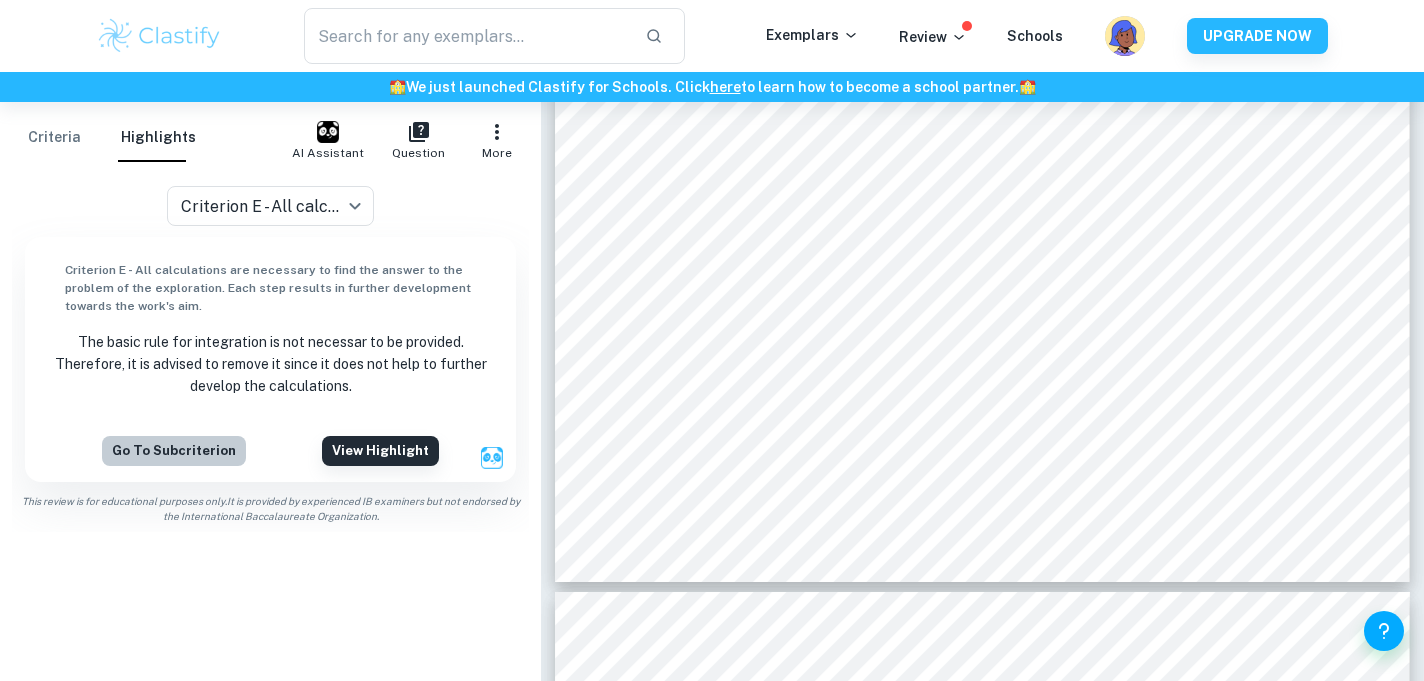 click on "Go to subcriterion" at bounding box center [174, 451] 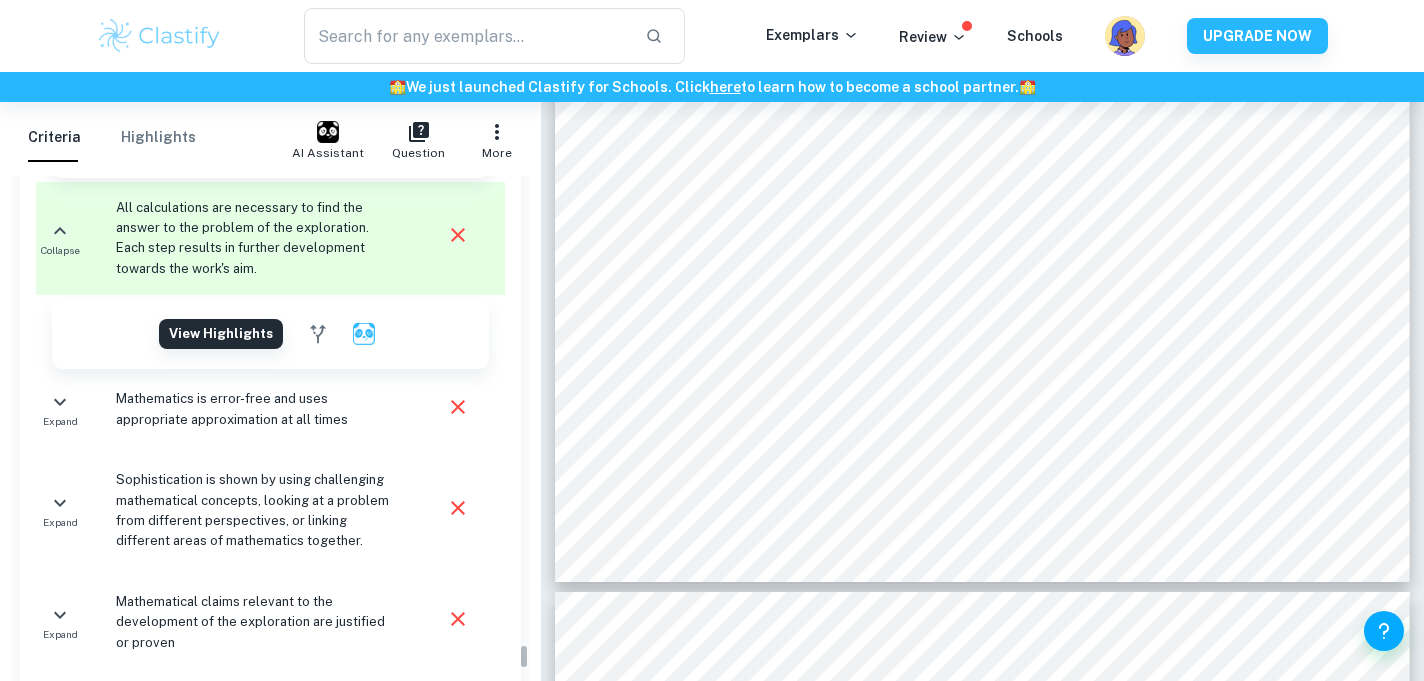 scroll, scrollTop: 12953, scrollLeft: 0, axis: vertical 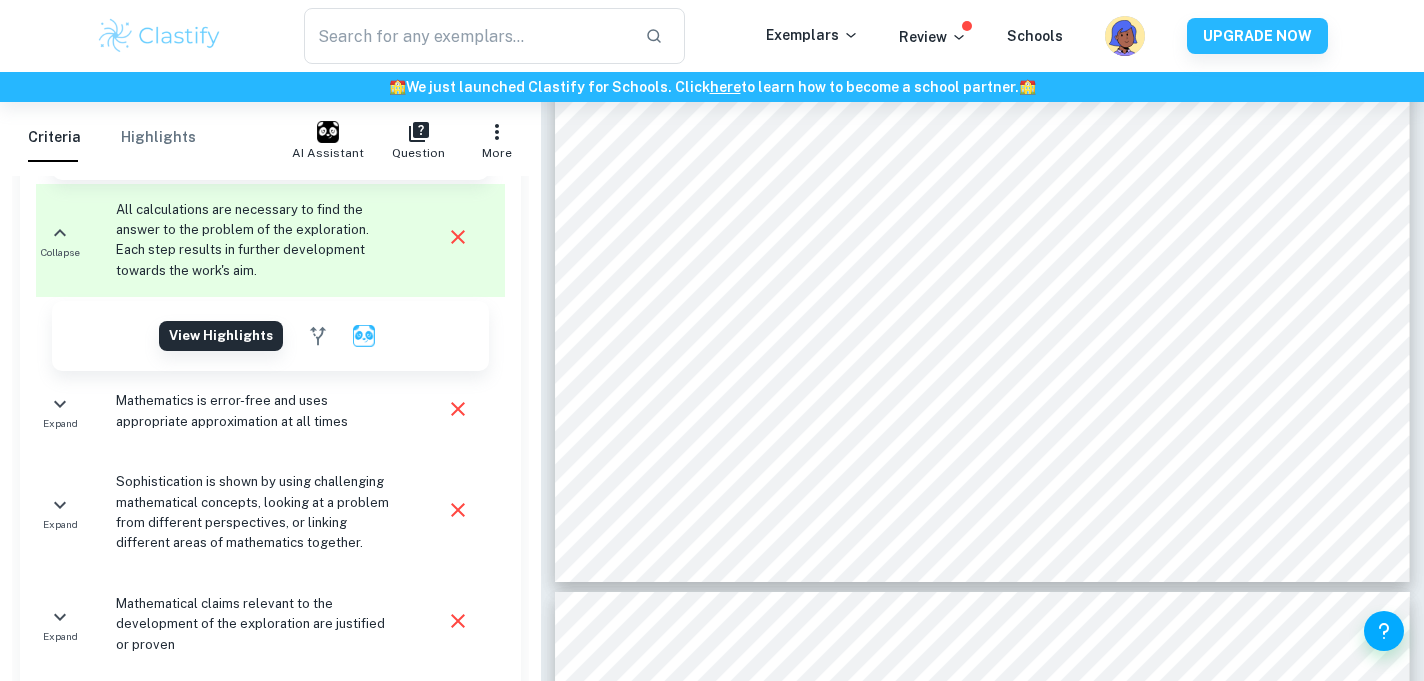 click on "Mathematics is error-free and uses appropriate approximation at all times" at bounding box center [255, 411] 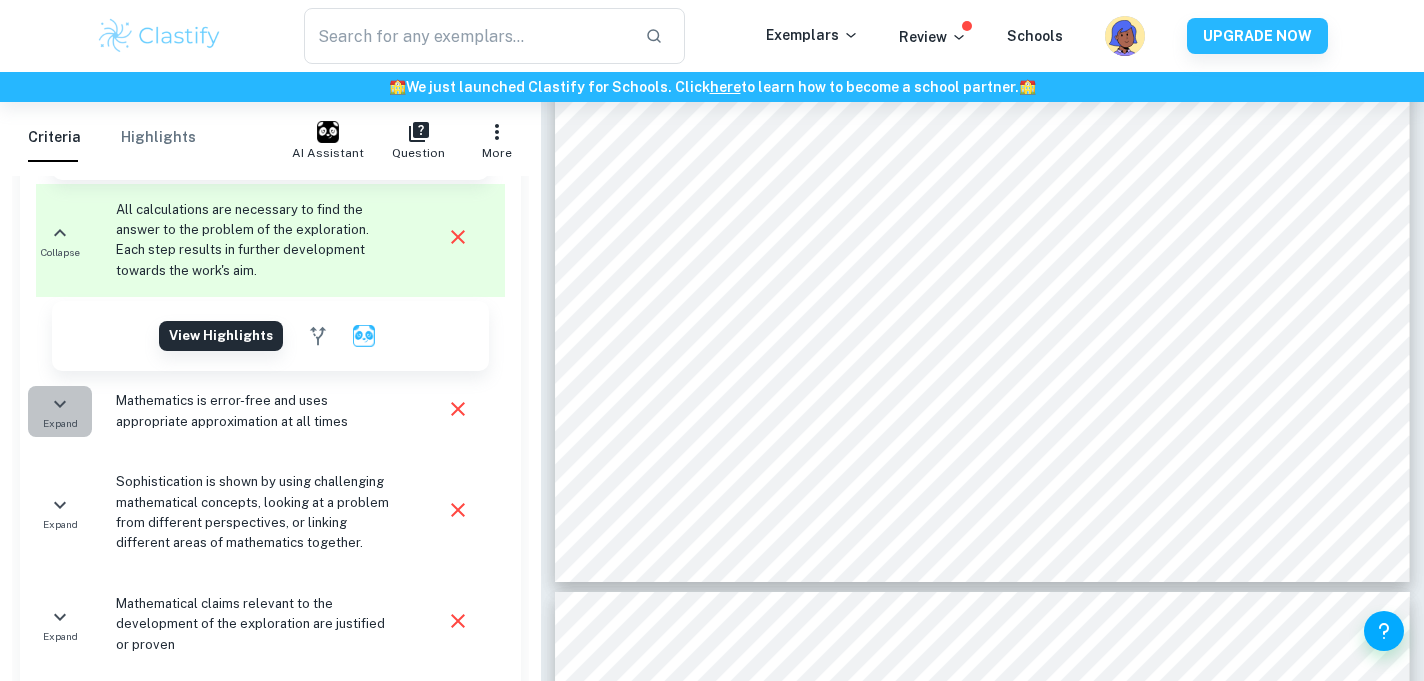 click on "Expand" at bounding box center [60, 411] 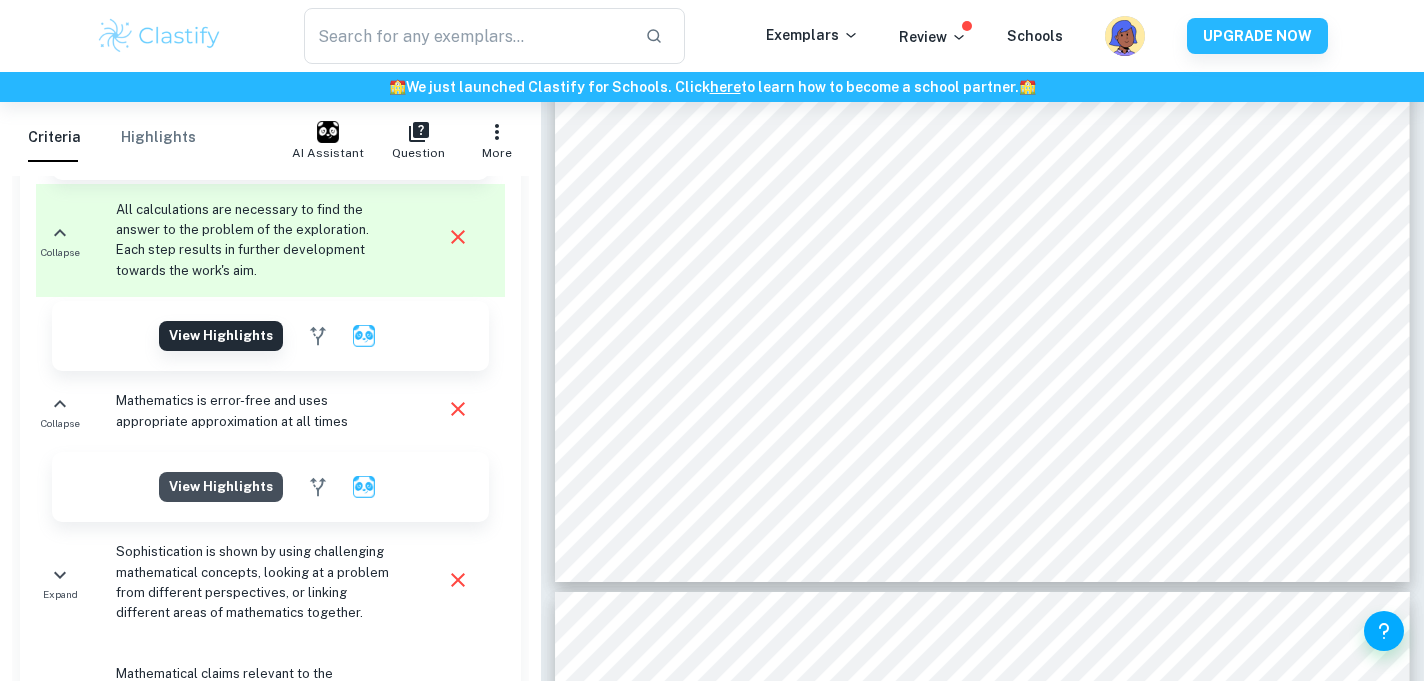 click on "View highlights" at bounding box center [221, -254] 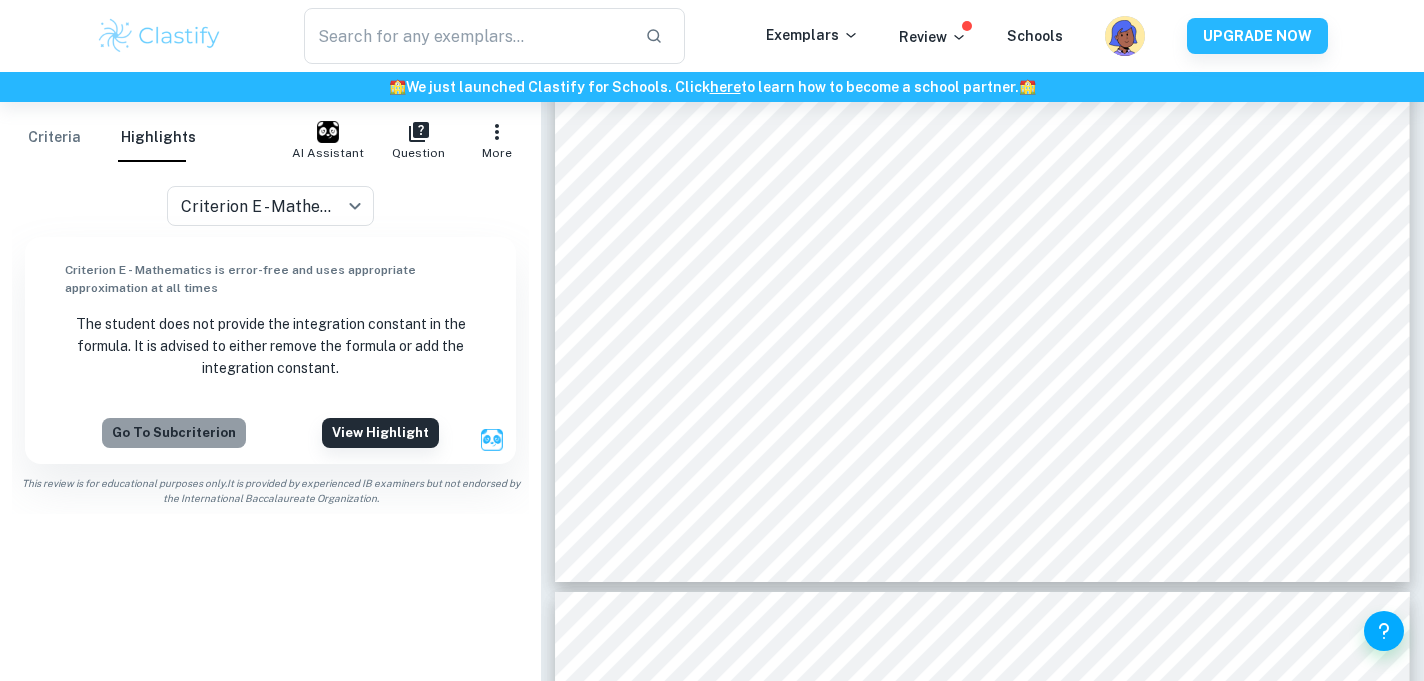 click on "Go to subcriterion" at bounding box center [174, 433] 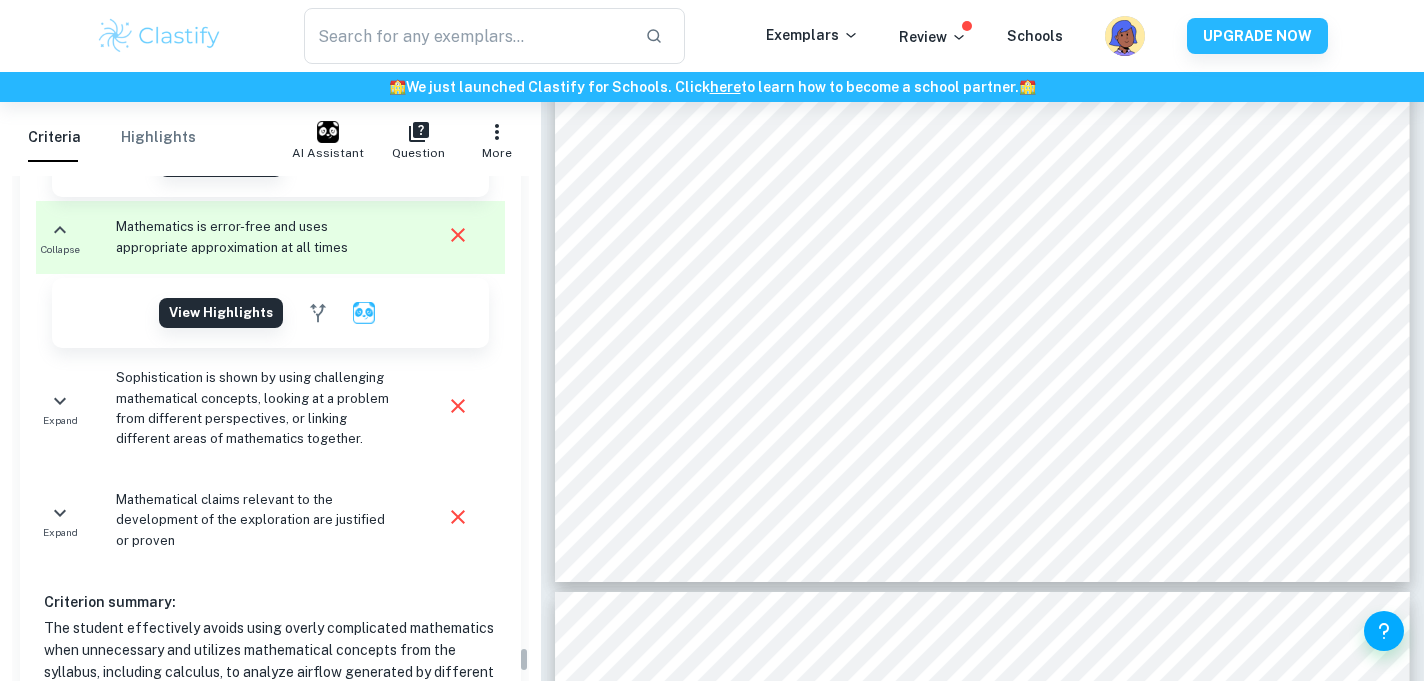 scroll, scrollTop: 13058, scrollLeft: 0, axis: vertical 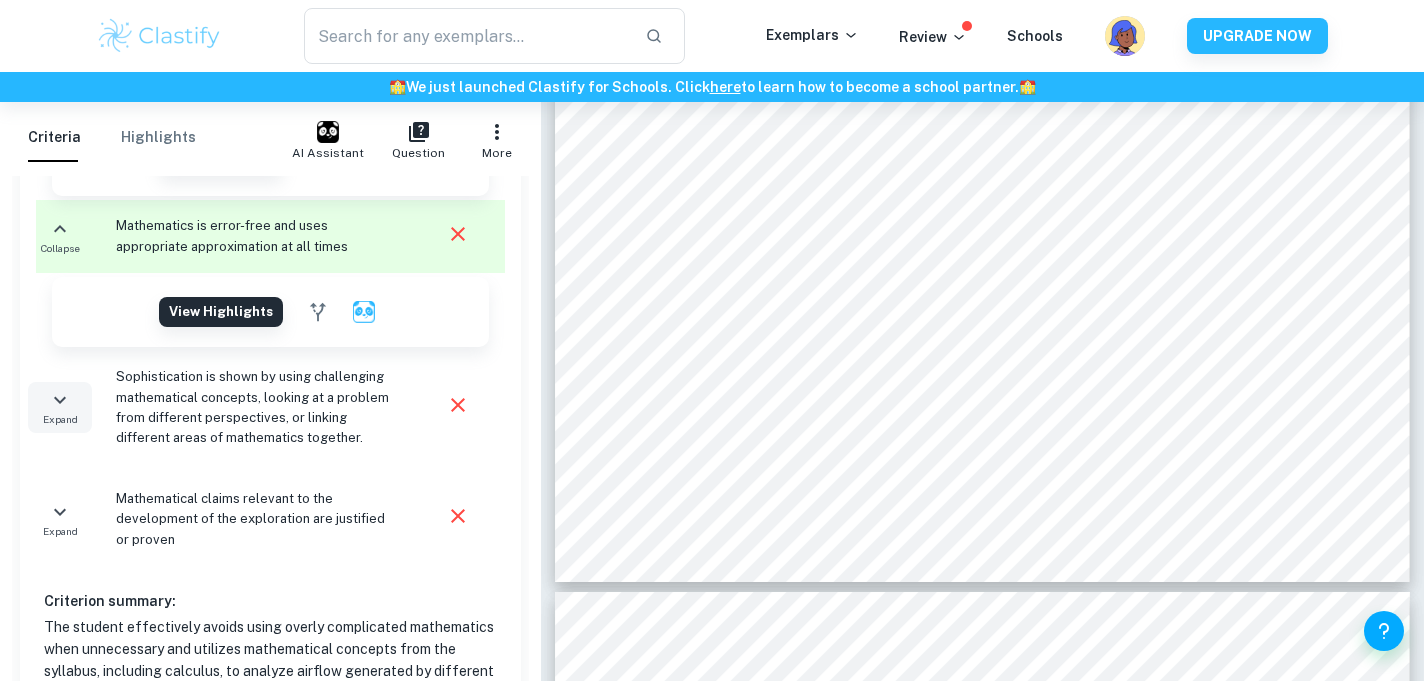 click on "Expand" at bounding box center (60, 407) 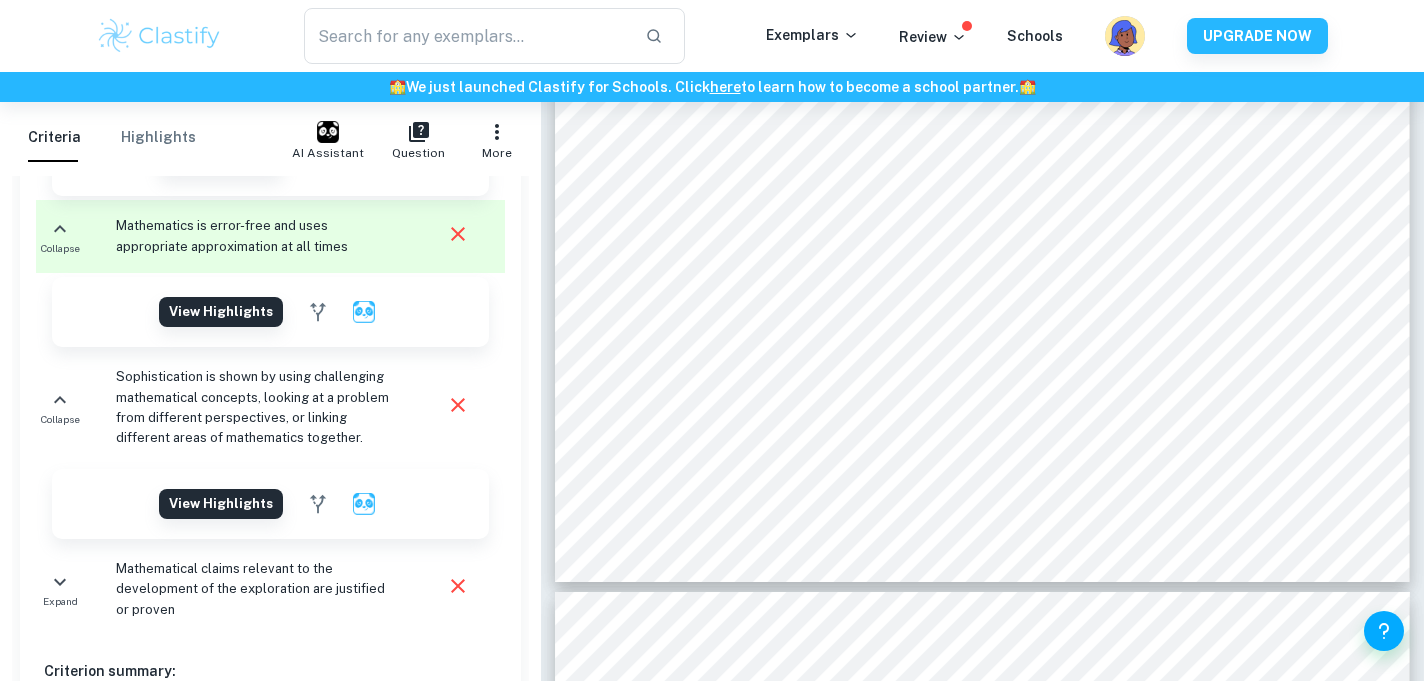 click on "View highlights" at bounding box center (270, 504) 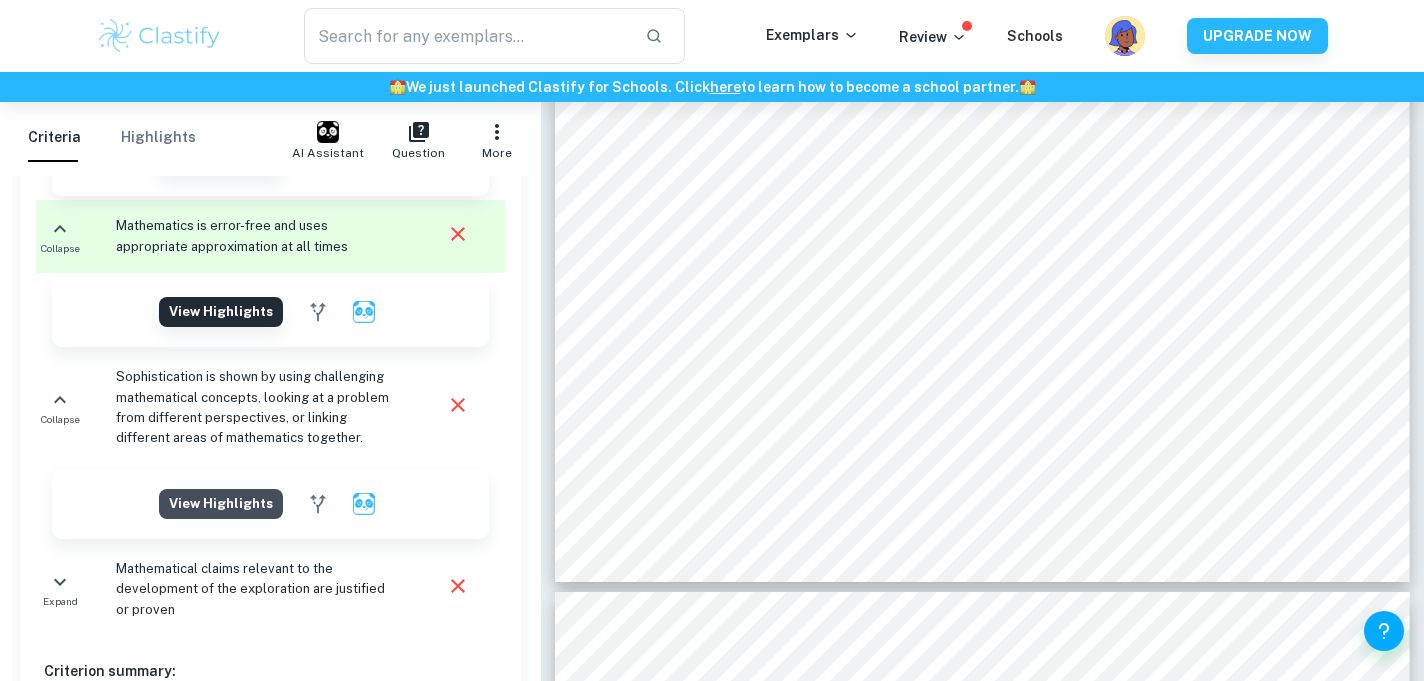 click on "View highlights" at bounding box center [221, 161] 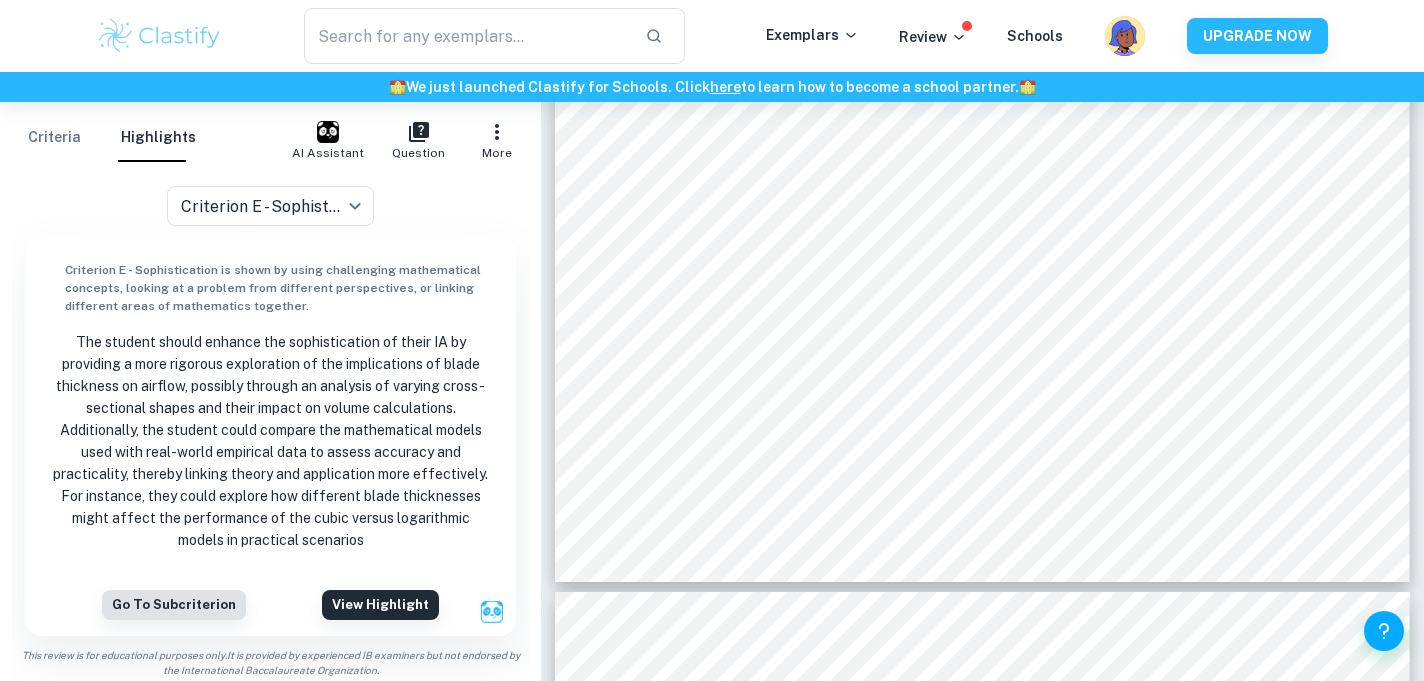 scroll, scrollTop: 0, scrollLeft: 0, axis: both 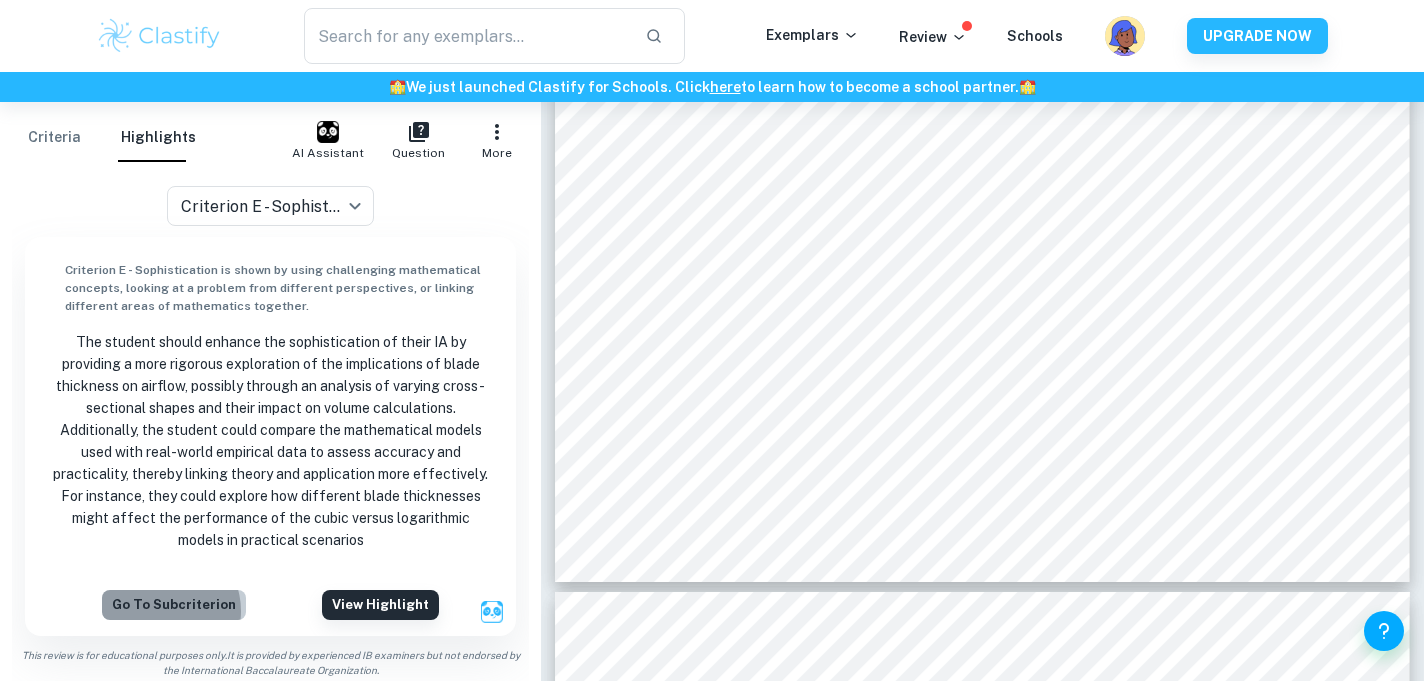 click on "Go to subcriterion" at bounding box center (174, 605) 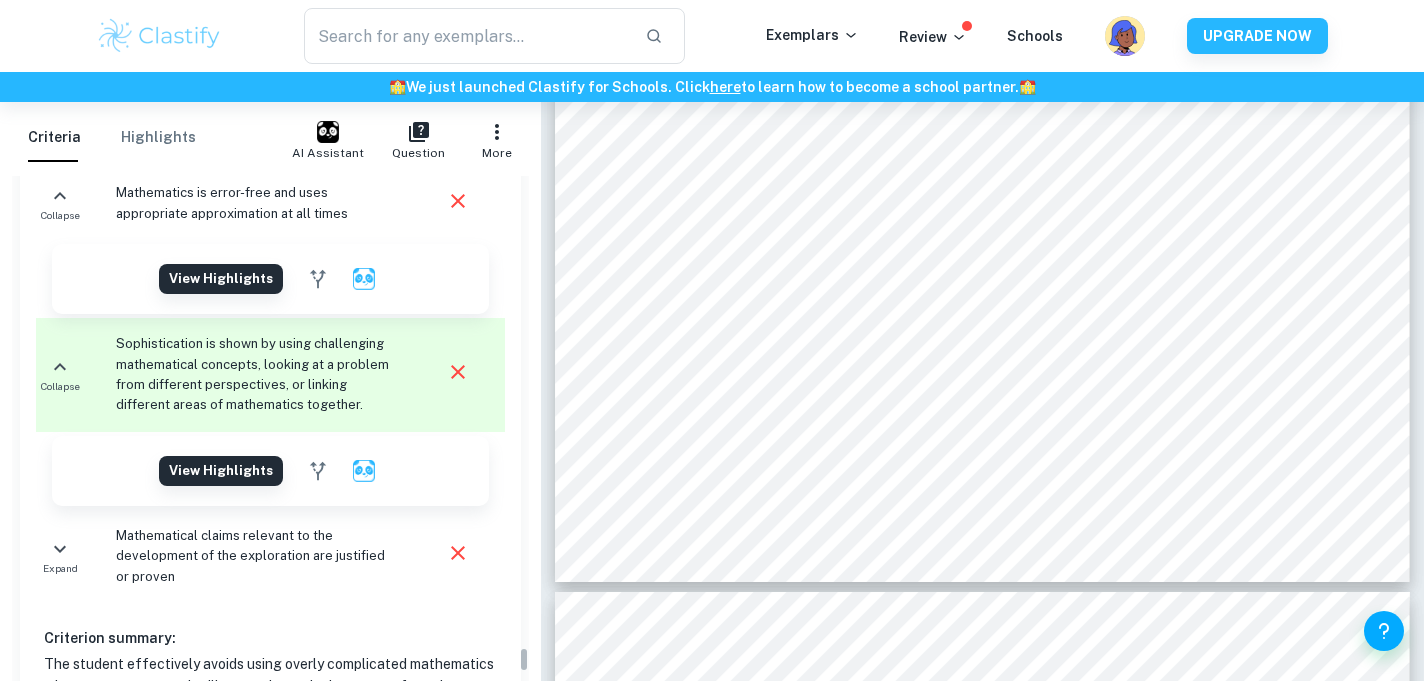 scroll, scrollTop: 13165, scrollLeft: 0, axis: vertical 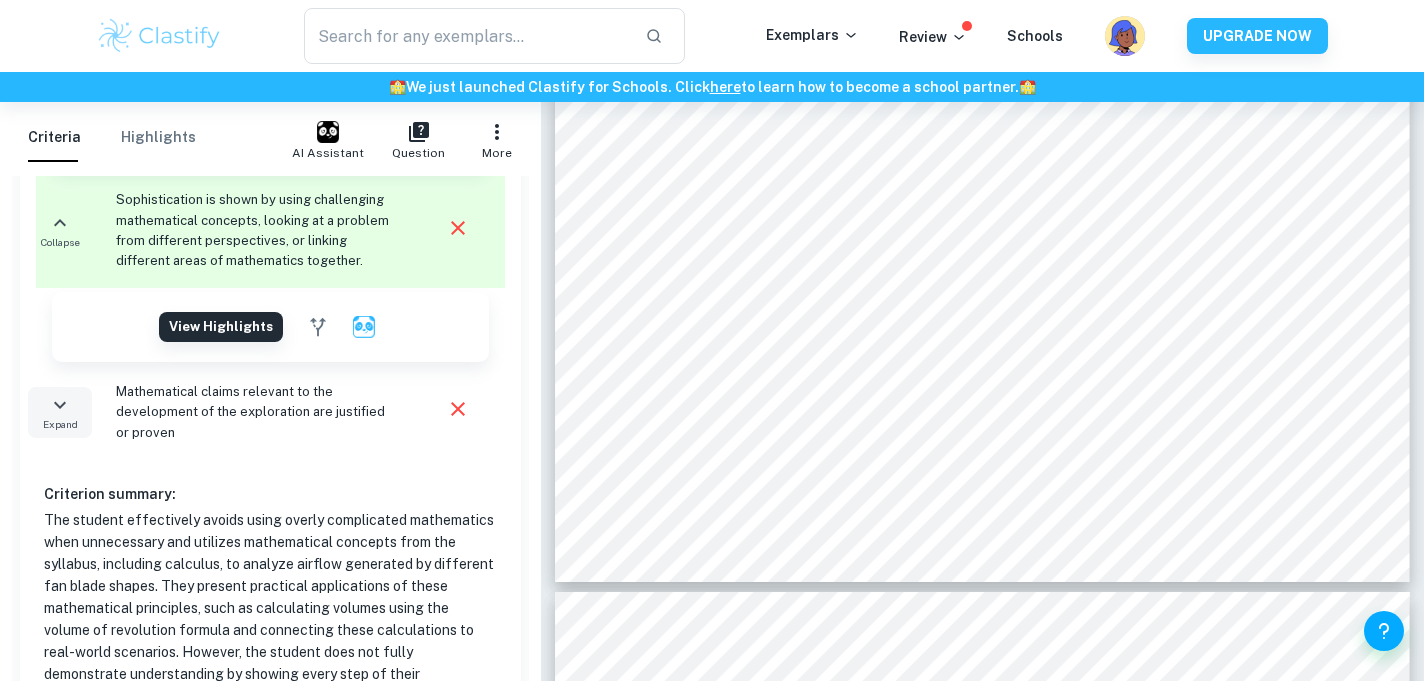 click 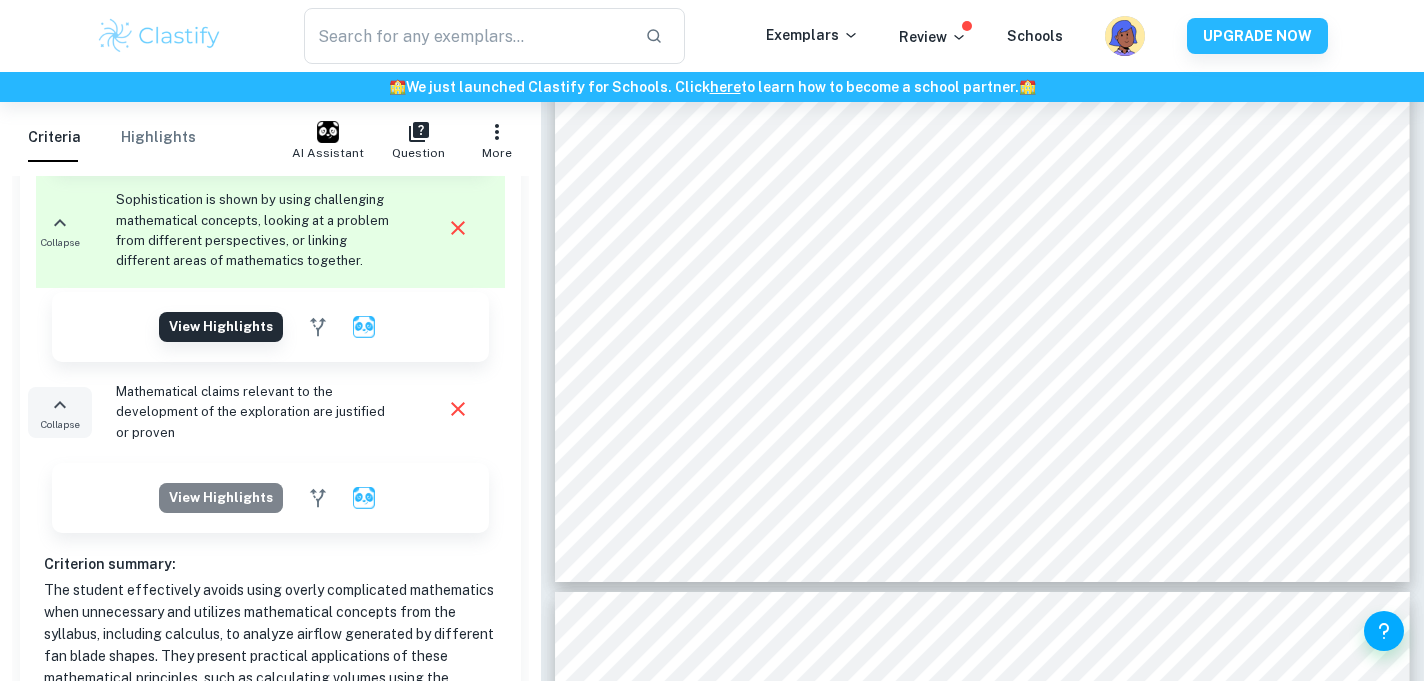 click on "View highlights" at bounding box center (221, 135) 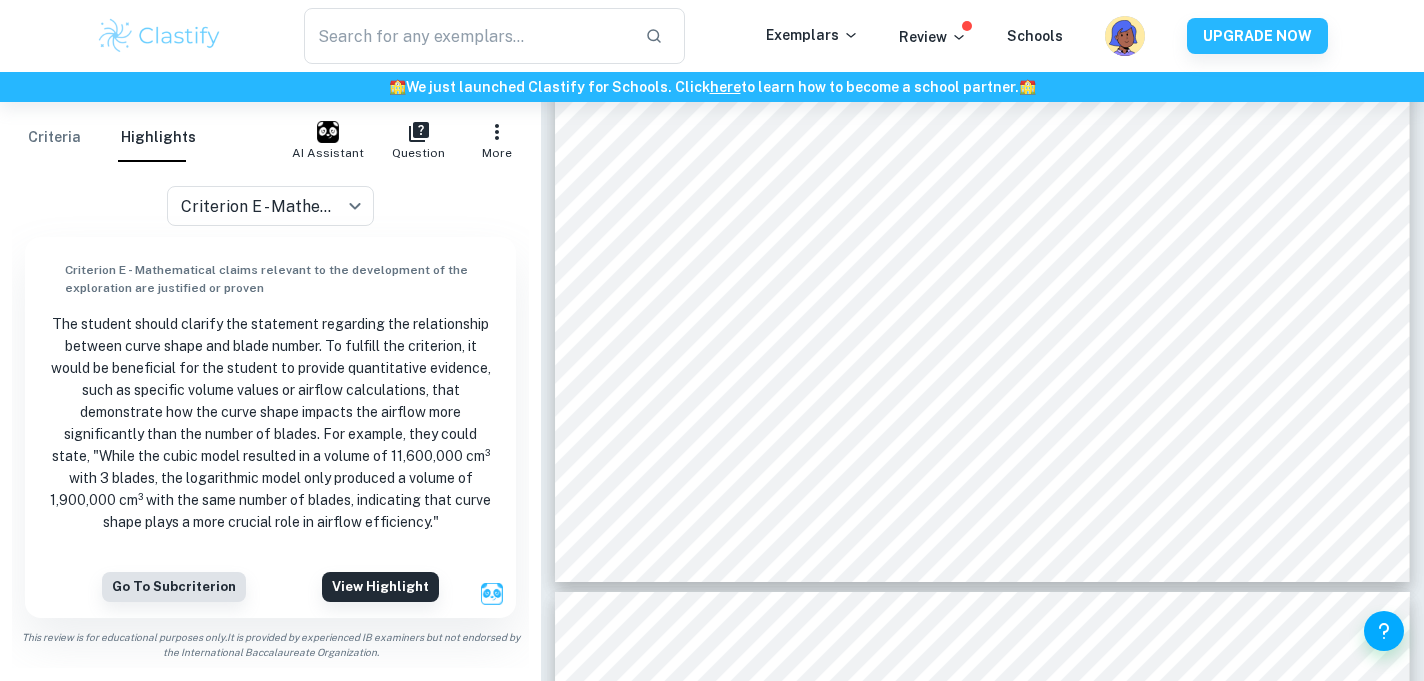 click on "Go to subcriterion View highlight" at bounding box center (270, 587) 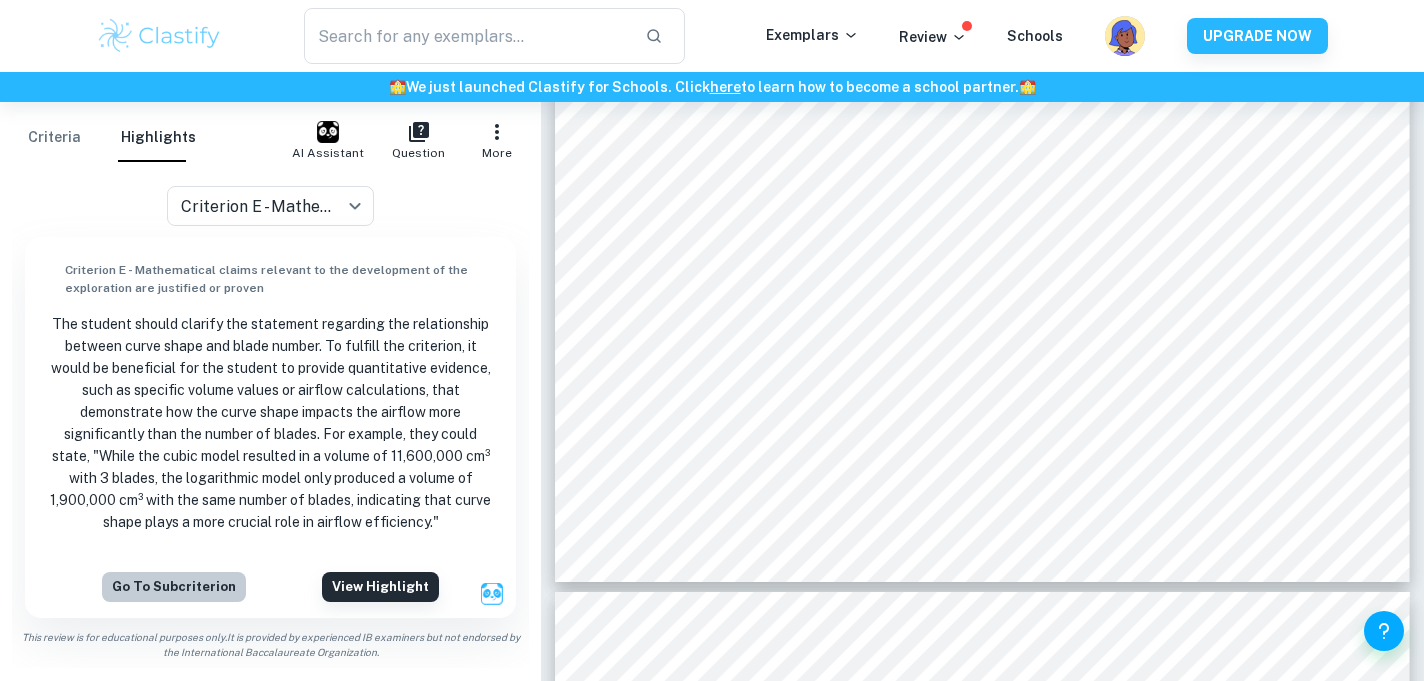 click on "Go to subcriterion" at bounding box center [174, 587] 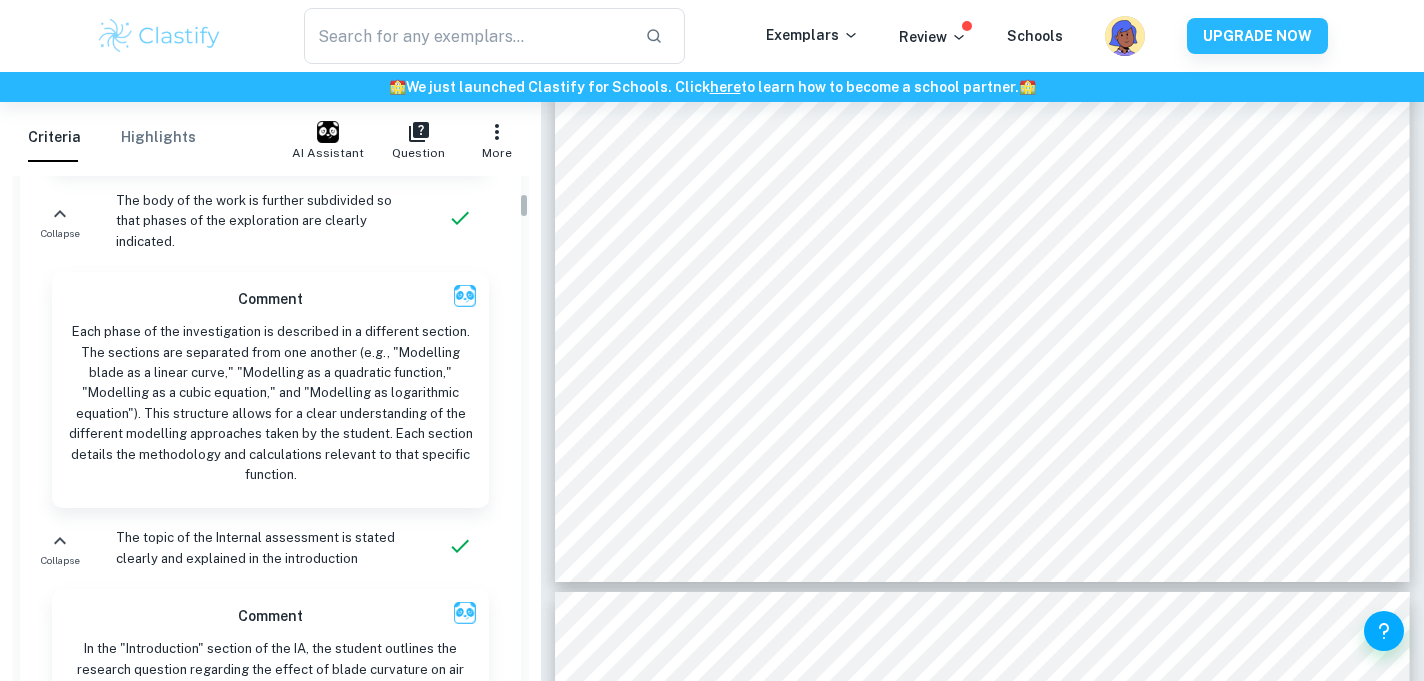 scroll, scrollTop: 0, scrollLeft: 0, axis: both 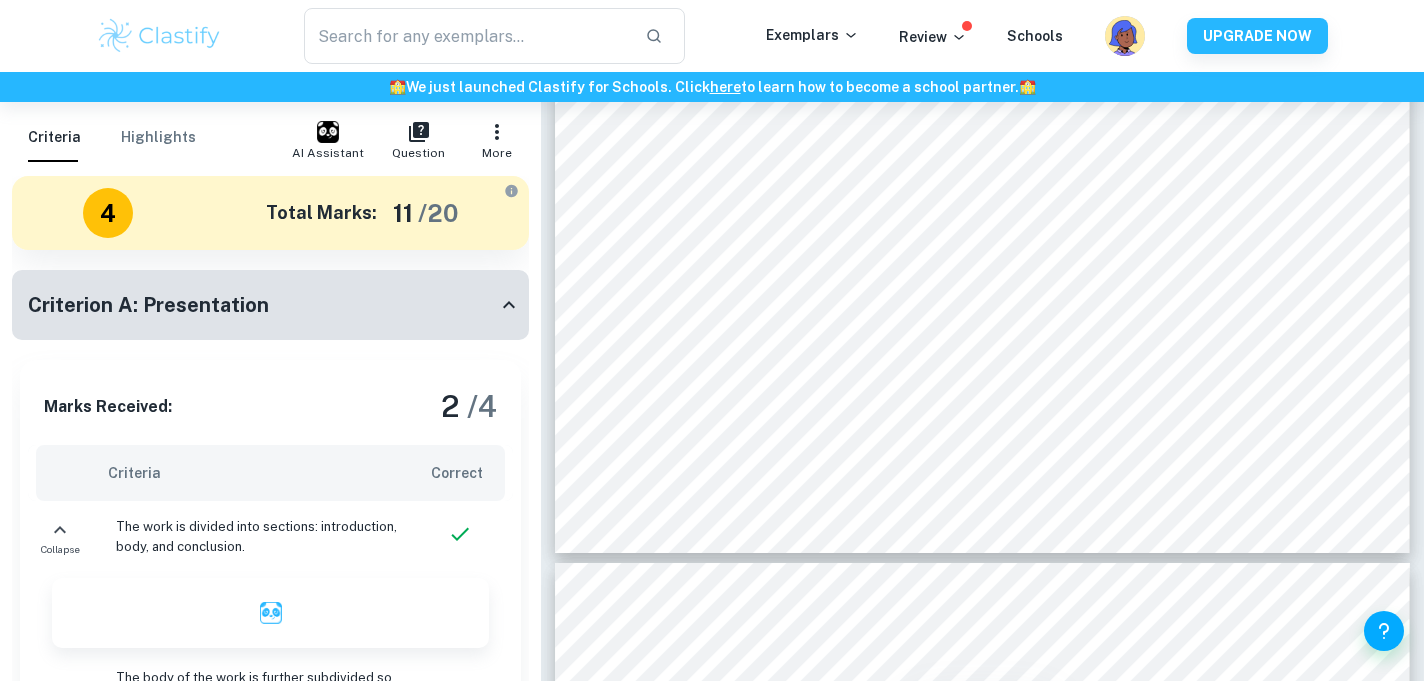 click on "Criterion A: Presentation" at bounding box center [270, 305] 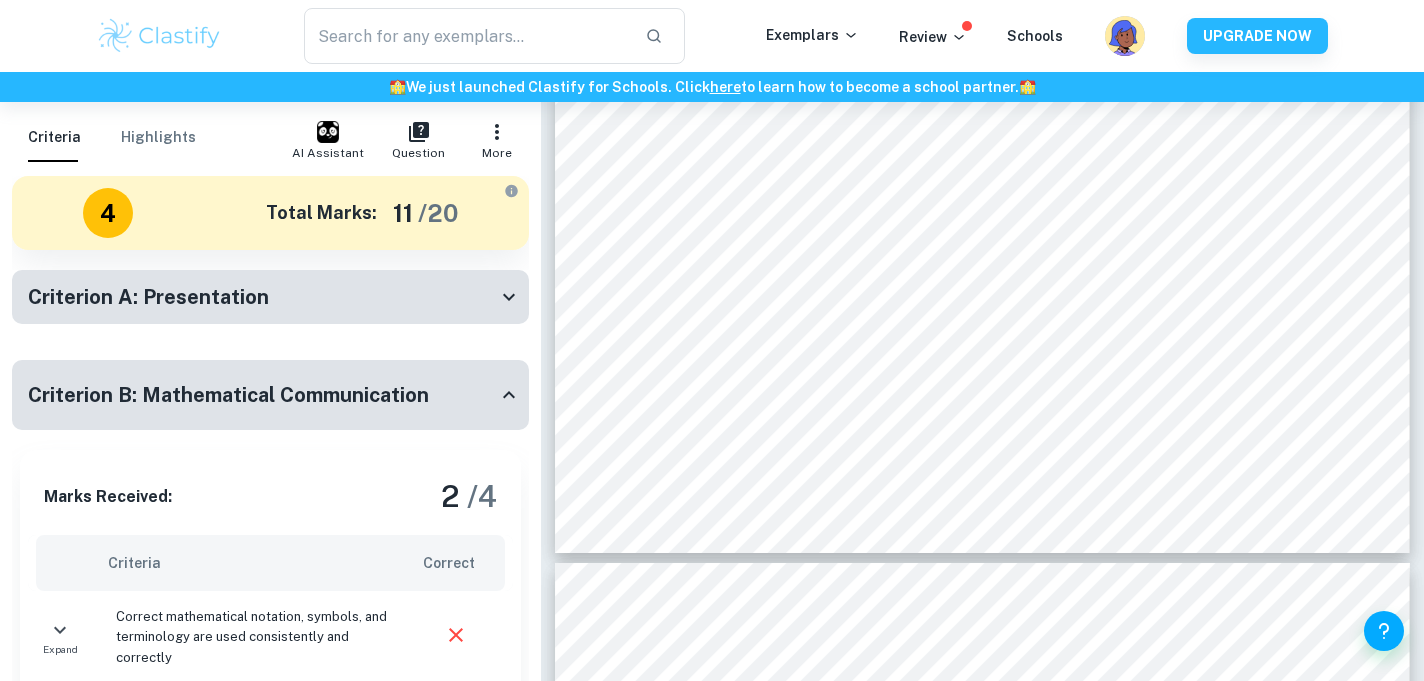 click on "Criterion B: Mathematical Communication" at bounding box center (270, 395) 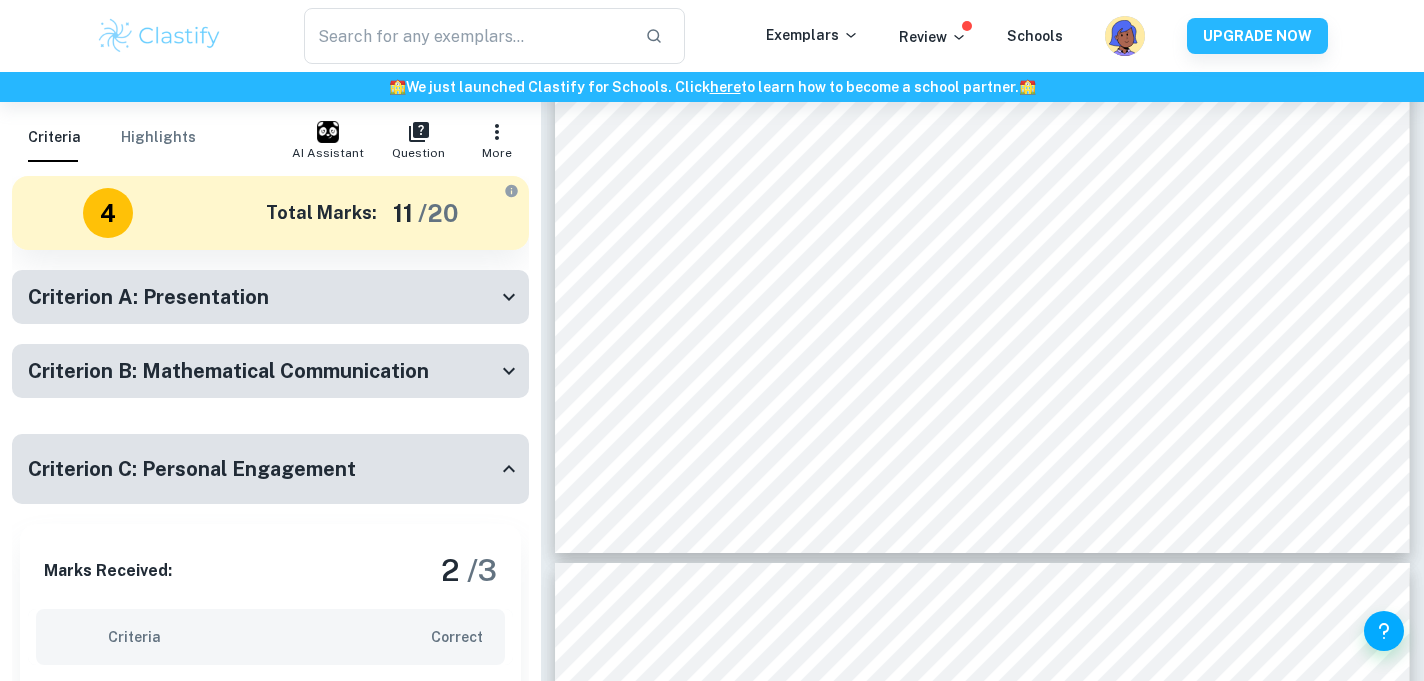 click on "Criterion C: Personal Engagement" at bounding box center [262, 469] 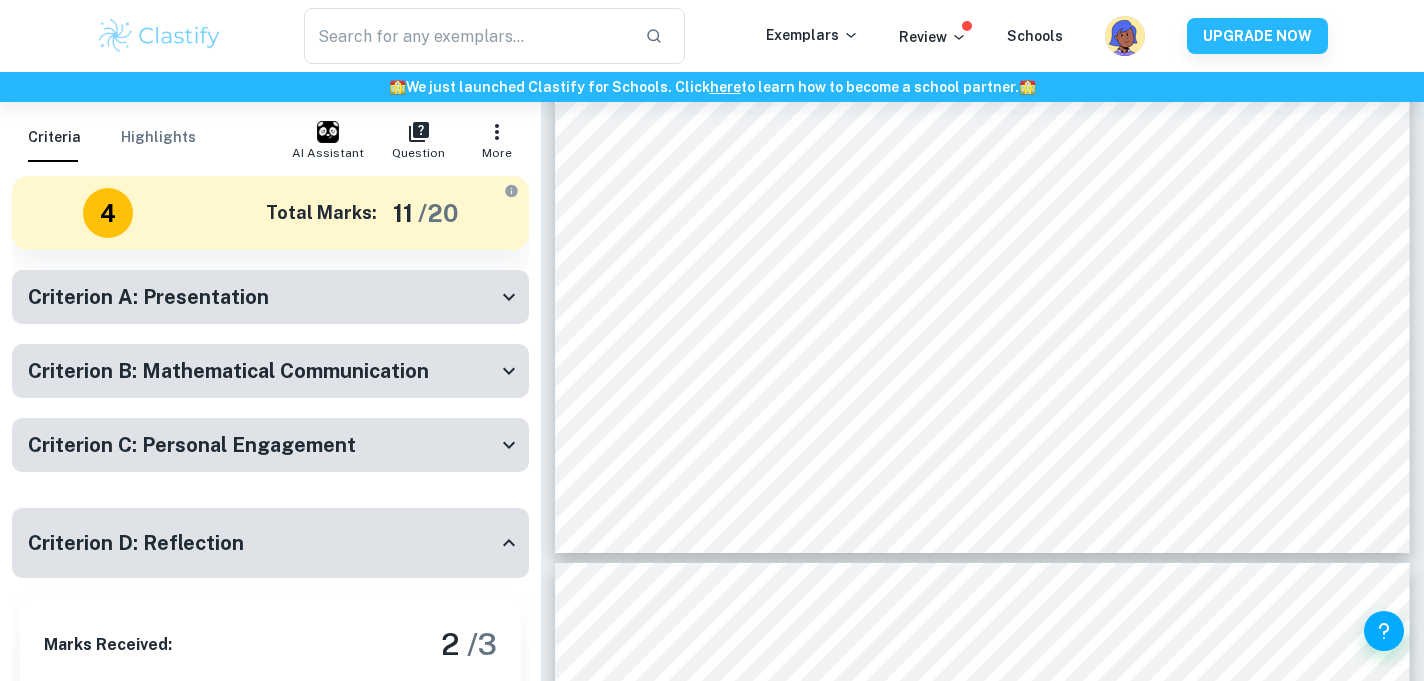 click on "Criterion D: Reflection" at bounding box center (262, 543) 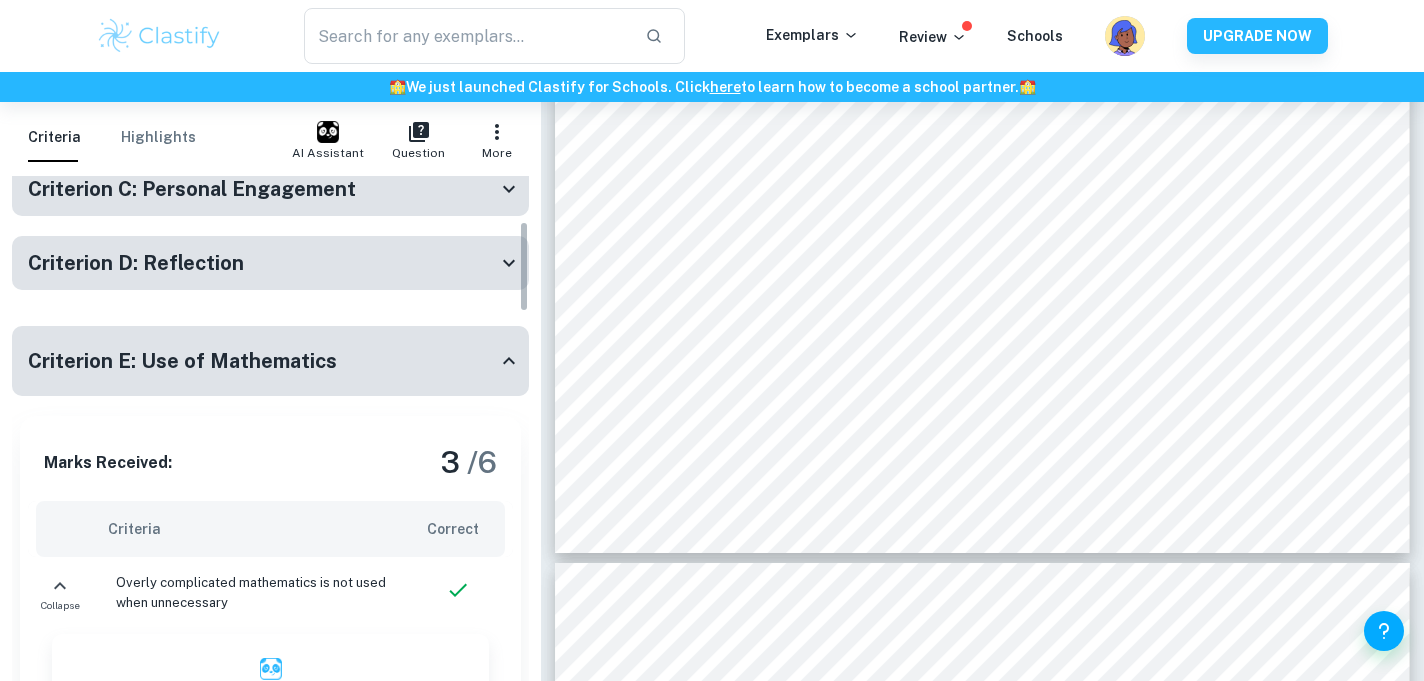 scroll, scrollTop: 254, scrollLeft: 0, axis: vertical 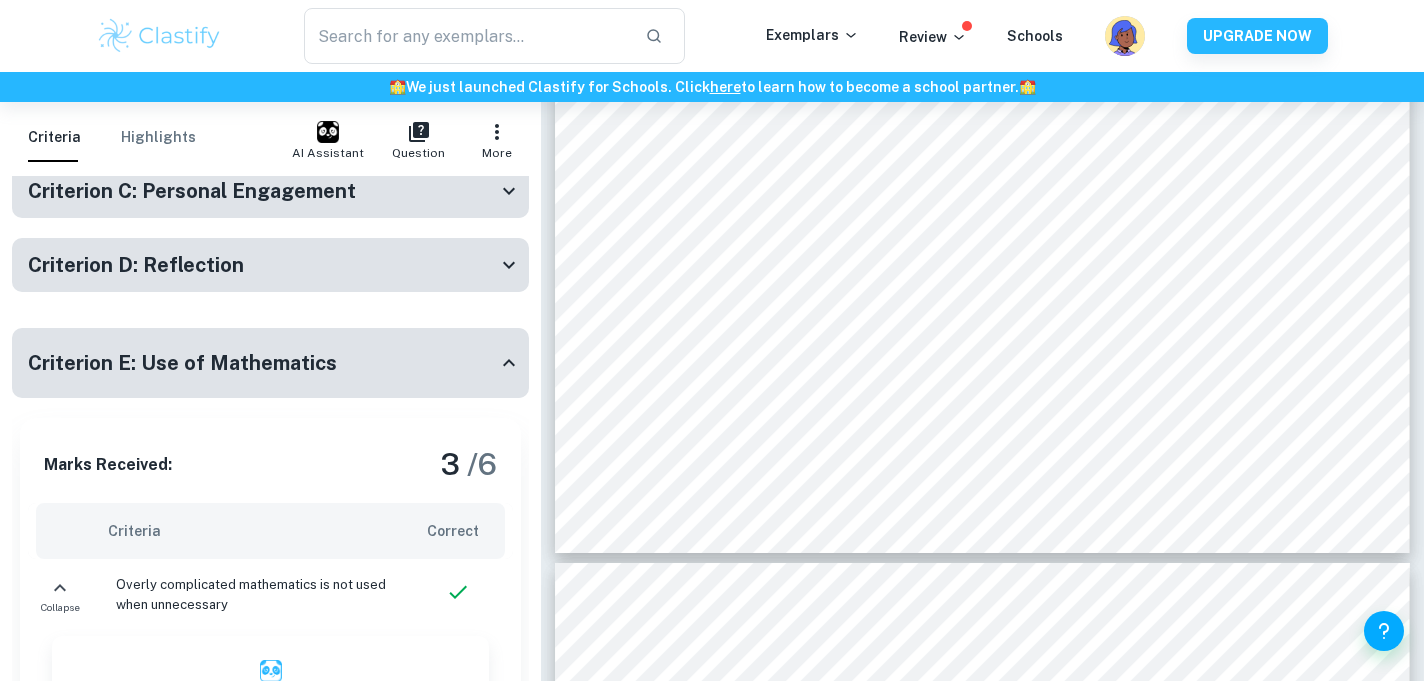 click on "Criterion E: Use of Mathematics" at bounding box center (262, 363) 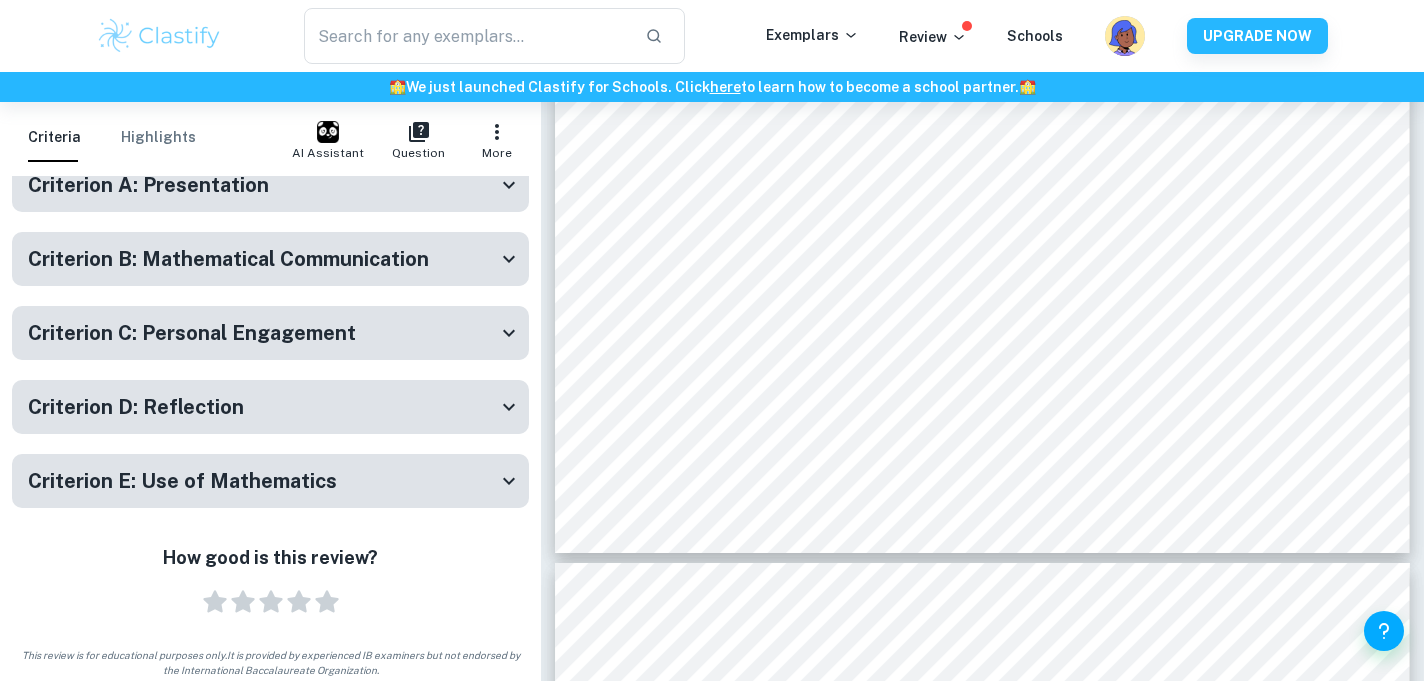 scroll, scrollTop: 112, scrollLeft: 0, axis: vertical 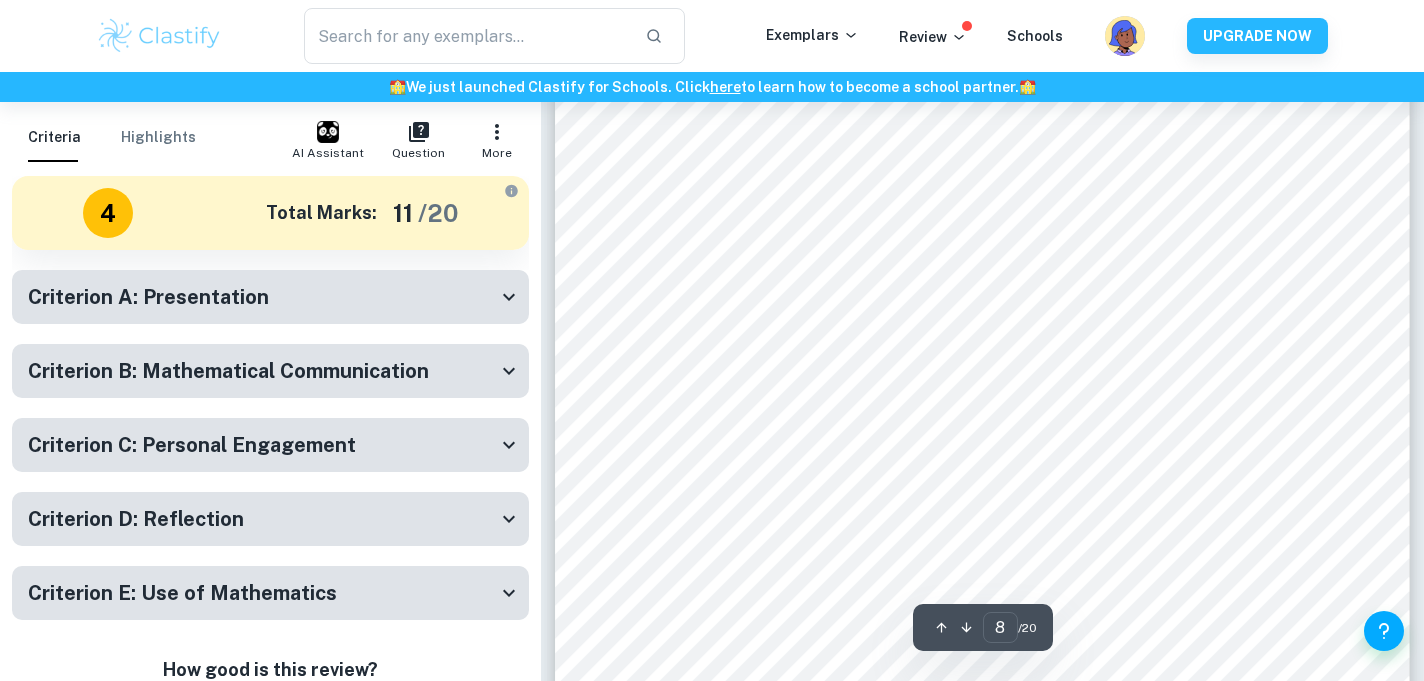 click 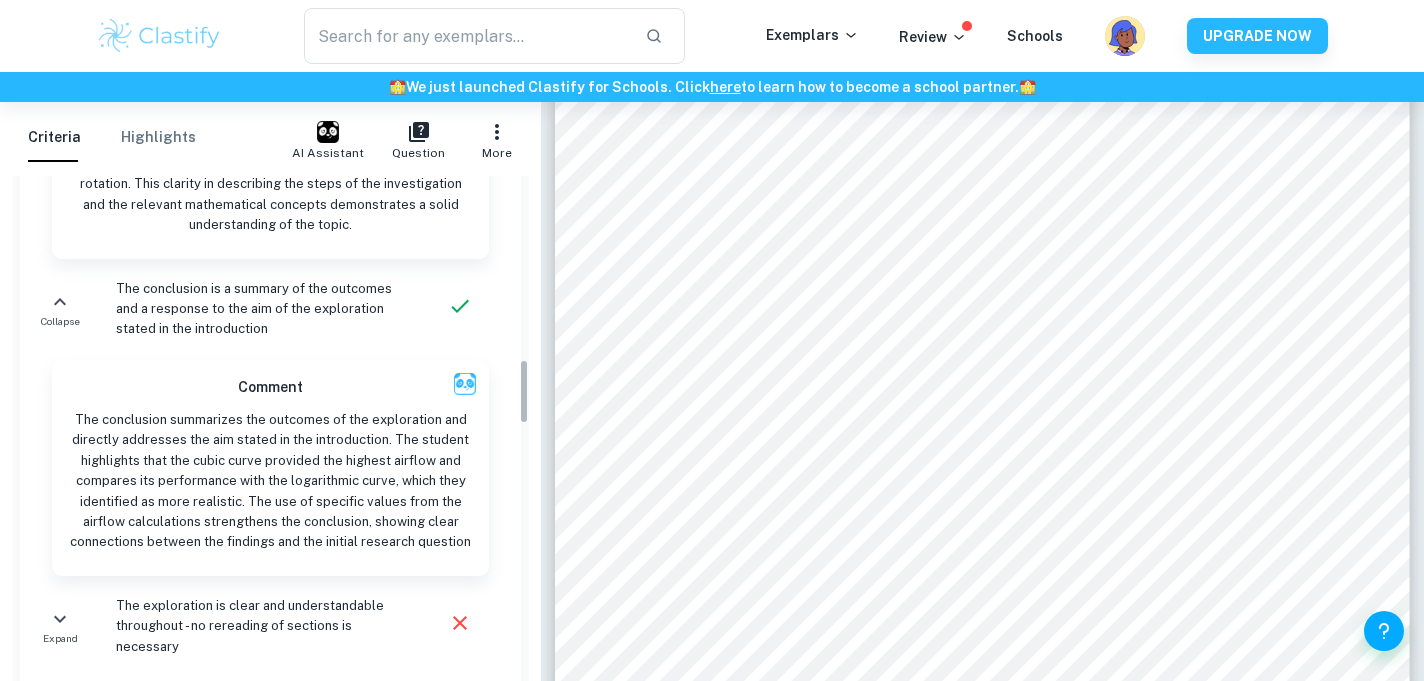 scroll, scrollTop: 1439, scrollLeft: 0, axis: vertical 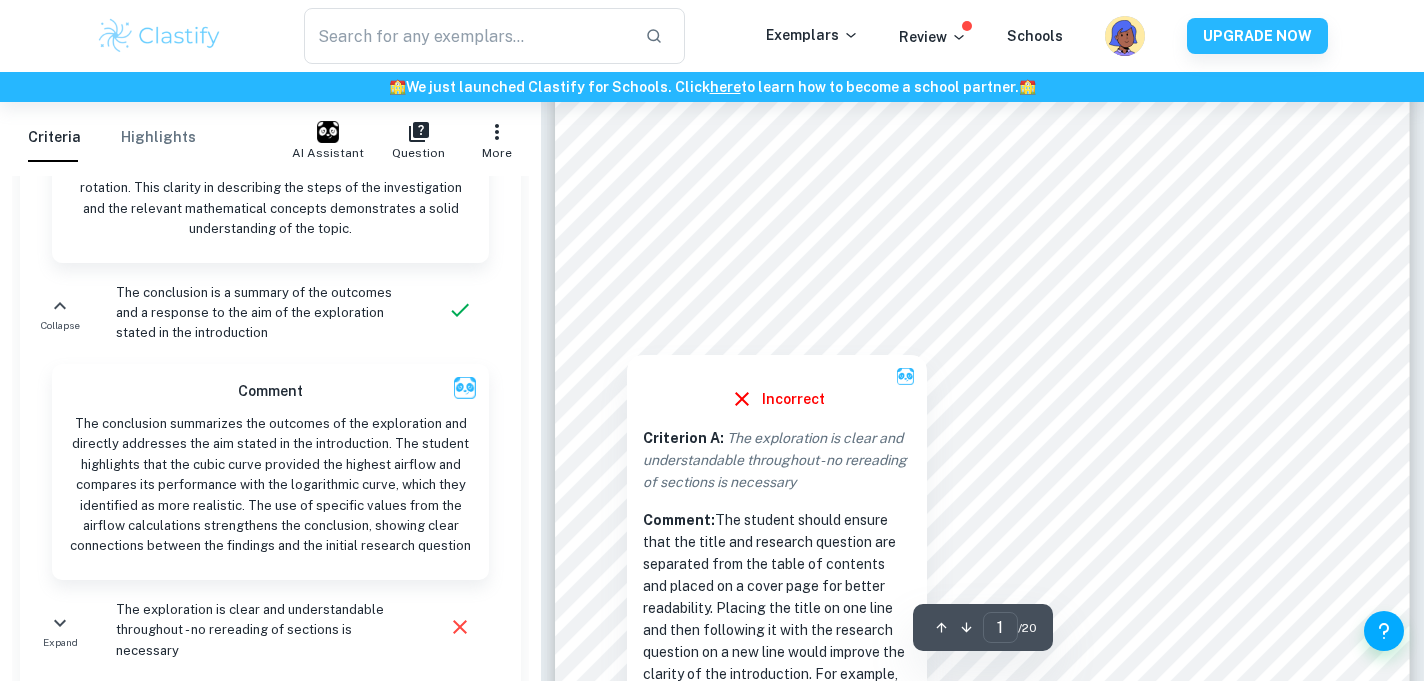 click at bounding box center (627, 334) 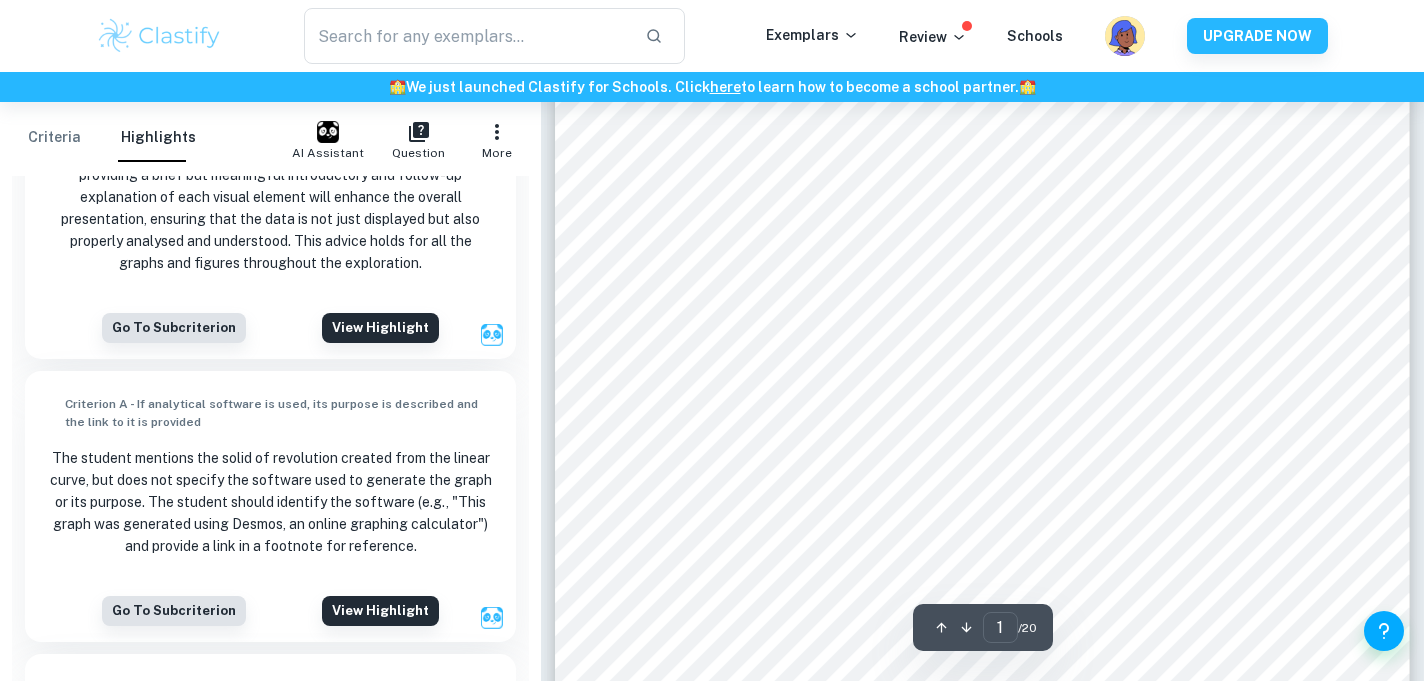 scroll, scrollTop: 183, scrollLeft: 0, axis: vertical 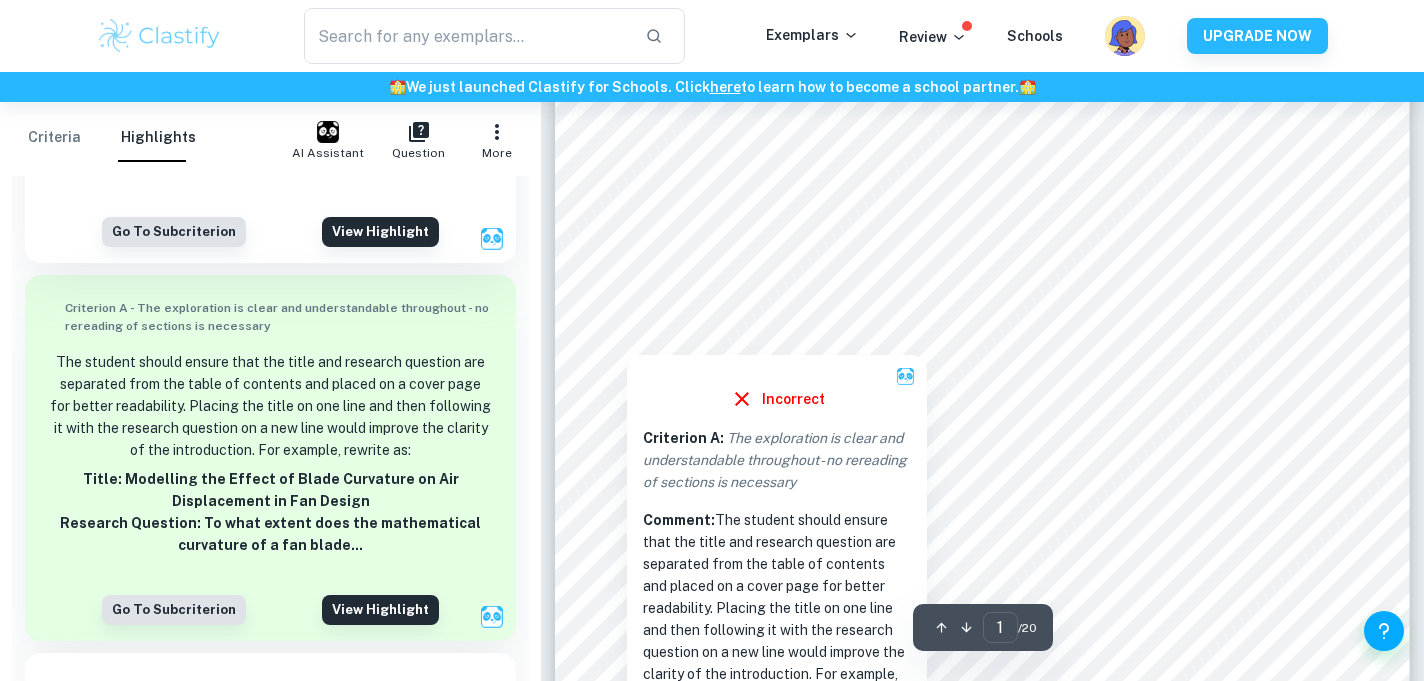 click at bounding box center [627, 334] 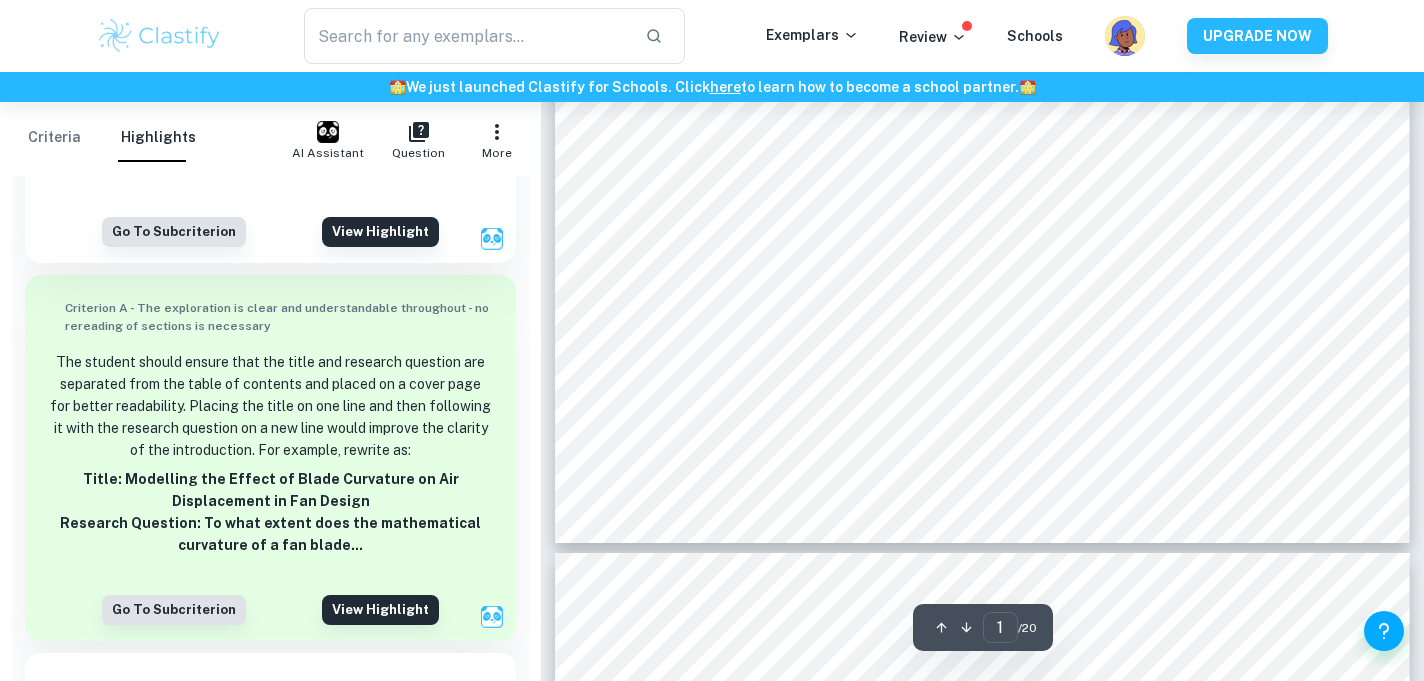 scroll, scrollTop: 783, scrollLeft: 0, axis: vertical 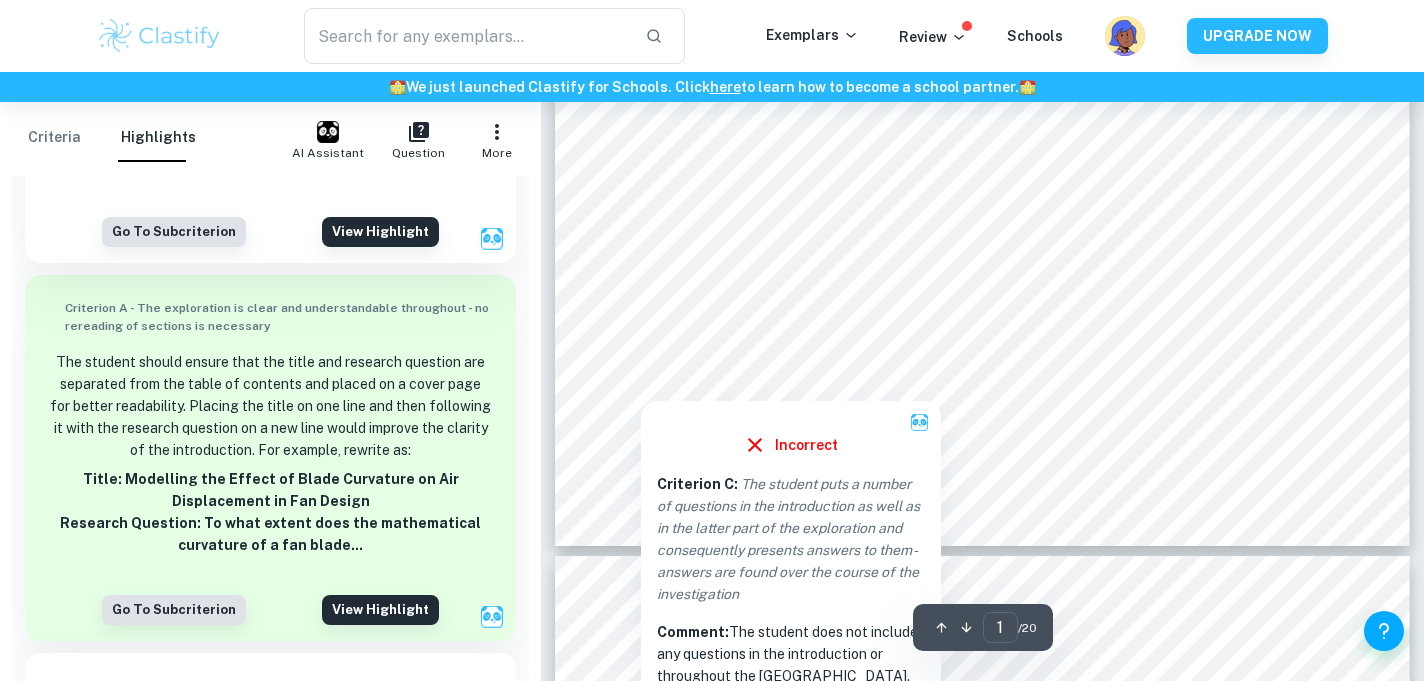 click at bounding box center (640, 380) 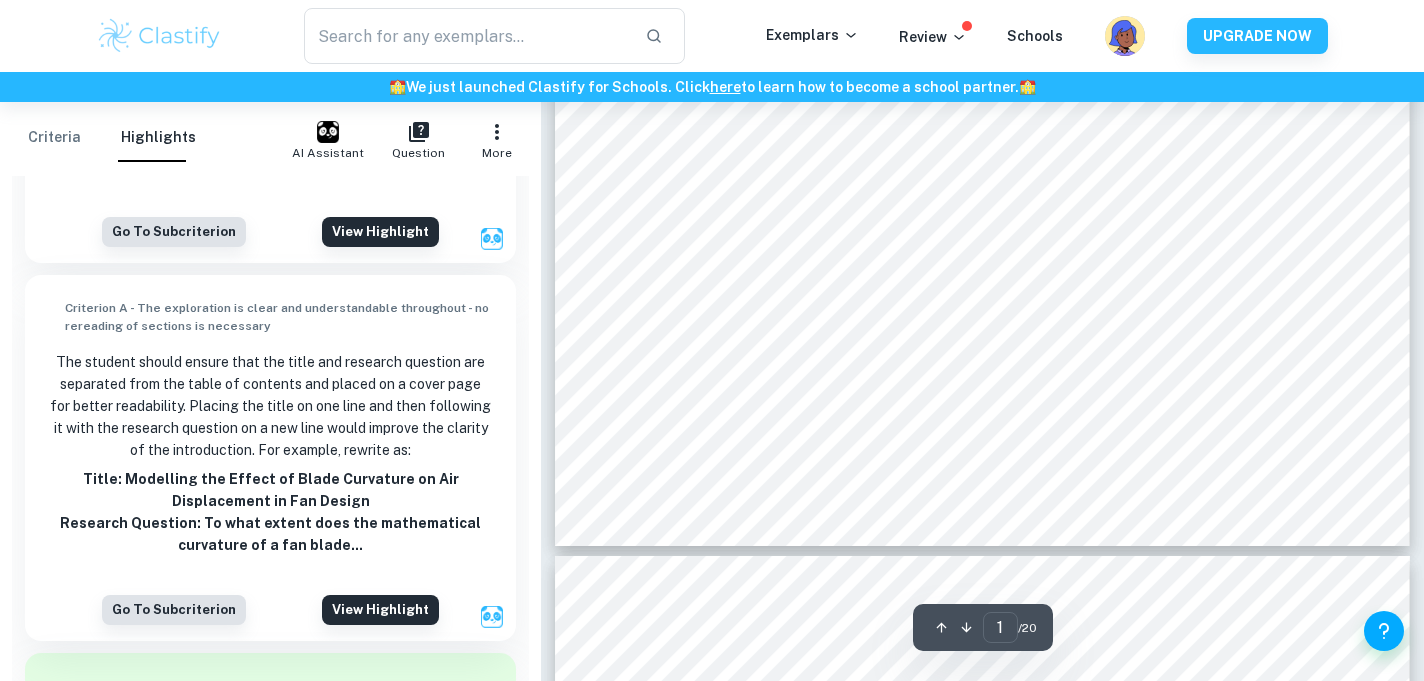 scroll, scrollTop: 522, scrollLeft: 0, axis: vertical 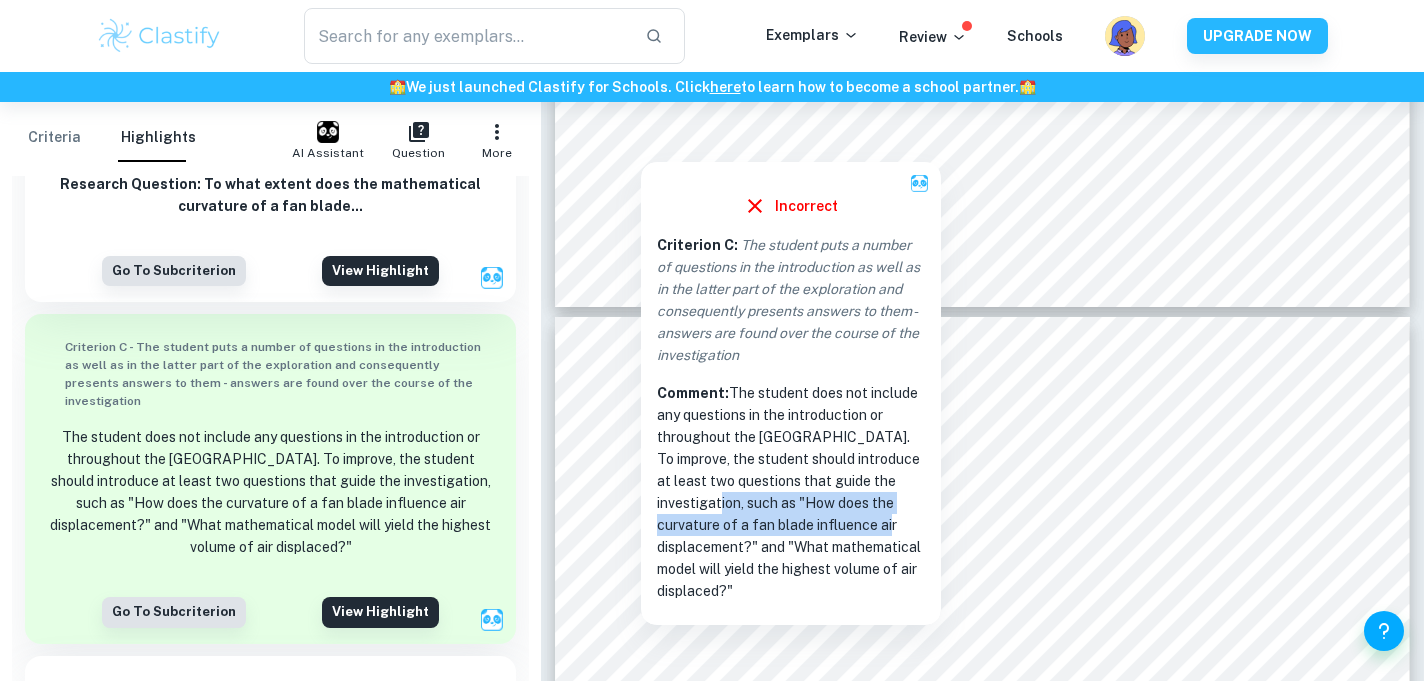 drag, startPoint x: 716, startPoint y: 497, endPoint x: 867, endPoint y: 519, distance: 152.59424 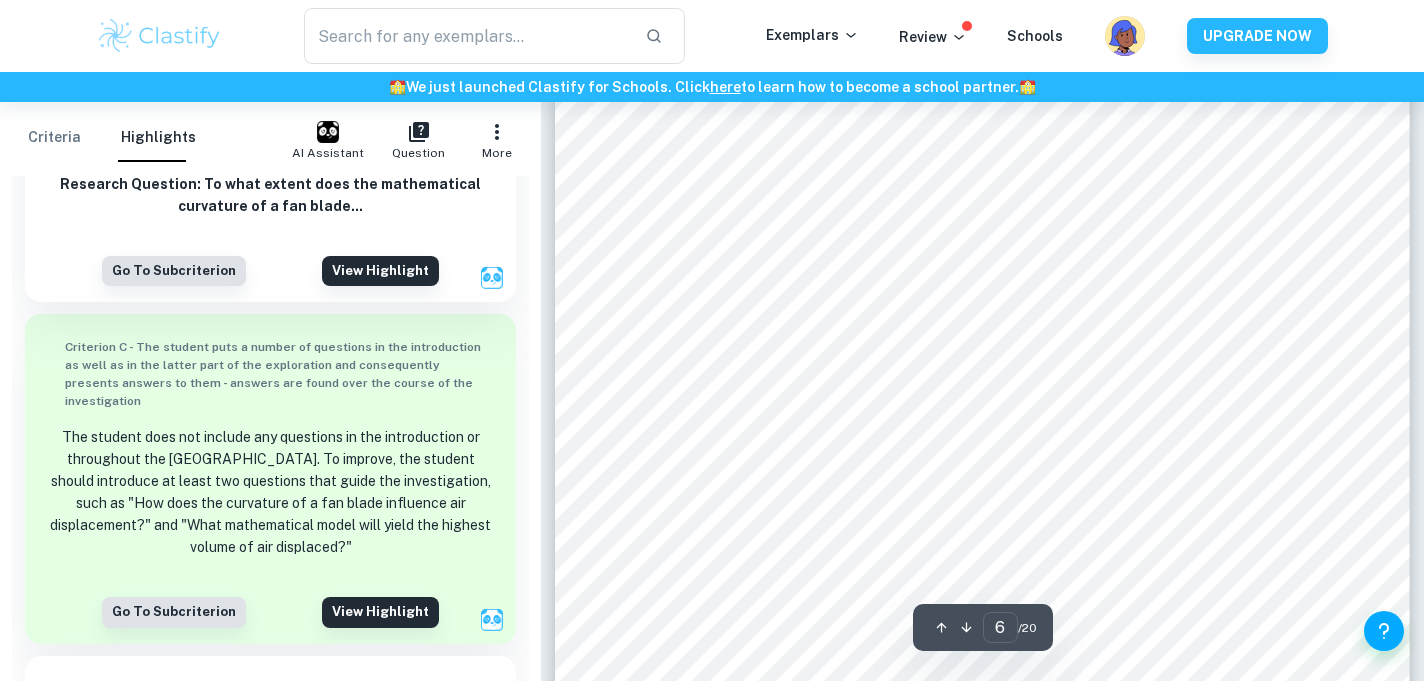 scroll, scrollTop: 6605, scrollLeft: 0, axis: vertical 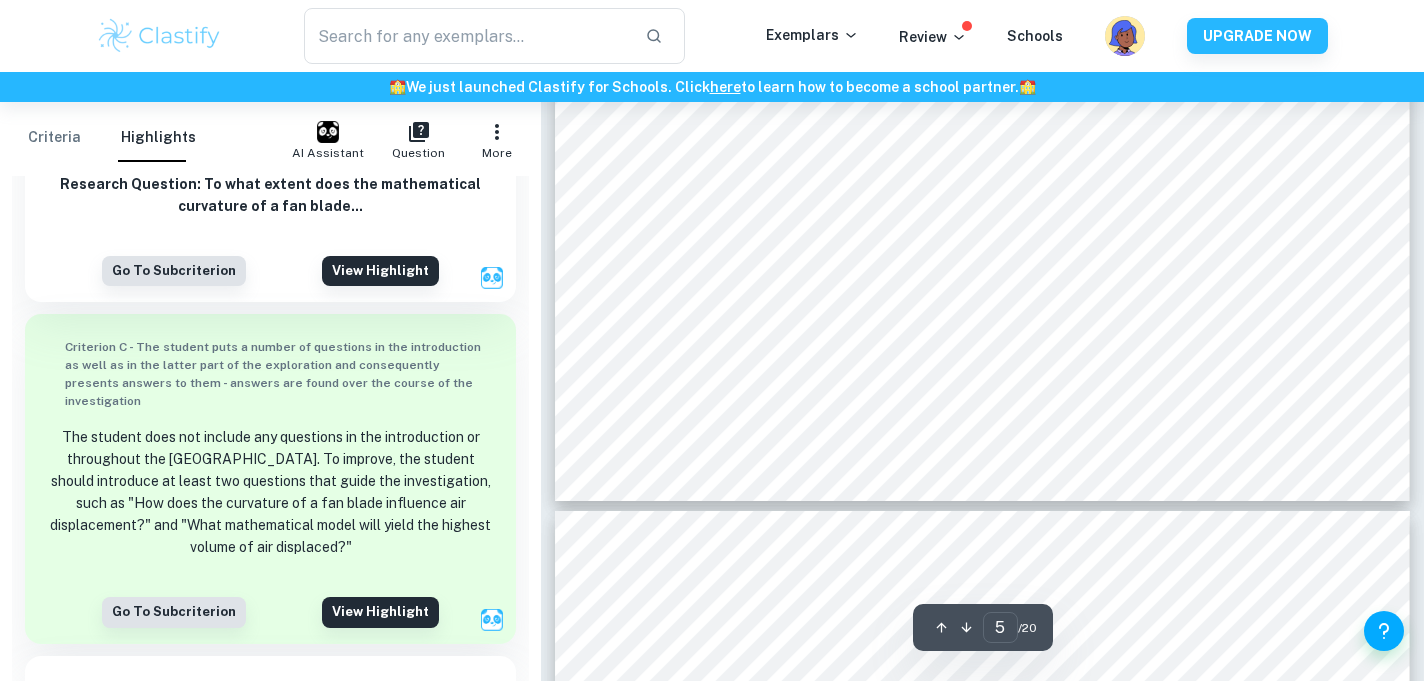 type on "6" 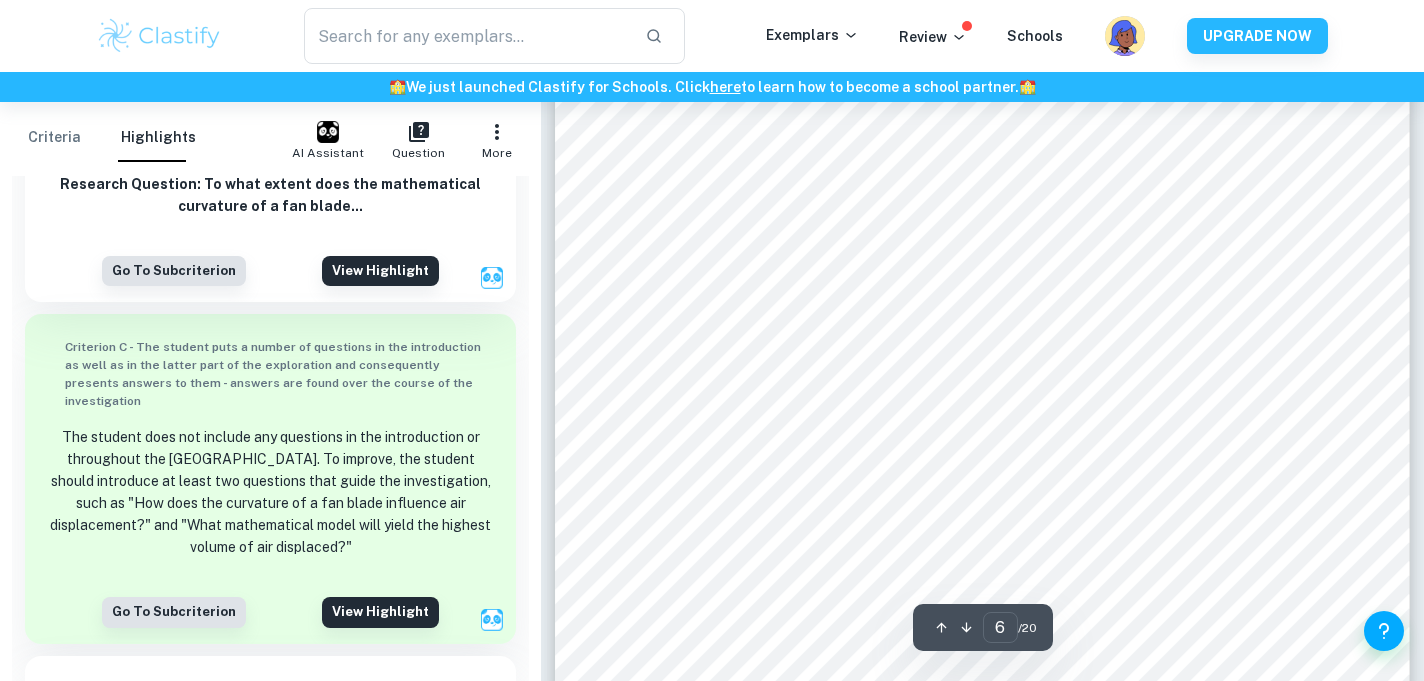 scroll, scrollTop: 6742, scrollLeft: 0, axis: vertical 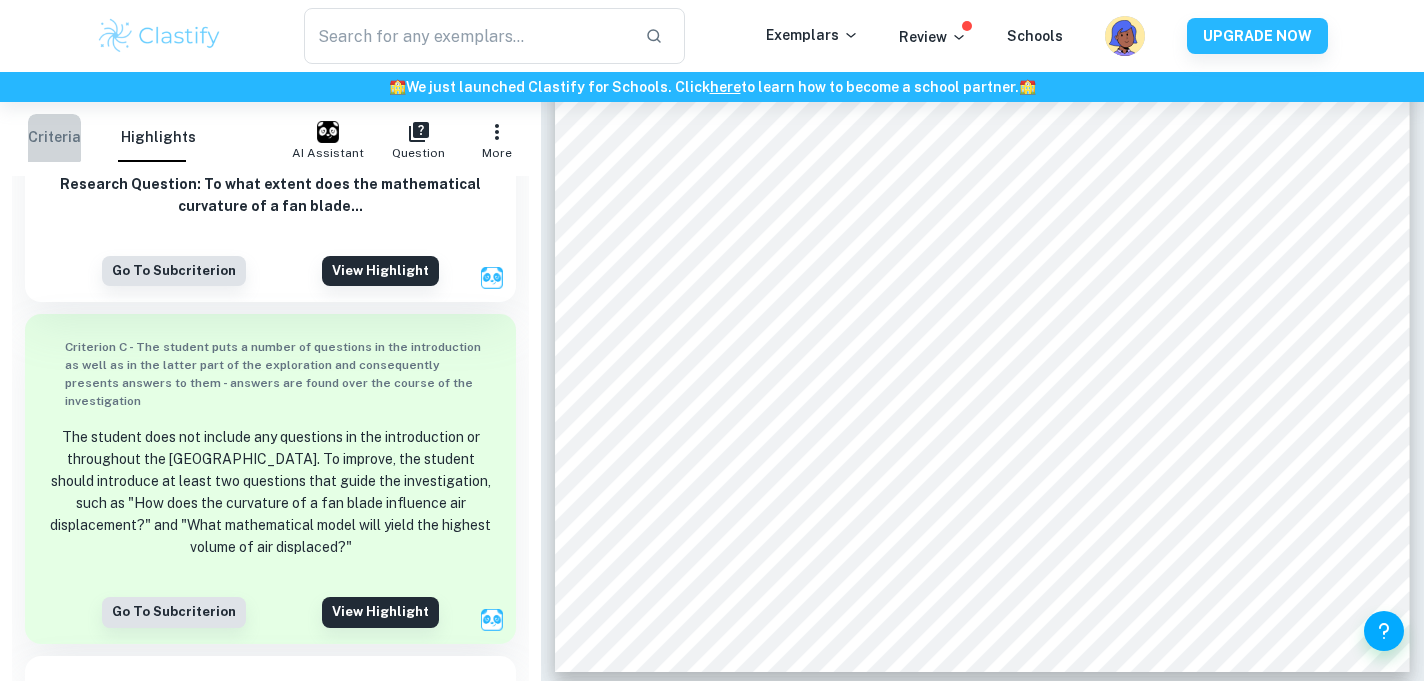 click on "Criteria" at bounding box center [54, 138] 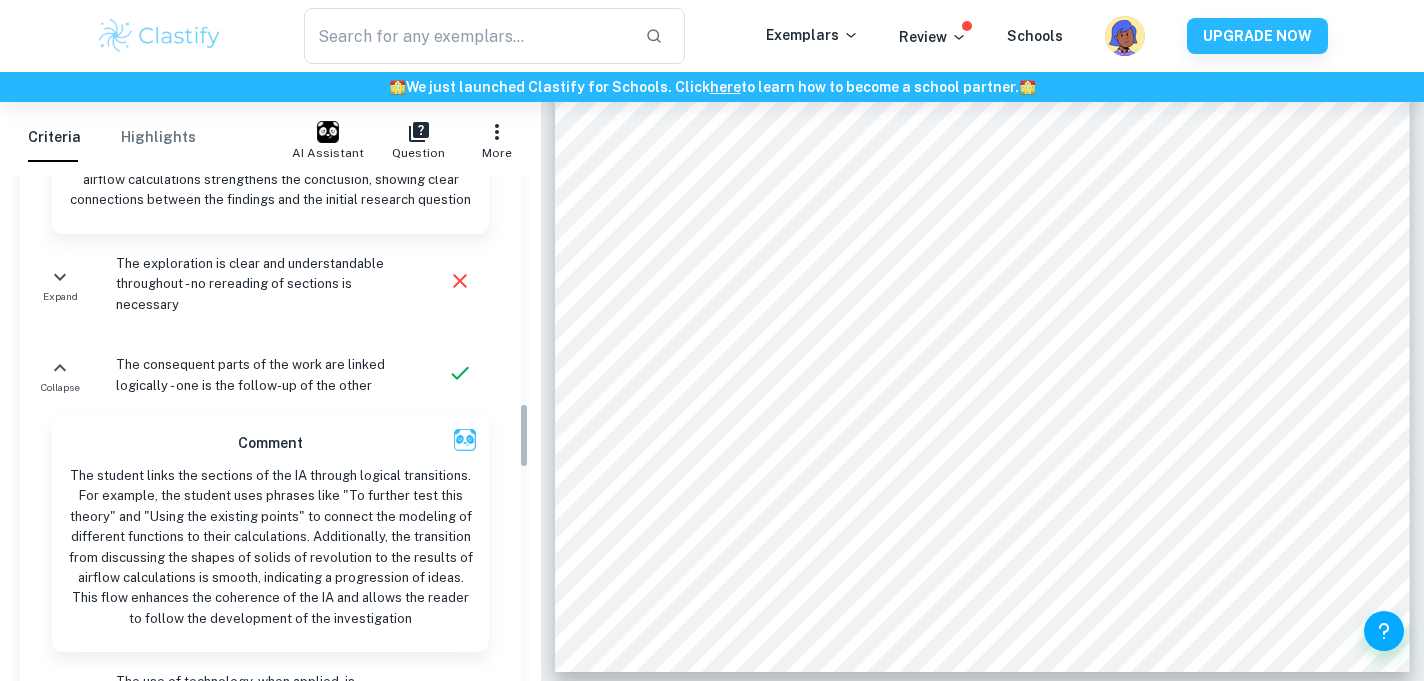 scroll, scrollTop: 1786, scrollLeft: 0, axis: vertical 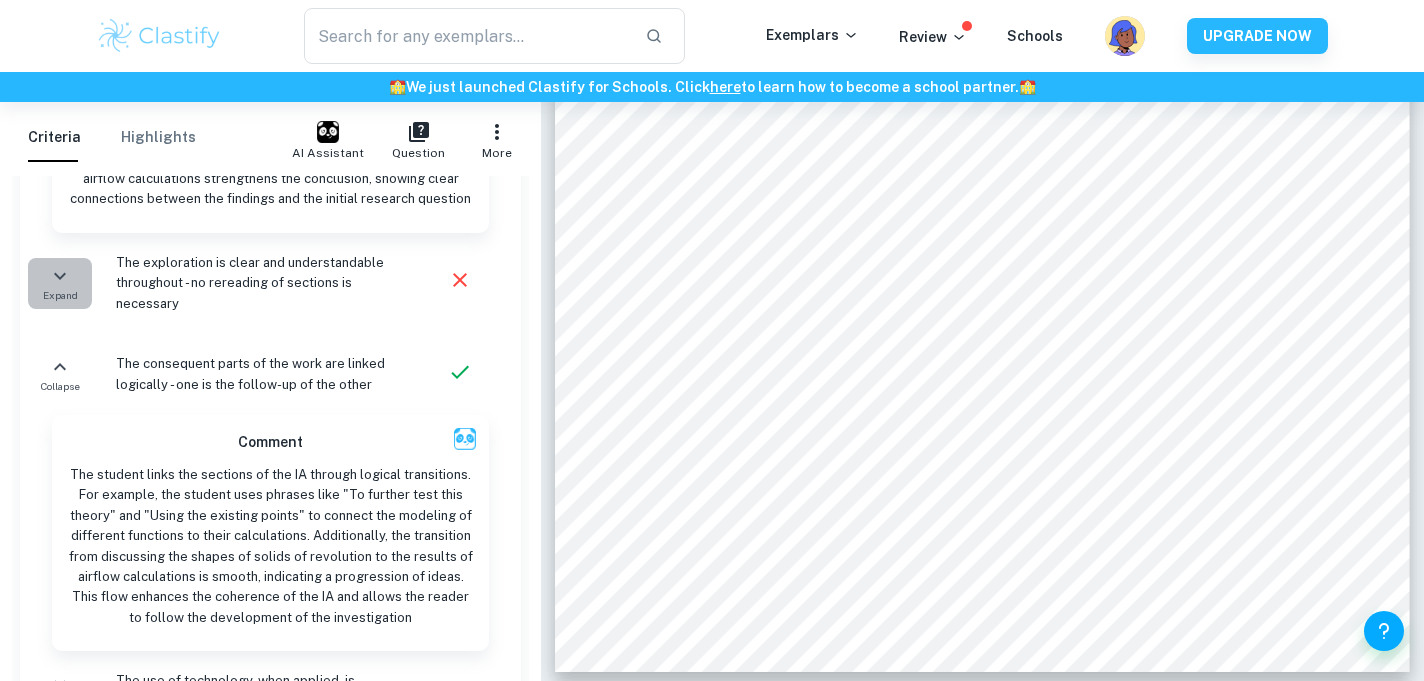 click 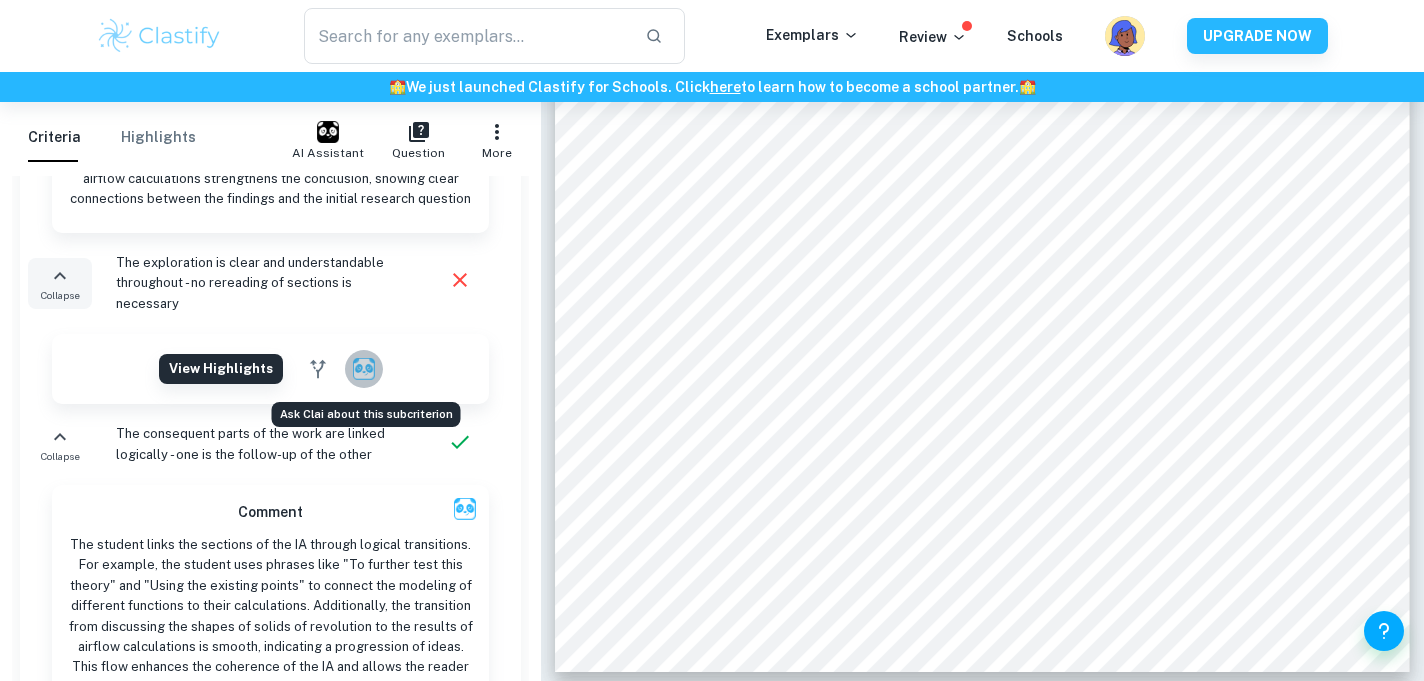 click at bounding box center (364, 369) 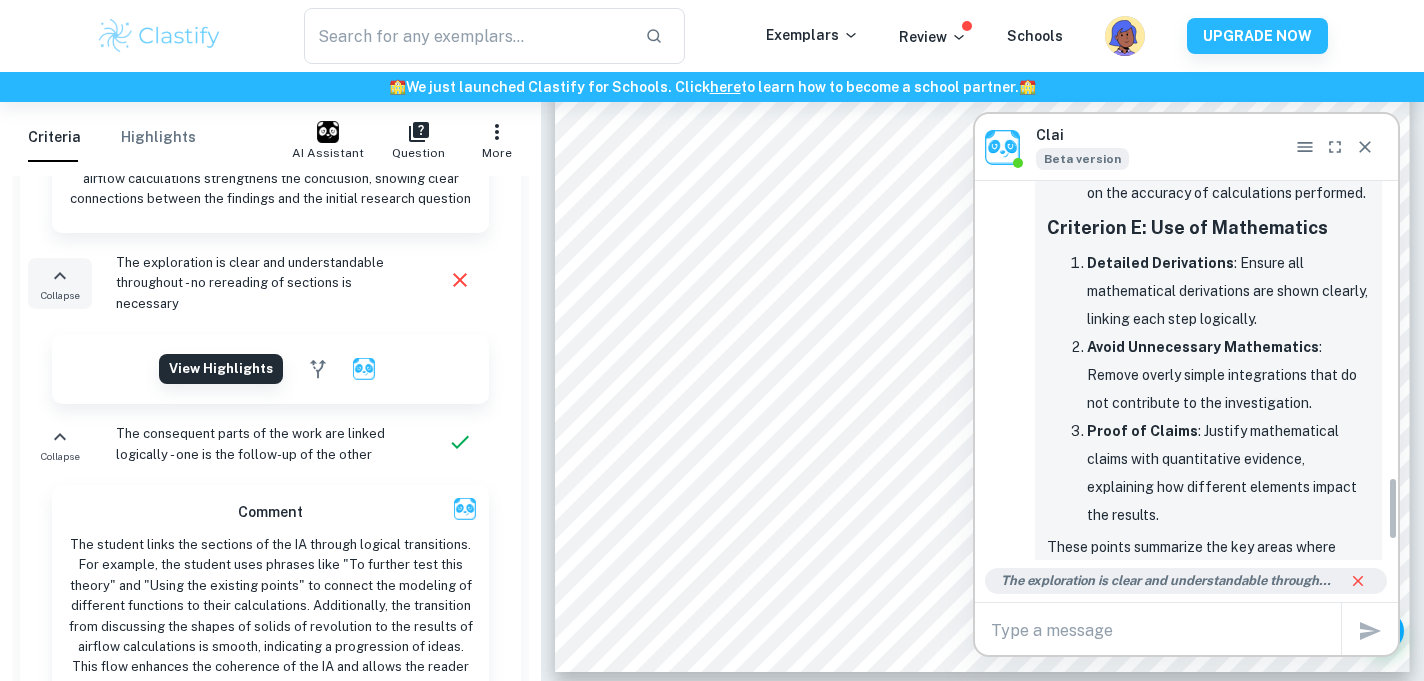 scroll, scrollTop: 1892, scrollLeft: 0, axis: vertical 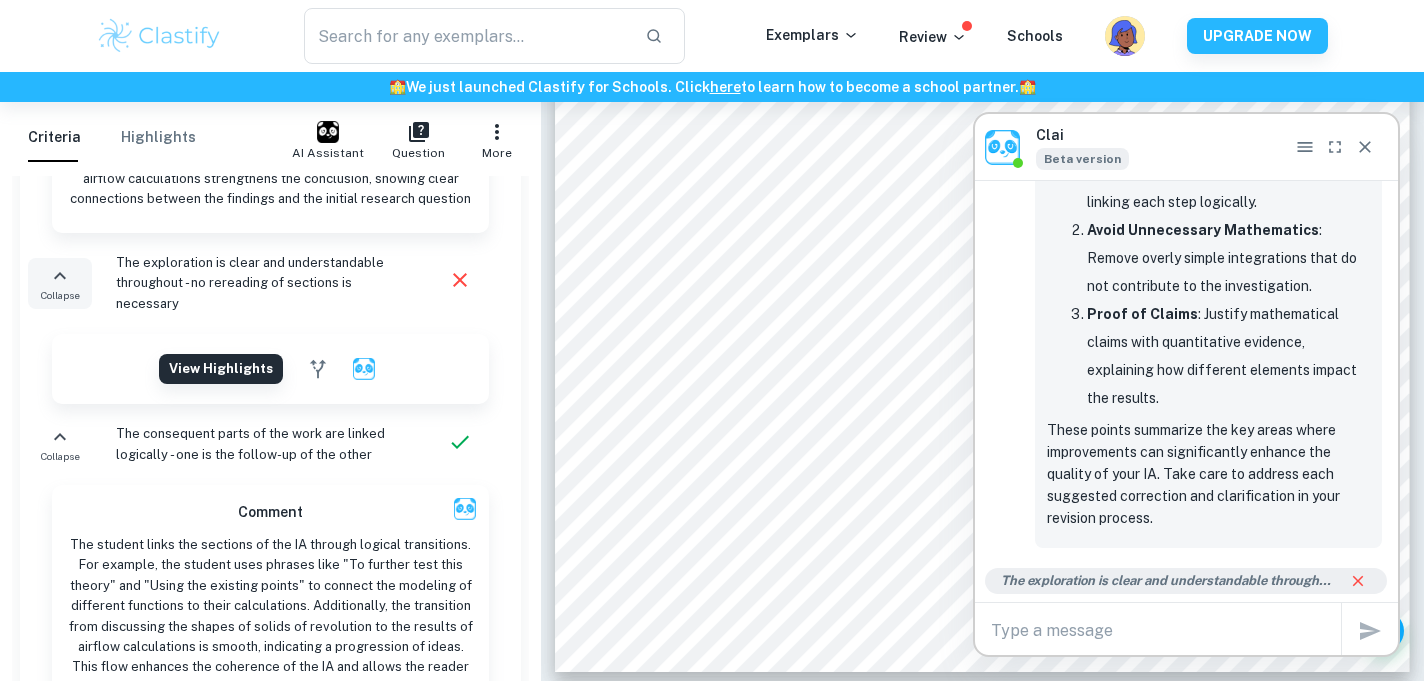click at bounding box center (1166, 630) 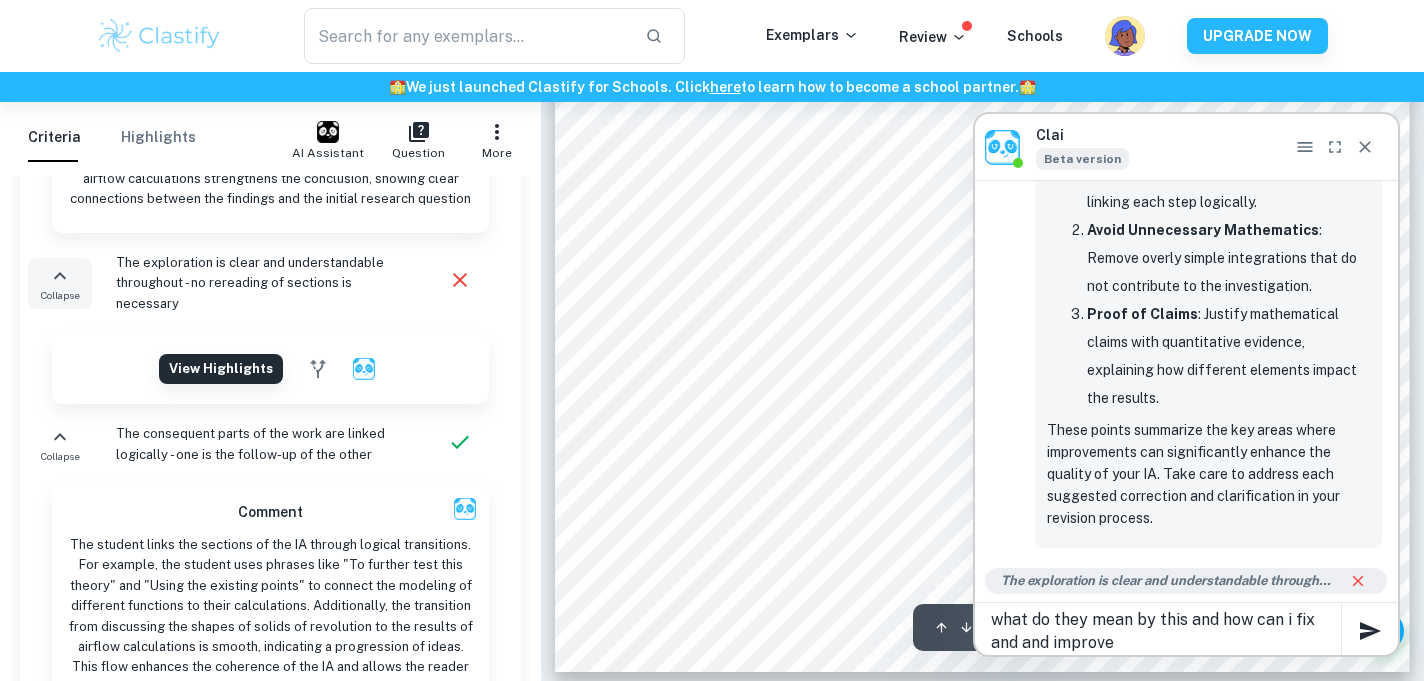 click on "what do they mean by this and how can i fix and and improve" at bounding box center [1166, 631] 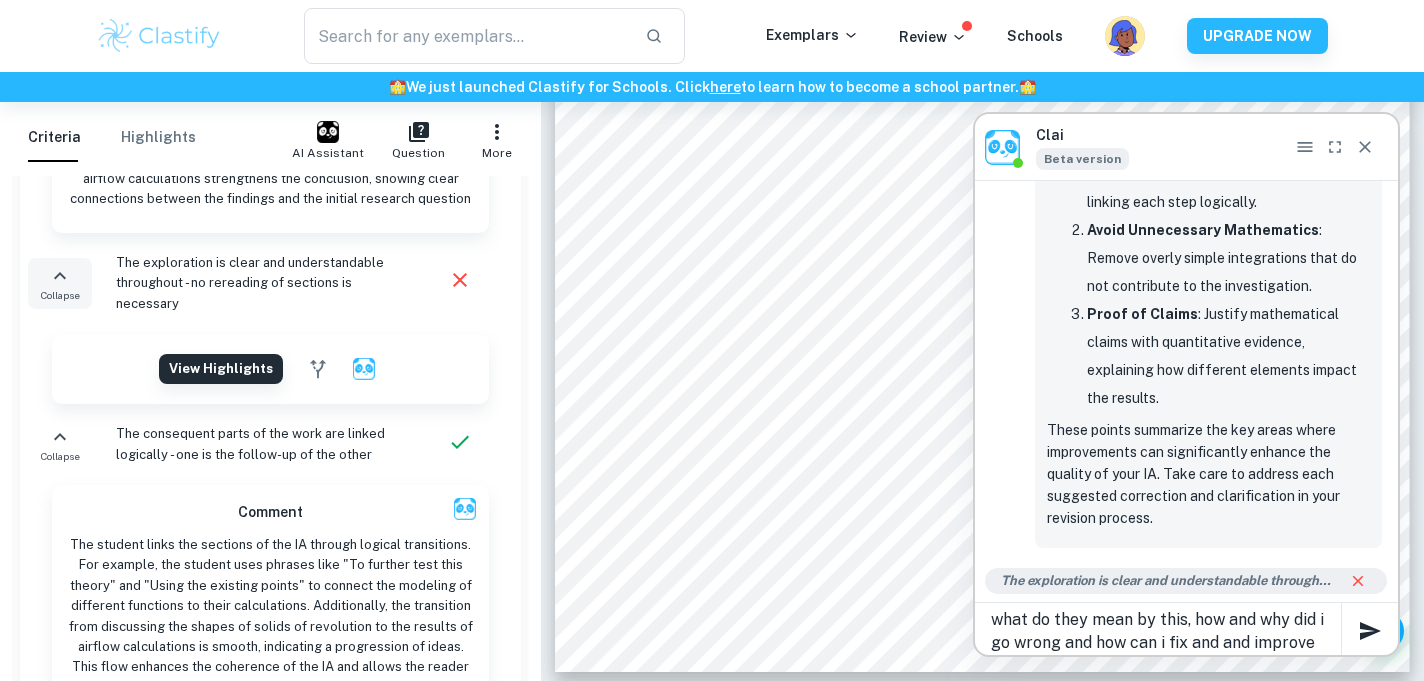 type on "what do they mean by this, how and why did i go wrong  and how can i fix and and improve" 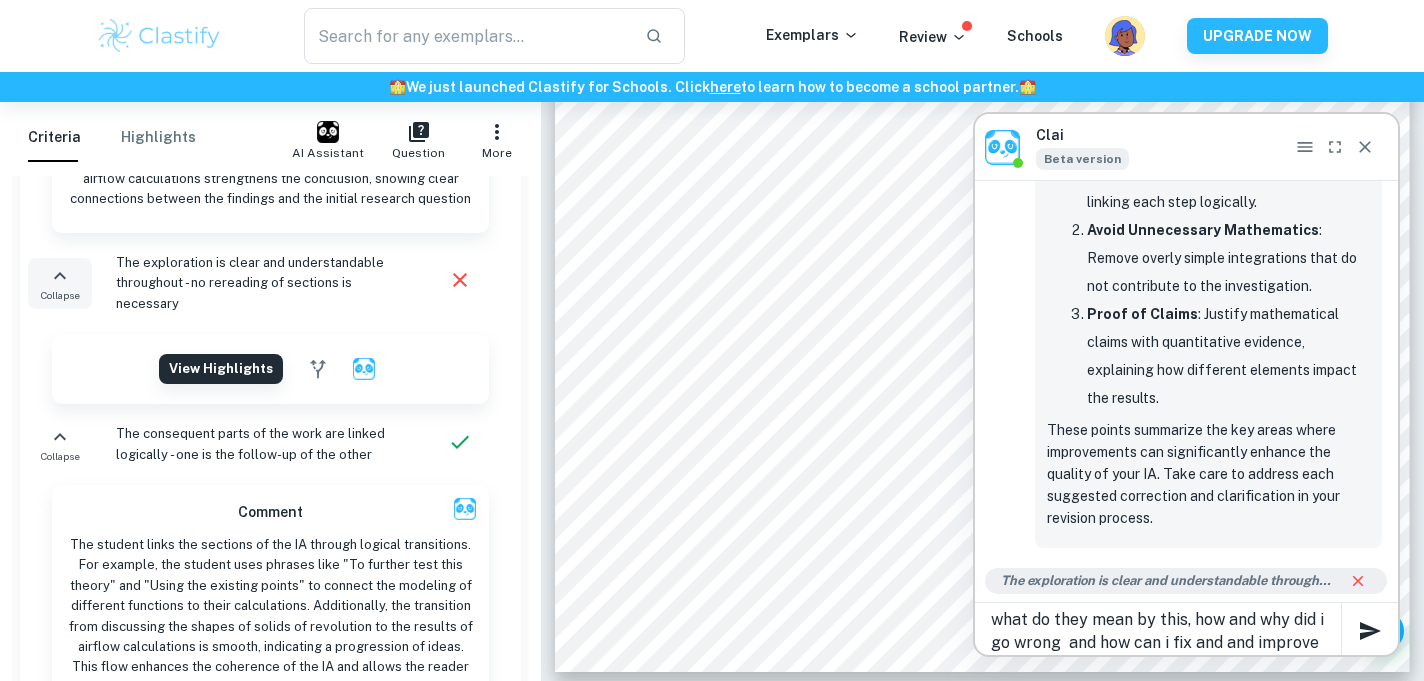 type 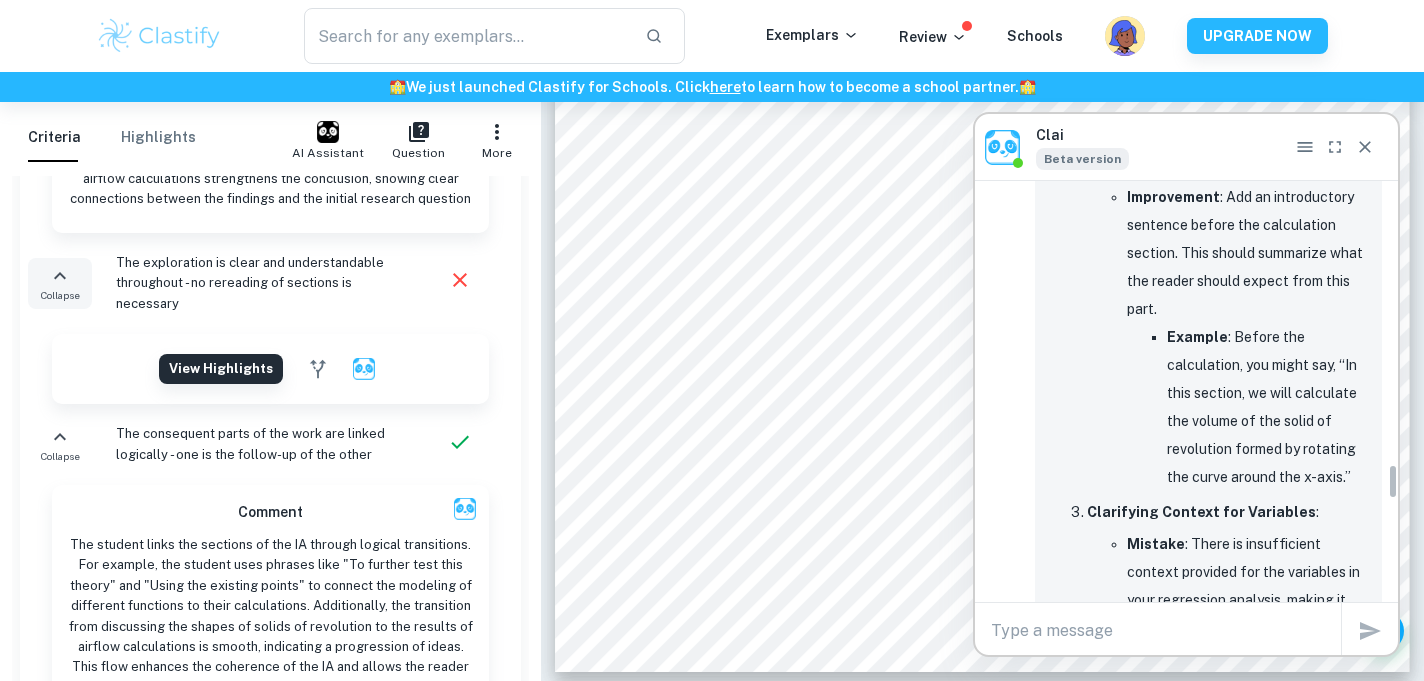 scroll, scrollTop: 3493, scrollLeft: 0, axis: vertical 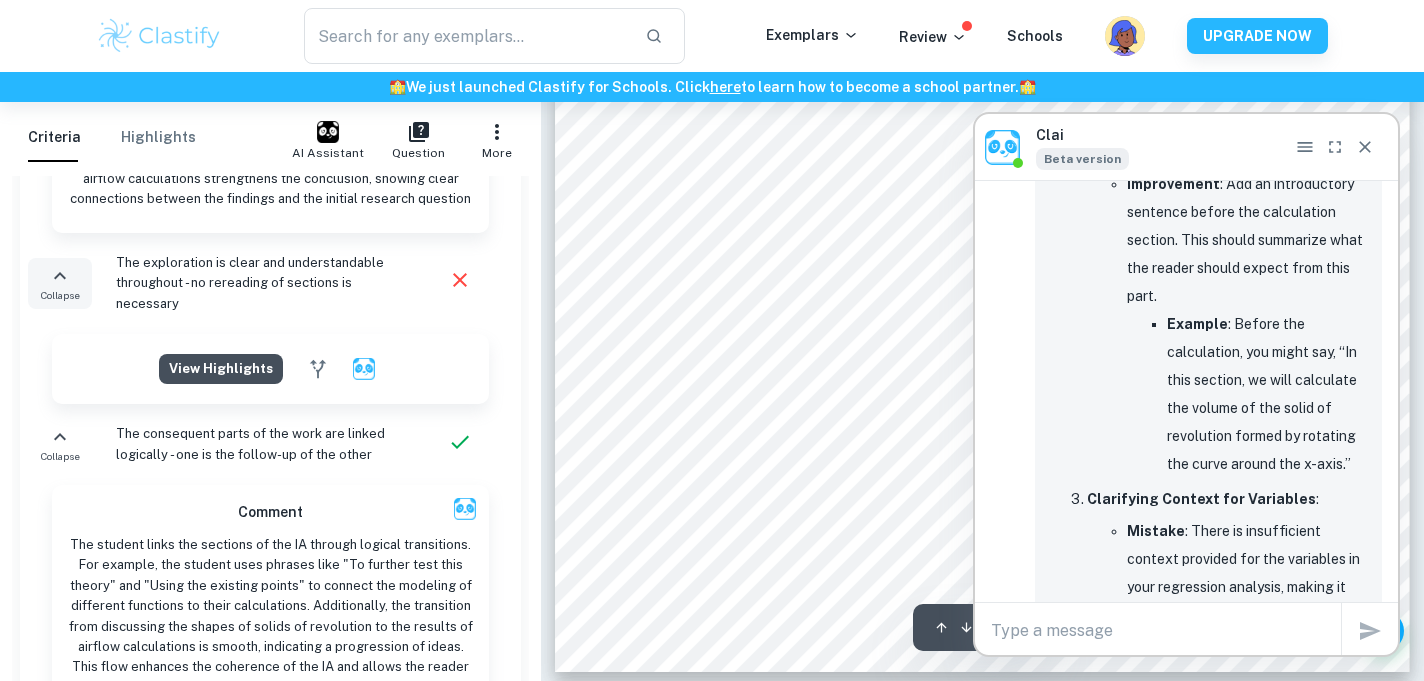 click on "View highlights" at bounding box center (221, 369) 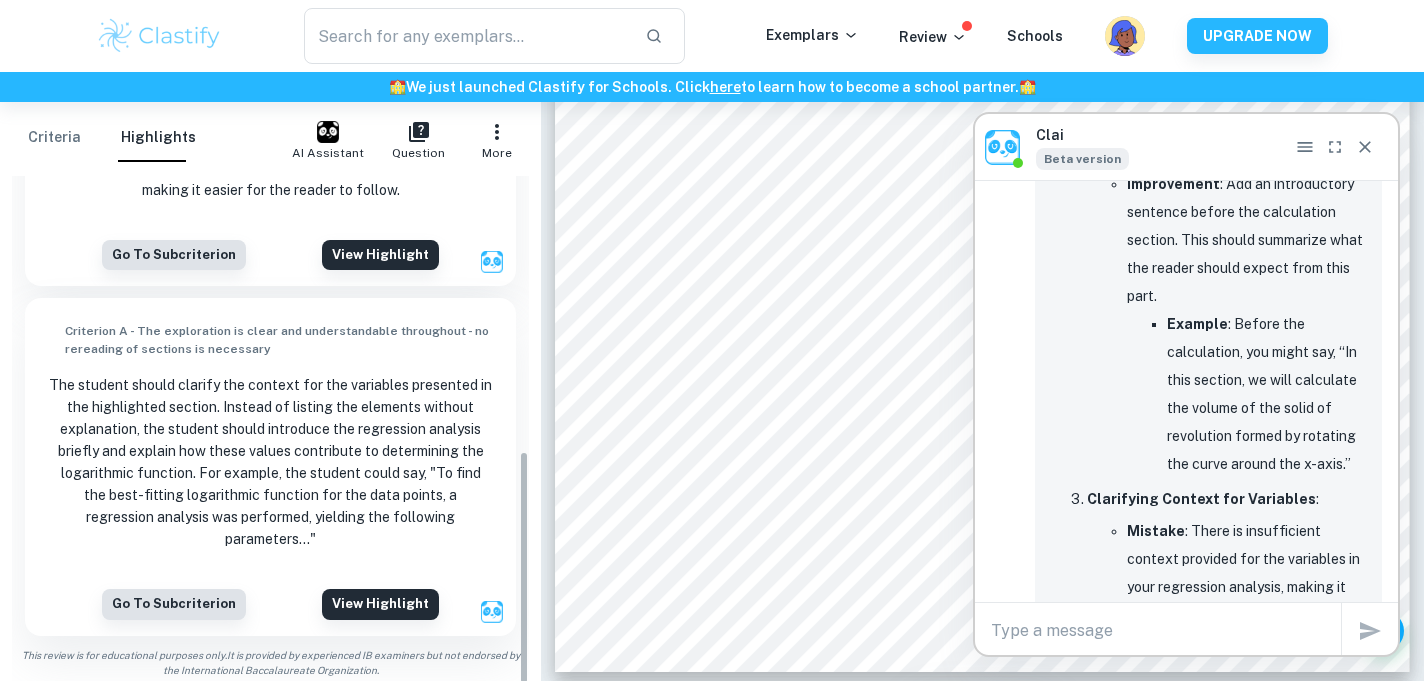 scroll, scrollTop: 599, scrollLeft: 0, axis: vertical 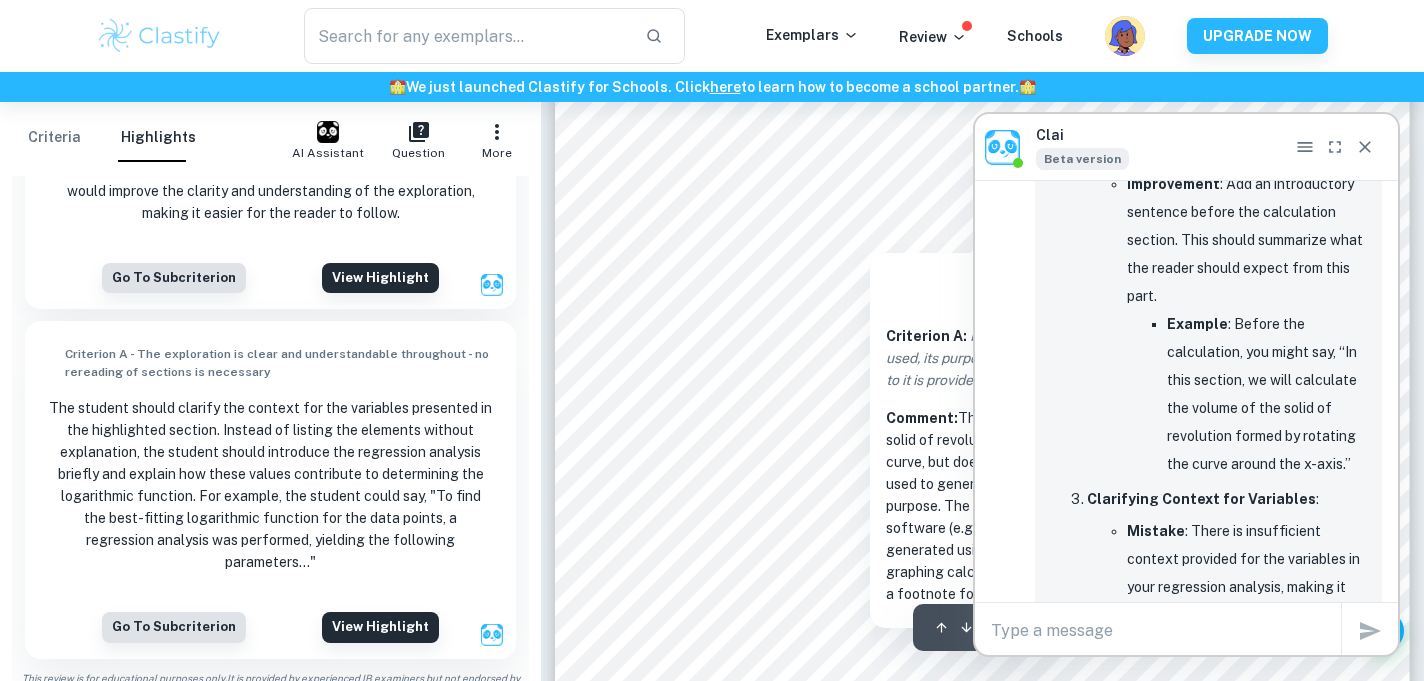 click at bounding box center [869, 240] 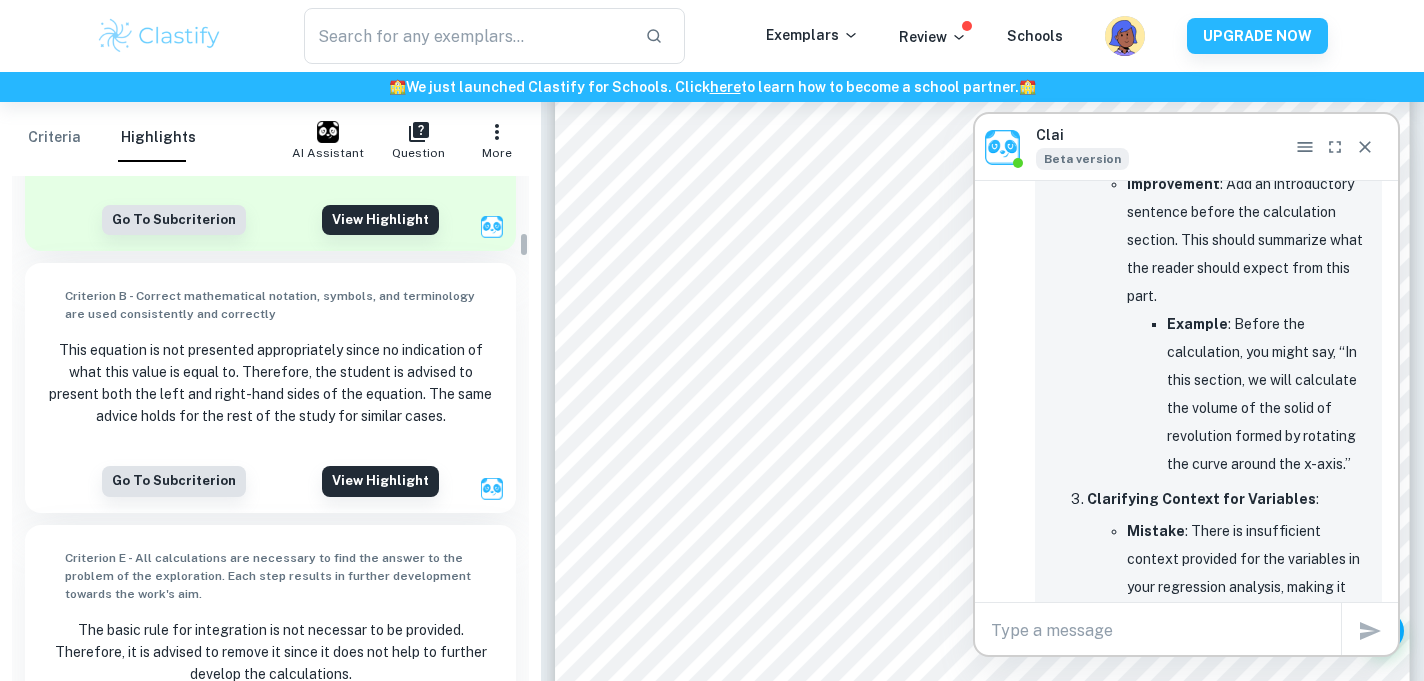 scroll, scrollTop: 1828, scrollLeft: 0, axis: vertical 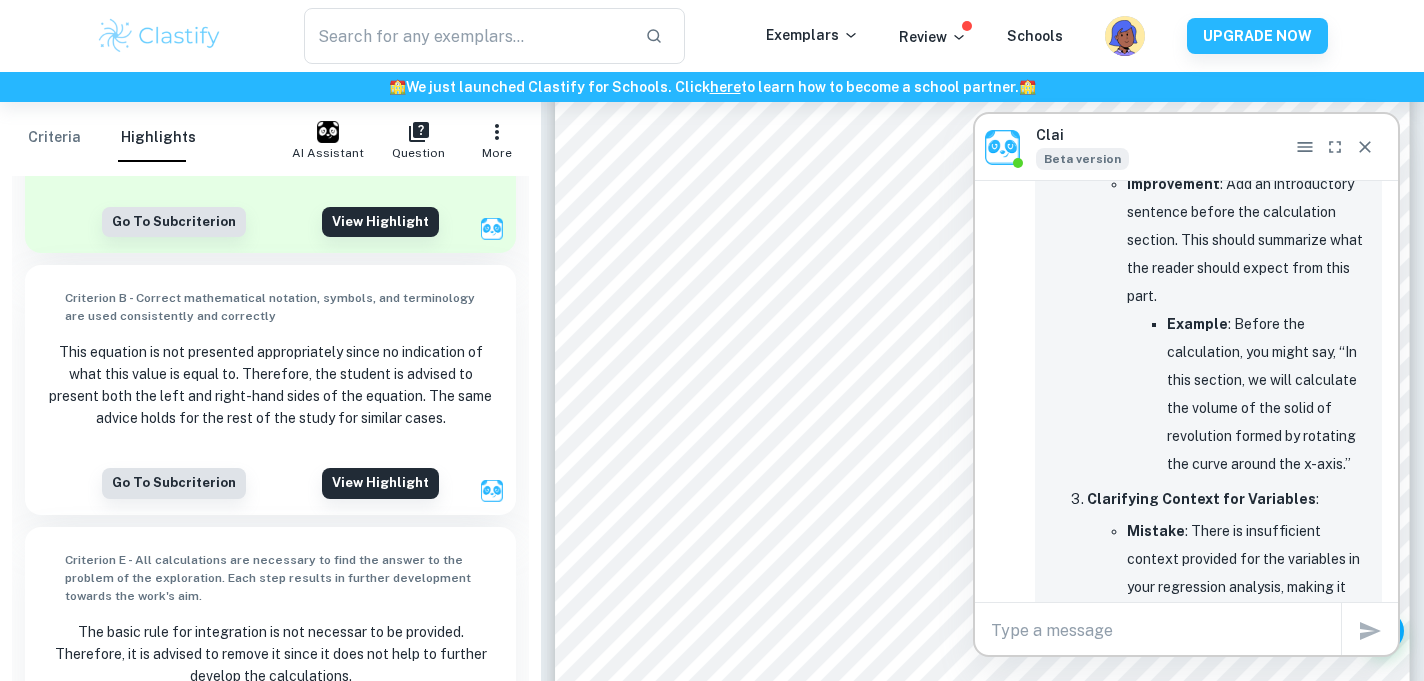 click on "This equation is not presented appropriately since no indication of what this value is equal to. Therefore, the student is advised to present both the left and right-hand sides of the equation. The same advice holds for the rest of the study for similar cases." at bounding box center [270, 385] 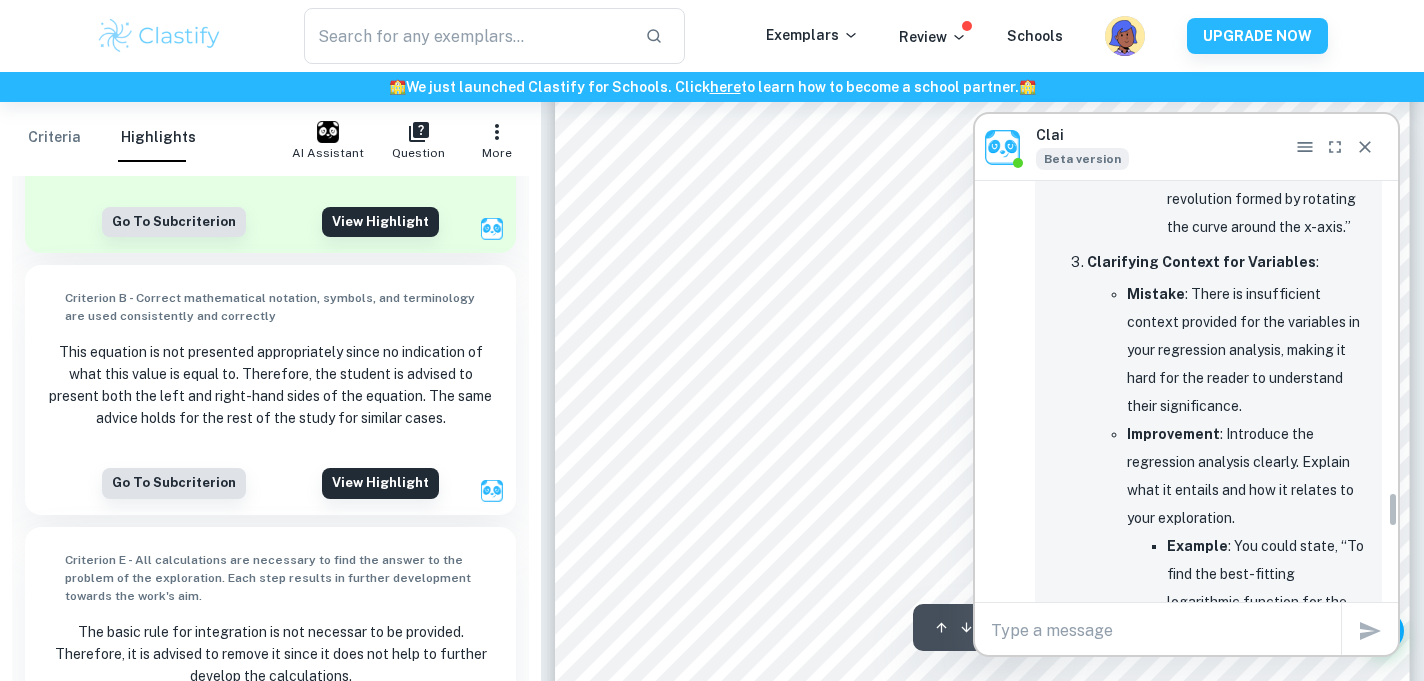 scroll, scrollTop: 3697, scrollLeft: 0, axis: vertical 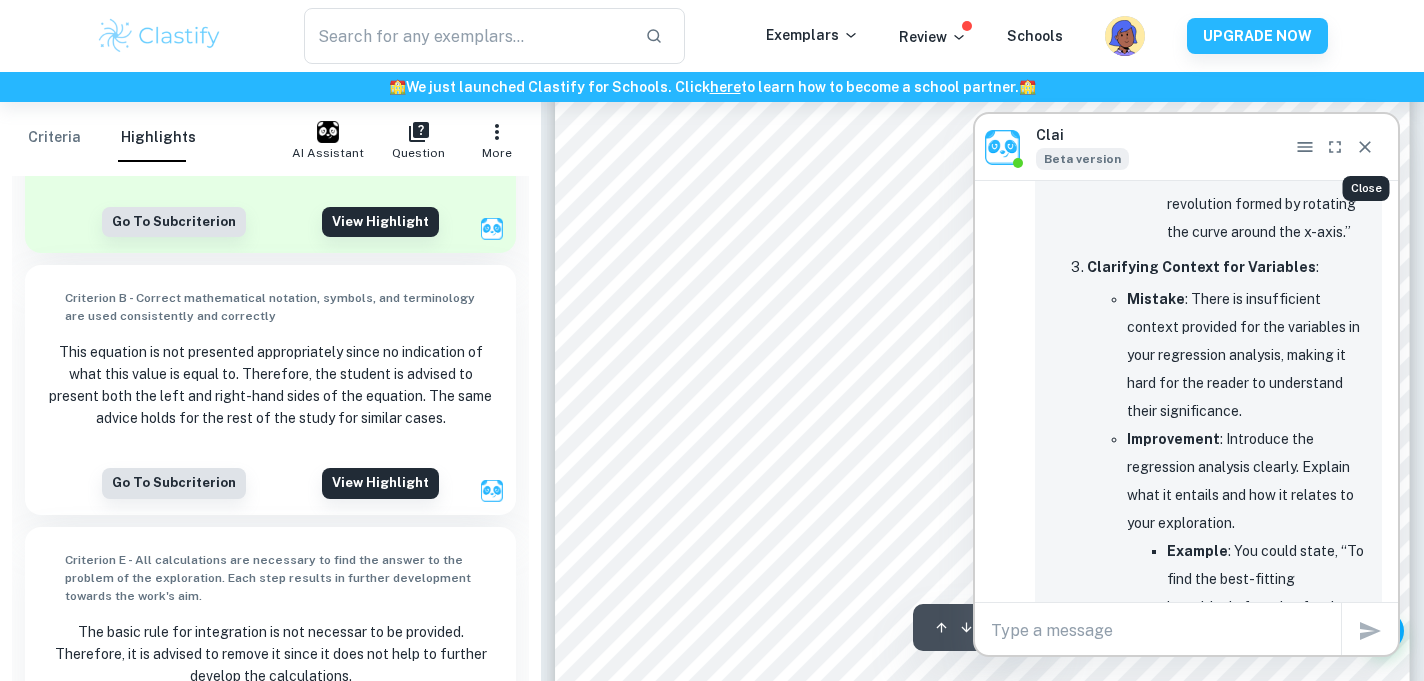 click 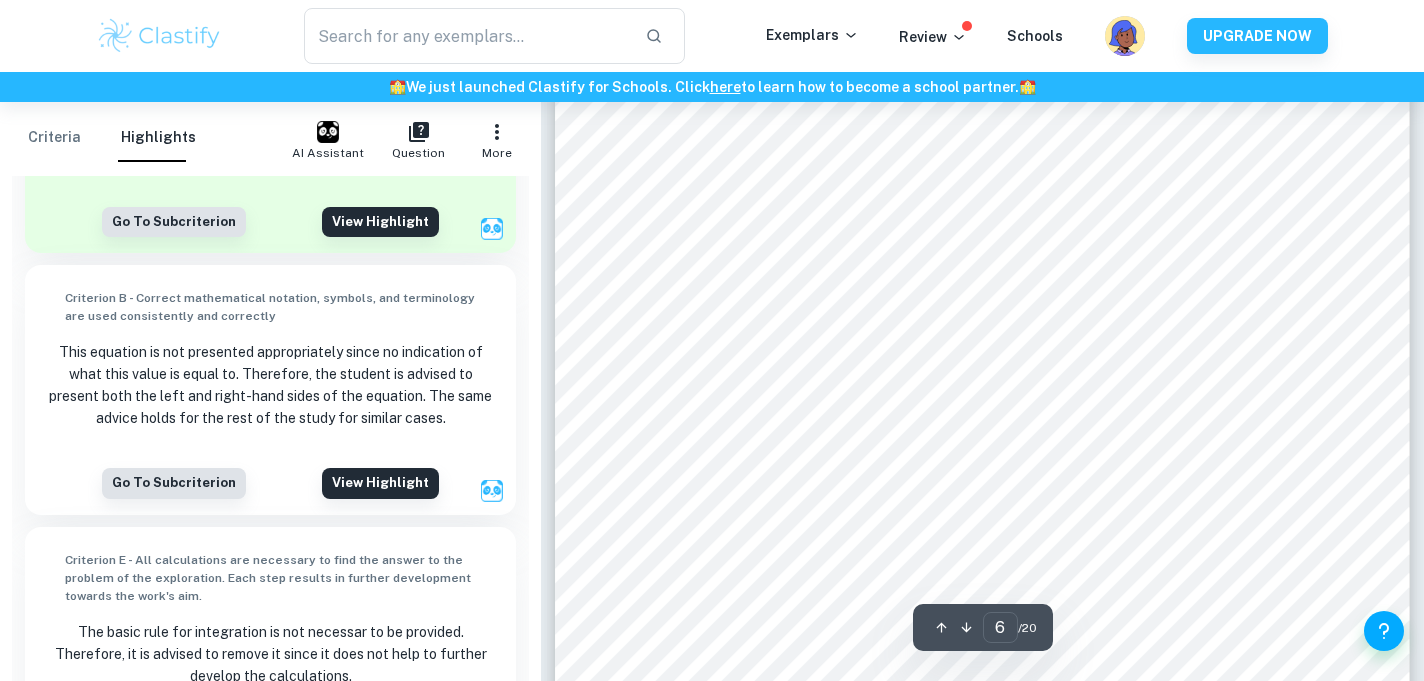 click on "Criteria" at bounding box center (54, 138) 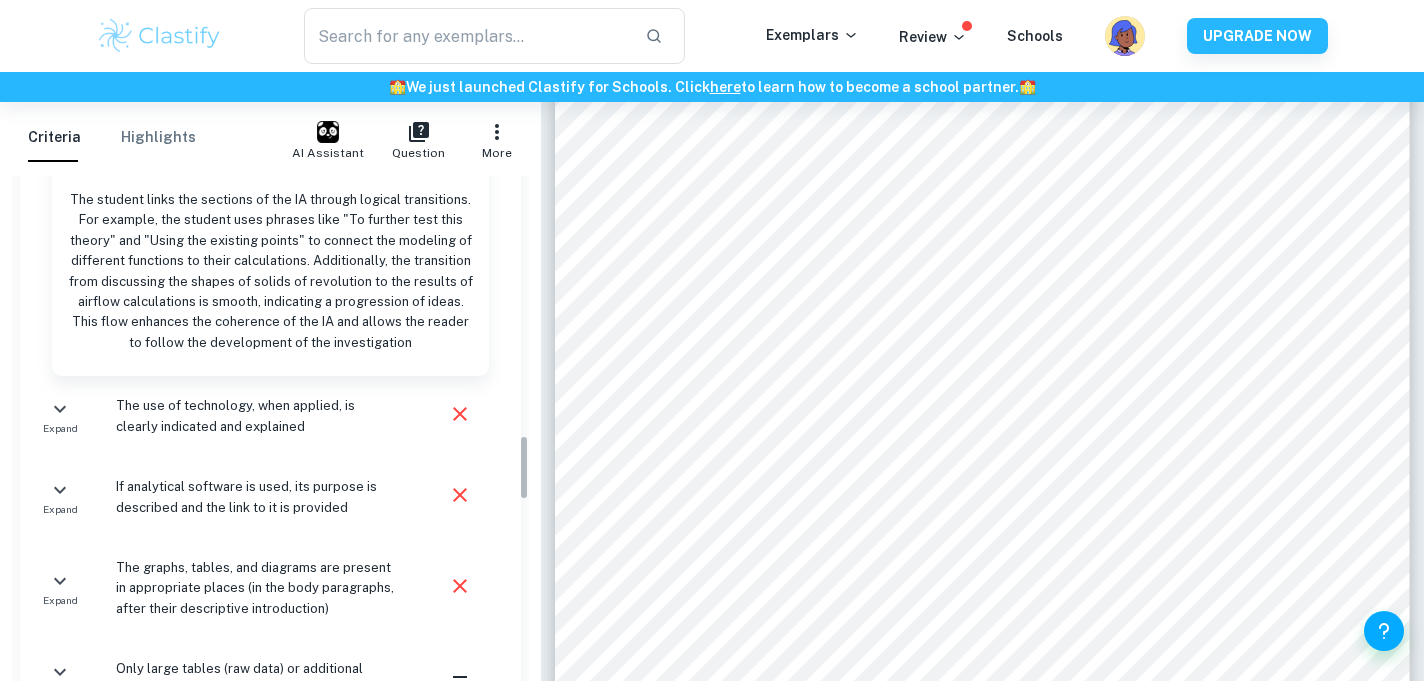 scroll, scrollTop: 2059, scrollLeft: 0, axis: vertical 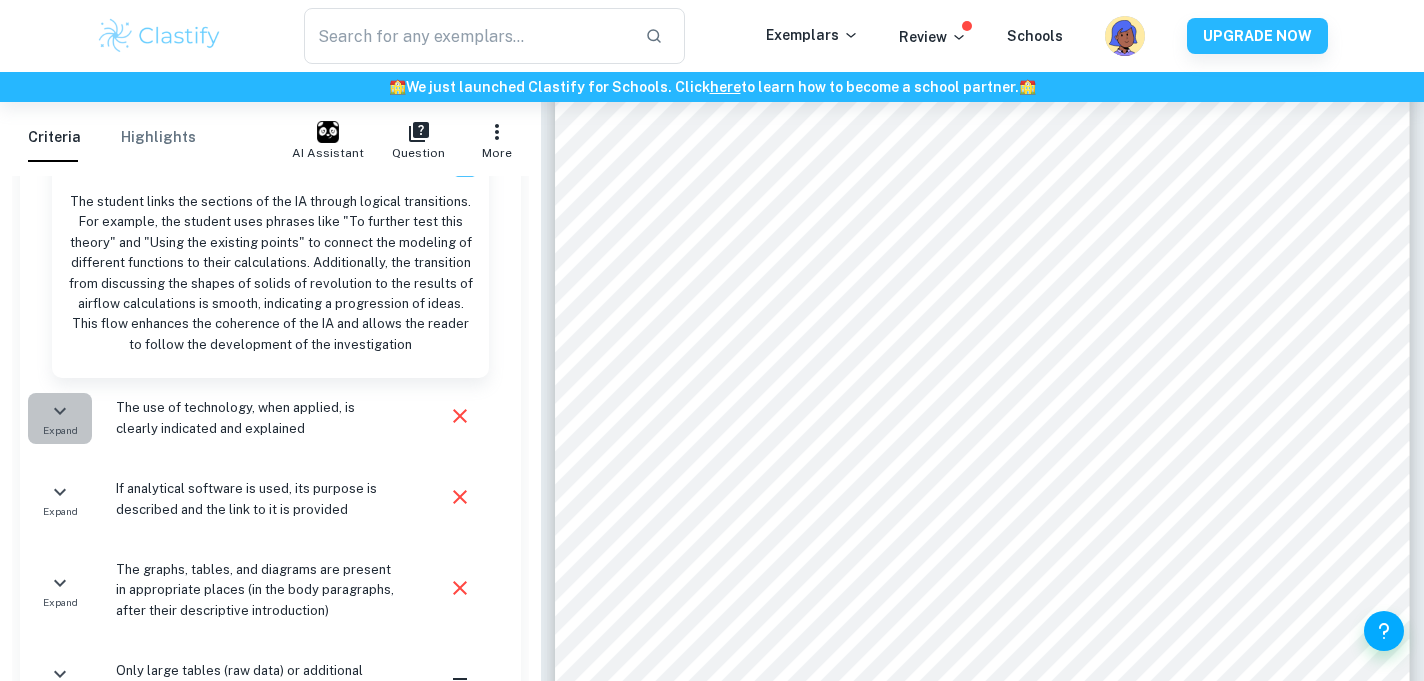 click 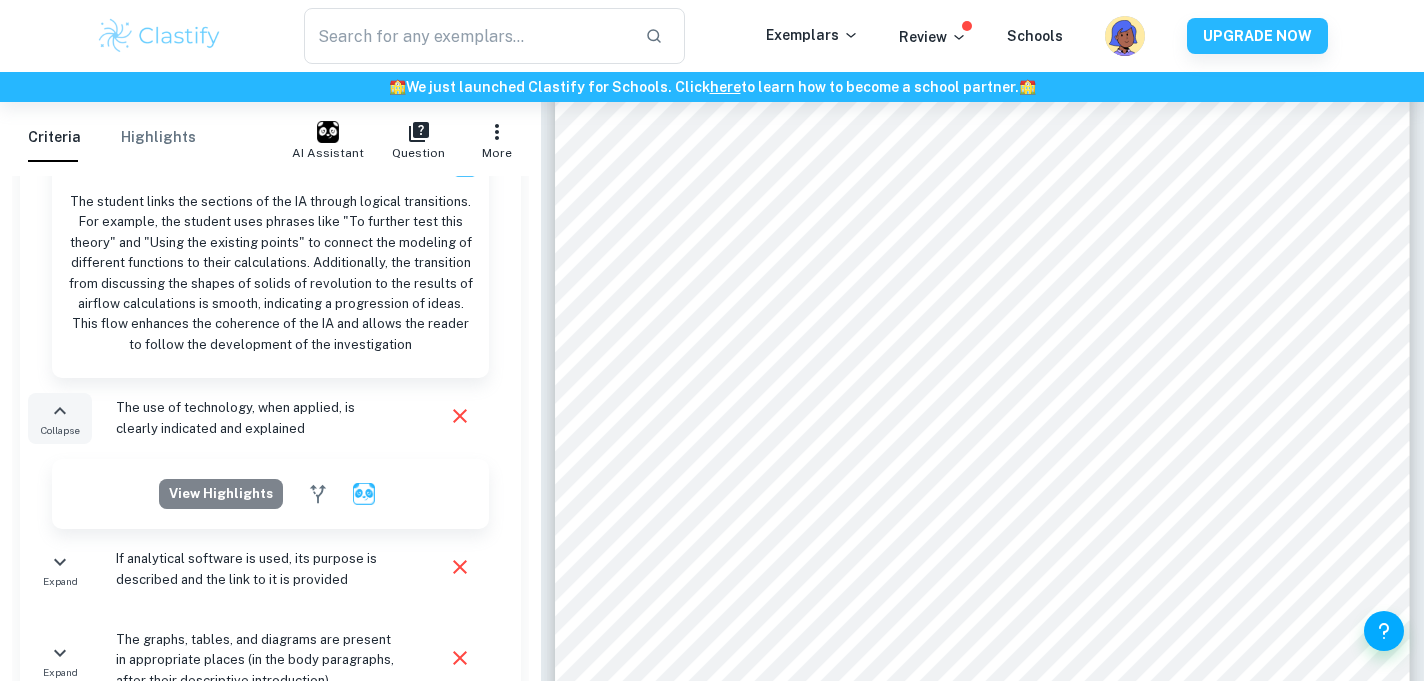 click on "View highlights" at bounding box center (221, 494) 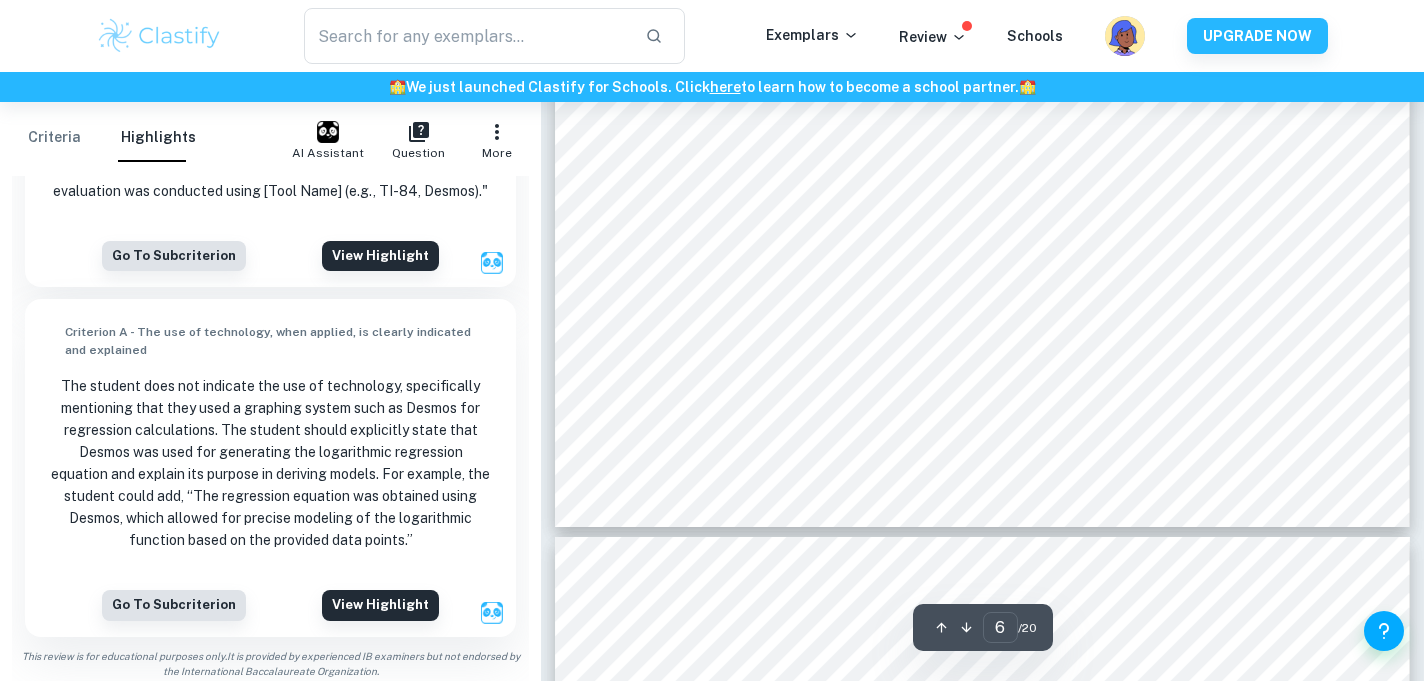 scroll, scrollTop: 6883, scrollLeft: 0, axis: vertical 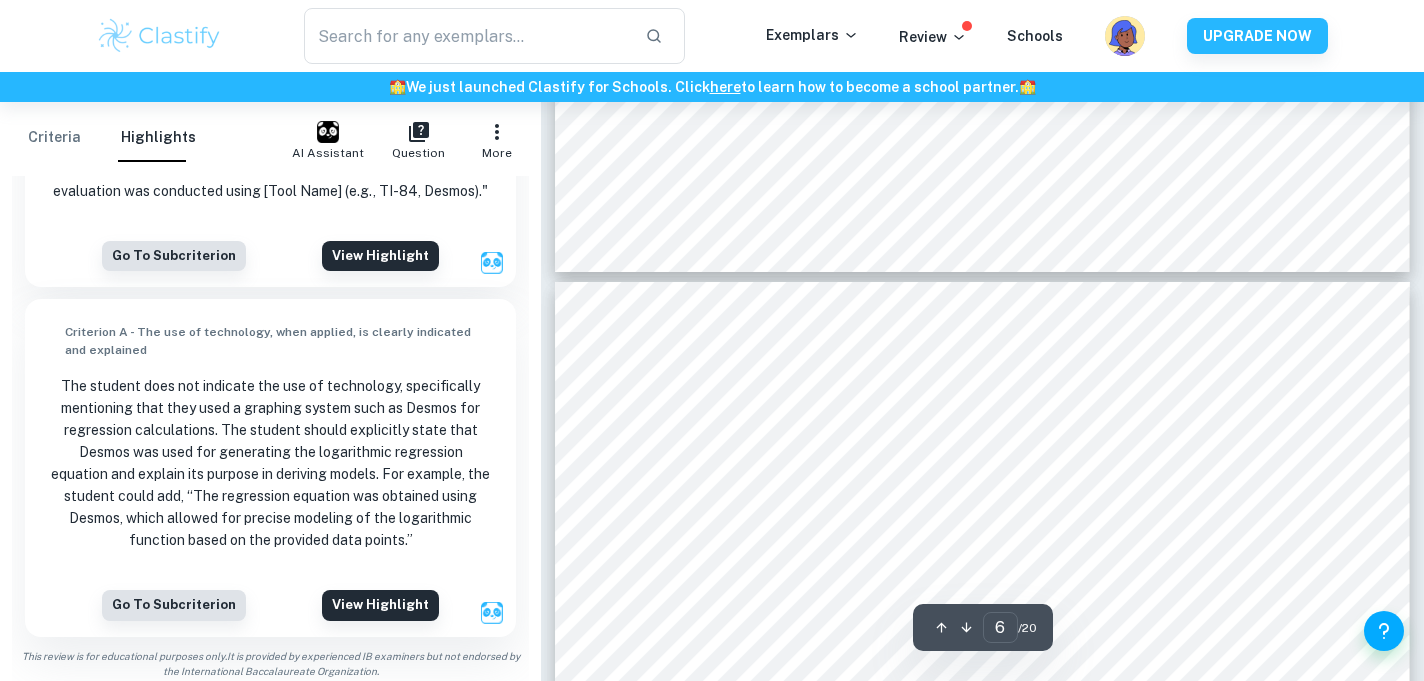 type on "7" 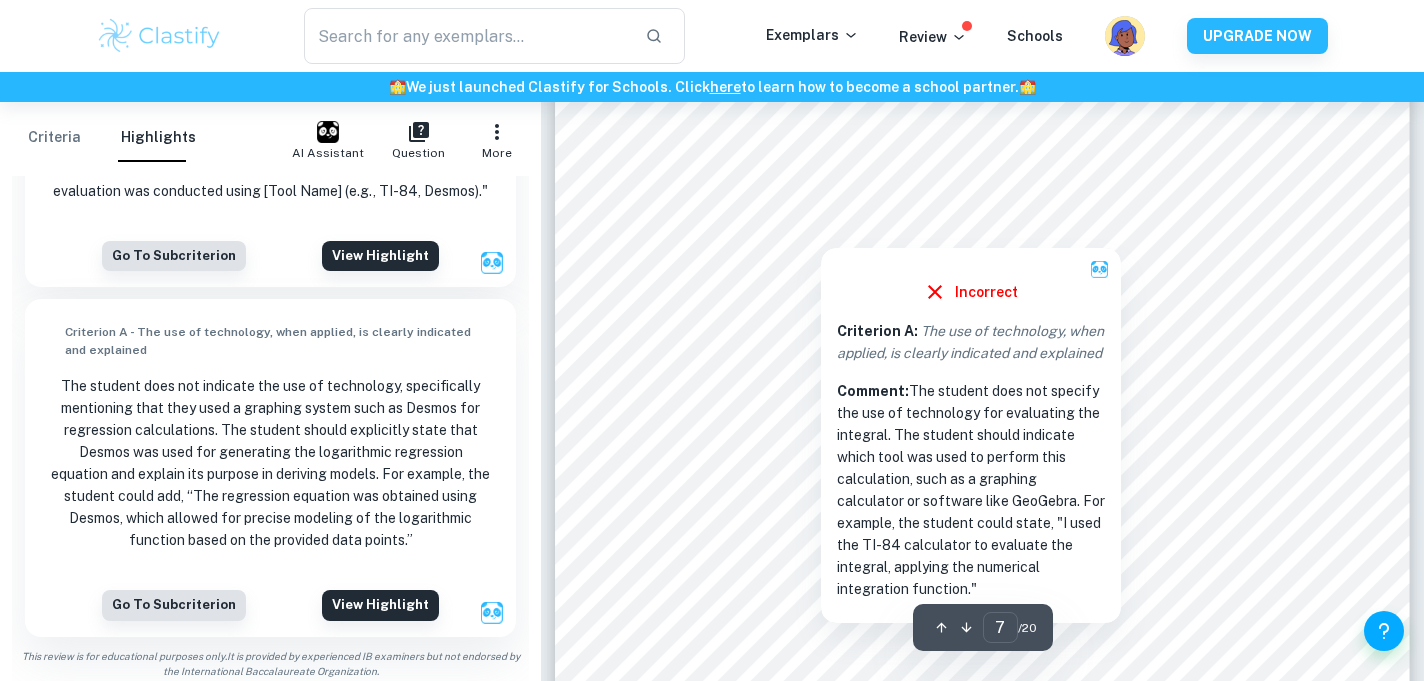 scroll, scrollTop: 7408, scrollLeft: 0, axis: vertical 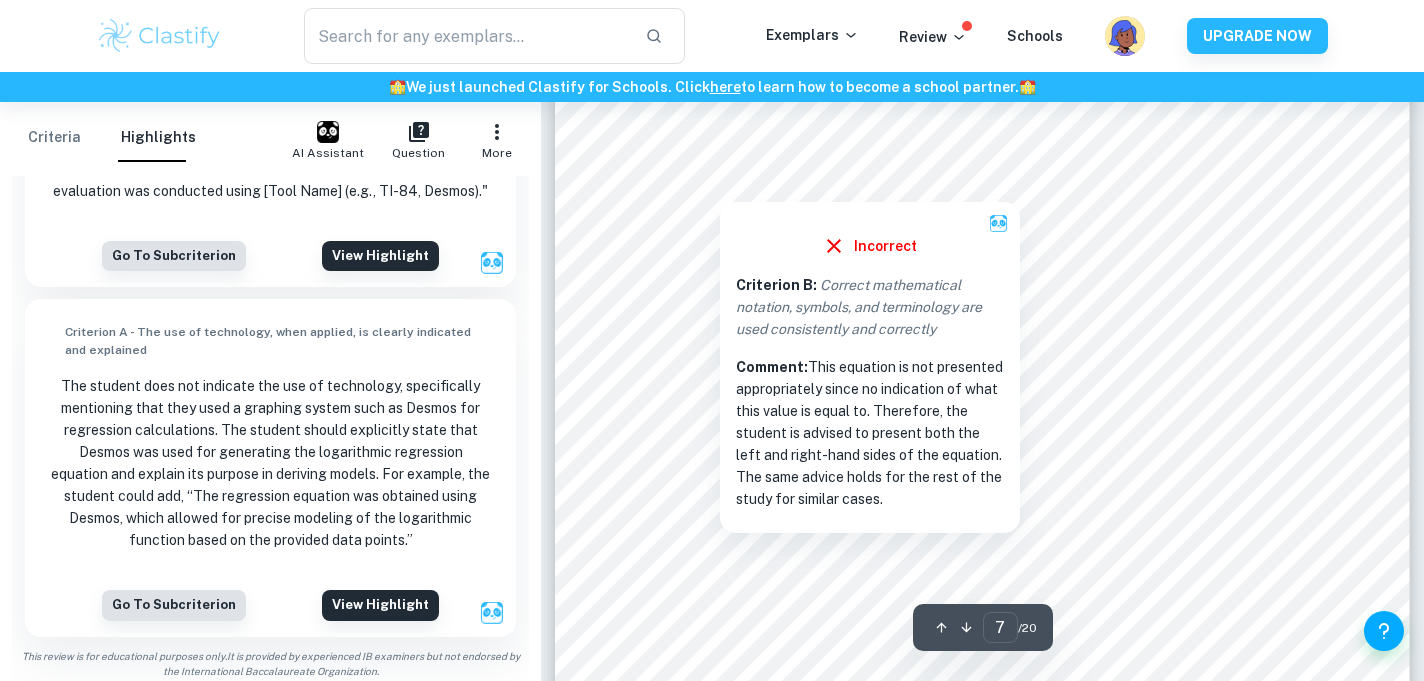 click on "7 We get ∫   0 . 0625 𝑥 3 3 20 0   =   ∫   0 . 0625 3   𝑥 $ 20 0   𝑑𝑥   ≈   0 . 021 𝑥 3 (3s.f.) Evaluating the integral between the limits we get : %   0 . 0625 3   𝑥 $ 𝑑𝑥 20 0 =   0 . 0625 3   ( 20 ) $   −   0 . 0625 3   ( 0 ) $   =   166 . 6666667   ≈   167   (   3 .   𝑠 .   𝑓 ) Applying the formula for volume we get 𝜋   /   0 . 0625 3   𝑥 3   dx !( ( =   𝜋   ×   167   =   167 𝜋𝑐 𝑚 0 𝑣 1   =   167   𝜋𝑐 𝑚 0   −   − →   𝑣 1 :   𝑣𝑜𝑙𝑢𝑚𝑒   𝑜𝑓   𝑠𝑜𝑙𝑖𝑑   𝑜𝑓   𝑟𝑒𝑣𝑜𝑙𝑢𝑡𝑖𝑜𝑛   𝑓𝑜𝑟   𝑙𝑖𝑛𝑒𝑎𝑟   𝑐𝑢𝑟𝑣𝑒 2.3.   Modelling as a quadratic function Using the same fan blade, we will model it as a curve that forms a quadratic equation in the form Y = ax^2 + bx + c Using our original two points (0,0) and ( 20,5) , we can take the midpoin t   of these points using the formula : Midpoint =   2 1 3 2 ! !   ,   4 1 3 _ 4 ! !   =   ( 3 !( !   ," at bounding box center [982, 620] 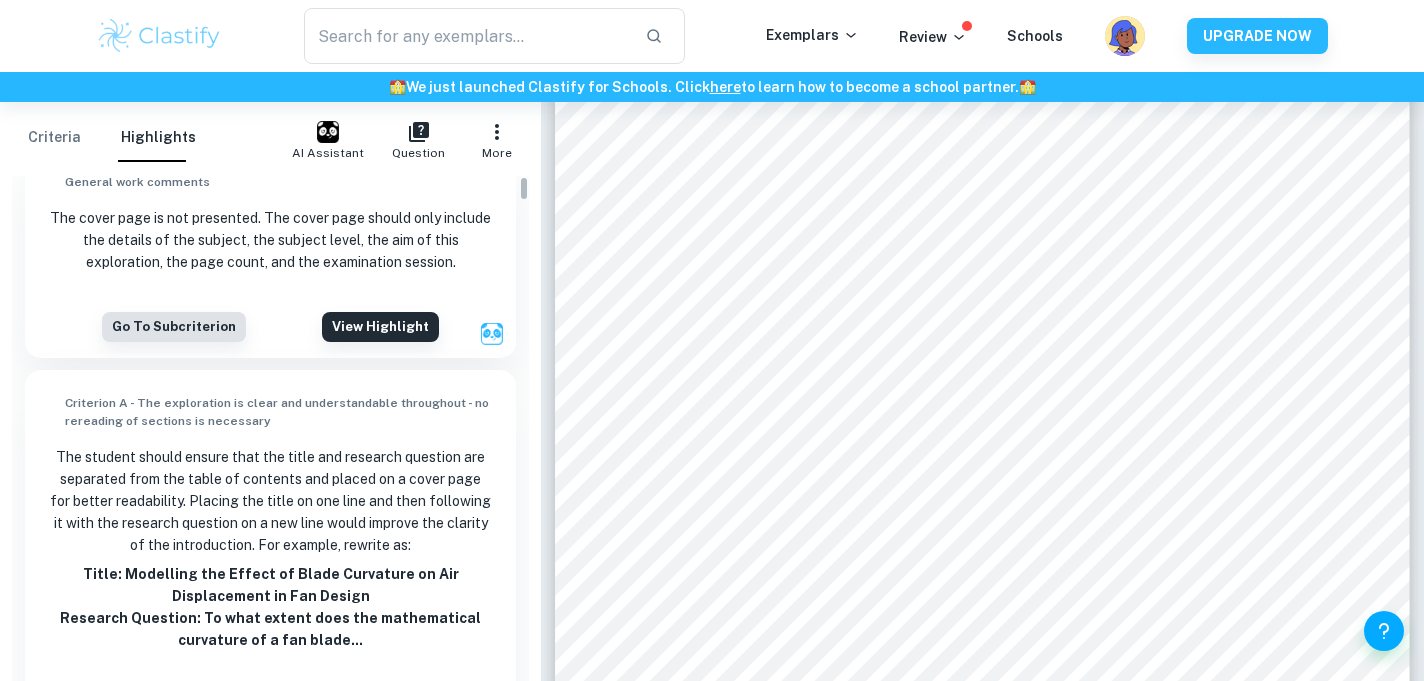 scroll, scrollTop: 0, scrollLeft: 0, axis: both 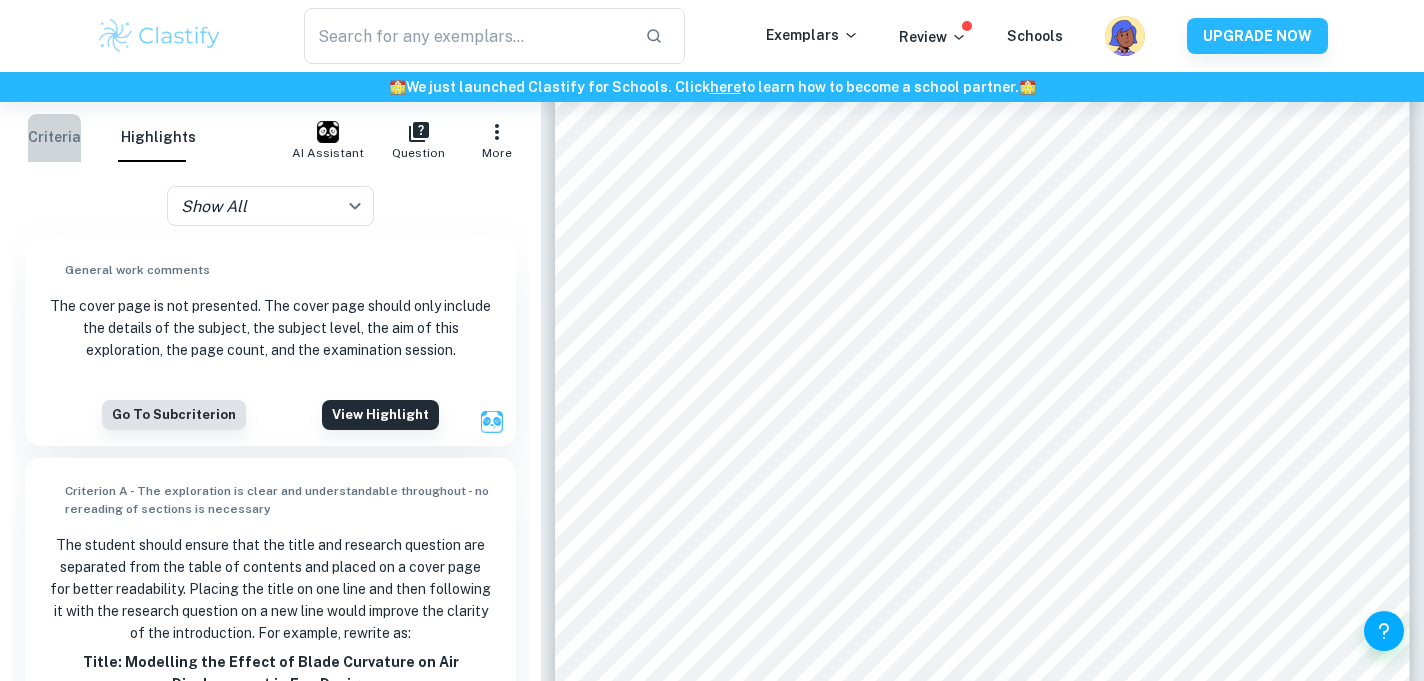 click on "Criteria" at bounding box center [54, 138] 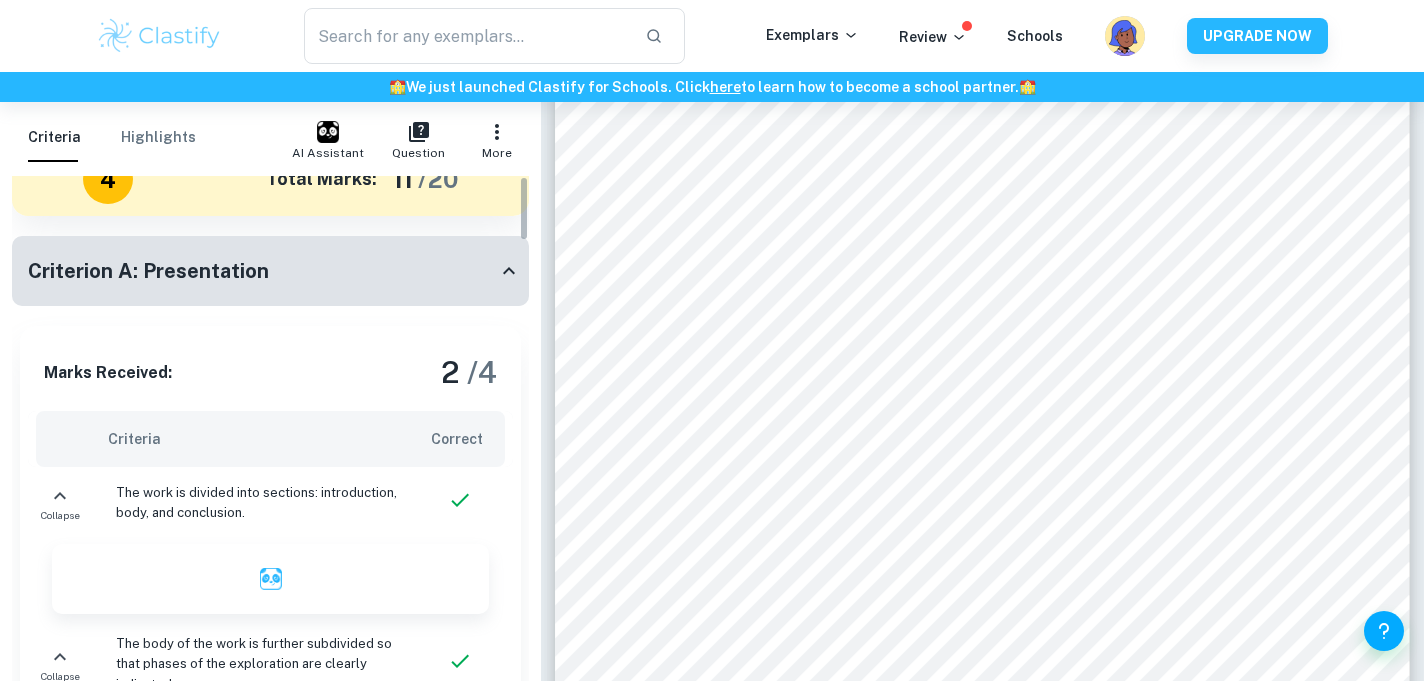 scroll, scrollTop: 0, scrollLeft: 0, axis: both 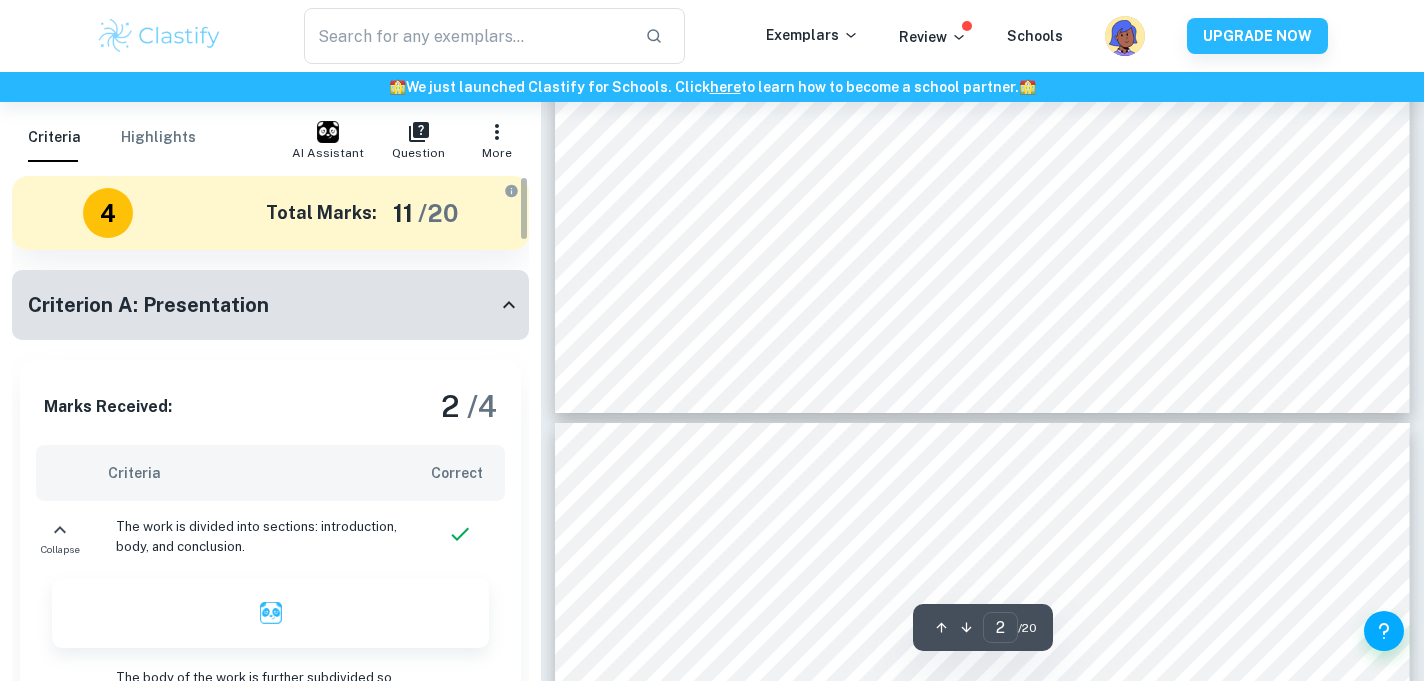 type on "1" 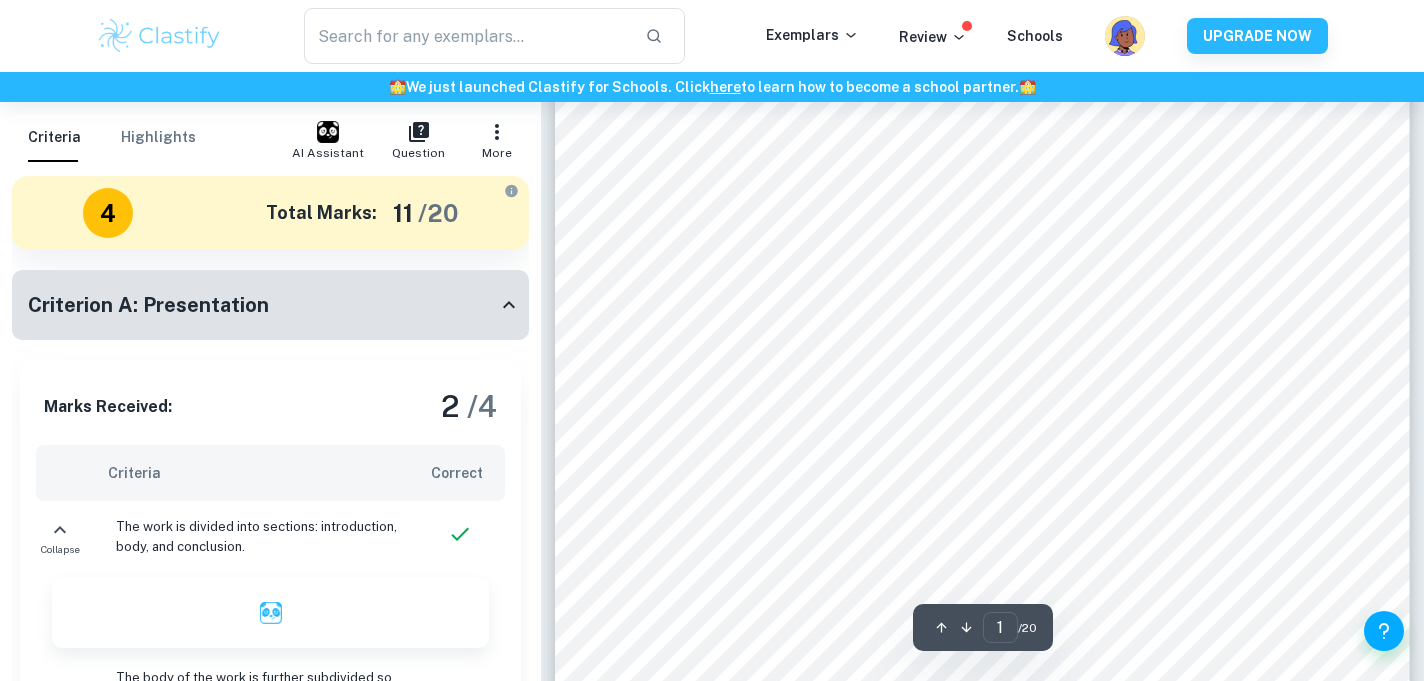scroll, scrollTop: 0, scrollLeft: 0, axis: both 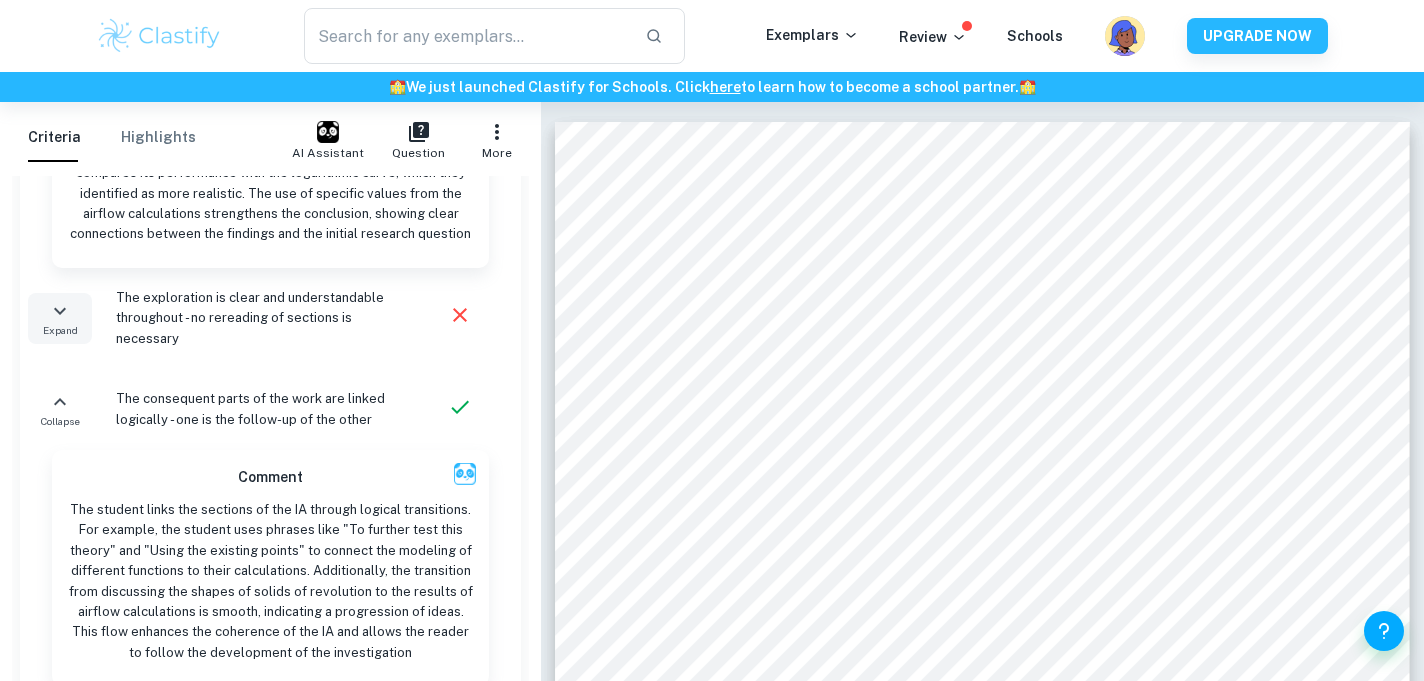 click 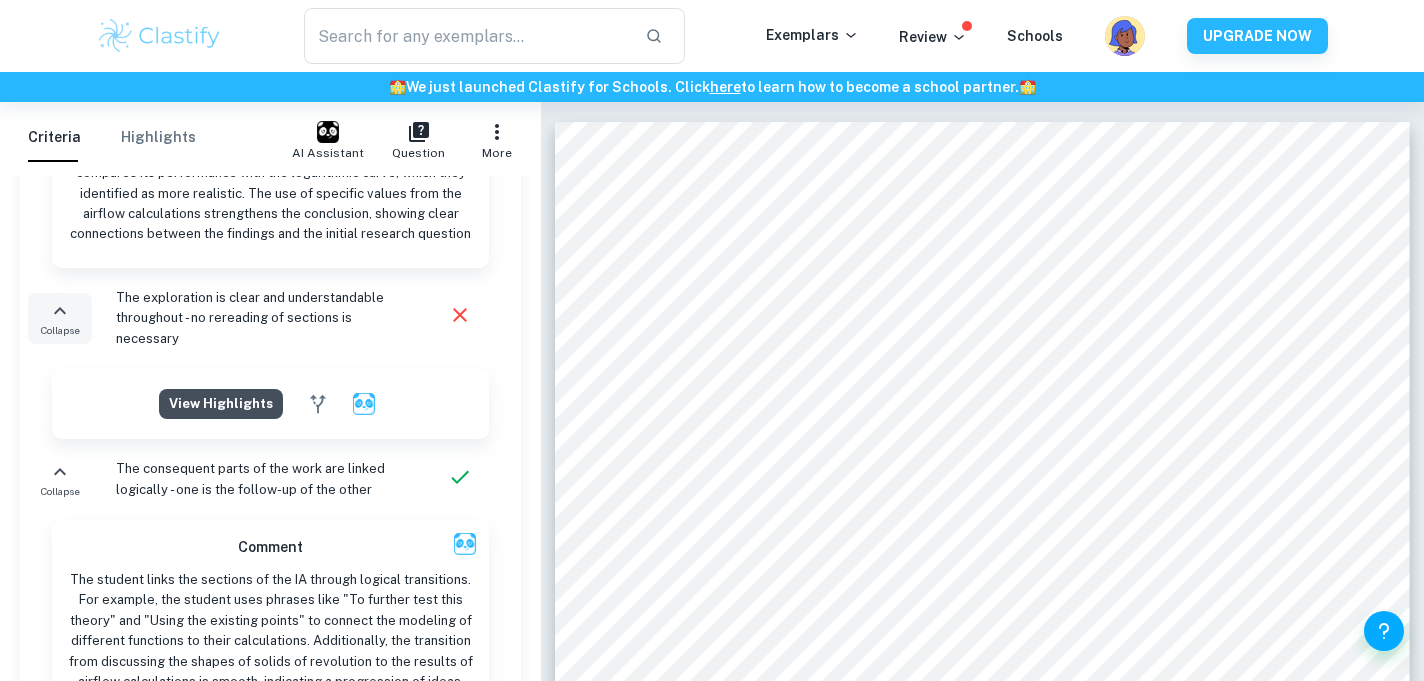 click on "View highlights" at bounding box center (221, 404) 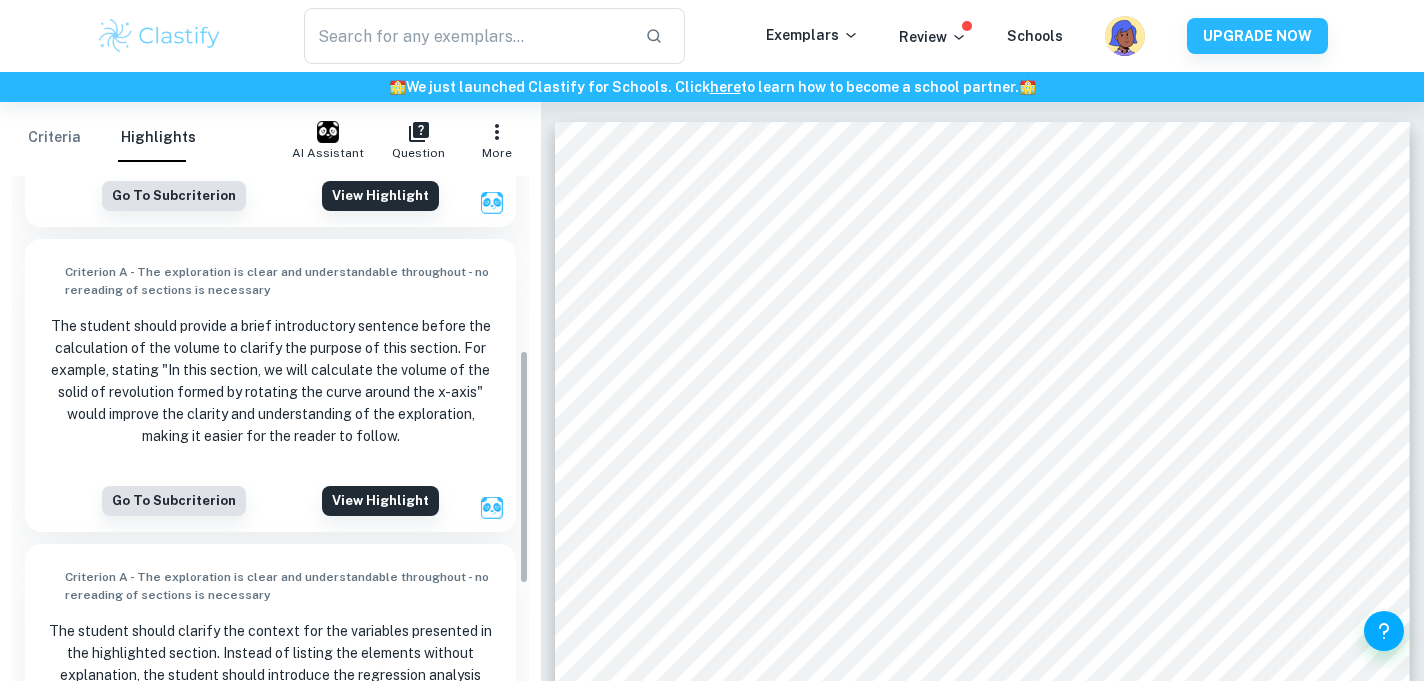 scroll, scrollTop: 387, scrollLeft: 0, axis: vertical 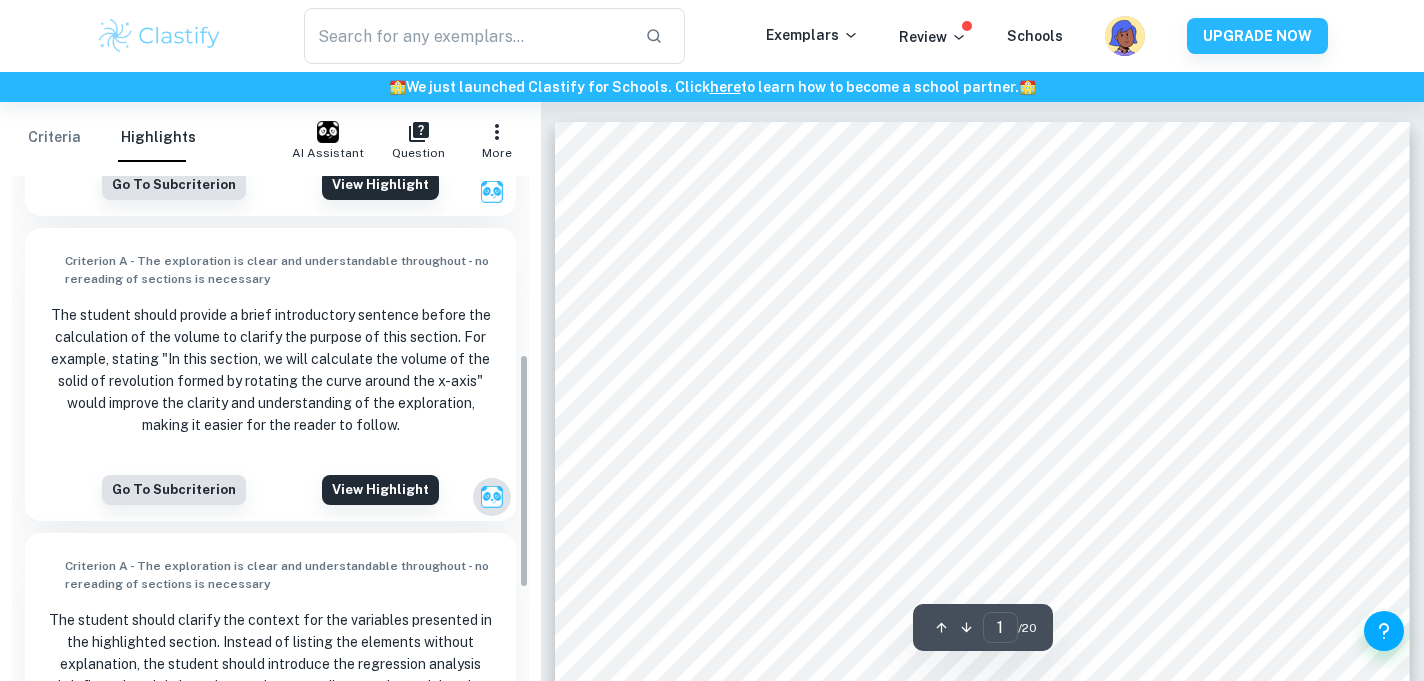 click at bounding box center [492, 497] 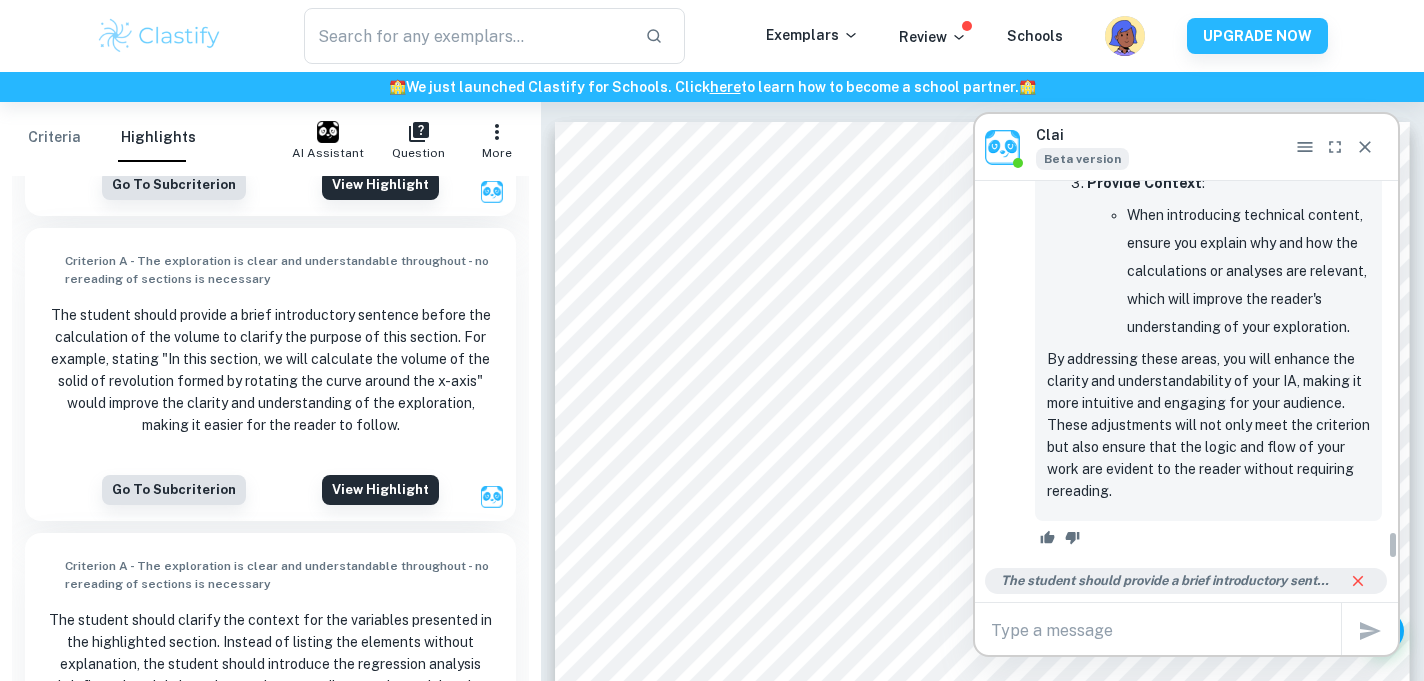 scroll, scrollTop: 4617, scrollLeft: 0, axis: vertical 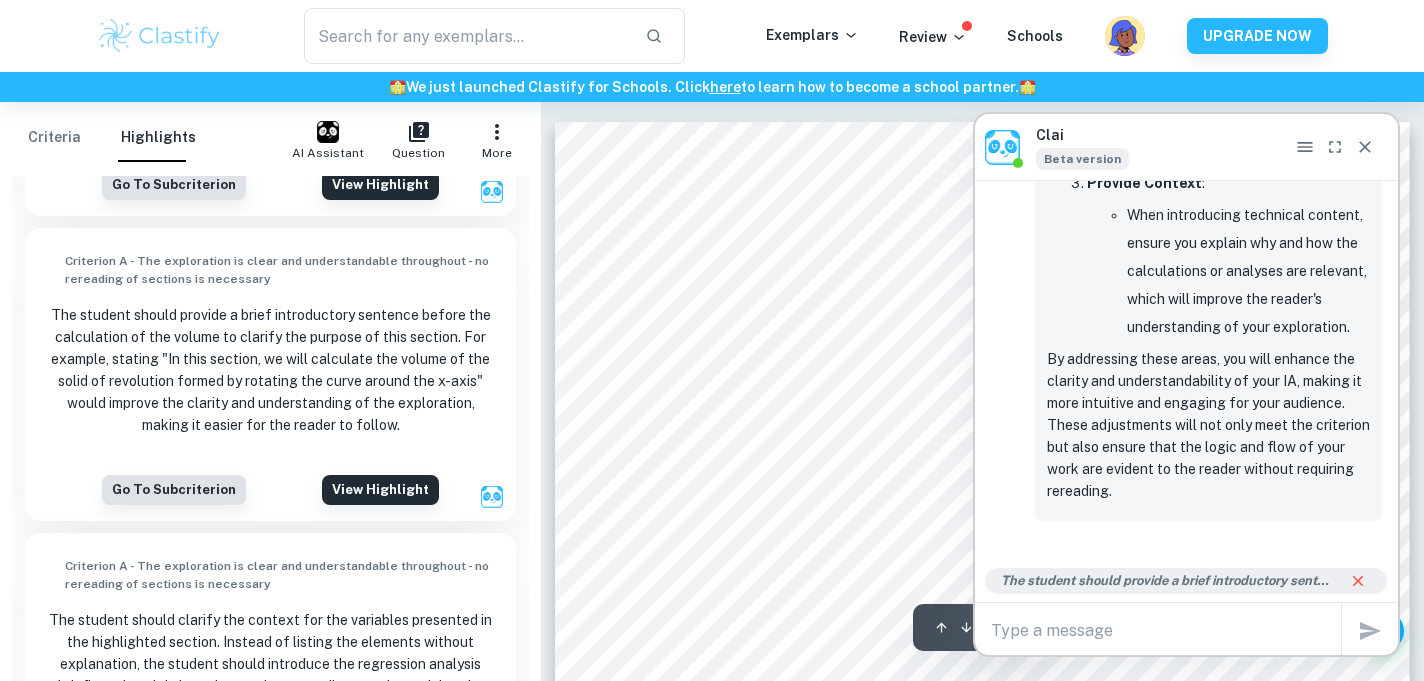 click at bounding box center [1166, 630] 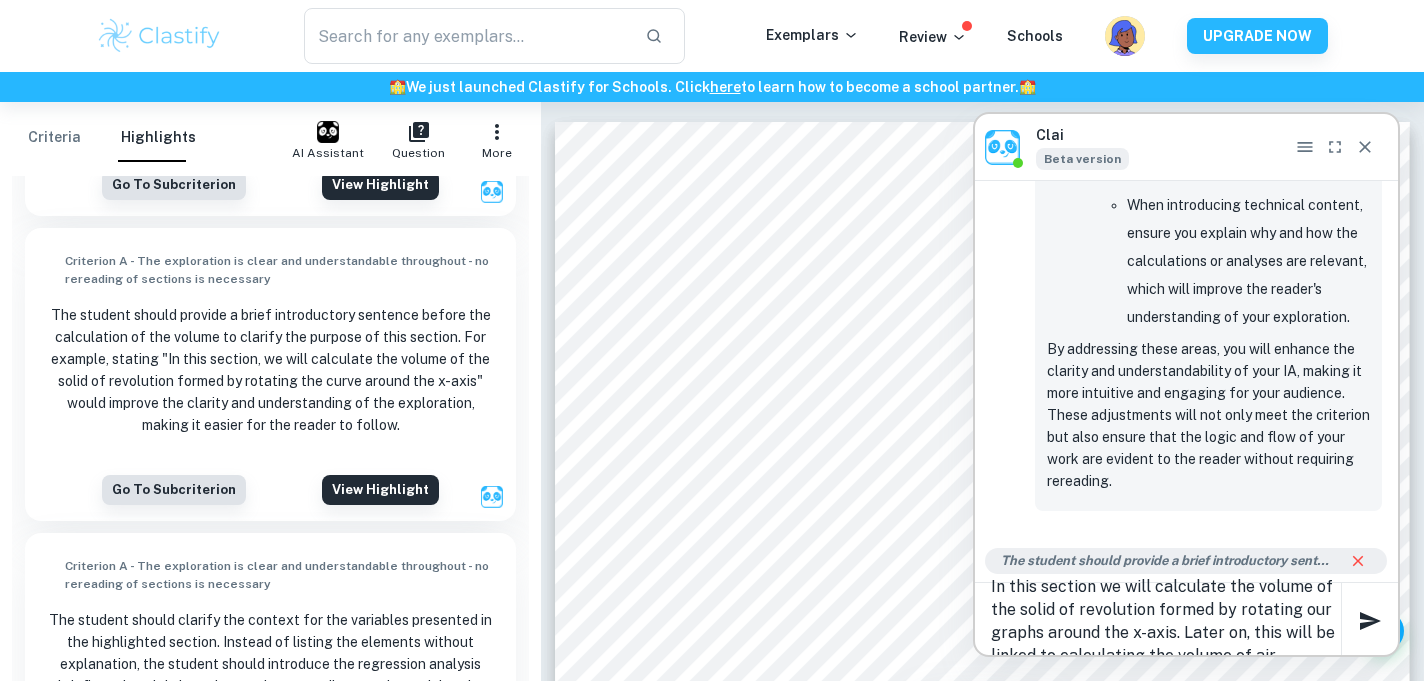 scroll, scrollTop: 113, scrollLeft: 0, axis: vertical 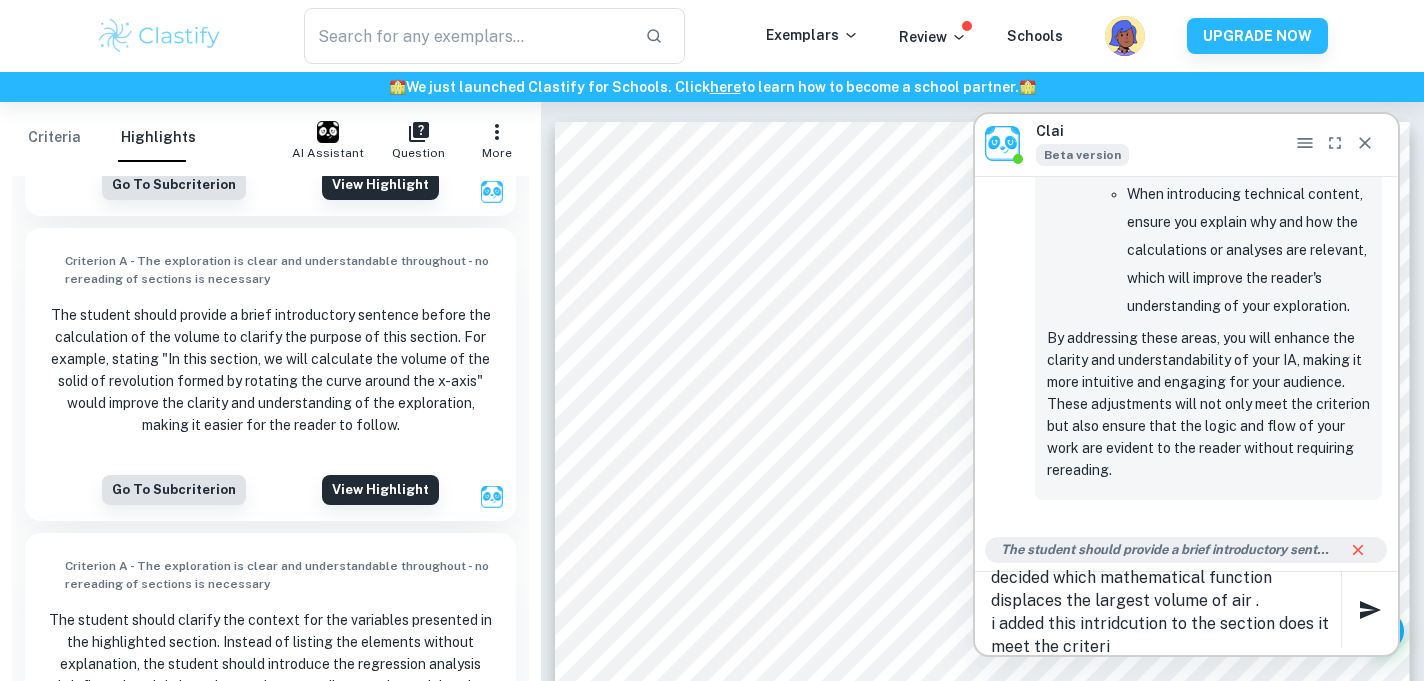 type on "In this section we will calculate the volume of the solid of revolution formed by rotating our graphs around the x-axis. Later on, this will be linked to calculating the volume of air displaced by the blade. Doing this helps us understand how the curvature of fan blade affects the volume of air displaced and decided which mathematical function displaces the largest volume of air .
i added this intridcution to the section does it meet the criteria" 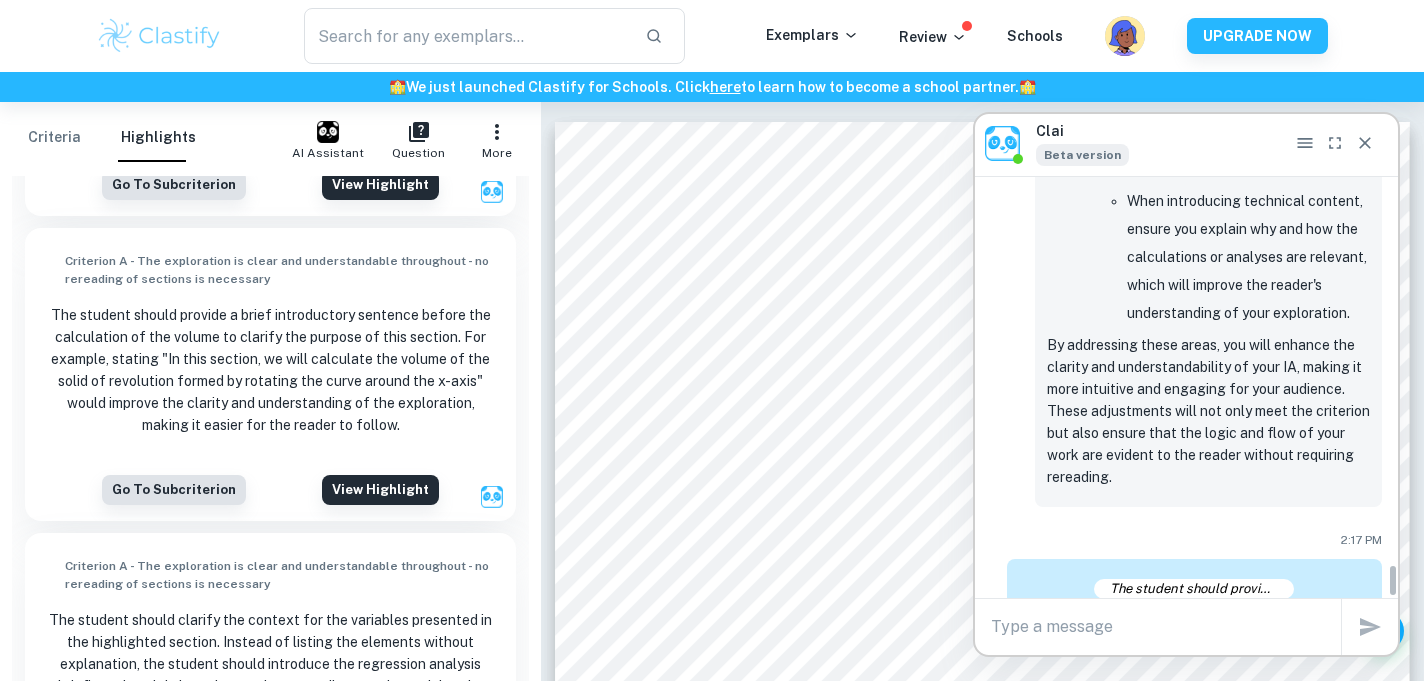 scroll, scrollTop: 4897, scrollLeft: 0, axis: vertical 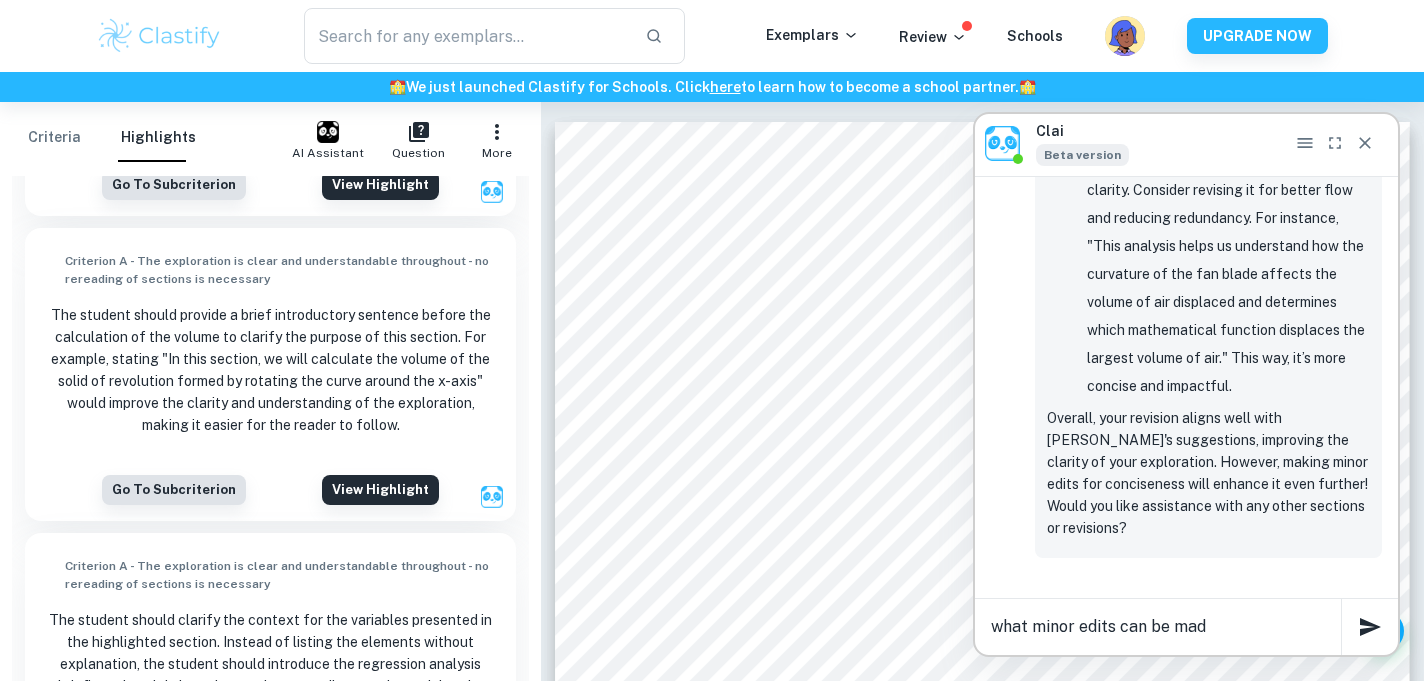 type on "what minor edits can be made" 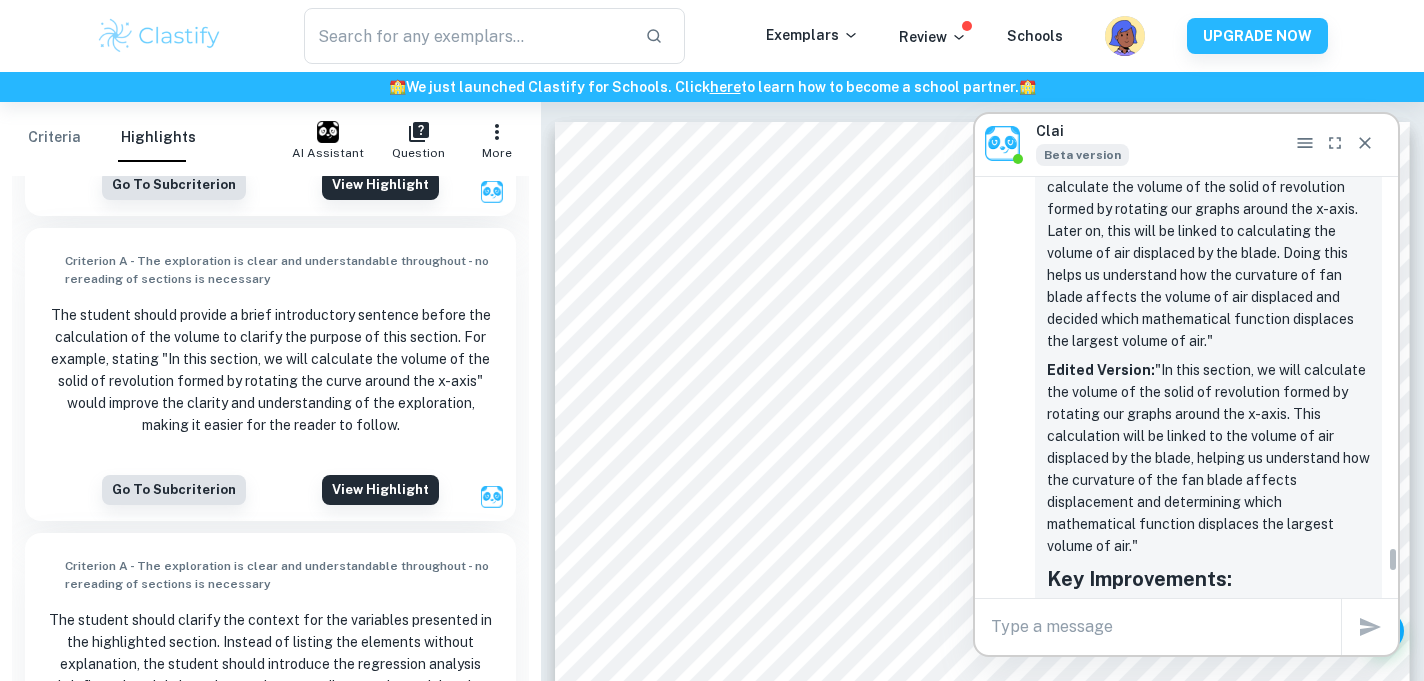 scroll, scrollTop: 6633, scrollLeft: 0, axis: vertical 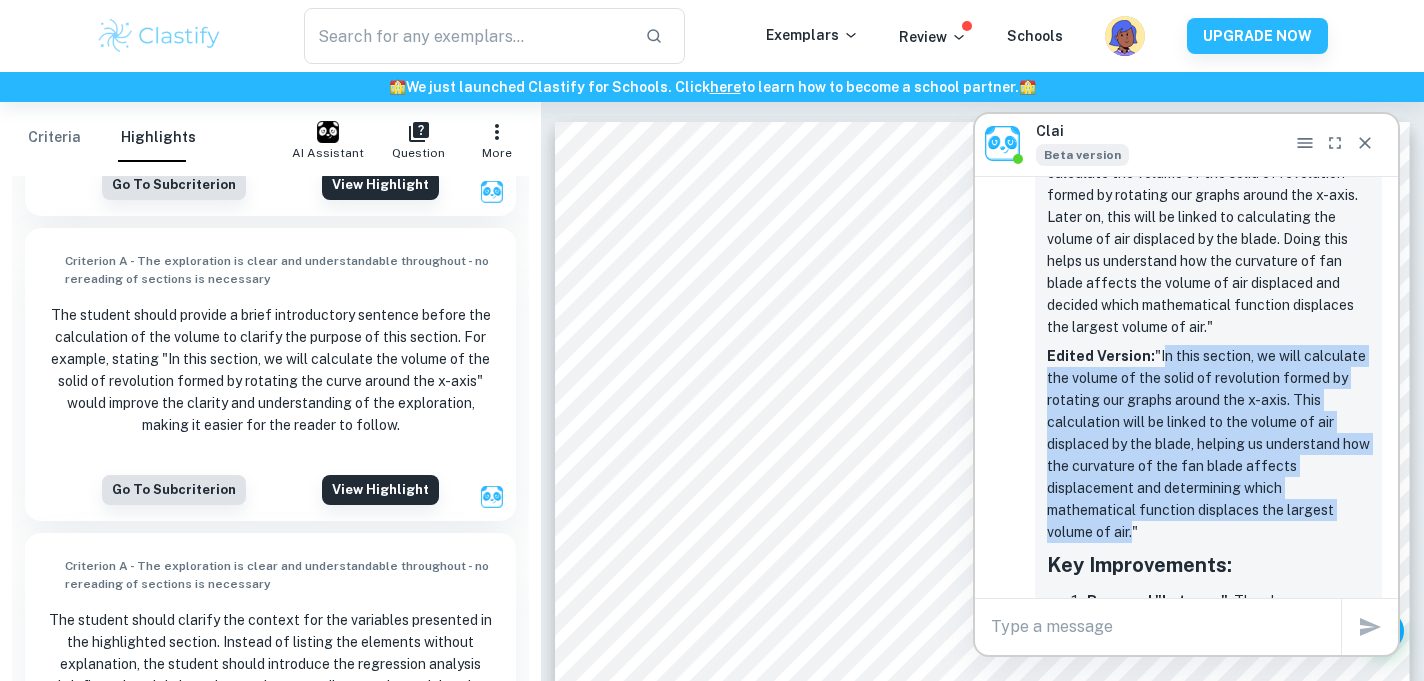 drag, startPoint x: 1154, startPoint y: 365, endPoint x: 1128, endPoint y: 548, distance: 184.83777 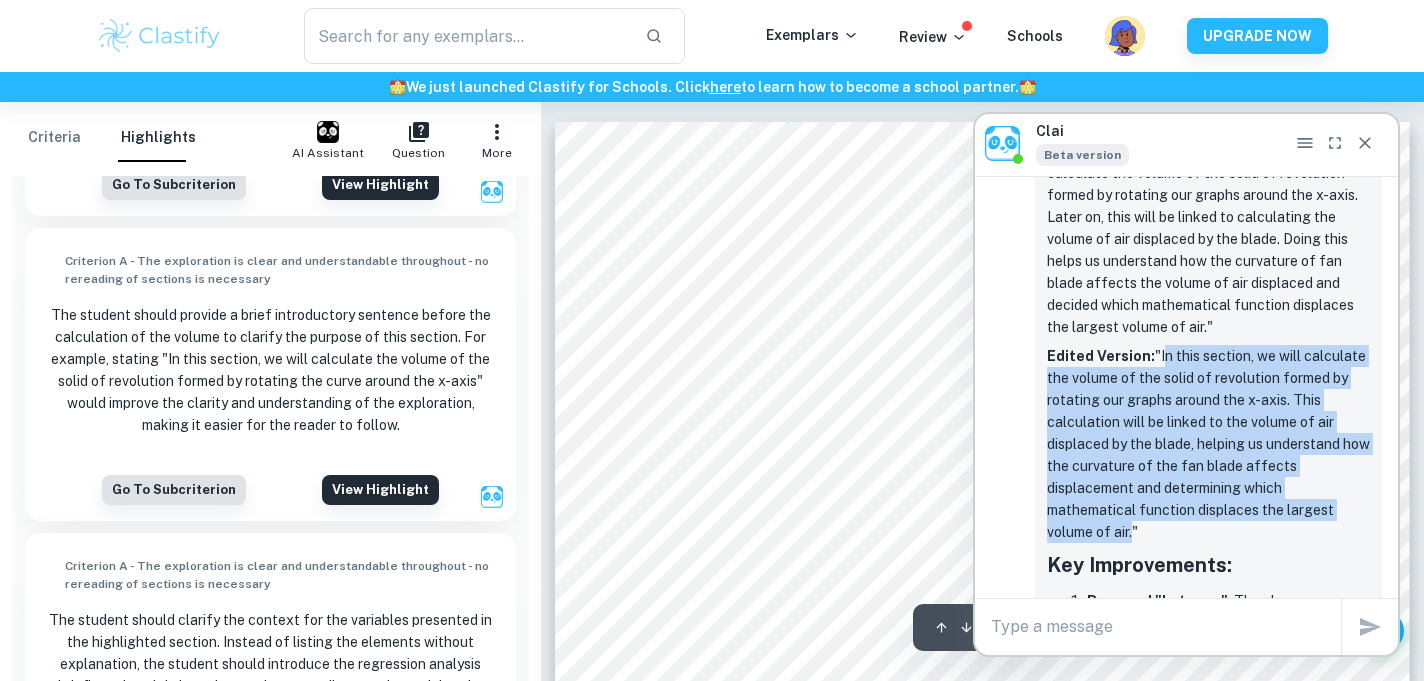 click at bounding box center [1166, 626] 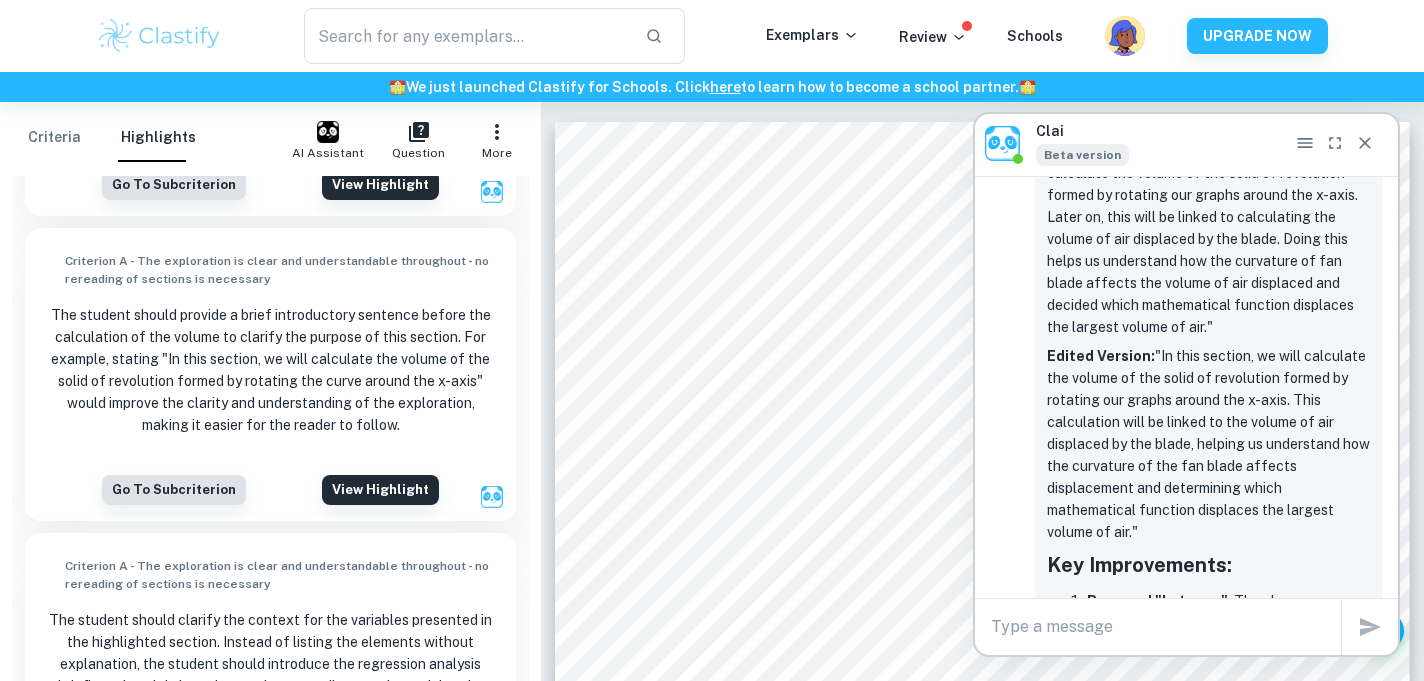 paste on "In this section we will calculate the volume of the solid of revolution formed by rotating our graphs around the x-axis. Later on, this calculation will be linked to the volume of air displaced by the blade. This will help us understand how the curvature of fan blade affects the volume of air displaced and determine which mathematical function displaces the largest volume of air" 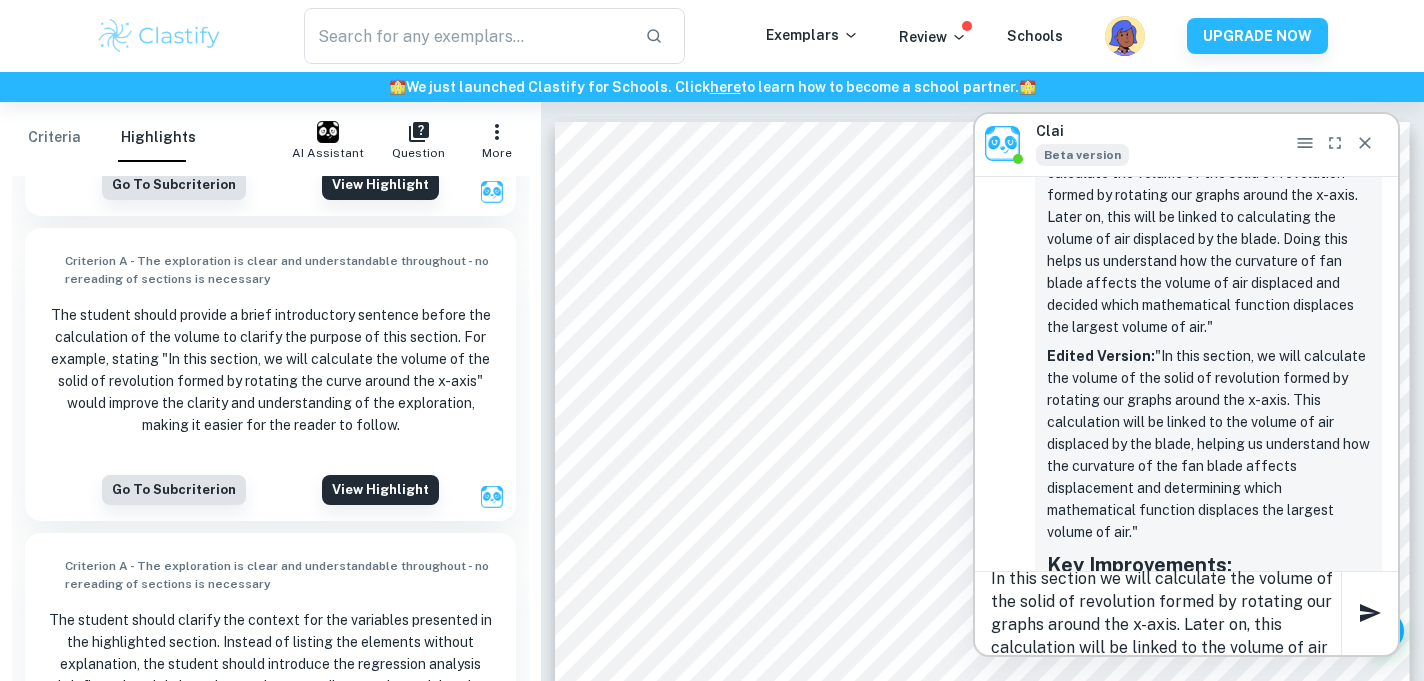 scroll, scrollTop: 112, scrollLeft: 0, axis: vertical 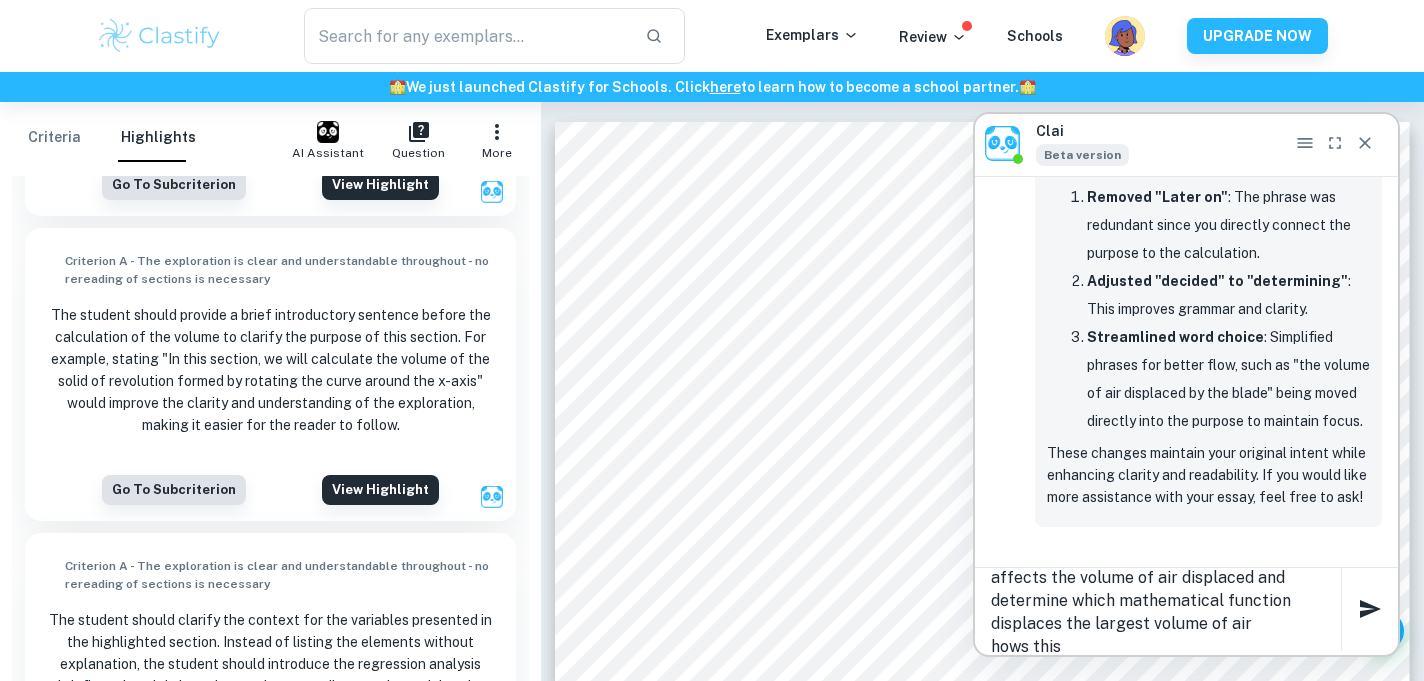 type on "In this section we will calculate the volume of the solid of revolution formed by rotating our graphs around the x-axis. Later on, this calculation will be linked to the volume of air displaced by the blade. This will help us understand how the curvature of fan blade affects the volume of air displaced and determine which mathematical function displaces the largest volume of air
hows this" 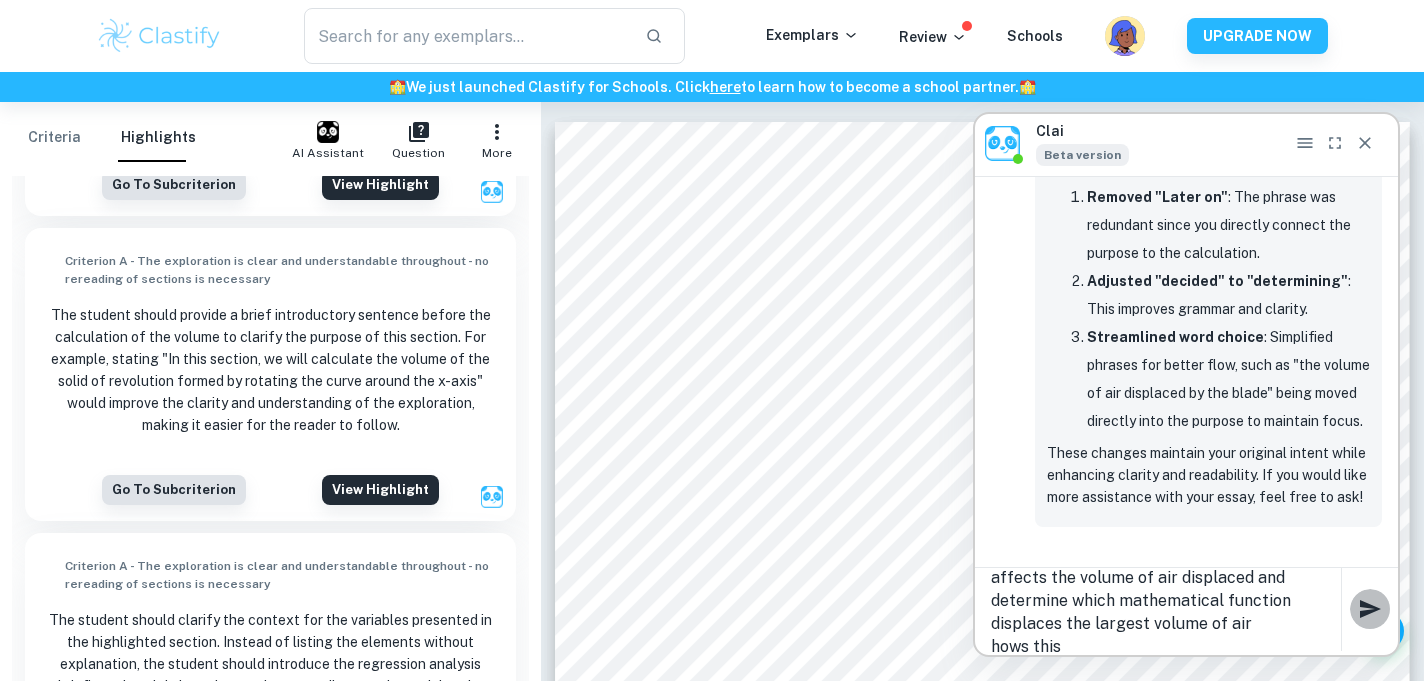 click at bounding box center (1370, 609) 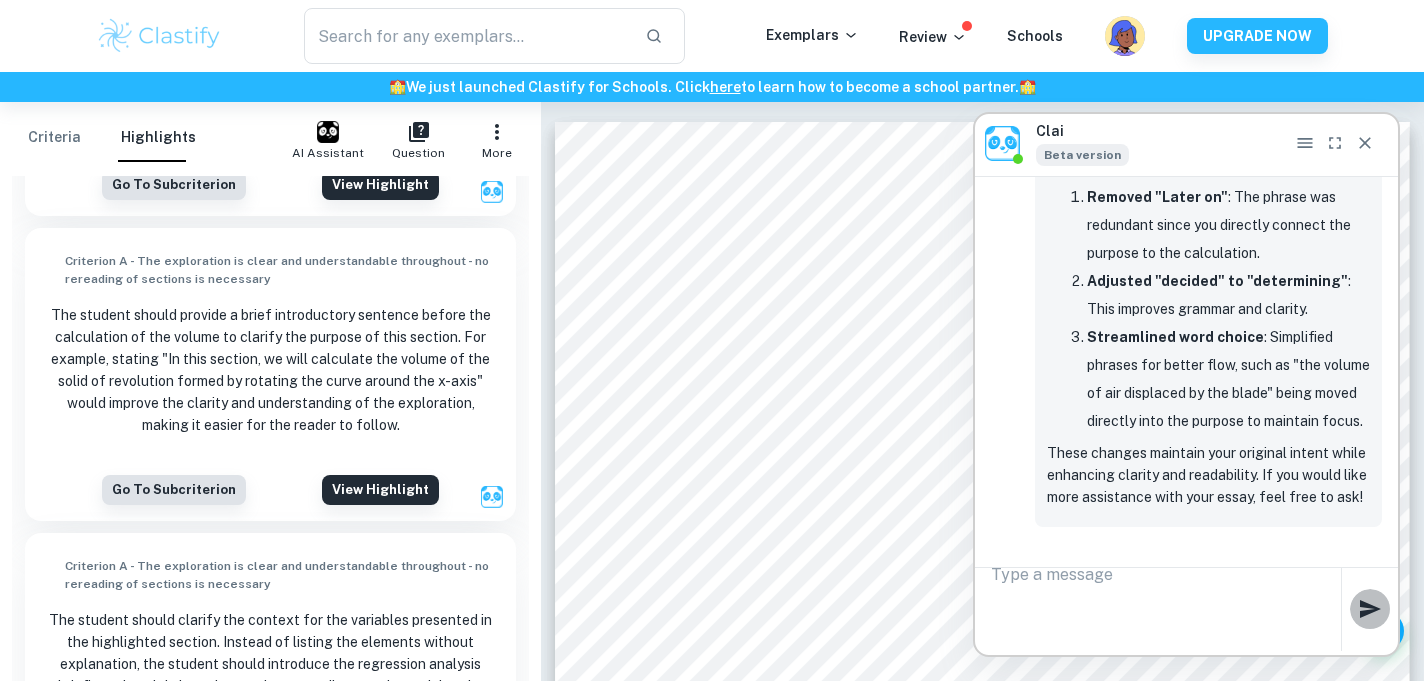scroll, scrollTop: 0, scrollLeft: 0, axis: both 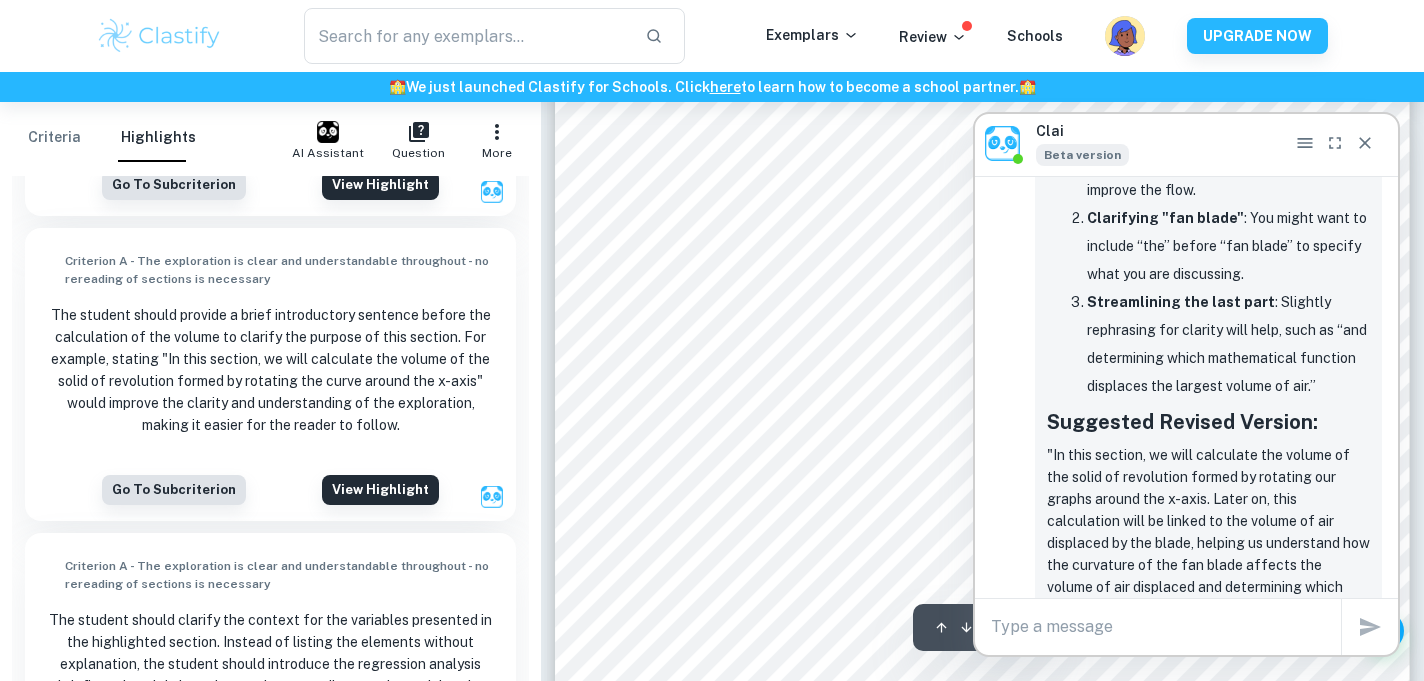 click 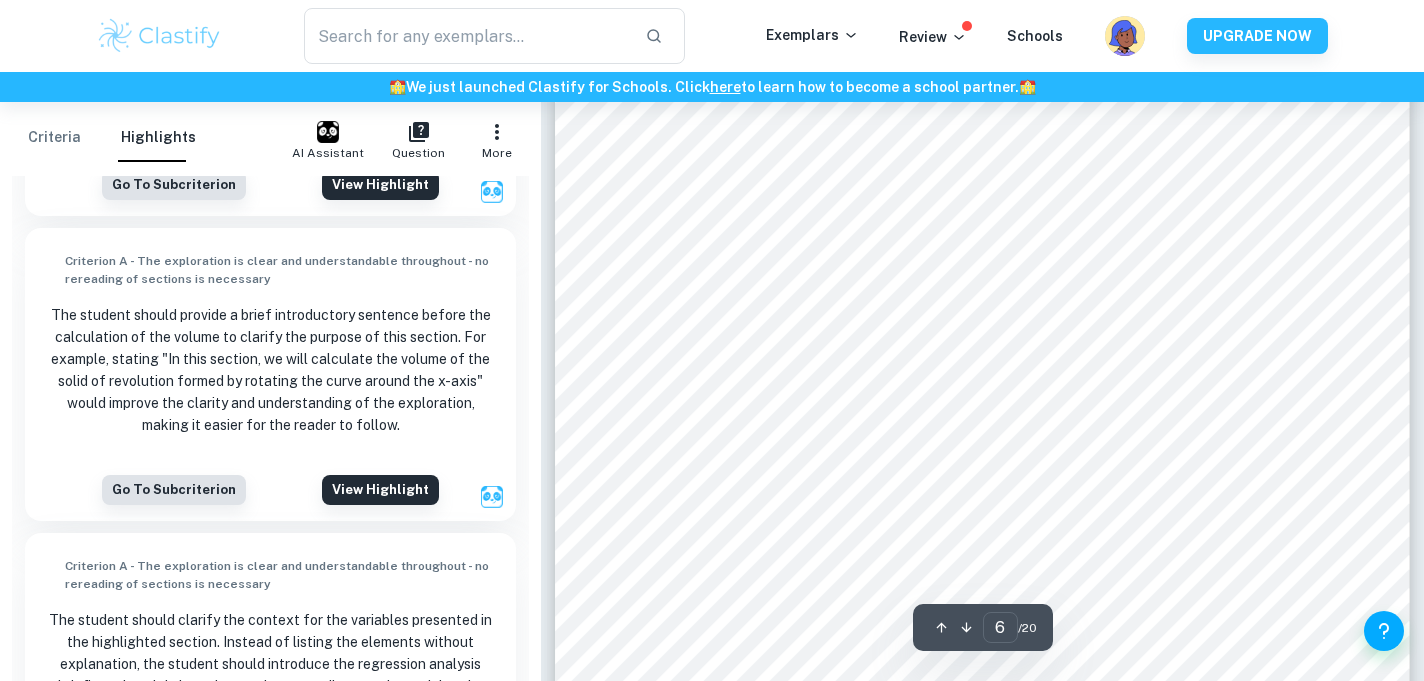 scroll, scrollTop: 6666, scrollLeft: 0, axis: vertical 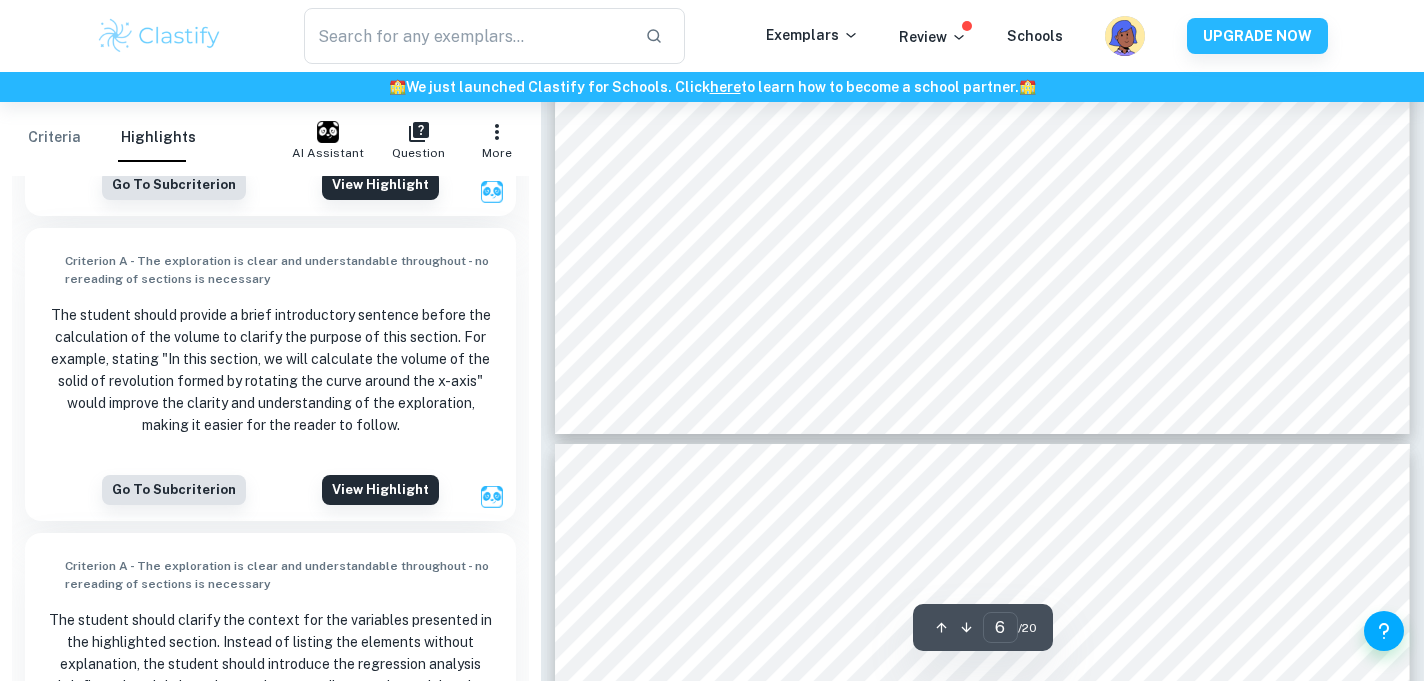 type on "7" 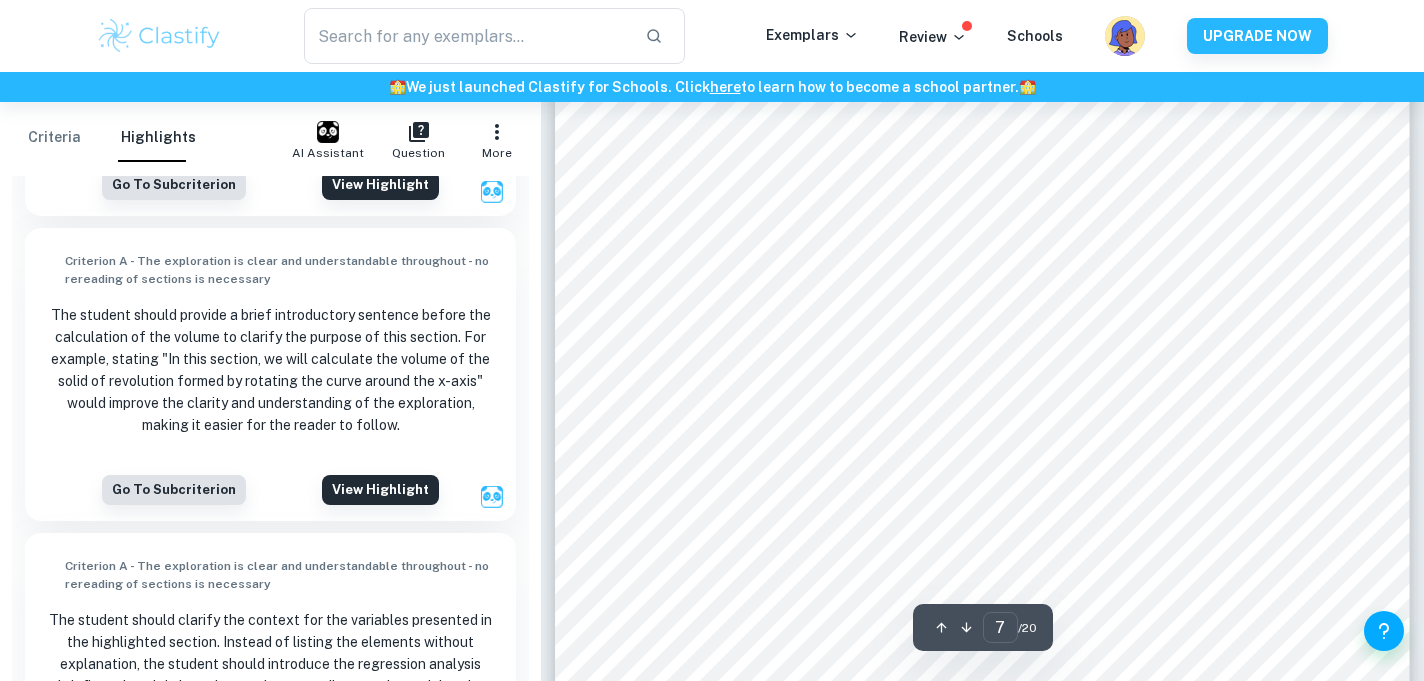 scroll, scrollTop: 7816, scrollLeft: 0, axis: vertical 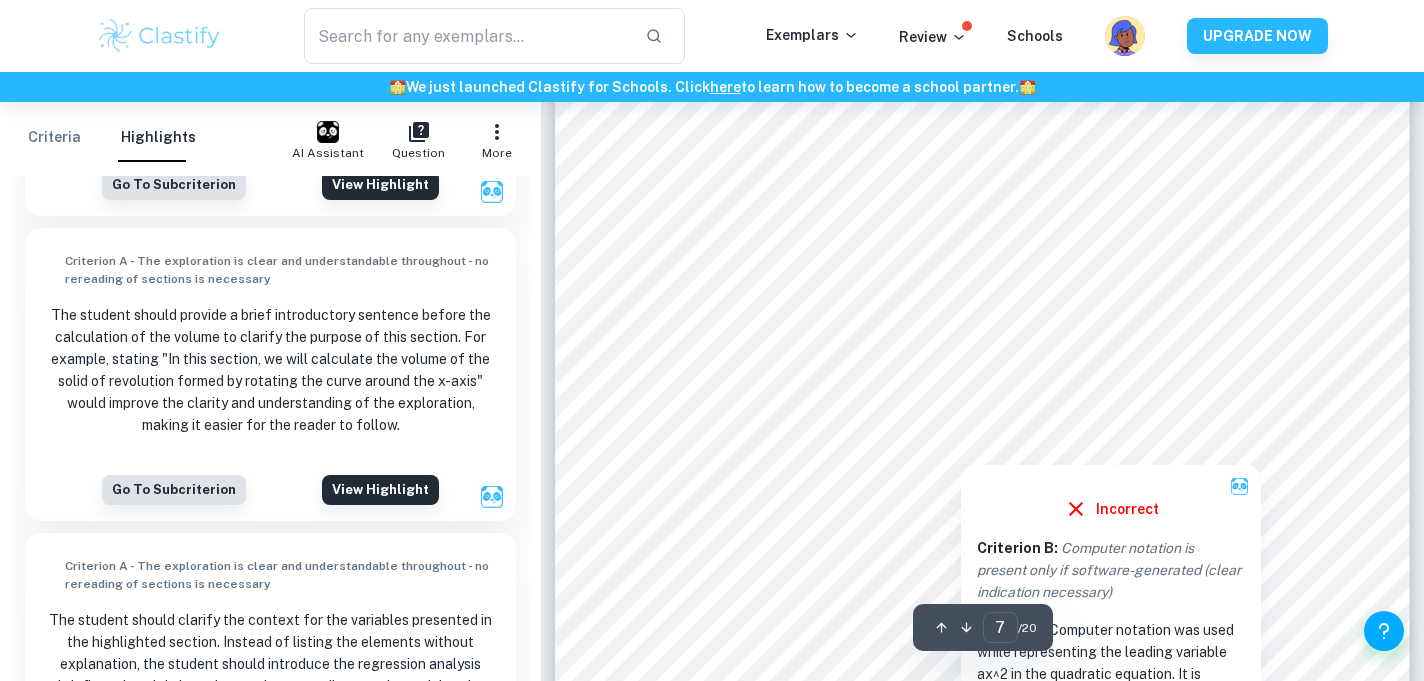 click at bounding box center [961, 450] 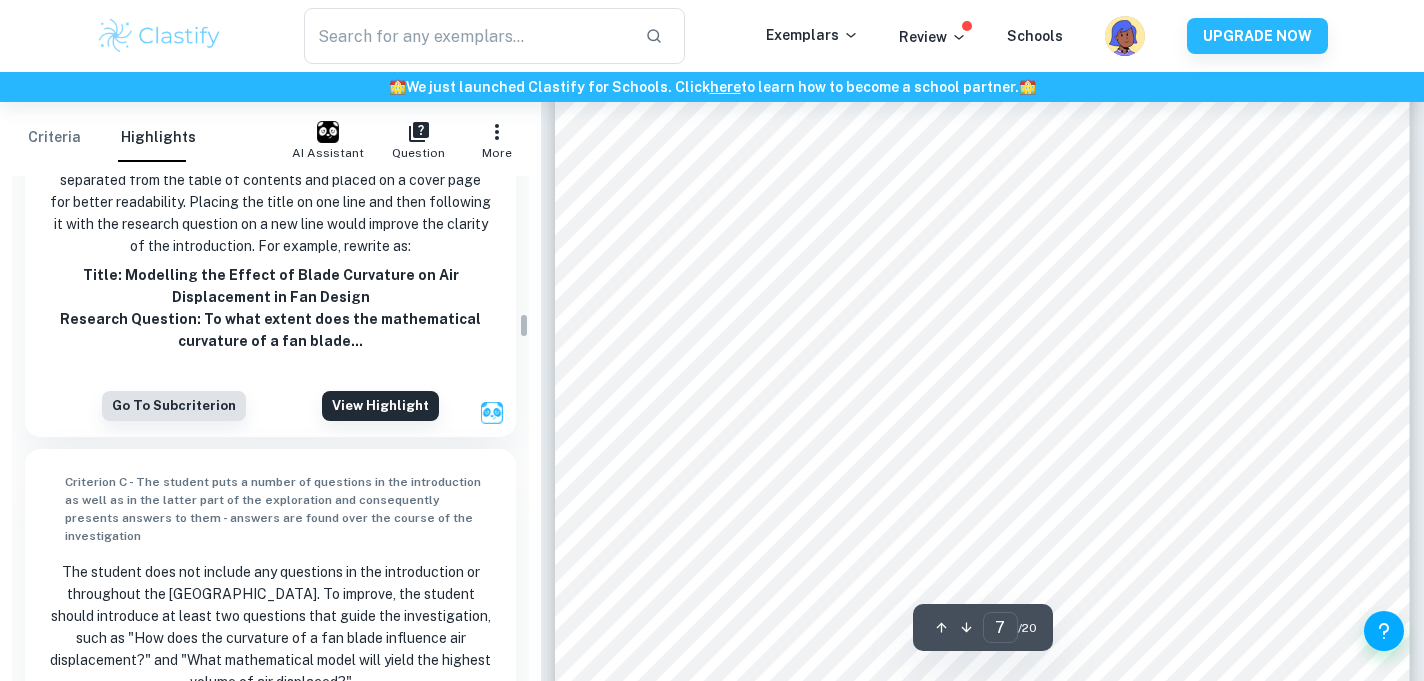 scroll, scrollTop: 4428, scrollLeft: 0, axis: vertical 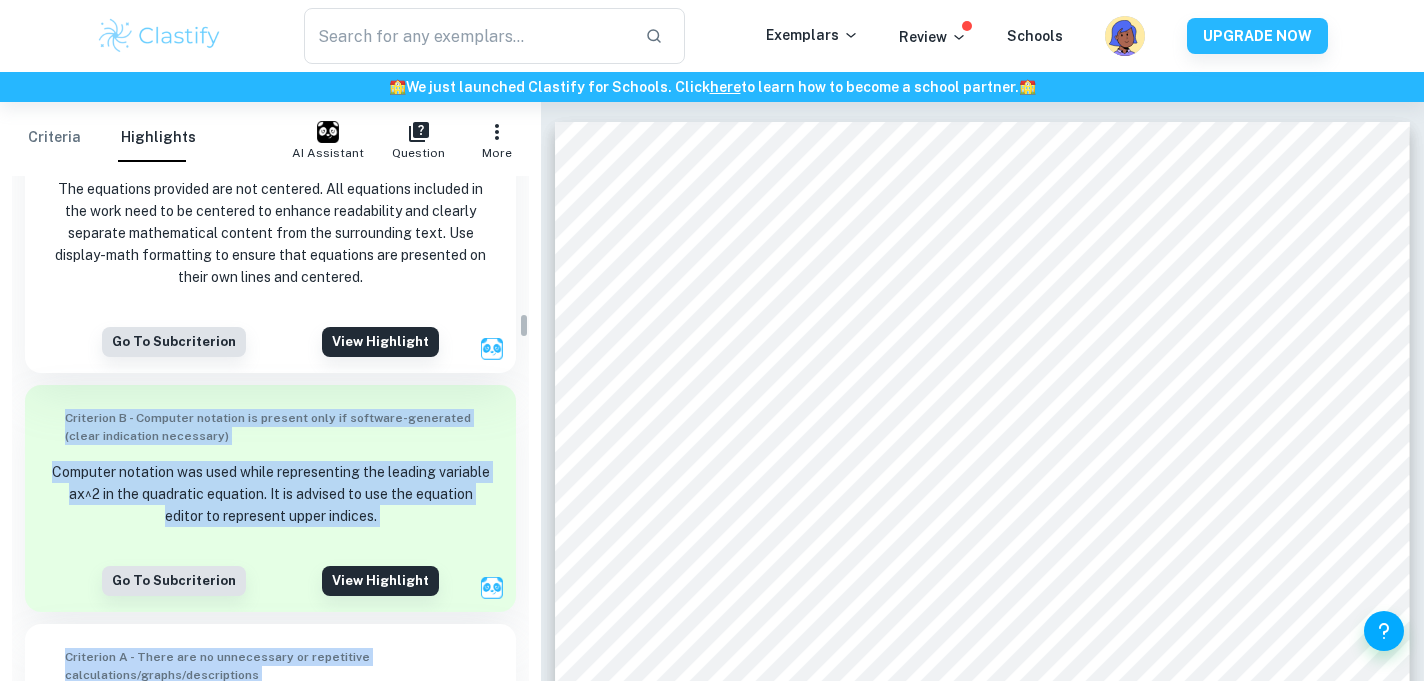 drag, startPoint x: 538, startPoint y: 358, endPoint x: 177, endPoint y: 352, distance: 361.04987 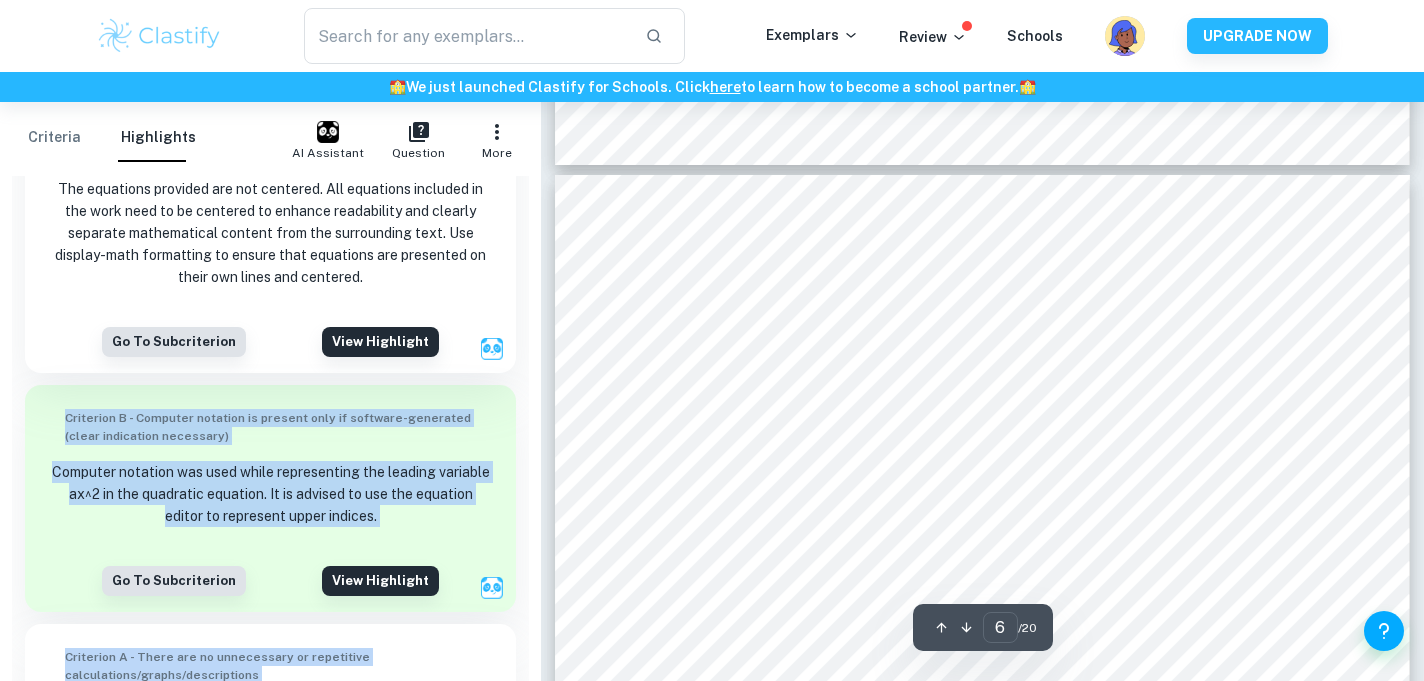 scroll, scrollTop: 6034, scrollLeft: 0, axis: vertical 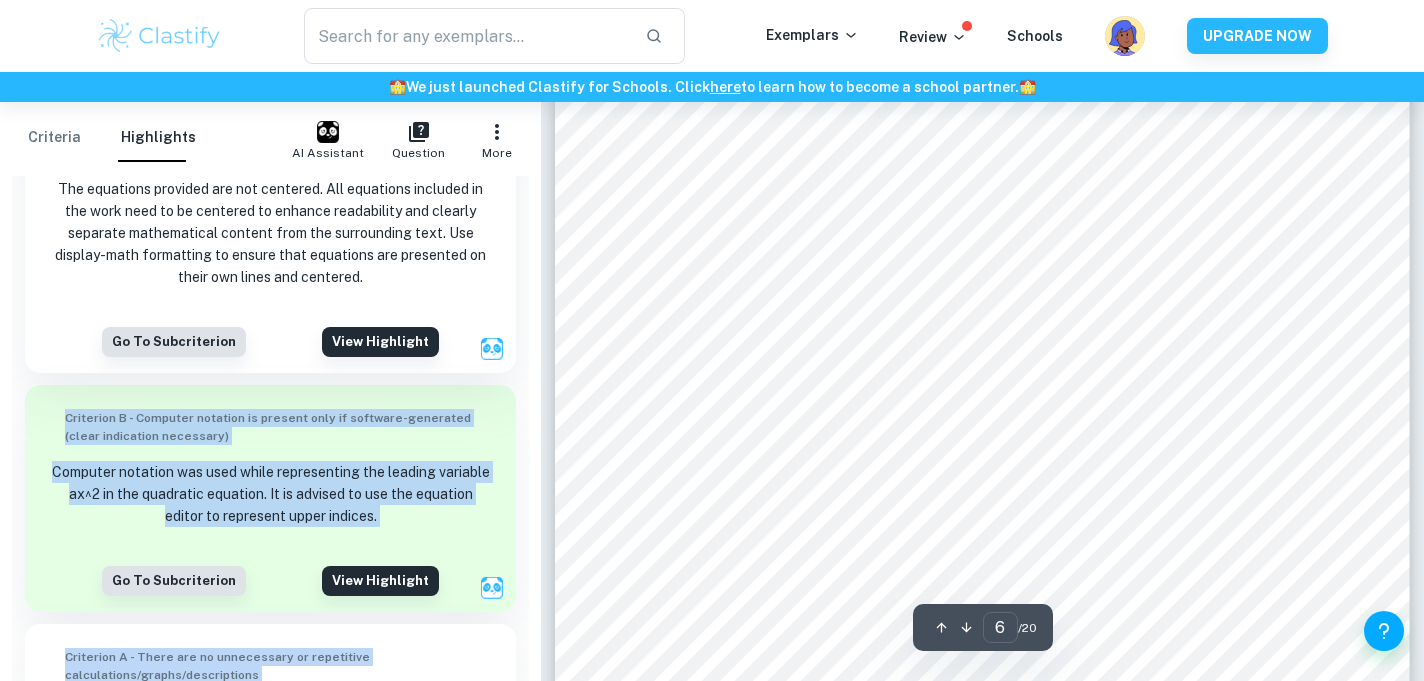 type on "7" 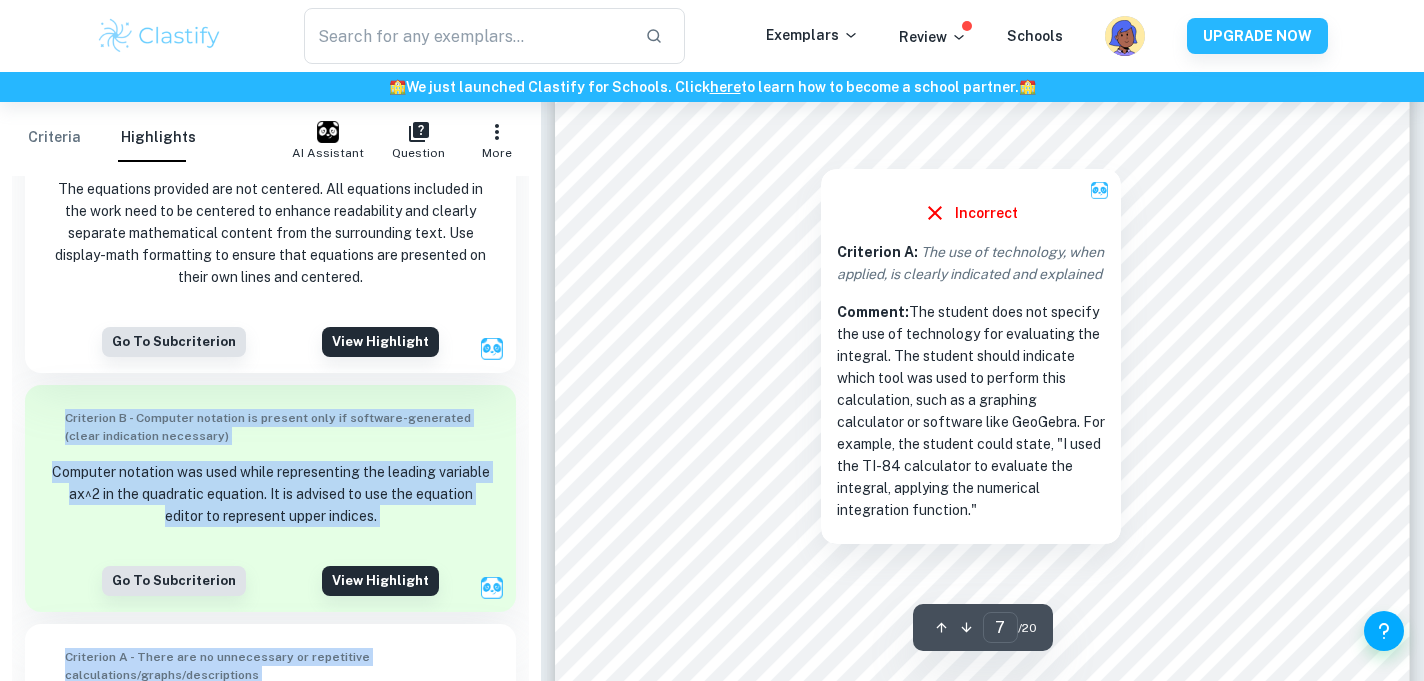 scroll, scrollTop: 7484, scrollLeft: 0, axis: vertical 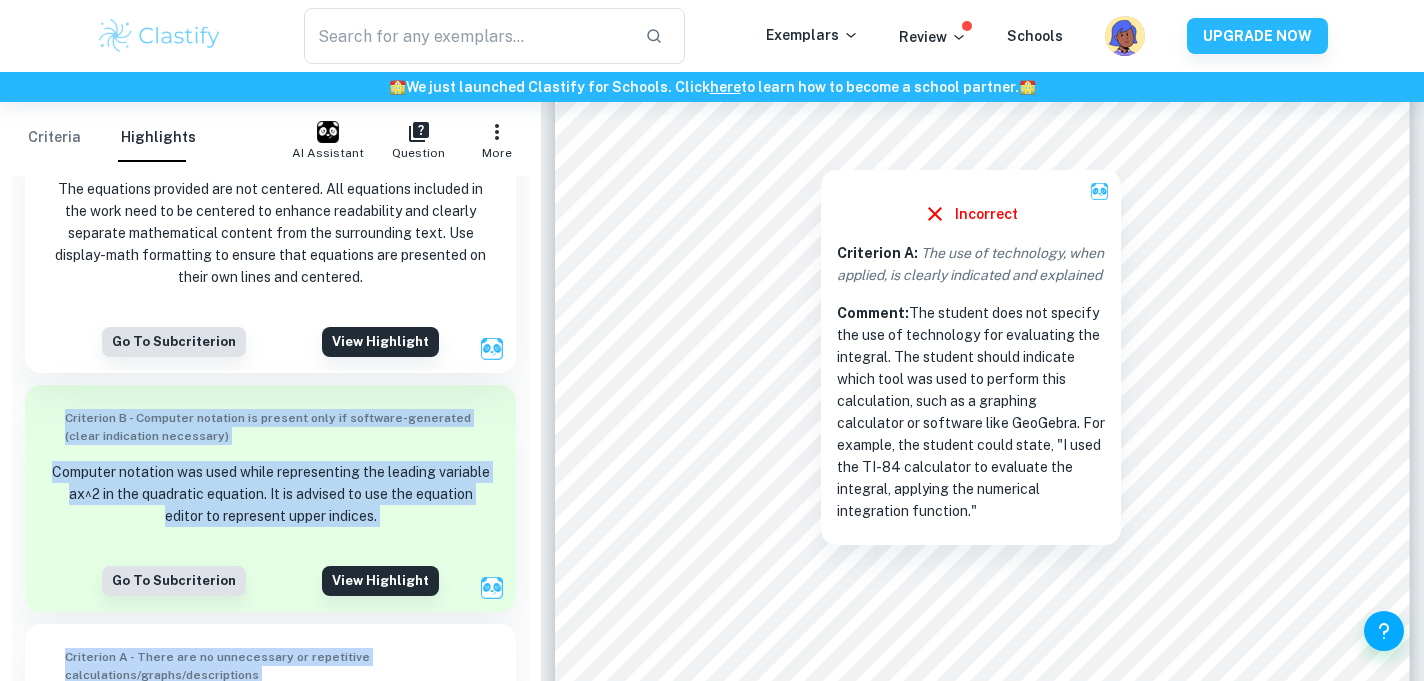 drag, startPoint x: 1060, startPoint y: 461, endPoint x: 1003, endPoint y: 553, distance: 108.226616 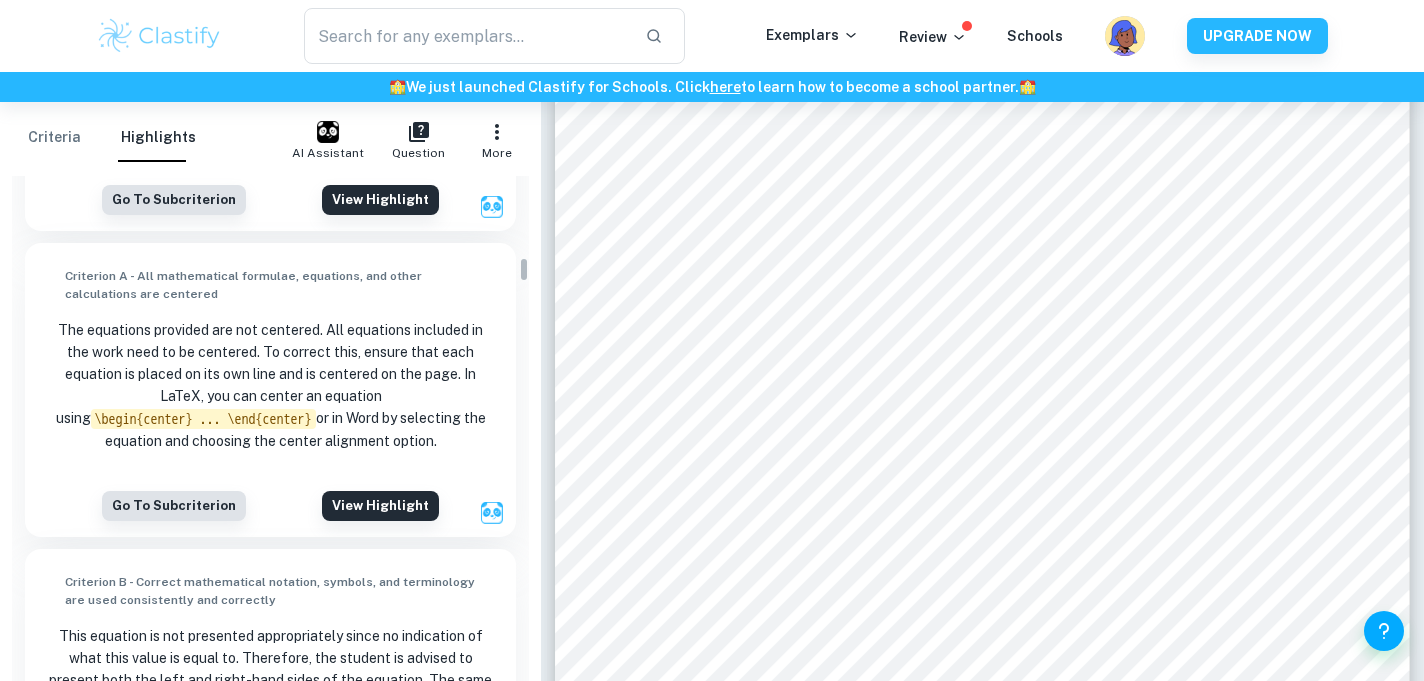 scroll, scrollTop: 2566, scrollLeft: 0, axis: vertical 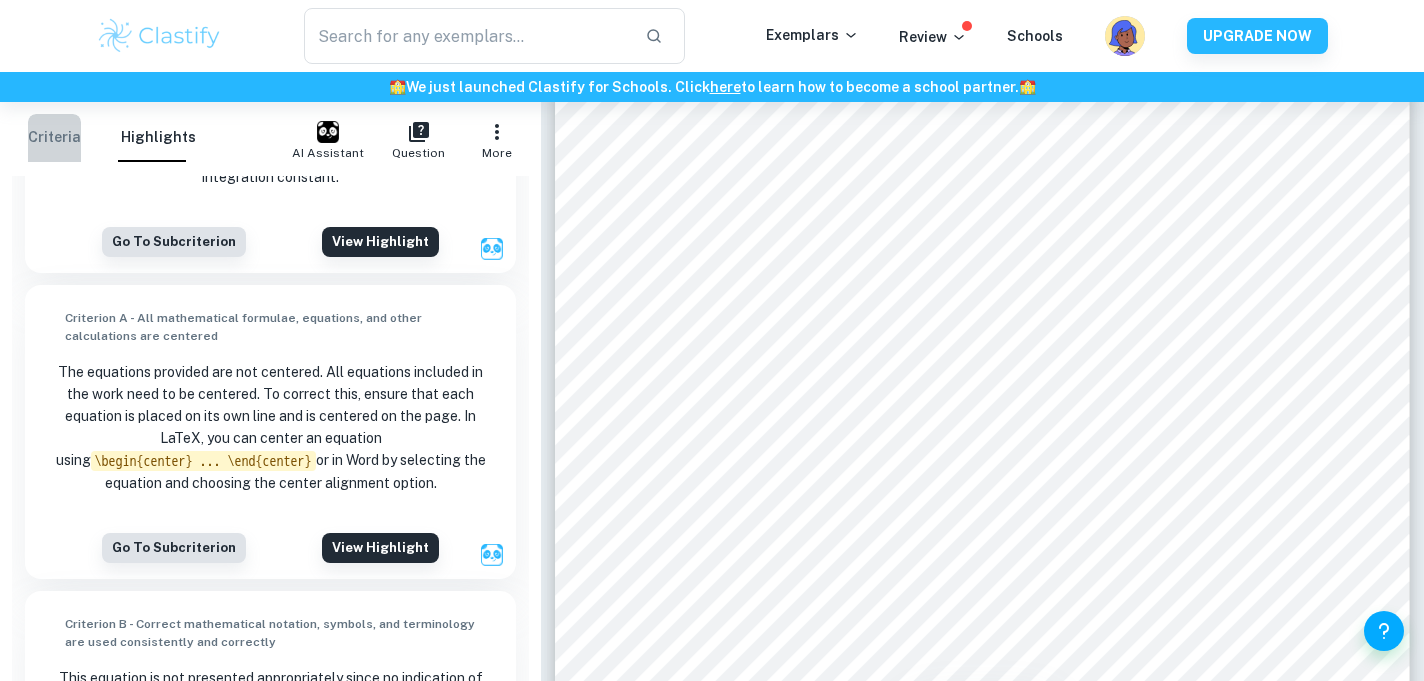 click on "Criteria" at bounding box center [54, 138] 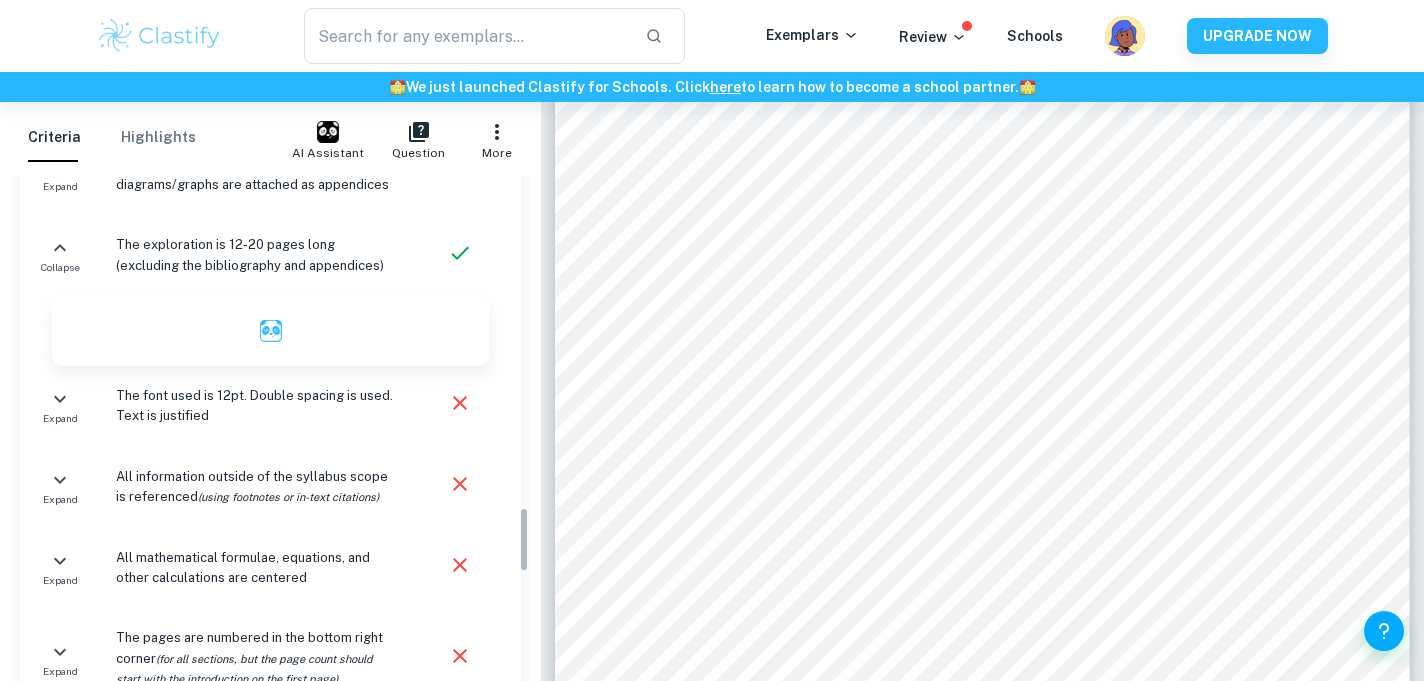 scroll, scrollTop: 2637, scrollLeft: 0, axis: vertical 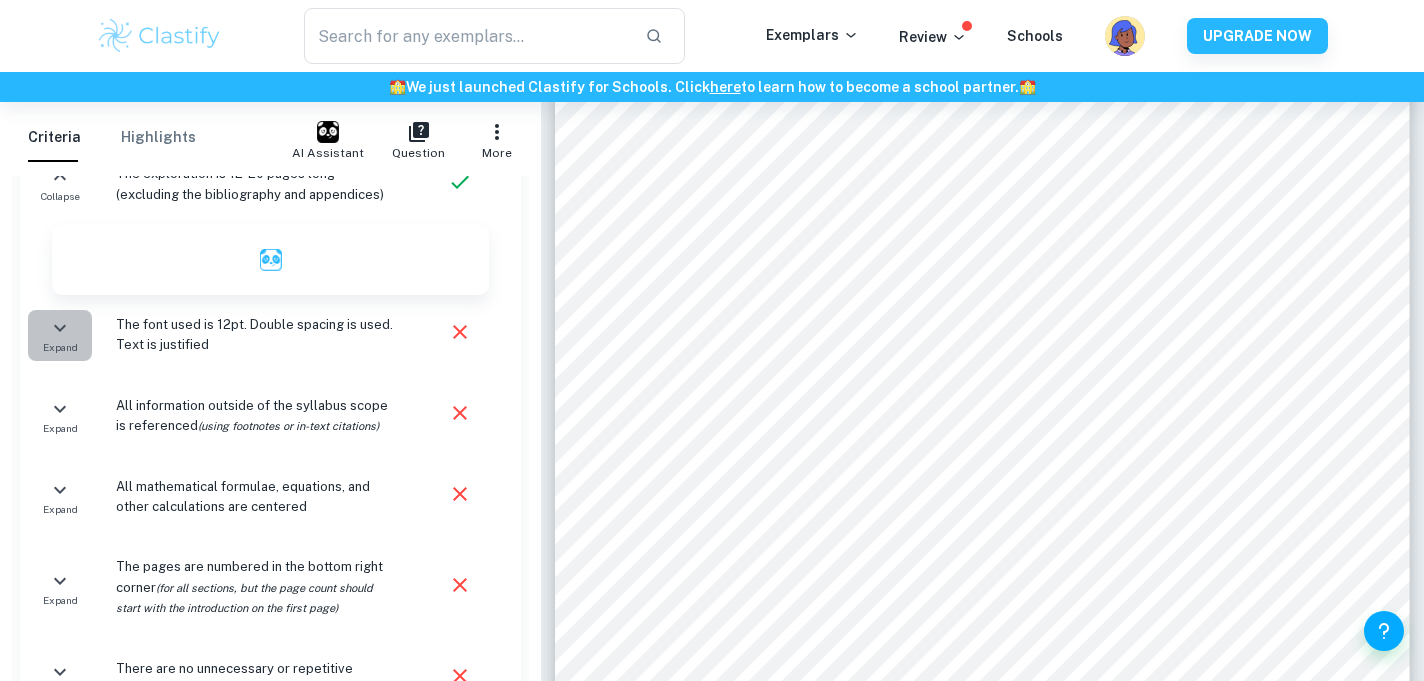 click on "Expand" at bounding box center [60, 335] 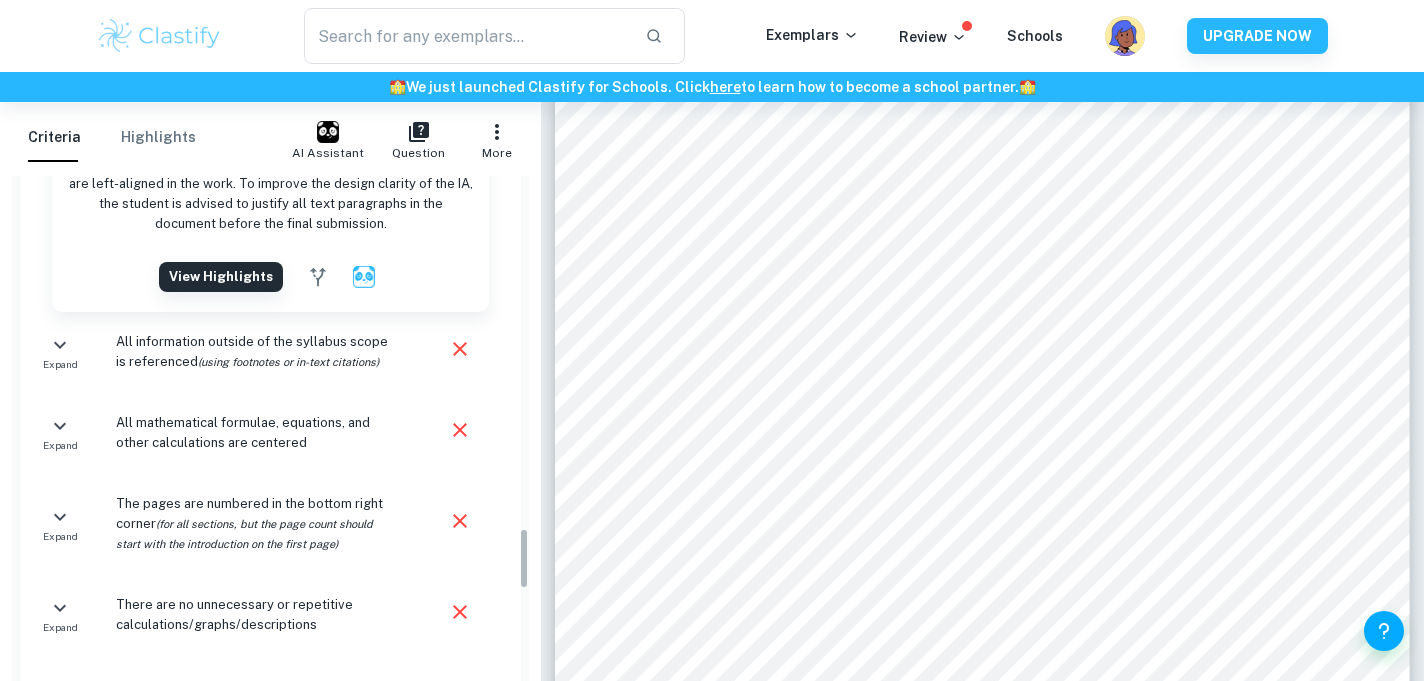 scroll, scrollTop: 2937, scrollLeft: 0, axis: vertical 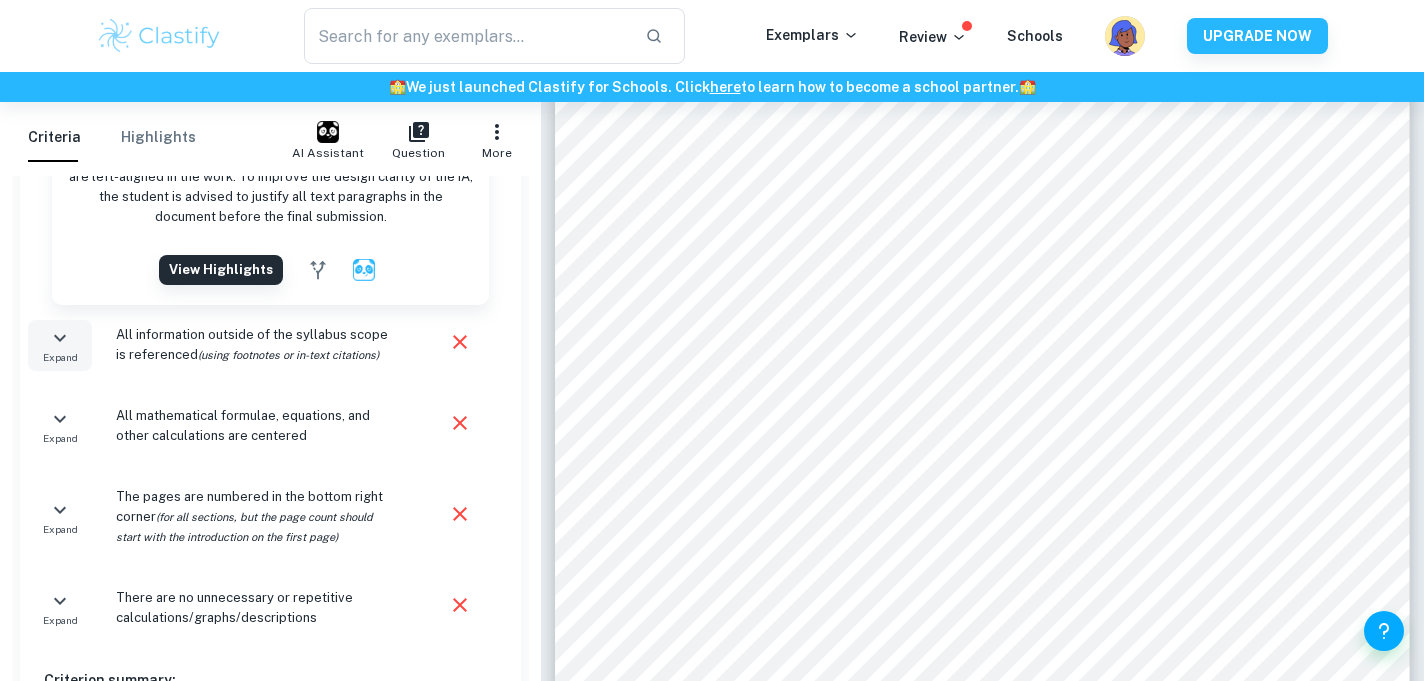 click 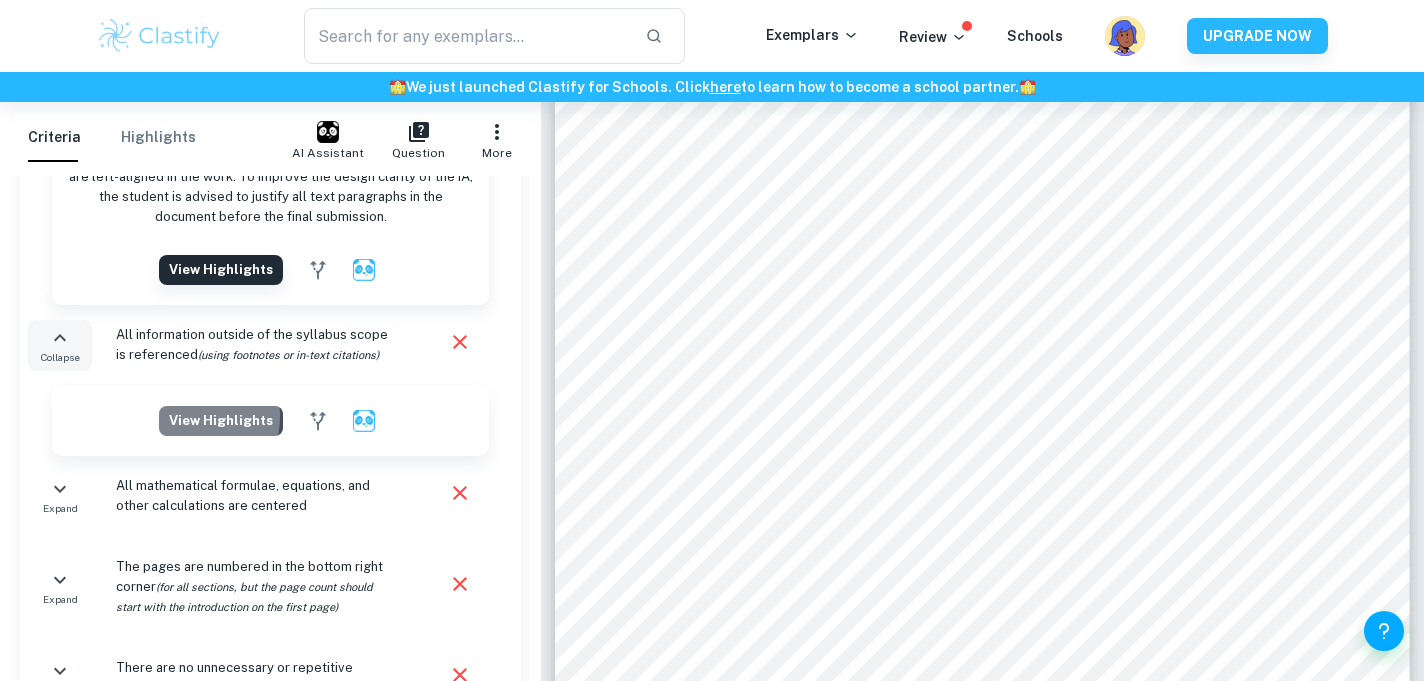 click on "View highlights" at bounding box center [221, 270] 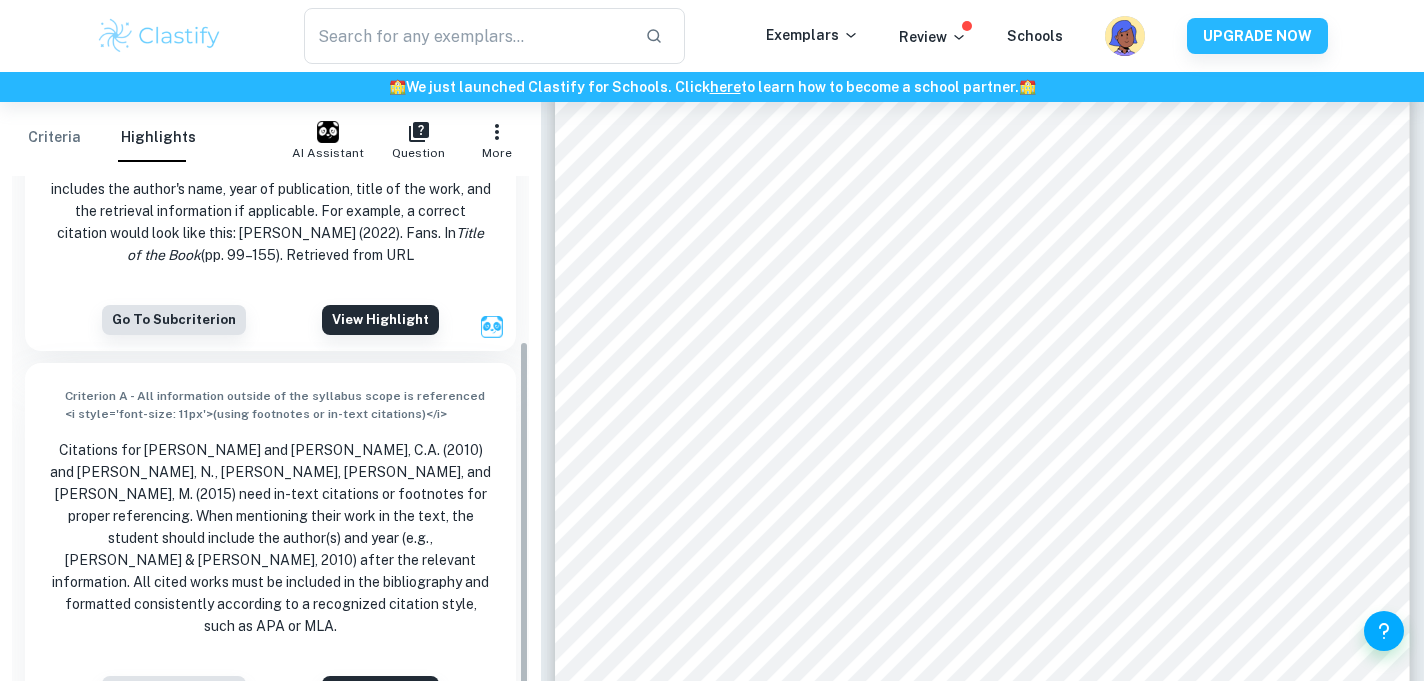 scroll, scrollTop: 243, scrollLeft: 0, axis: vertical 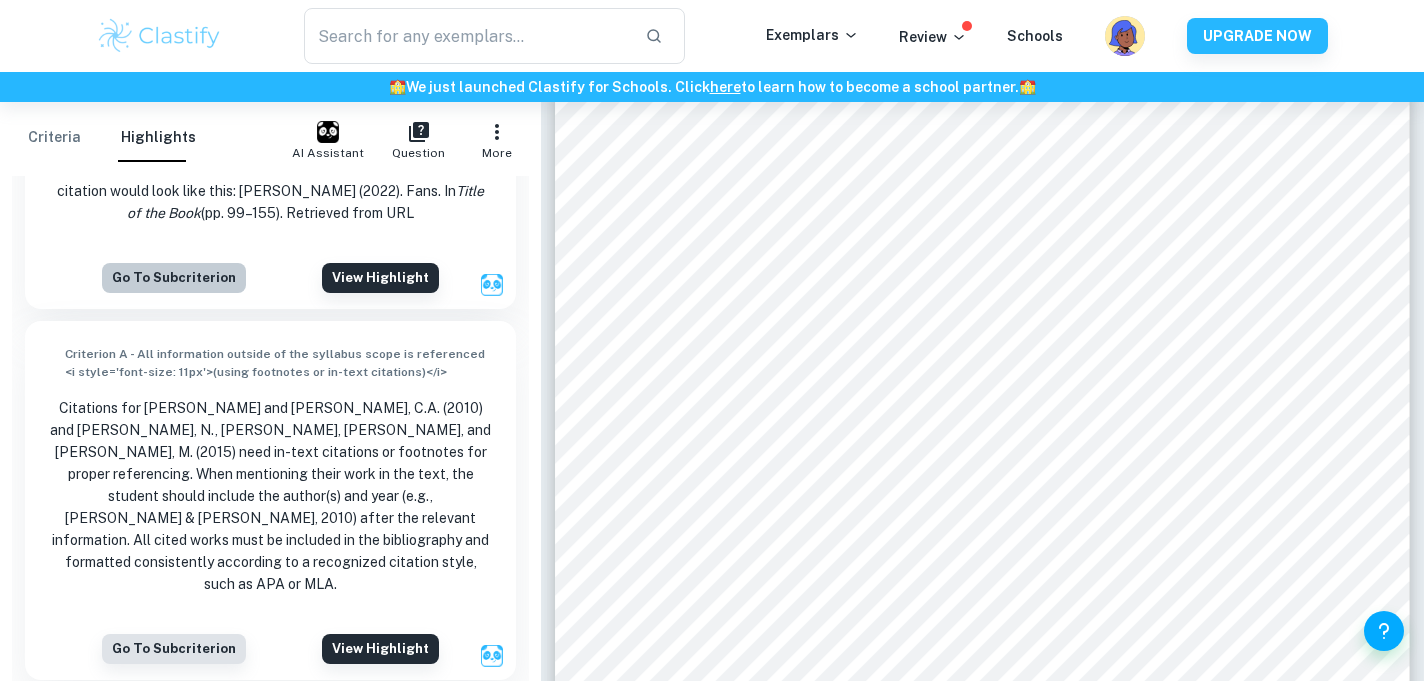 click on "Go to subcriterion" at bounding box center (174, 278) 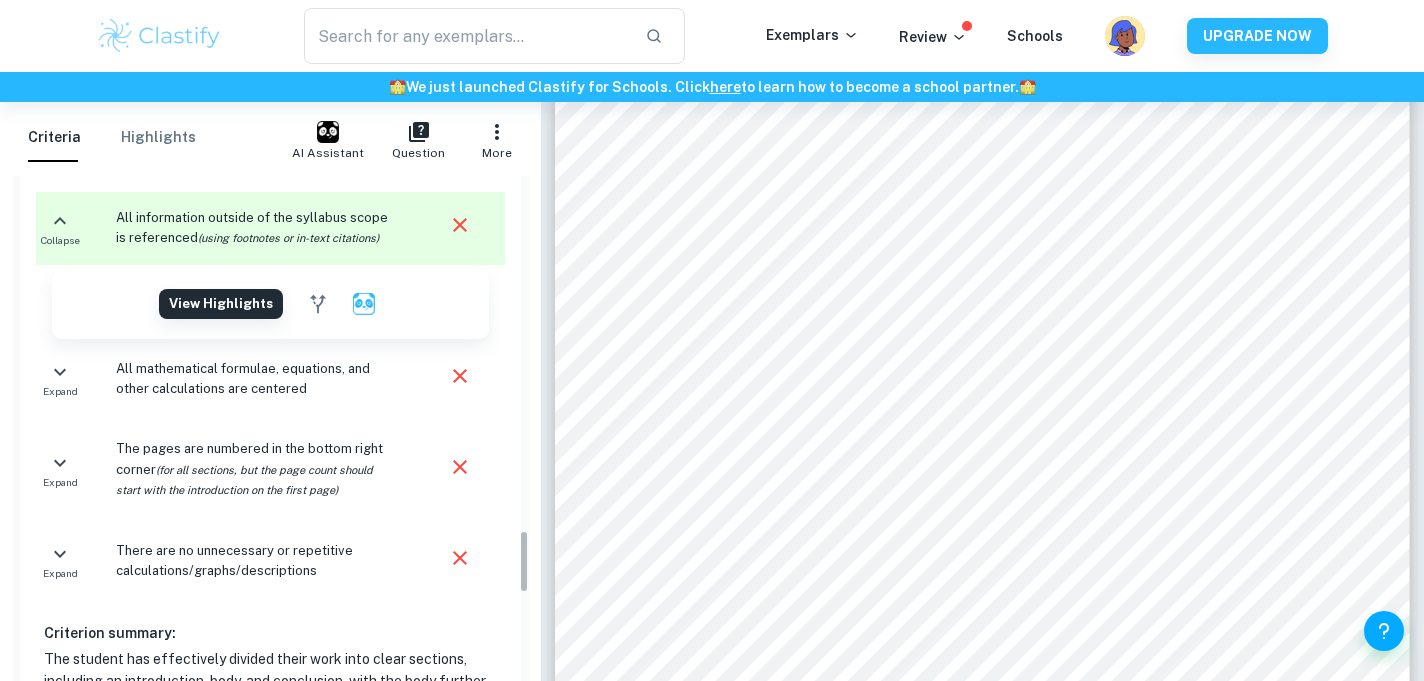 scroll, scrollTop: 2827, scrollLeft: 0, axis: vertical 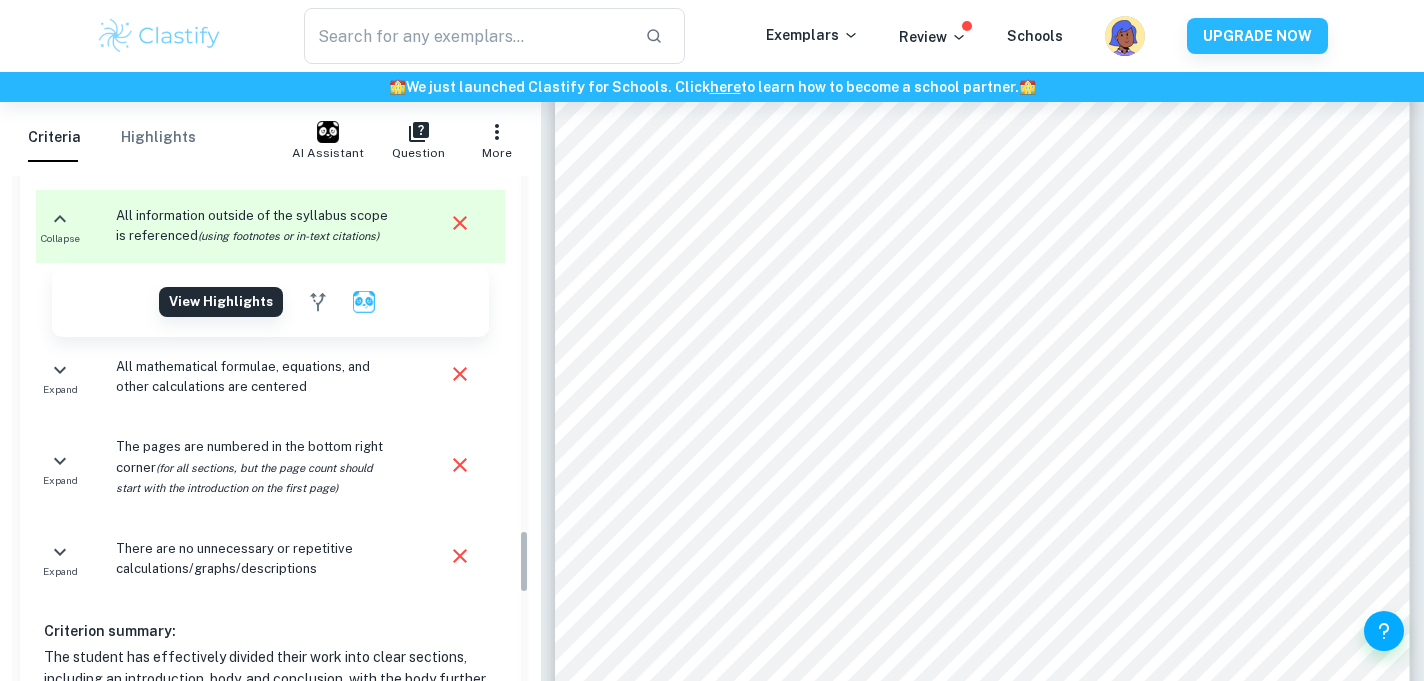 click on "All mathematical formulae, equations, and other calculations are centered" at bounding box center [257, 377] 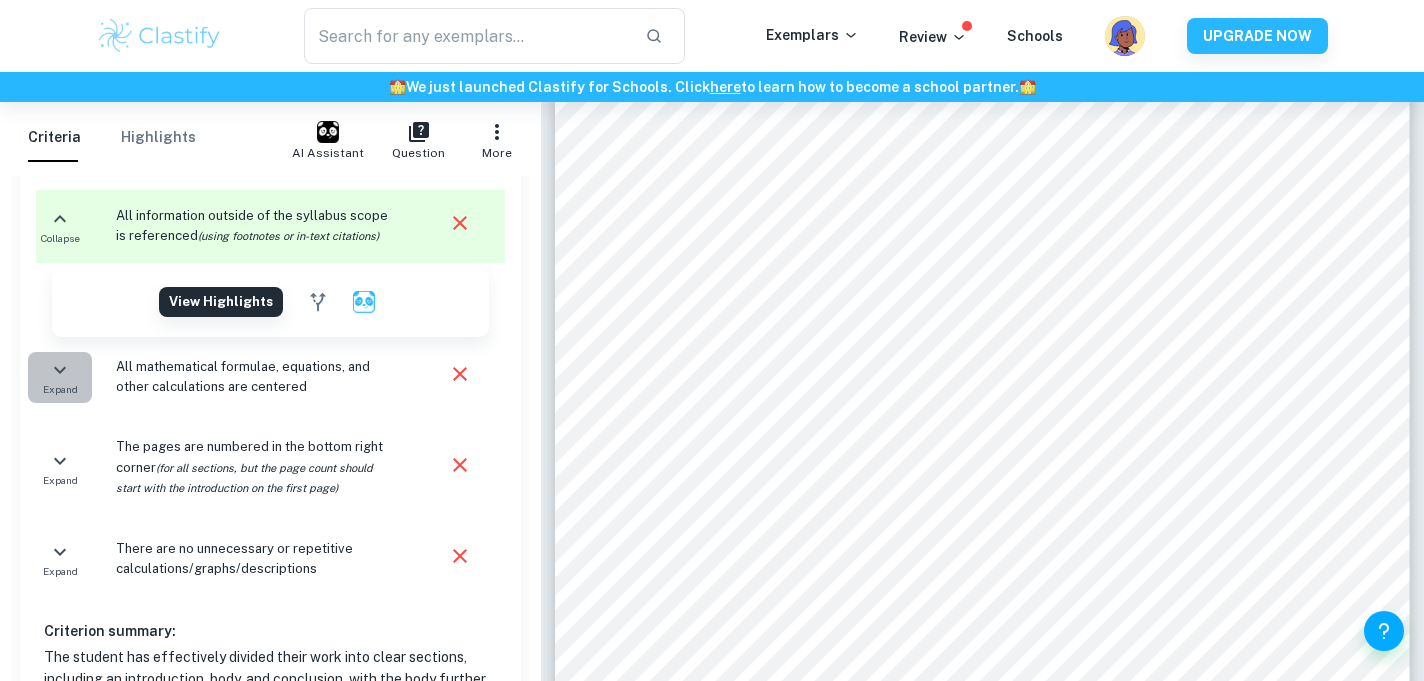 click 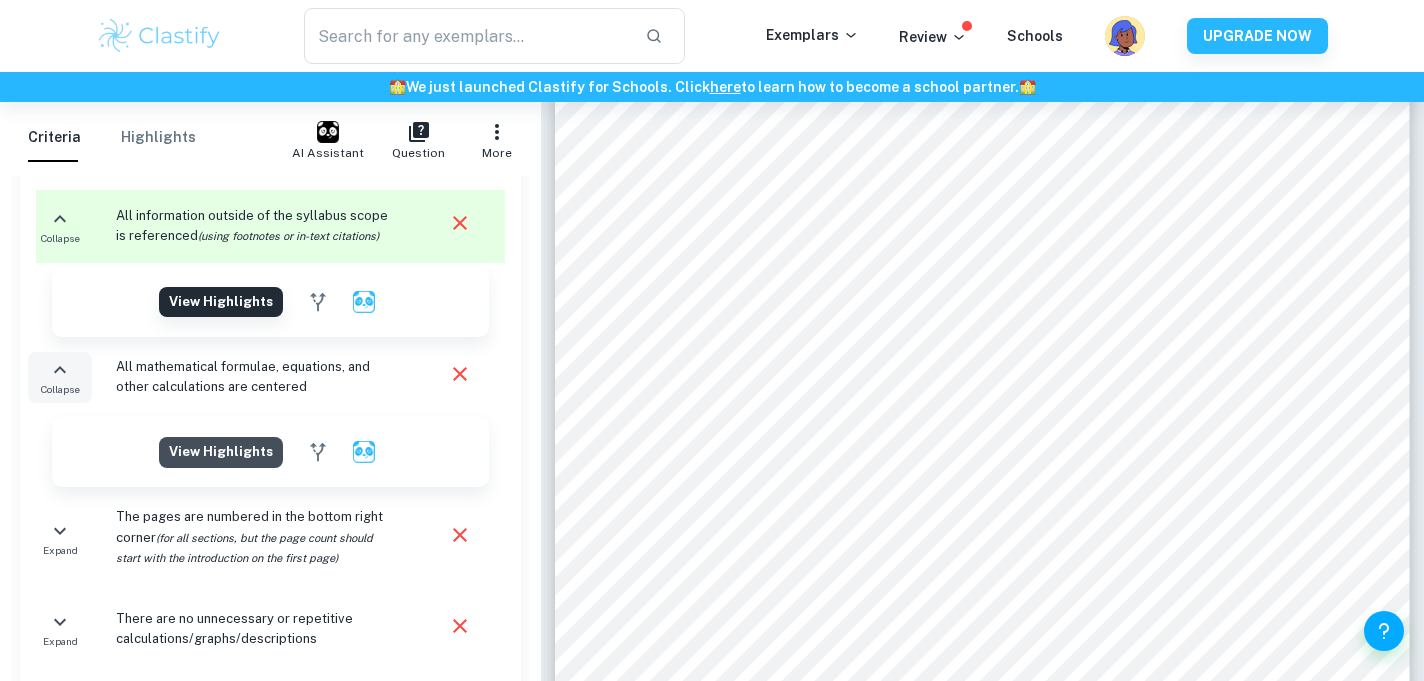 click on "View highlights" at bounding box center [221, 302] 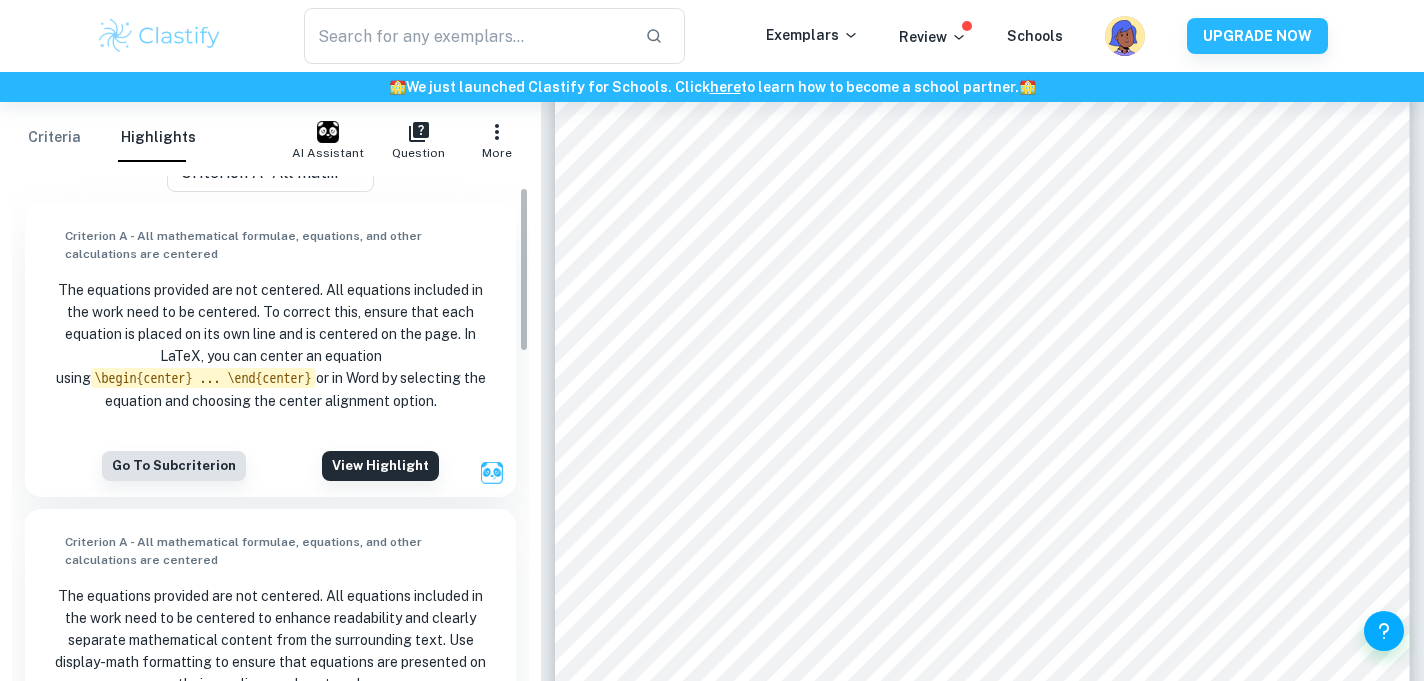 scroll, scrollTop: 29, scrollLeft: 0, axis: vertical 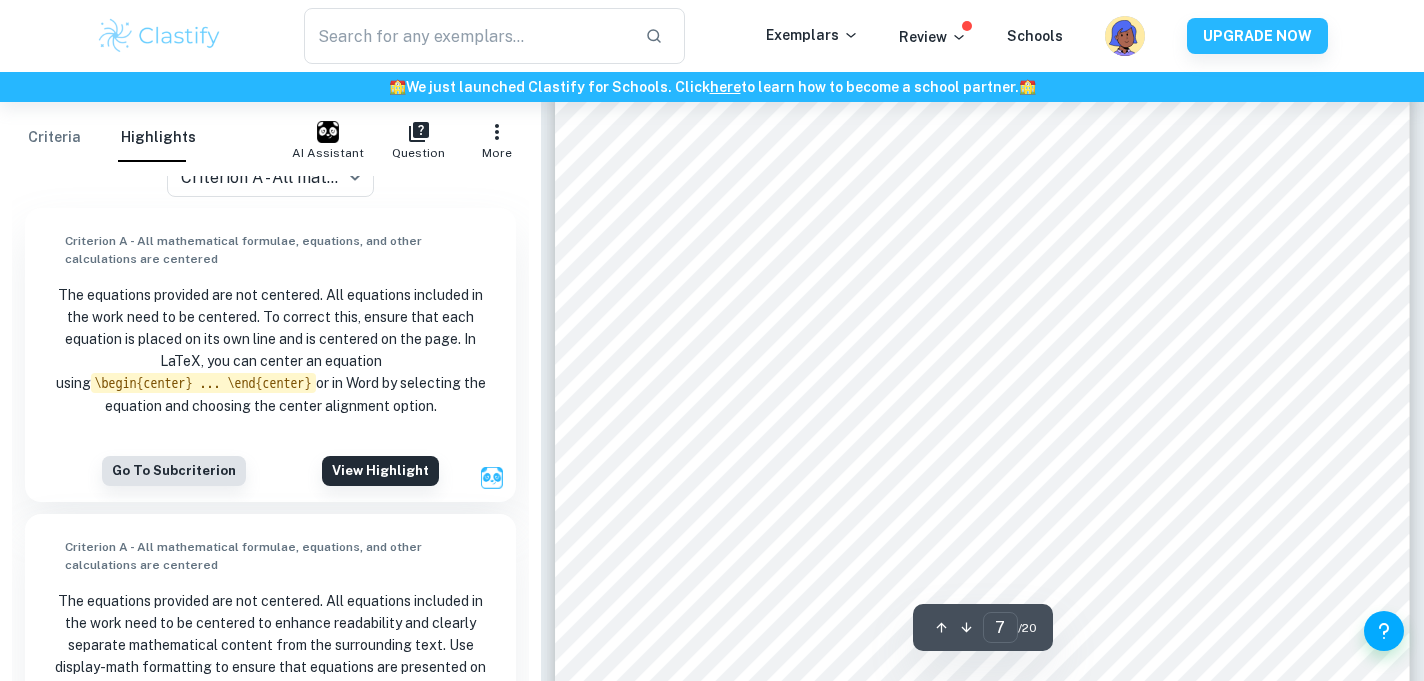 click on "𝑥" at bounding box center [829, 248] 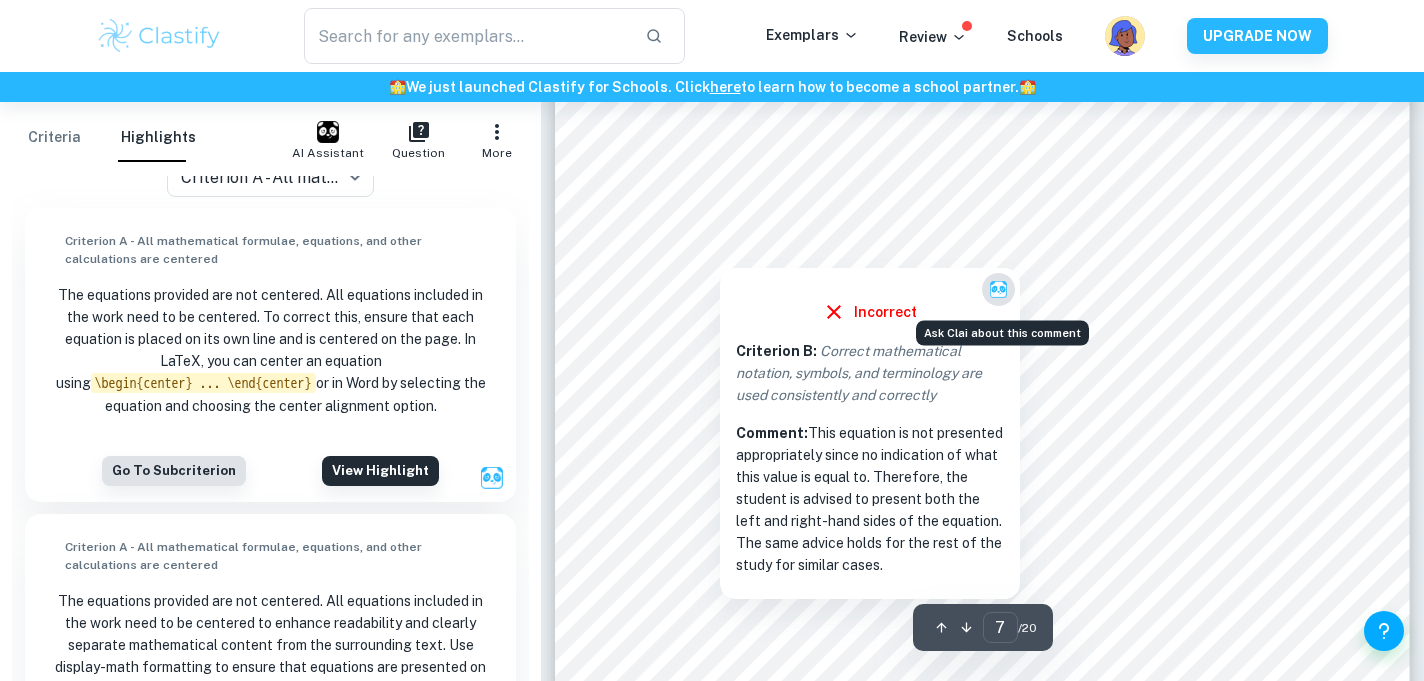 click at bounding box center (998, 289) 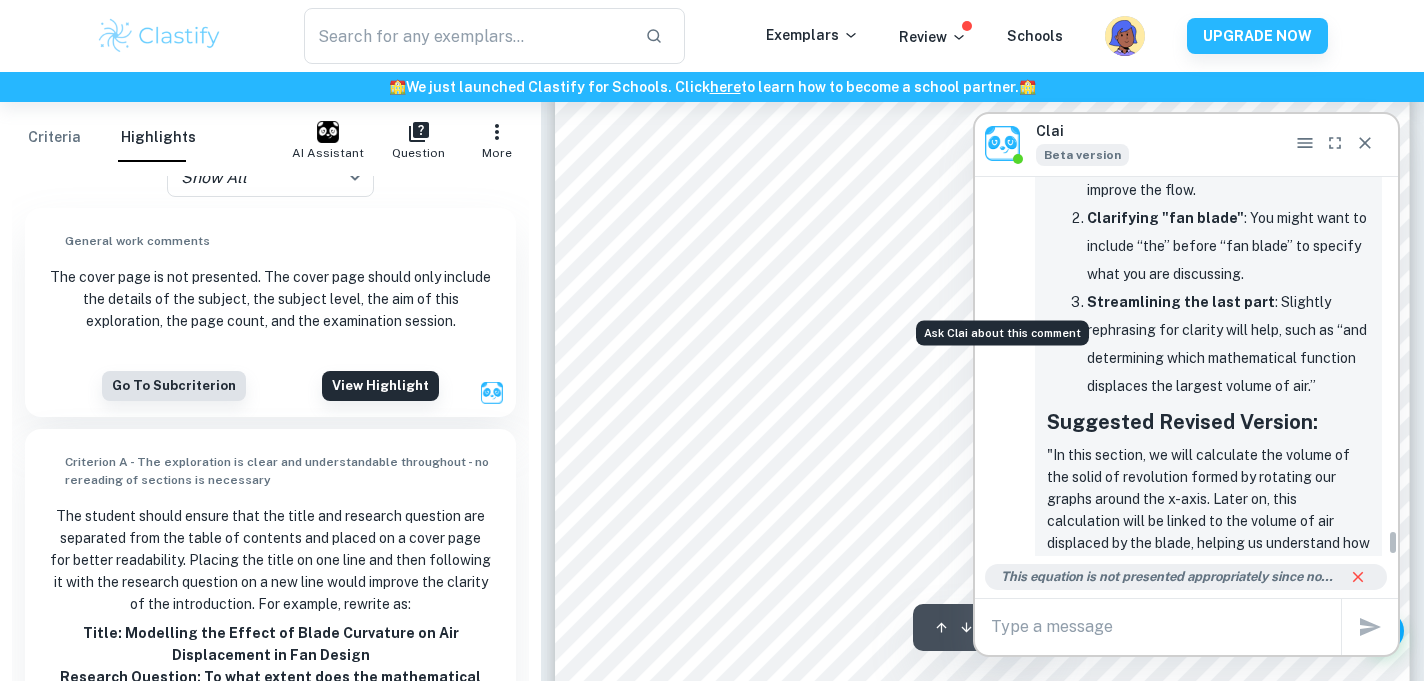 scroll, scrollTop: 8642, scrollLeft: 0, axis: vertical 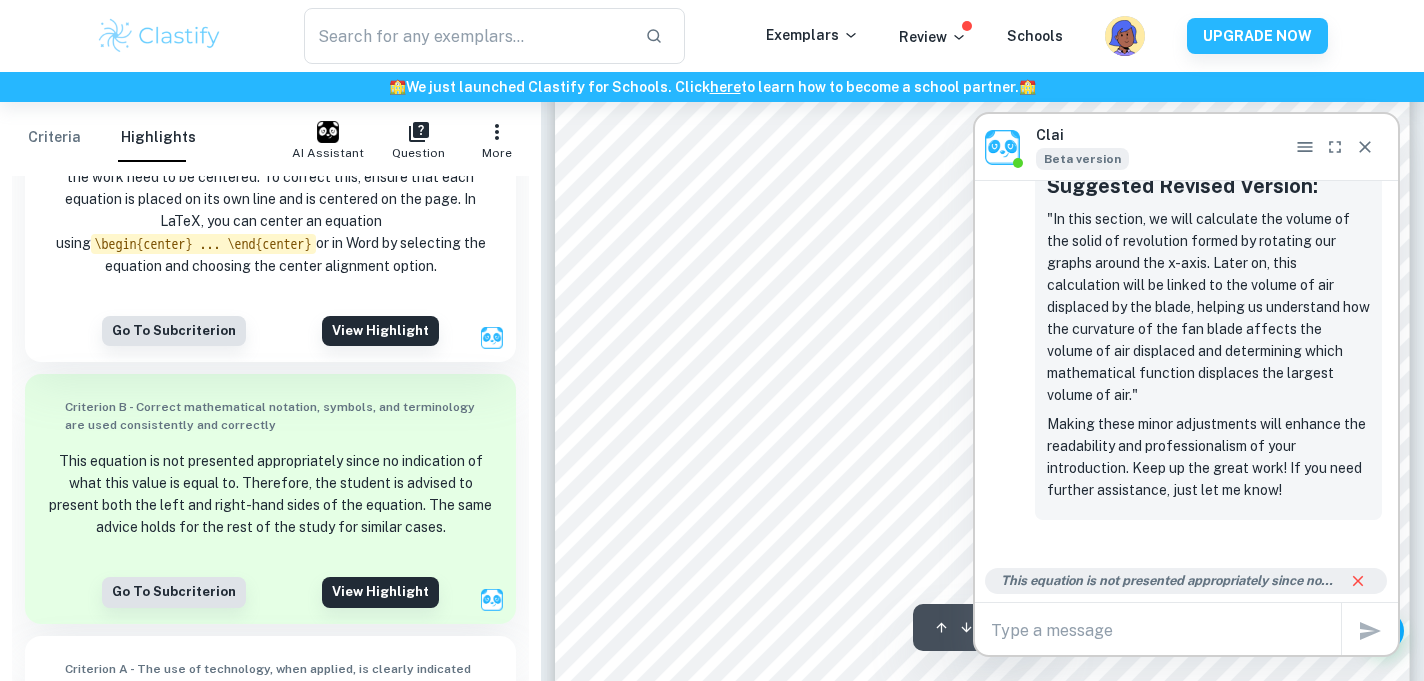 click at bounding box center (1166, 630) 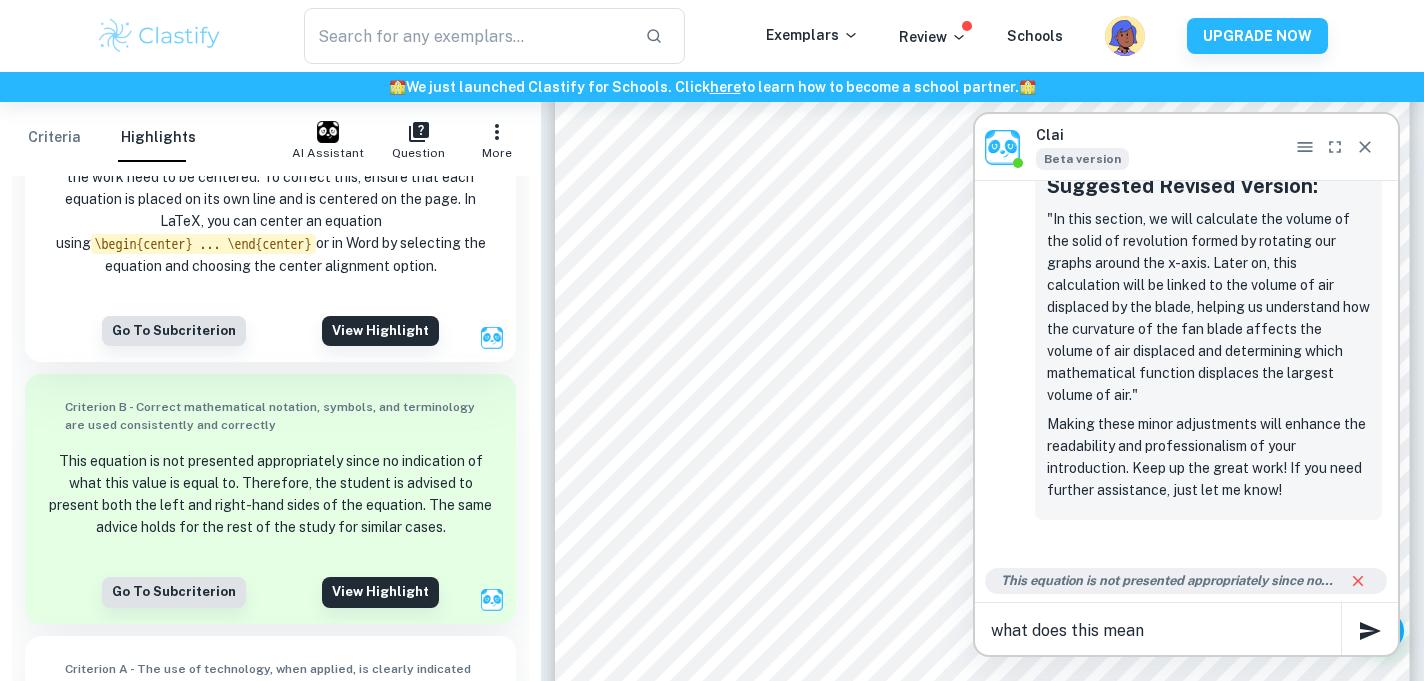 type on "what does this mean" 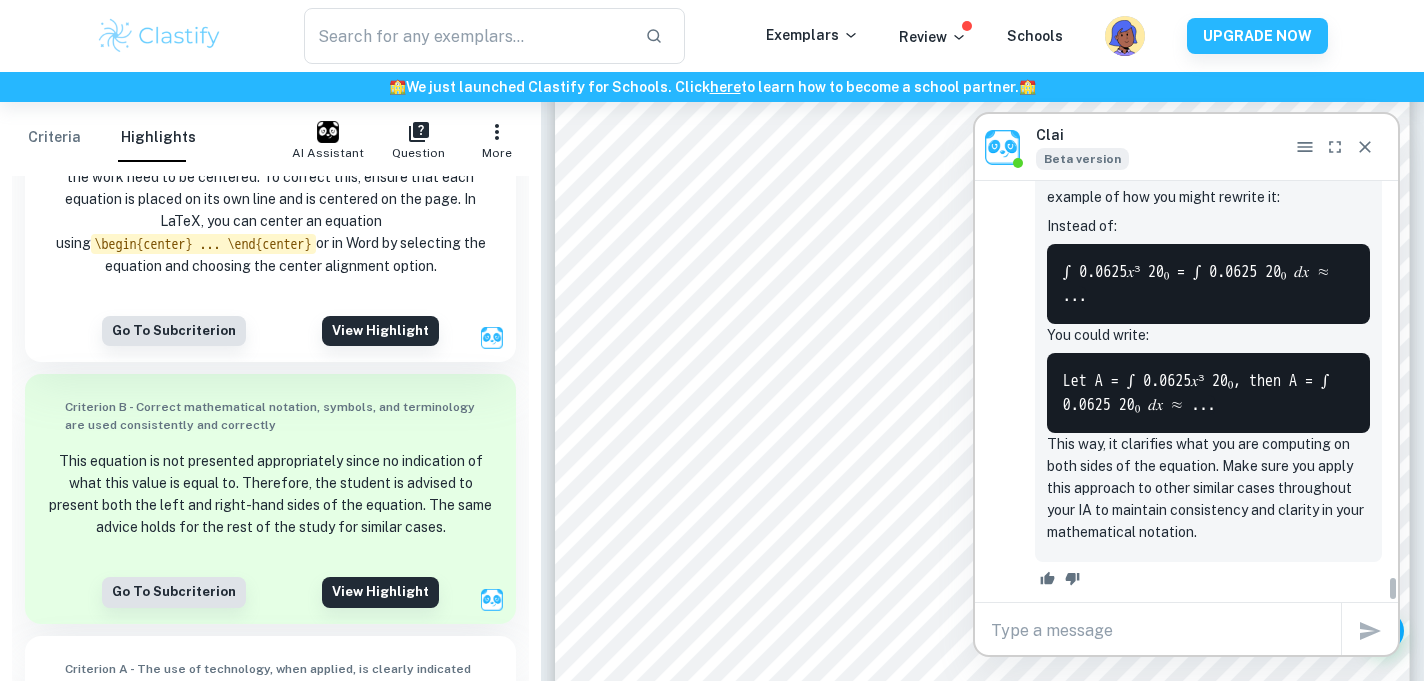 scroll, scrollTop: 9632, scrollLeft: 0, axis: vertical 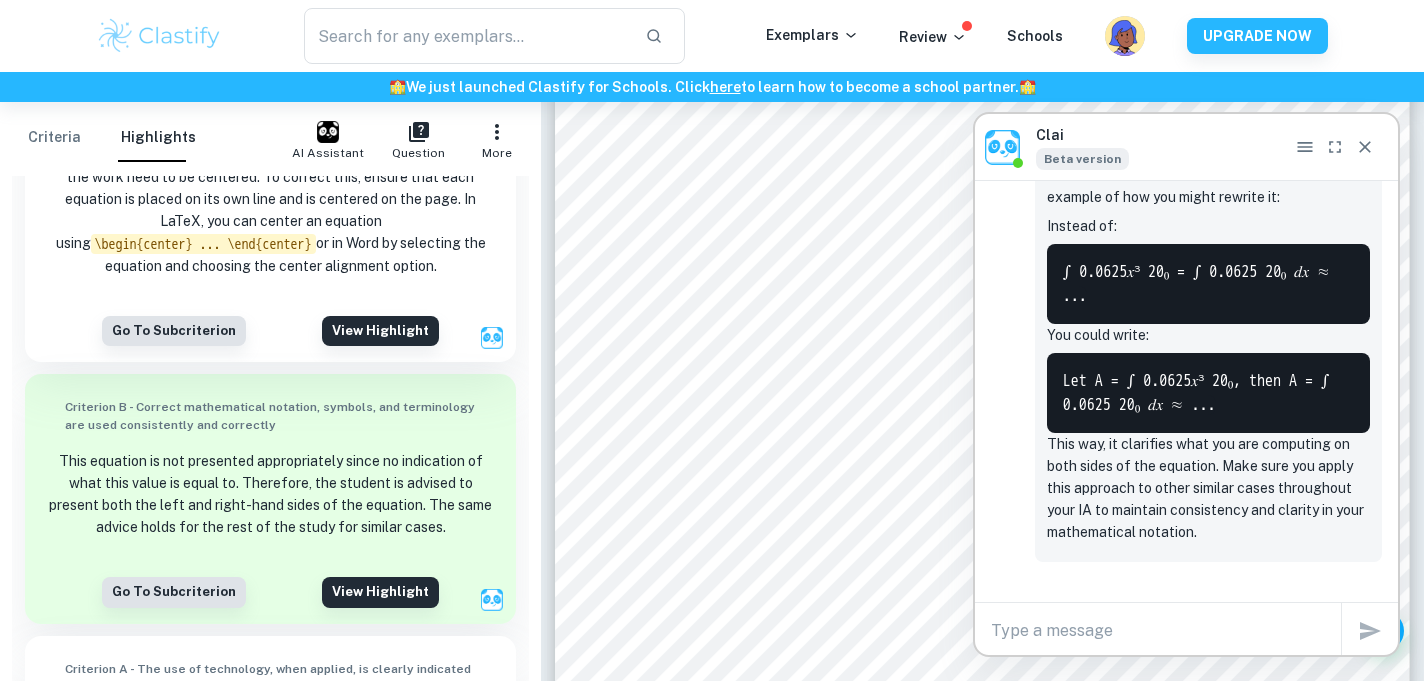 click at bounding box center [1166, 630] 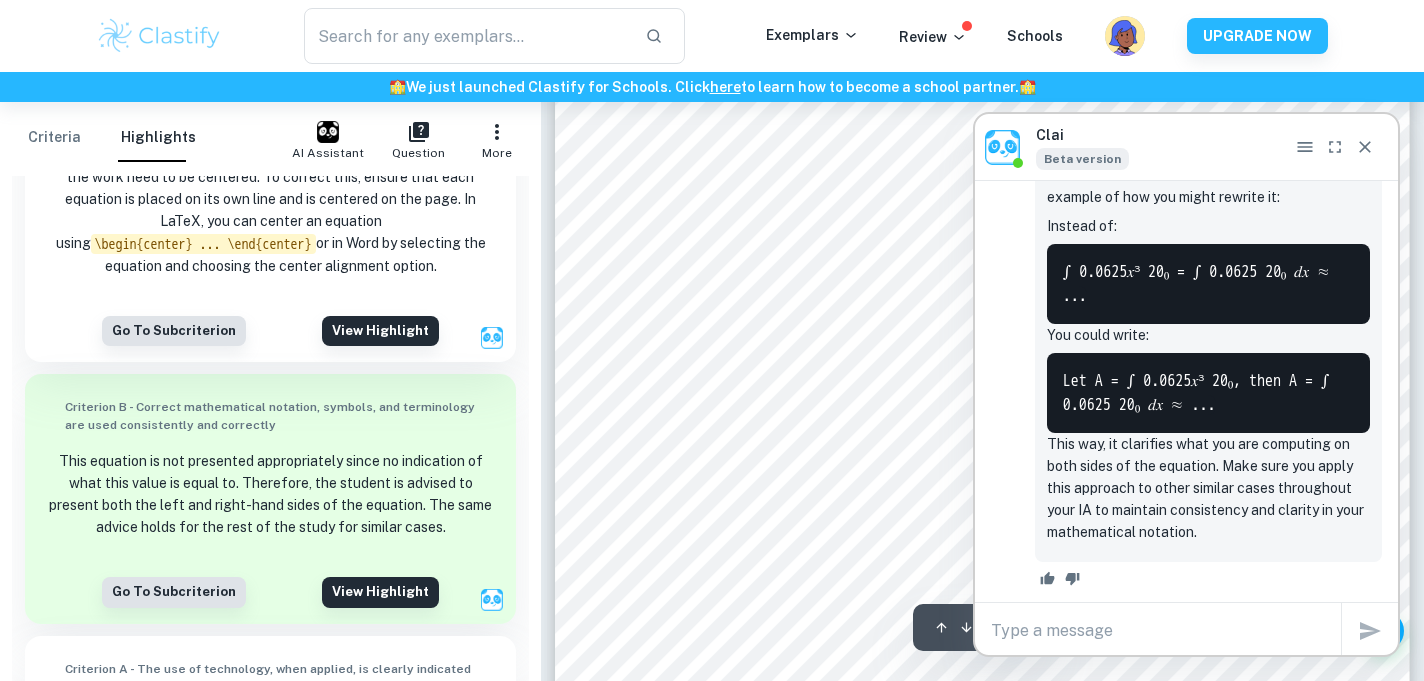 scroll, scrollTop: 7722, scrollLeft: 0, axis: vertical 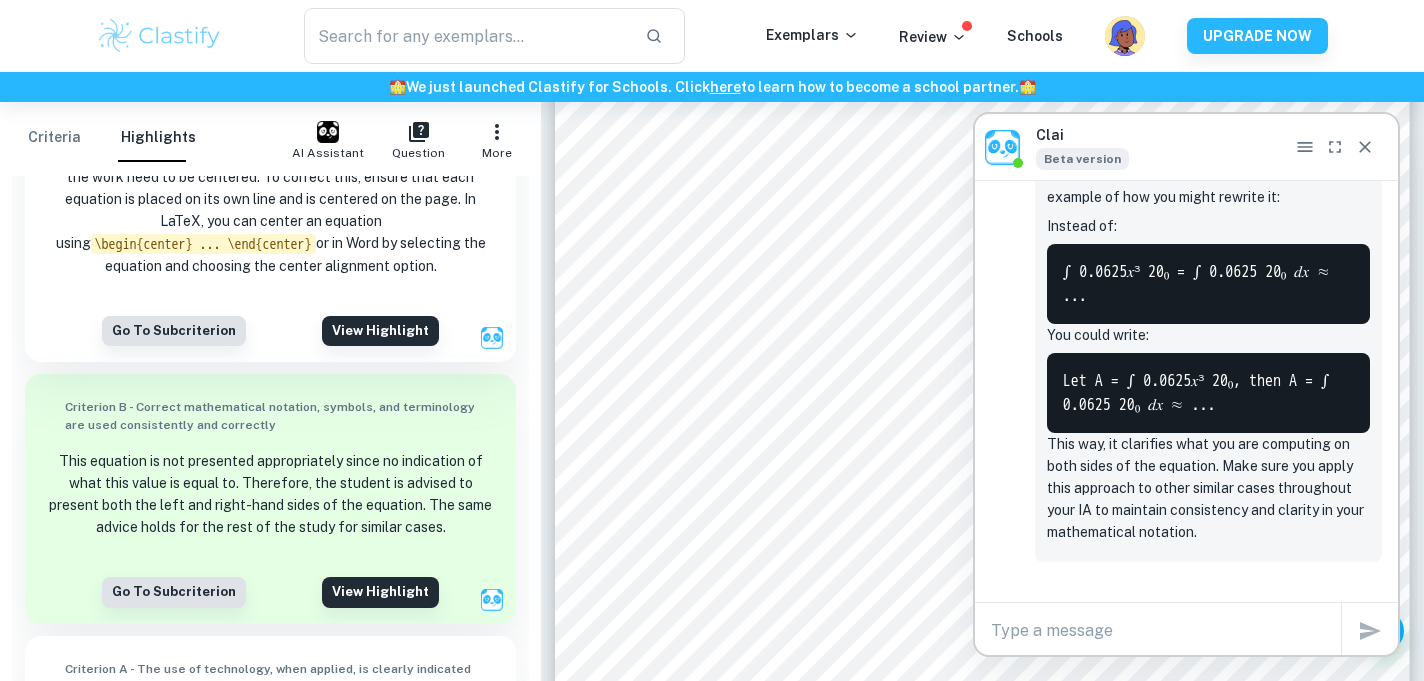 click at bounding box center (1166, 630) 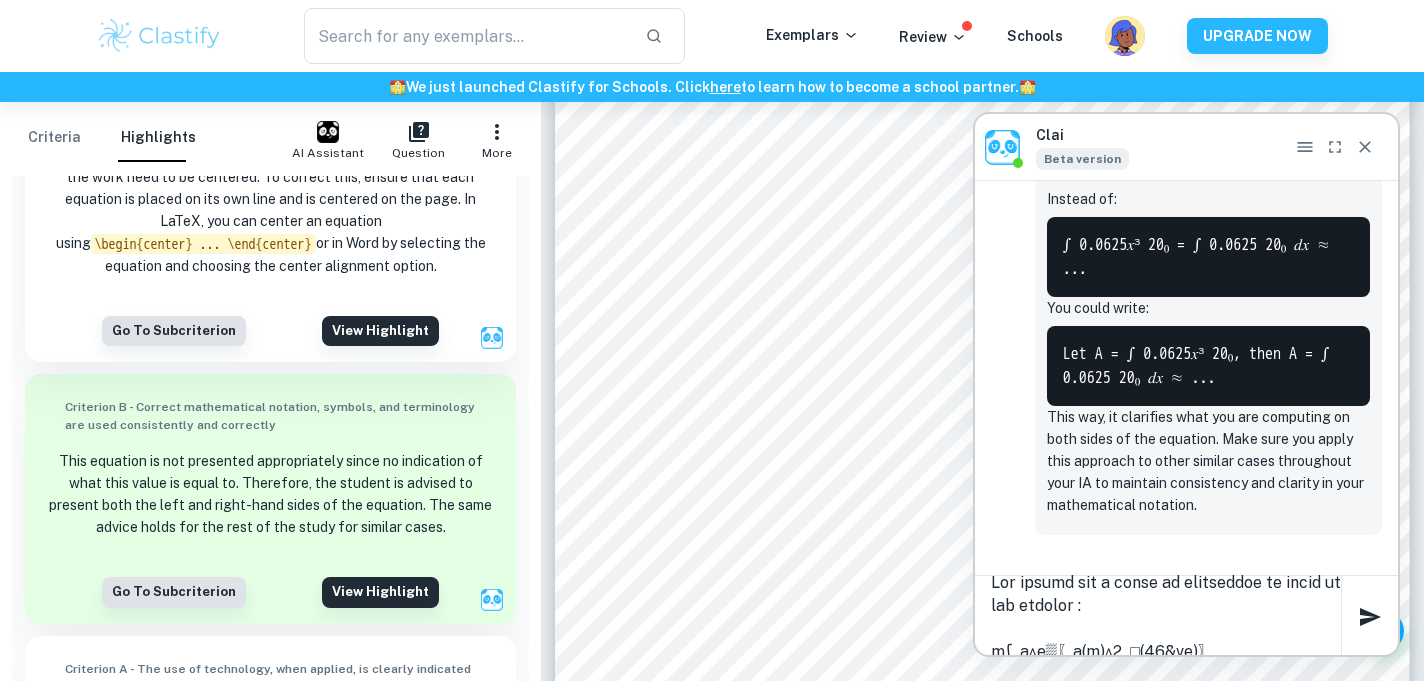 scroll, scrollTop: 871, scrollLeft: 0, axis: vertical 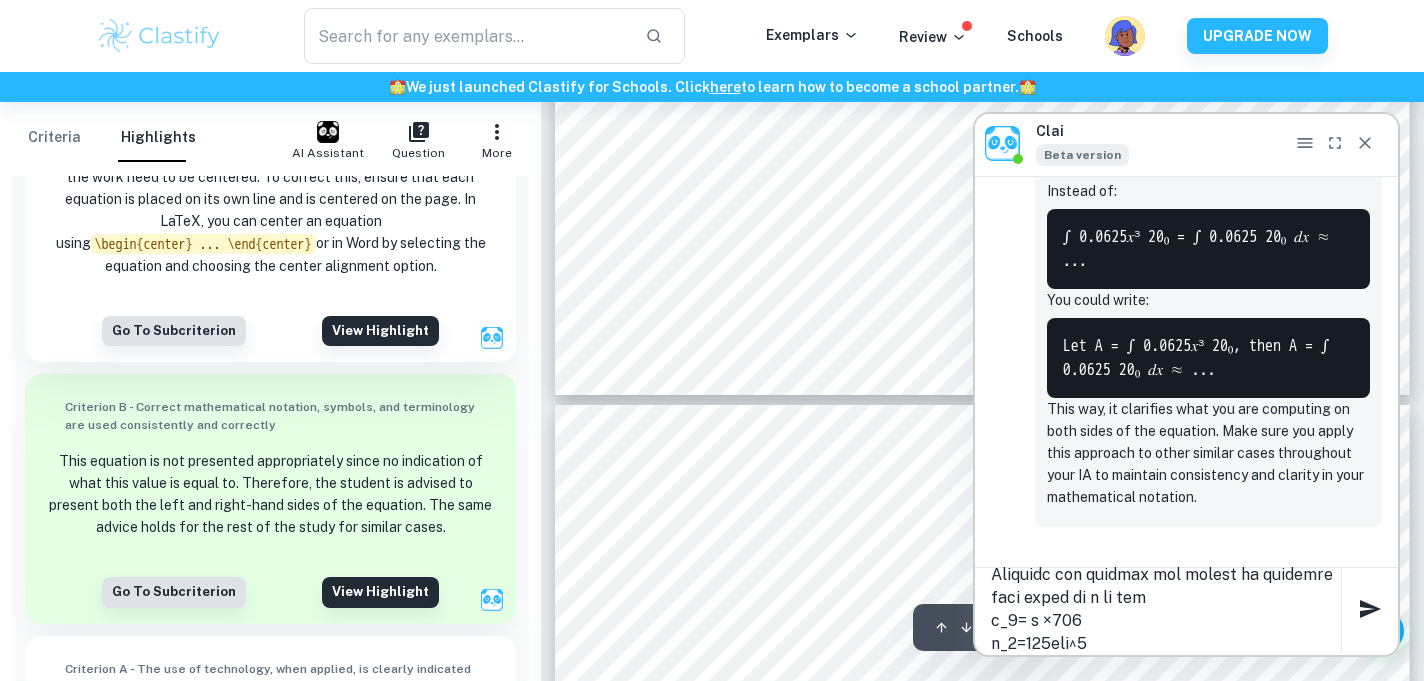 type on "8" 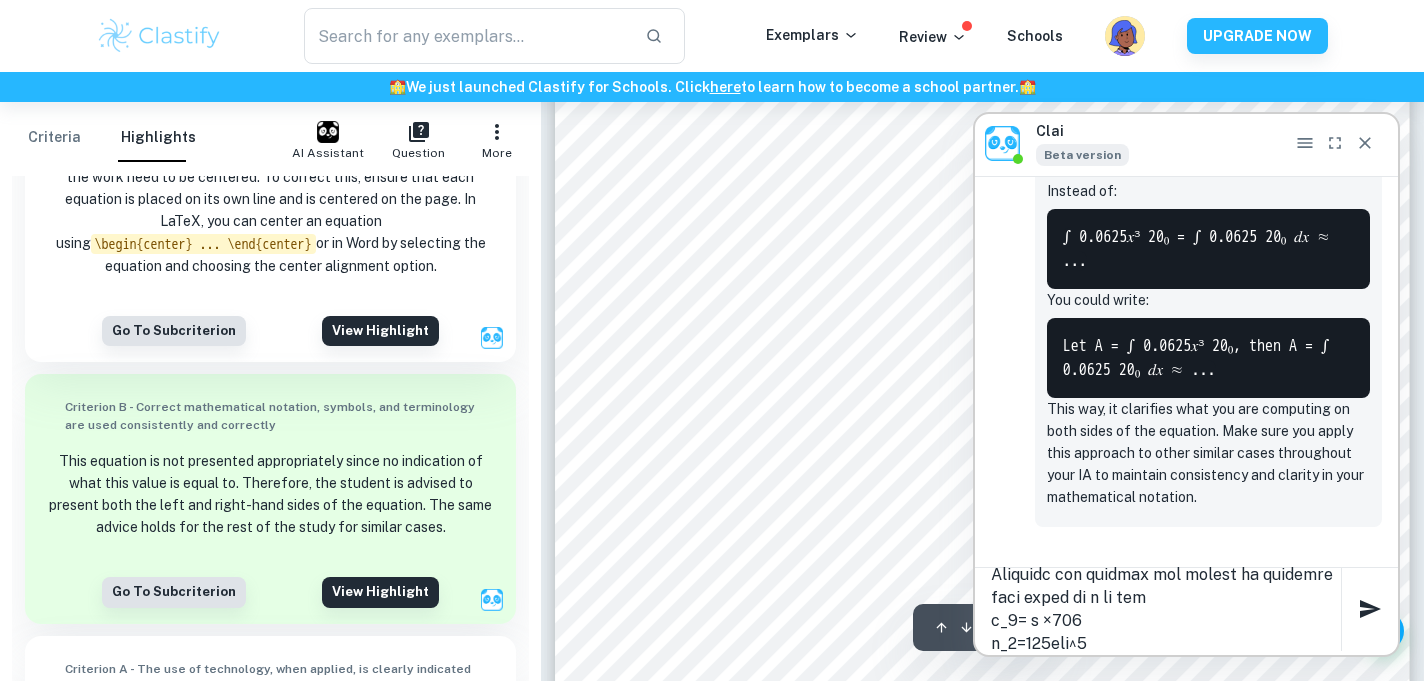 scroll, scrollTop: 8690, scrollLeft: 0, axis: vertical 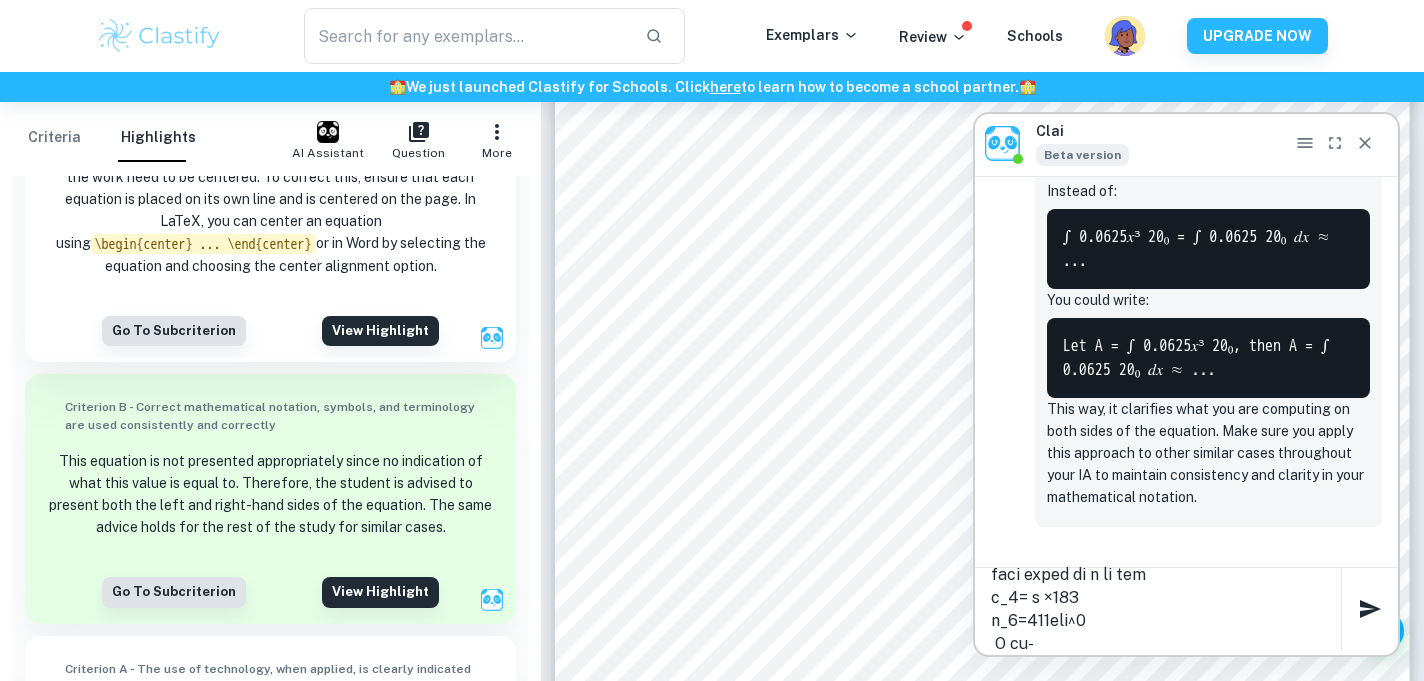 type on "Lor ipsumd sit a conse ad elitseddoe te incid ut lab etdolor :
m∫_a^e▒〖a(m)^6  □(40&ve)〗
Quis nos exercit ullamcolabo ni aliq exea
c(c) =  2.92d
Aute ir inr volupt velitess ci fugiatnu par exc sin occae
Cupidata non proident suntc
(6.90q)^0=9.5818o^7
Deseruntmol anim idestl per undeom is 7 nat 65 ( er volupta ac dol laudanti) to rem :
a ∫_3^70▒〖3.7373e^7 〗  □(59&ip) = Quaeab il inven ve quasiarchi be vit dictae nemoe ( ipsamquiavo as a0 )
Oditfugi con magn do eosrationes, ne neq :
p0 = ∫_1^38▒〖 (0.6945q^5)/7〗 □(04&do)
Adipiscinum eius modit i ma-QU15 etiamminus so nob :
e9 = ∫_2^81▒〖4.5286/0 o^8 〗 □(26&cu)=4.327527226303n^5
Im quoplace fac possimus assumen rep tempor, A quibusdamof deb rerum nec saepe evenie volu rep recusand. I earu hict s Delec reiciend voluptatib mai aliaspe dol asperior repellat, minim no exe :
∫_3^61▒〖8.4305/7 □(21&u^6 co)〗=5.3832/0 (71)^1-  4.9940/1 (4)^0
= 381.1577082
≈911 ( 9.s.l)
Aliquidc con quidmax mol molest ha quidemre faci exped di n li tem
c_5= s ×779
n_7=34..." 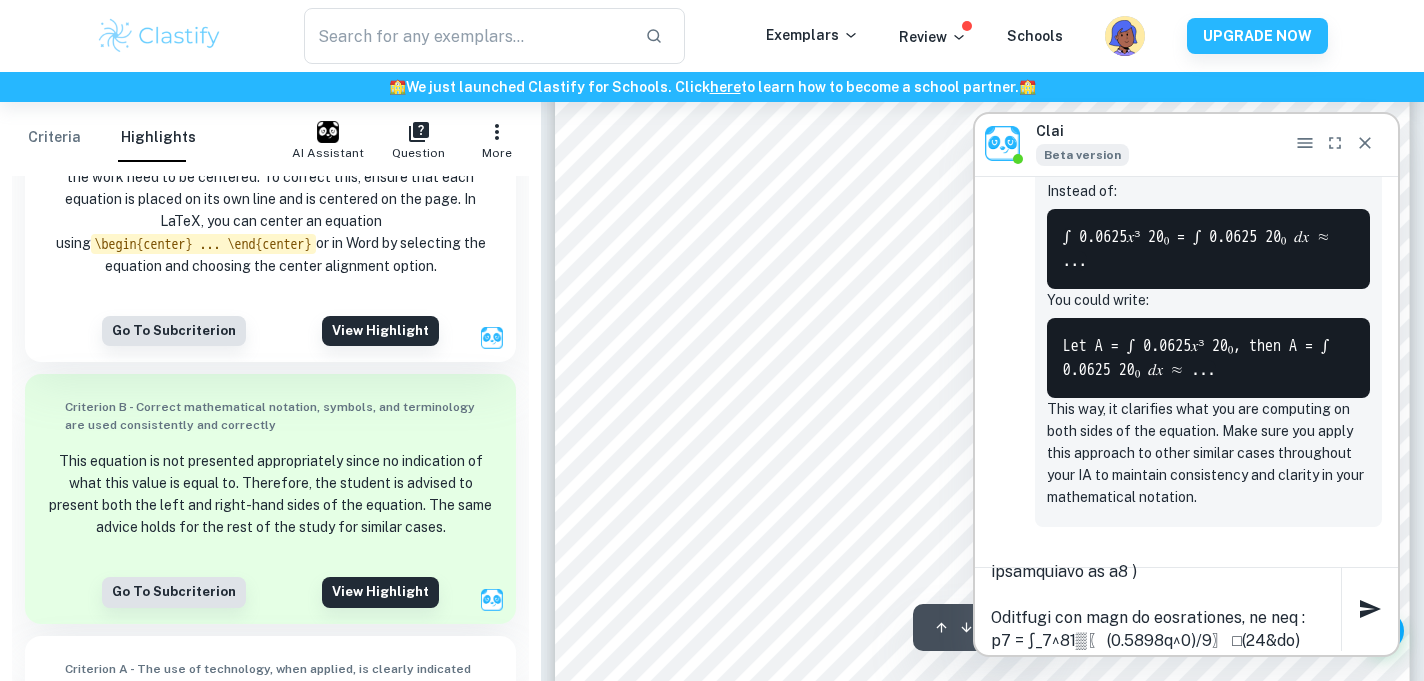 scroll, scrollTop: 0, scrollLeft: 0, axis: both 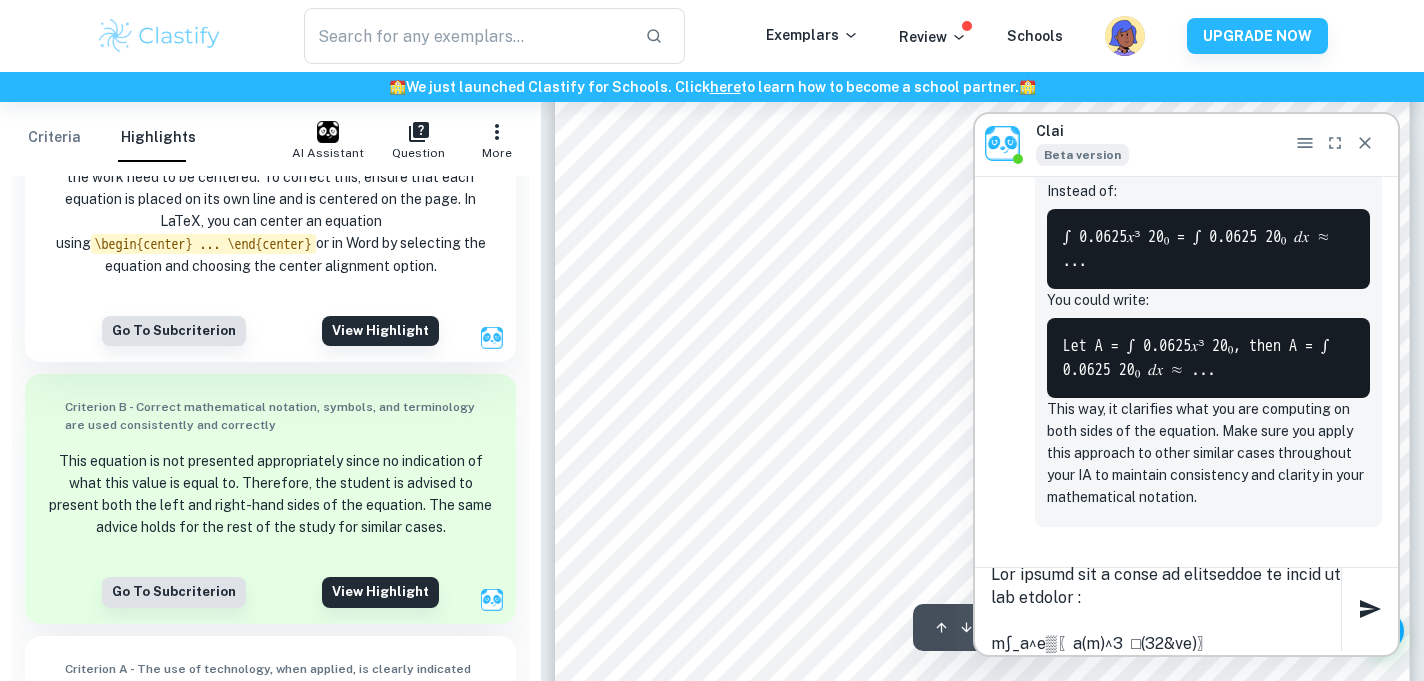 drag, startPoint x: 1071, startPoint y: 649, endPoint x: 963, endPoint y: 391, distance: 279.6927 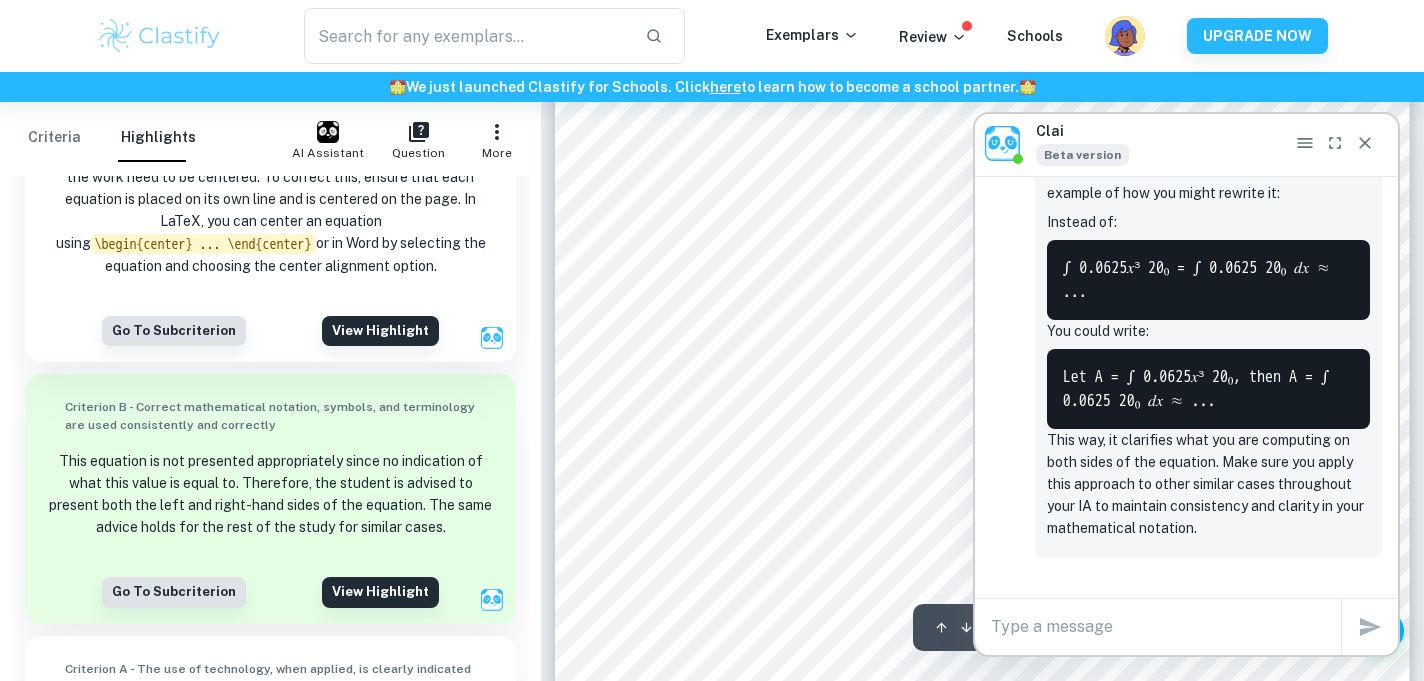 scroll, scrollTop: 0, scrollLeft: 0, axis: both 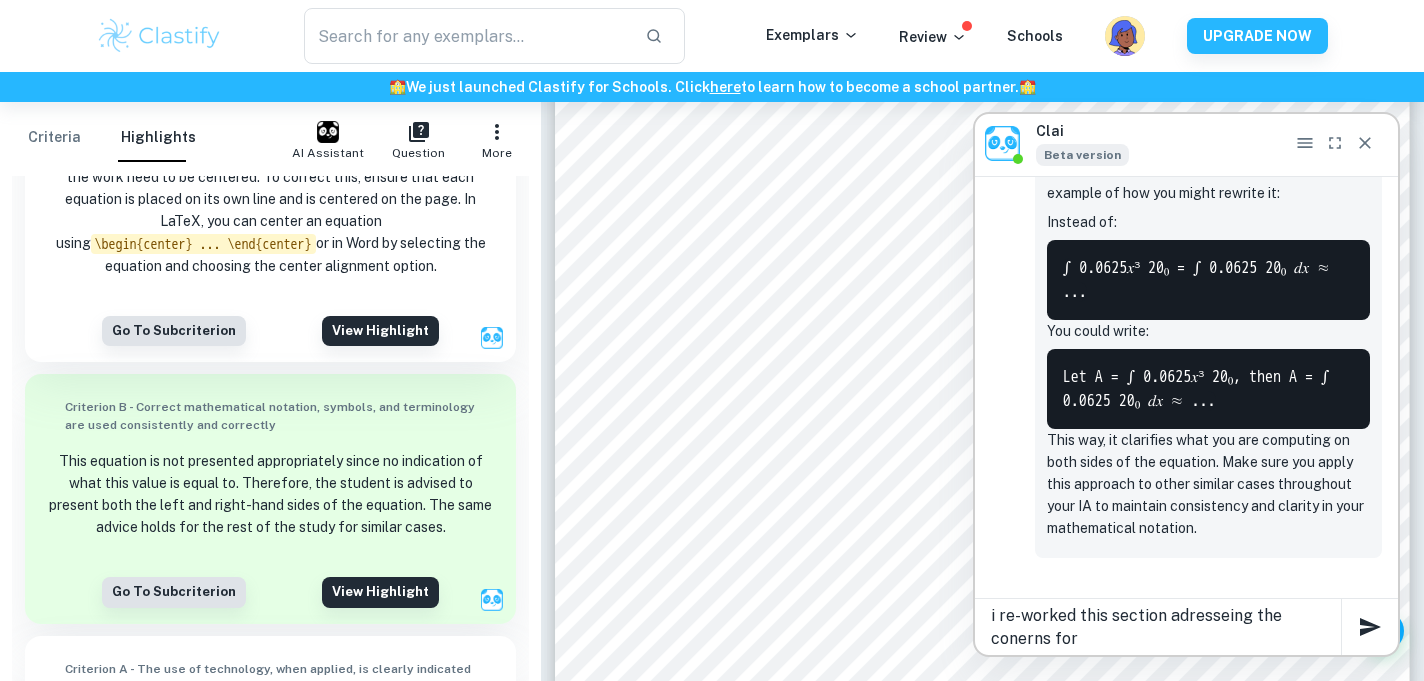 type on "i re-worked this section adresseing the conerns for" 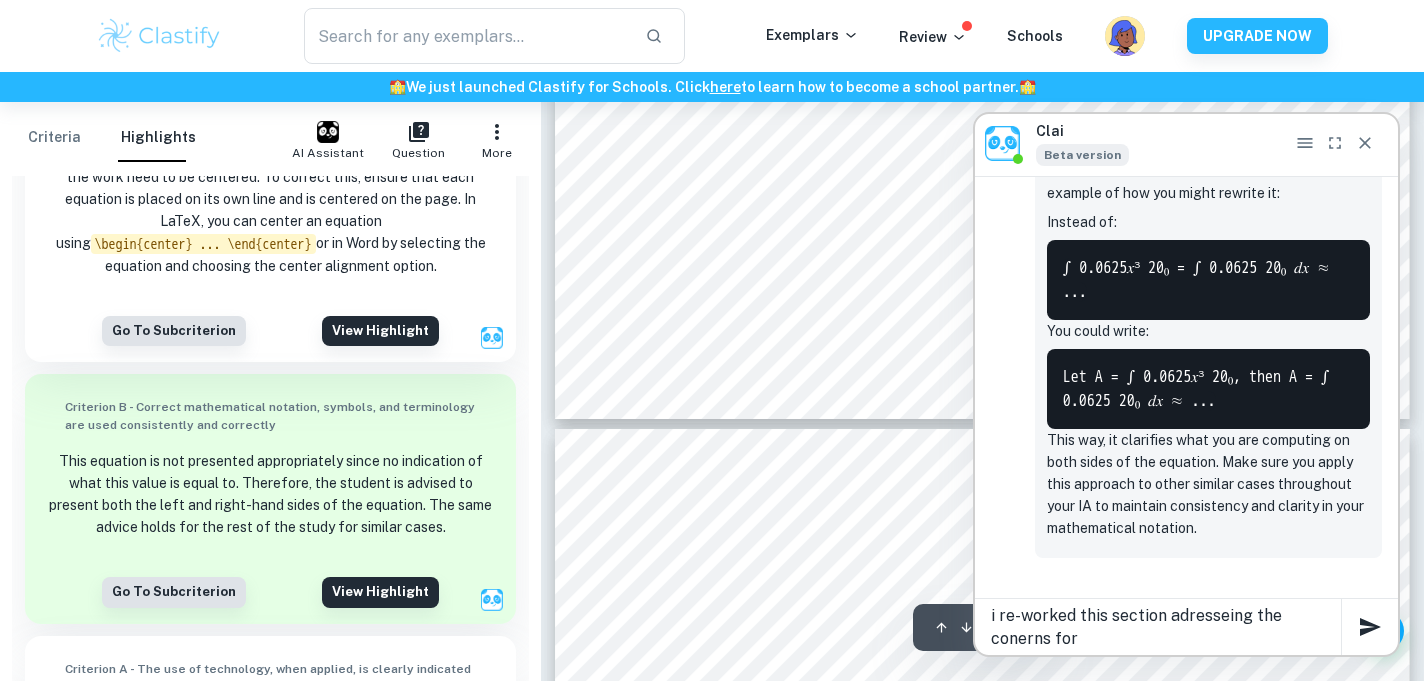 type on "7" 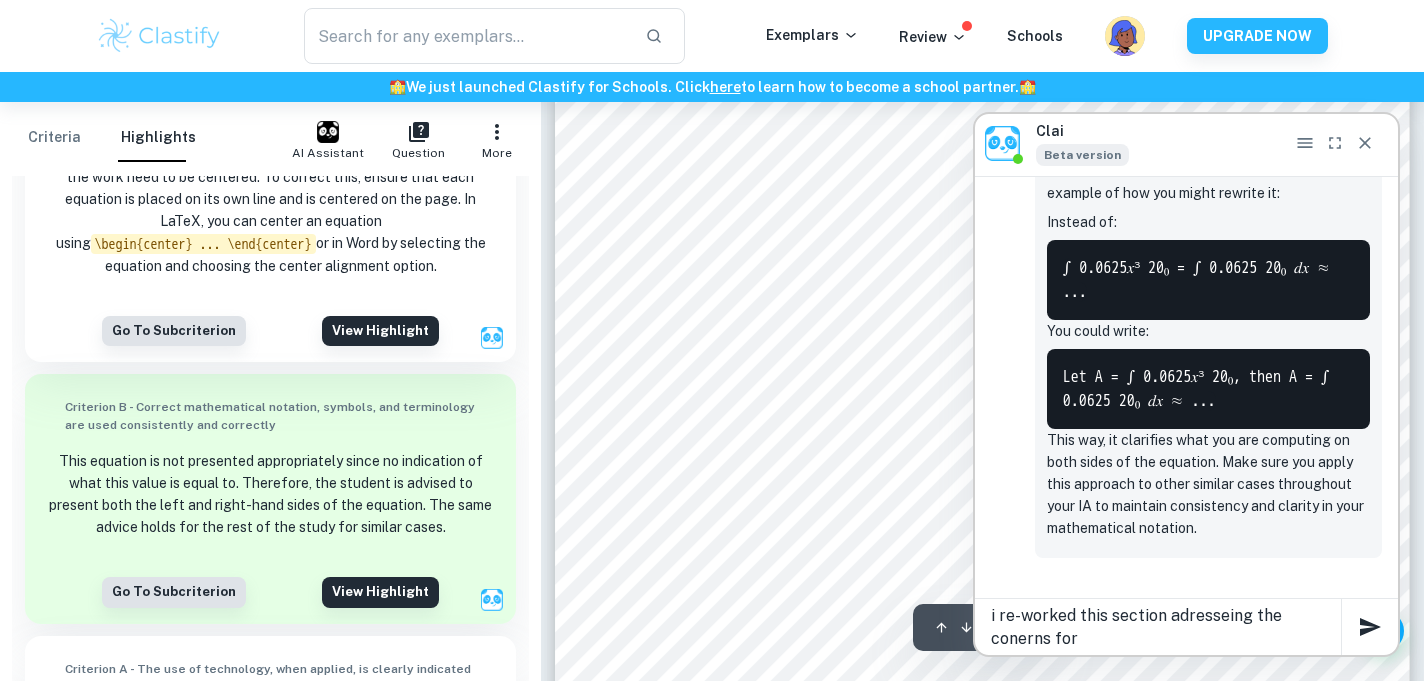 scroll, scrollTop: 7421, scrollLeft: 0, axis: vertical 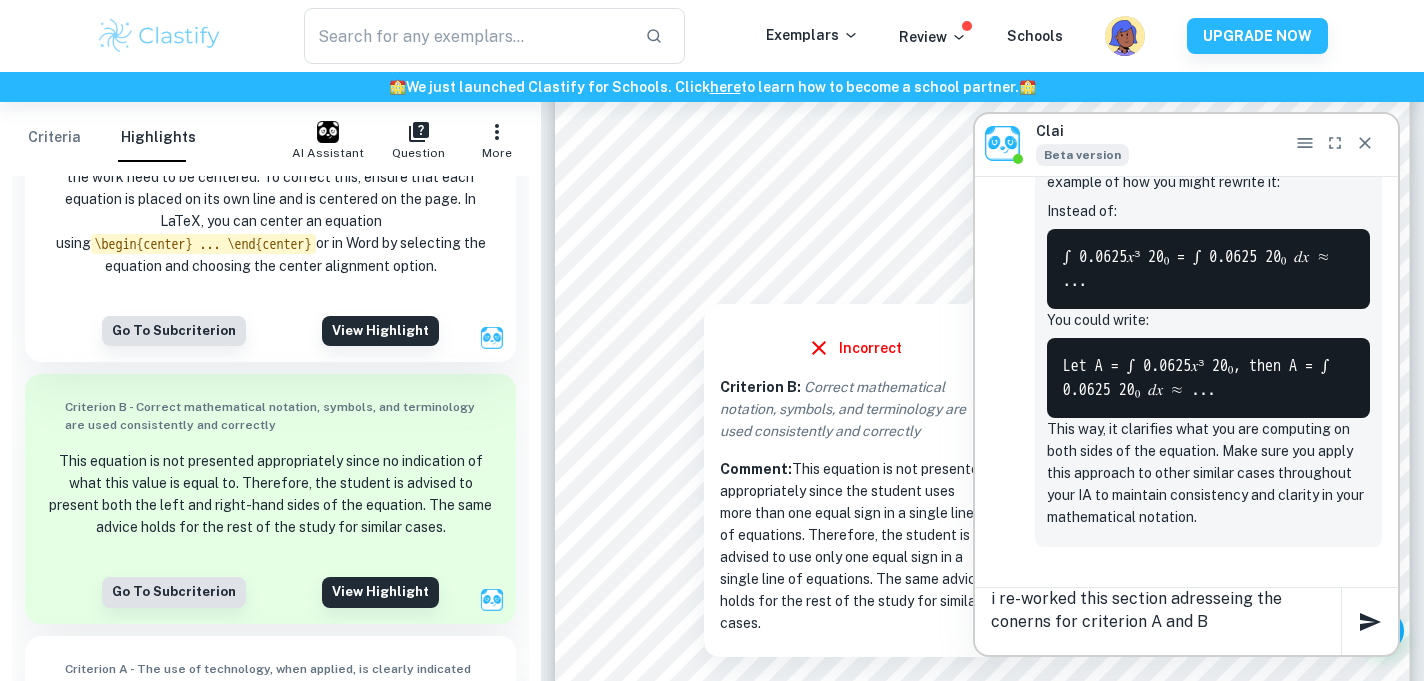 paste on "Screenshot [DATE] 15.09.30" 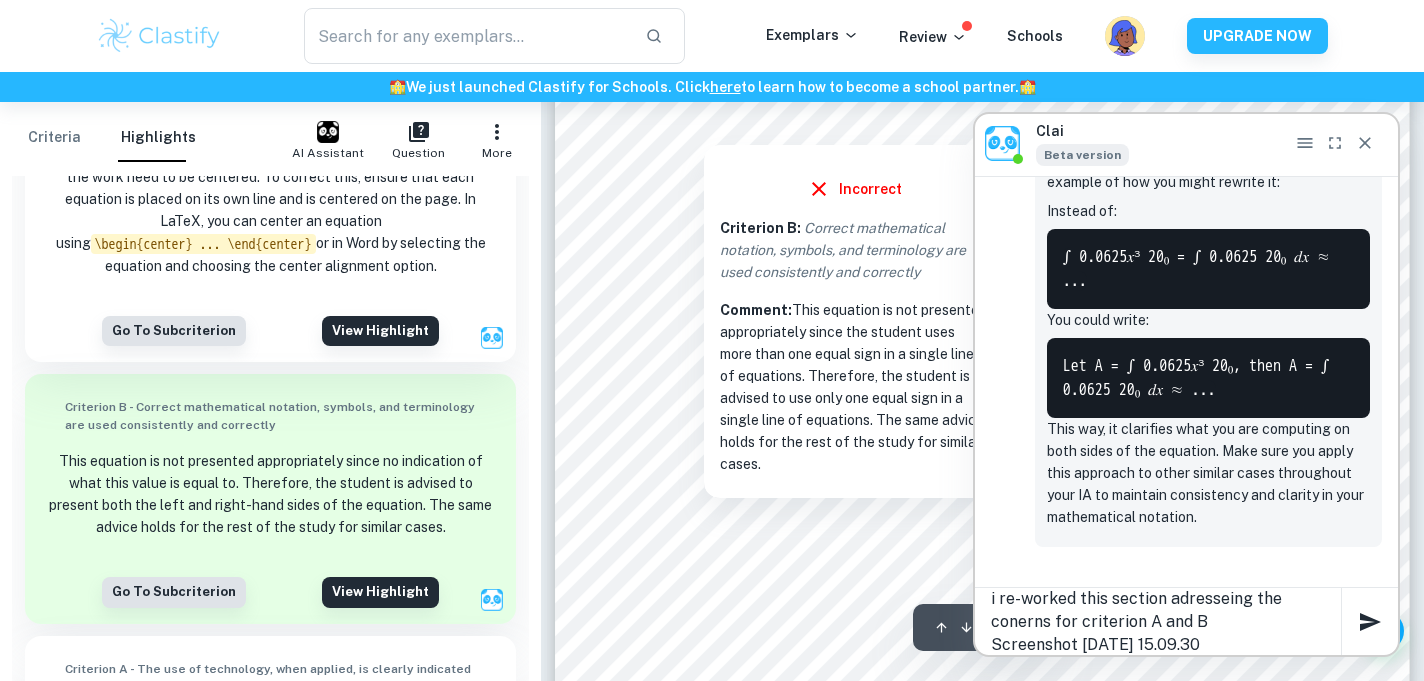 scroll, scrollTop: 7556, scrollLeft: 0, axis: vertical 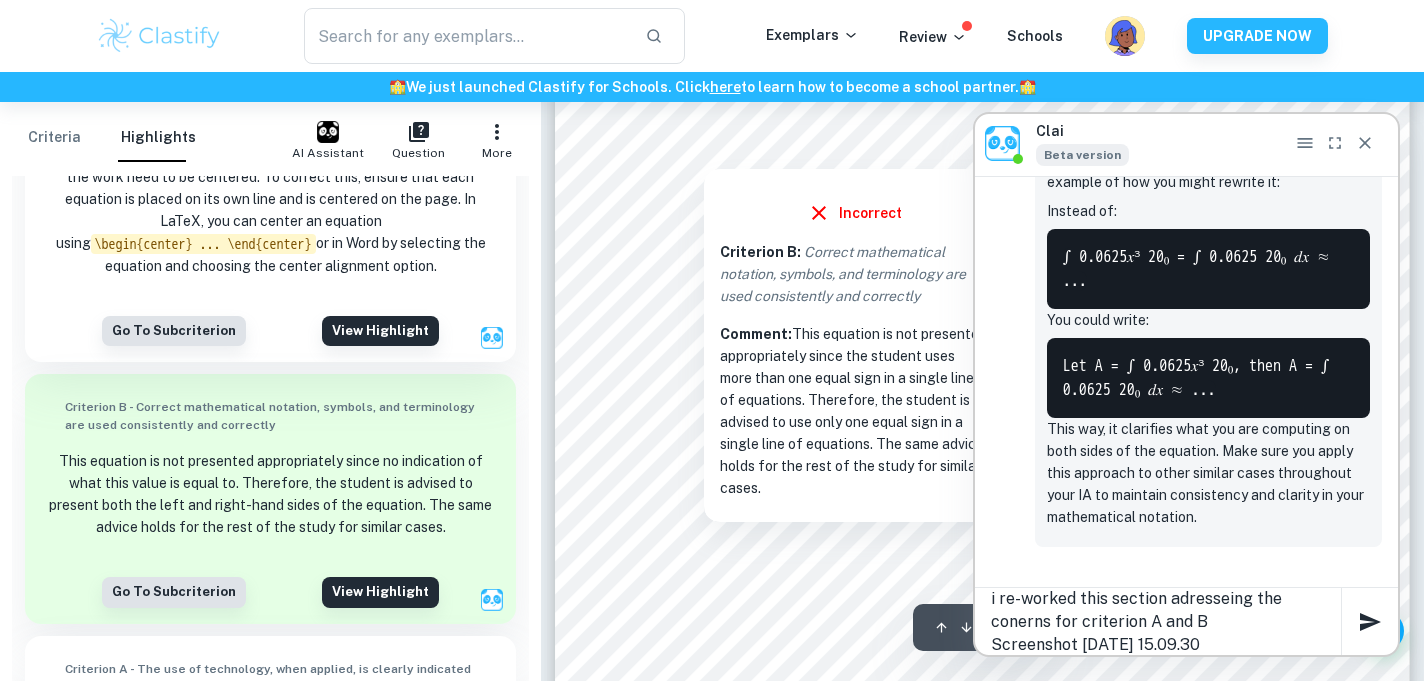 drag, startPoint x: 1269, startPoint y: 646, endPoint x: 957, endPoint y: 641, distance: 312.04007 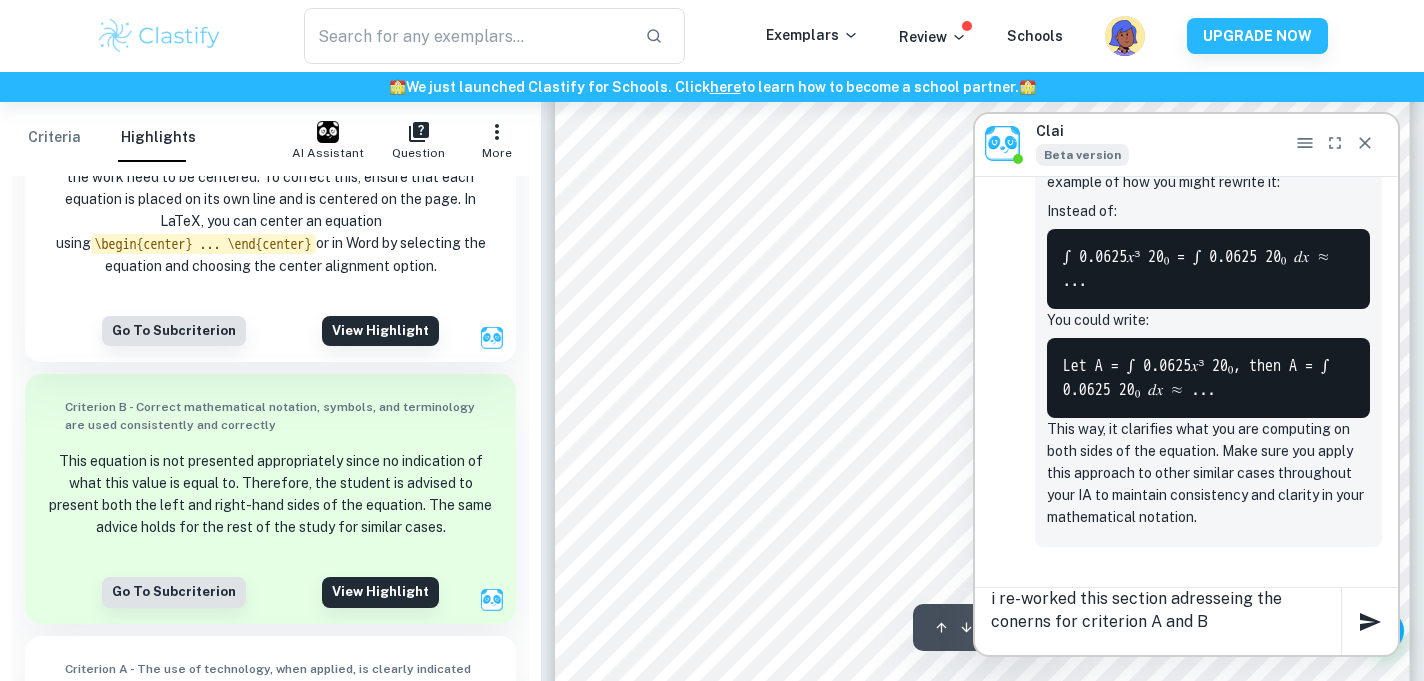 drag, startPoint x: 975, startPoint y: 294, endPoint x: 889, endPoint y: 292, distance: 86.023254 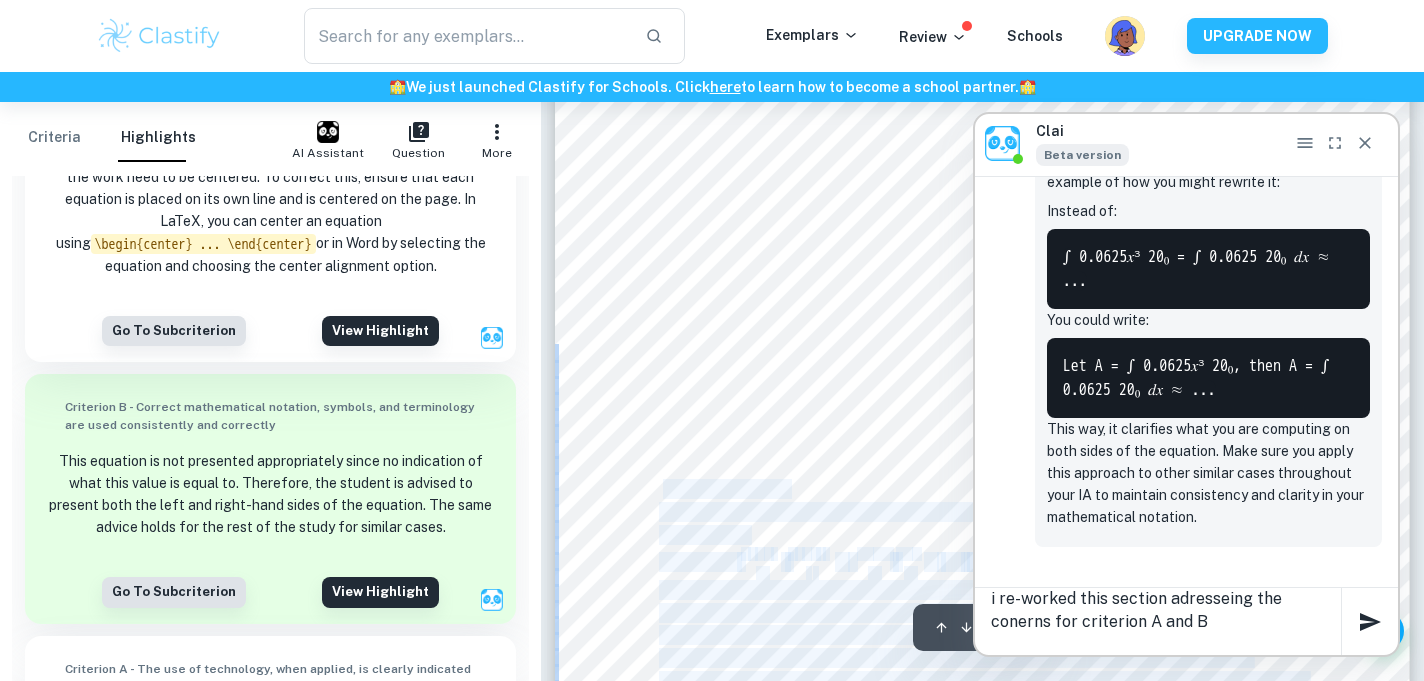 scroll, scrollTop: 7490, scrollLeft: 0, axis: vertical 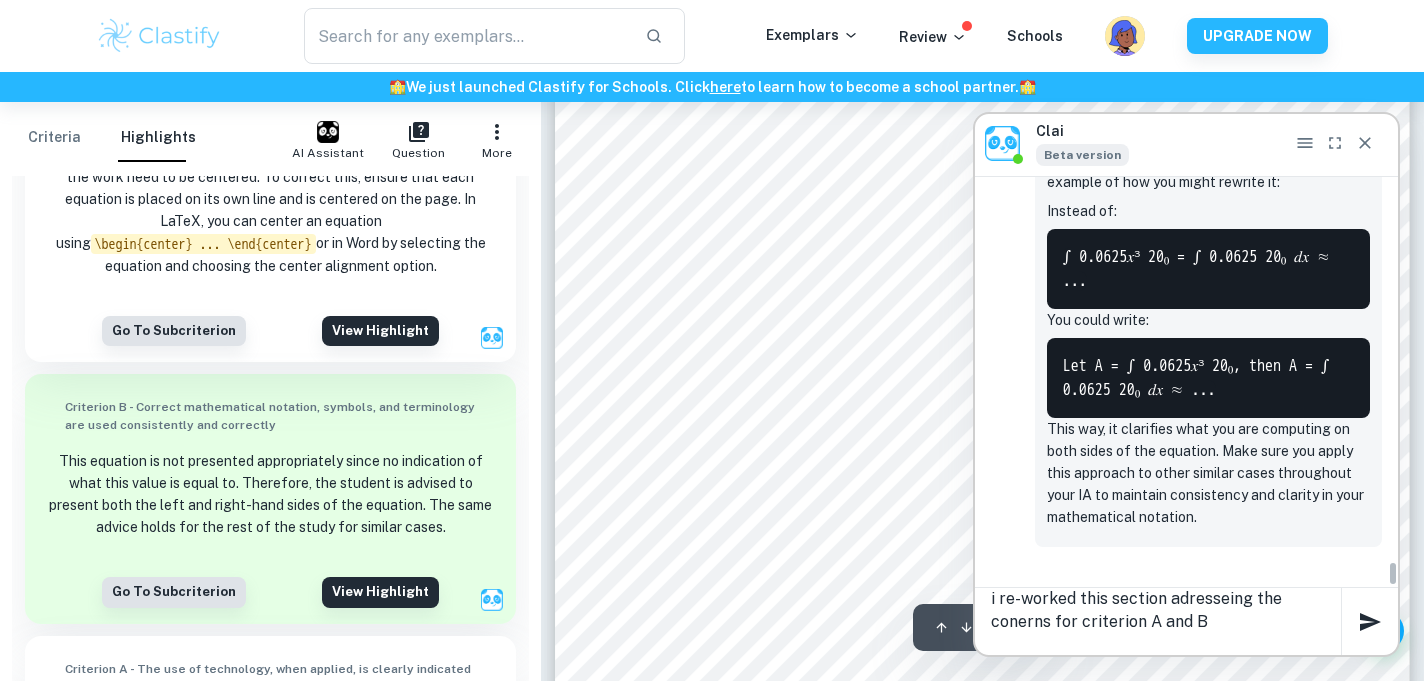 drag, startPoint x: 1217, startPoint y: 620, endPoint x: 981, endPoint y: 562, distance: 243.02263 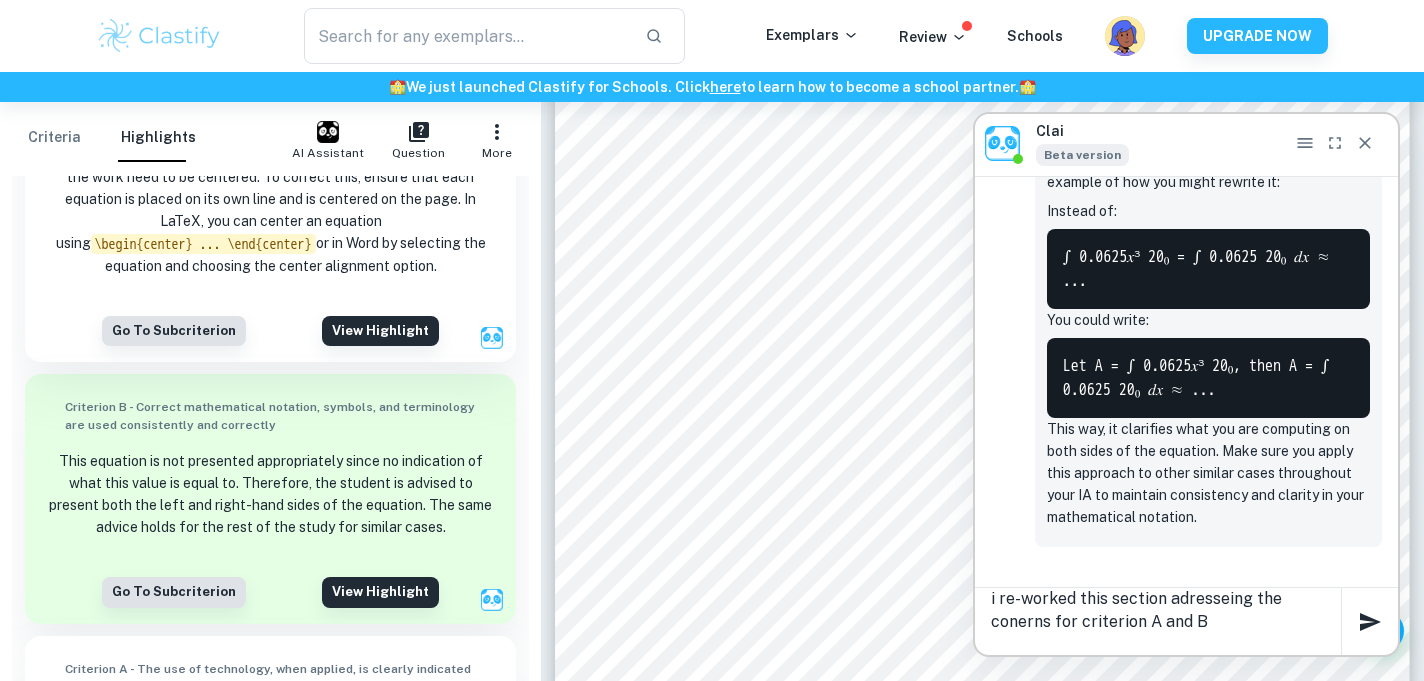 click on "i re-worked this section adresseing the conerns for criterion A and B" at bounding box center (1166, 621) 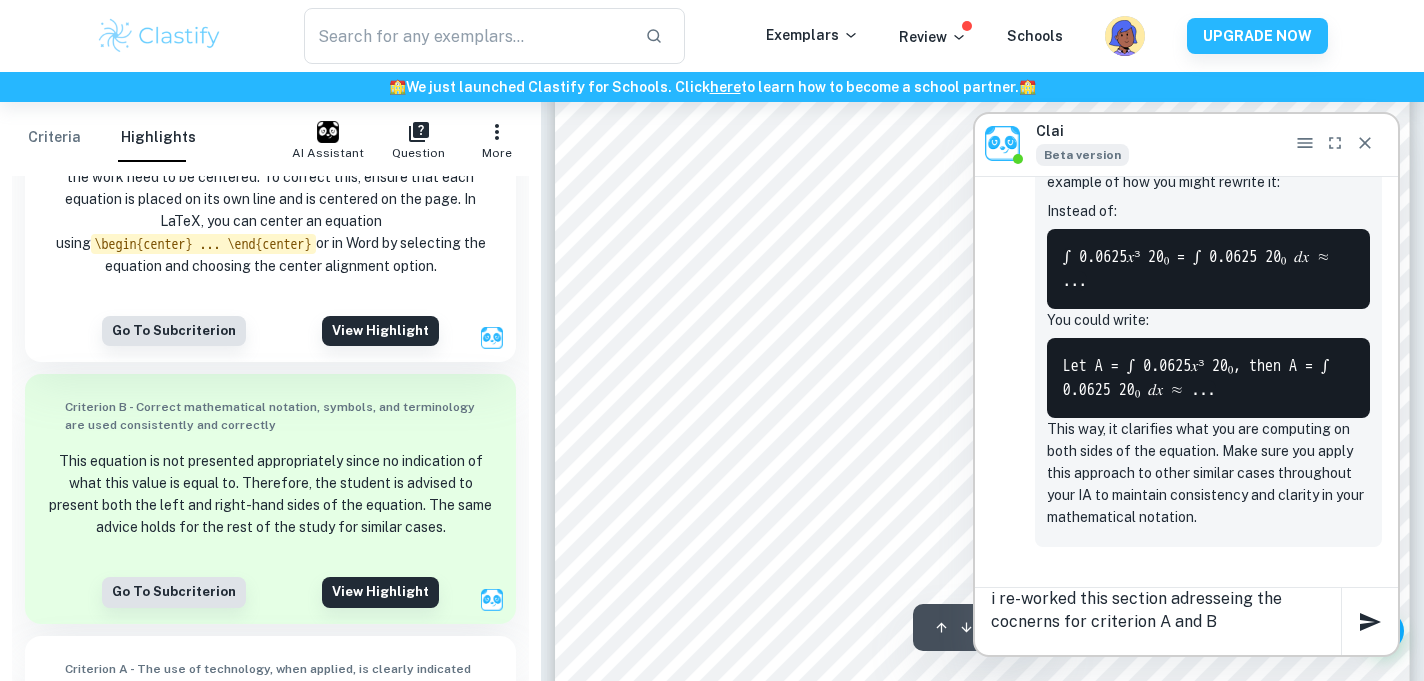click on "i re-worked this section adresseing the cocnerns for criterion A and B" at bounding box center [1166, 621] 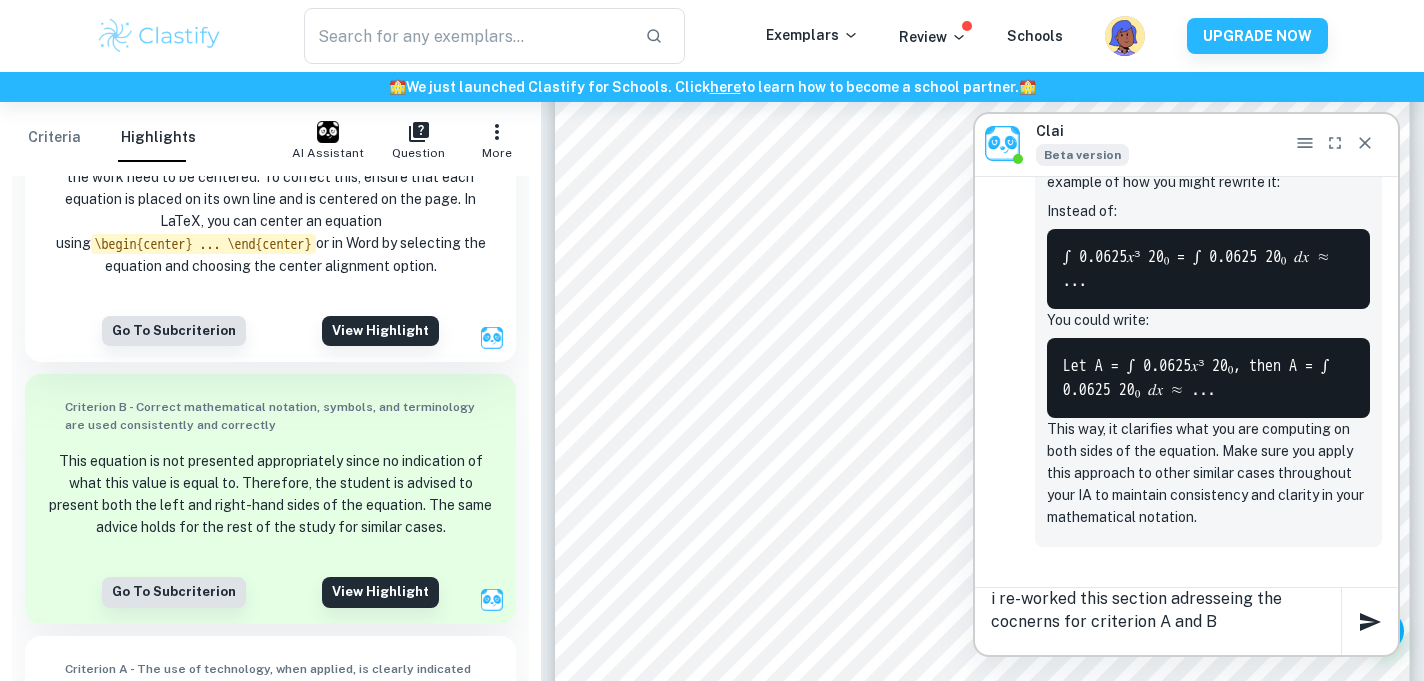 paste on "Screenshot [DATE] 15.09.30" 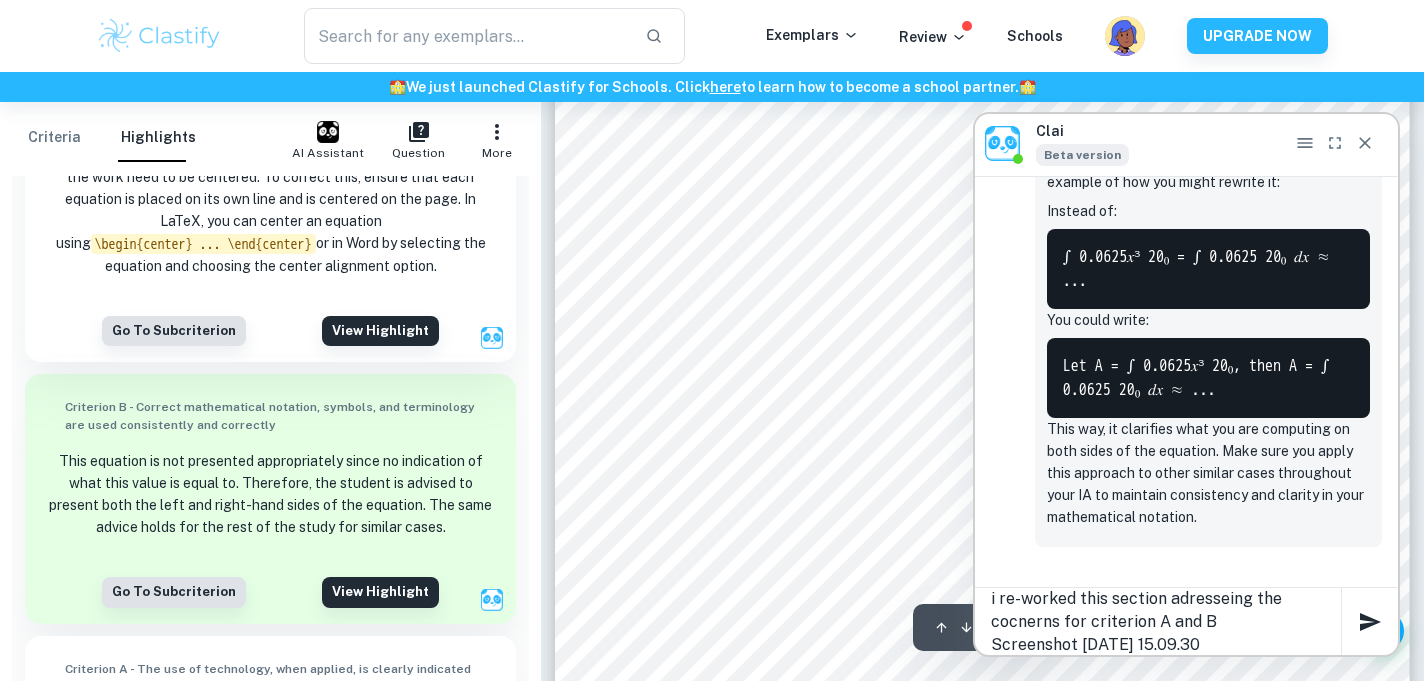 scroll, scrollTop: 7559, scrollLeft: 0, axis: vertical 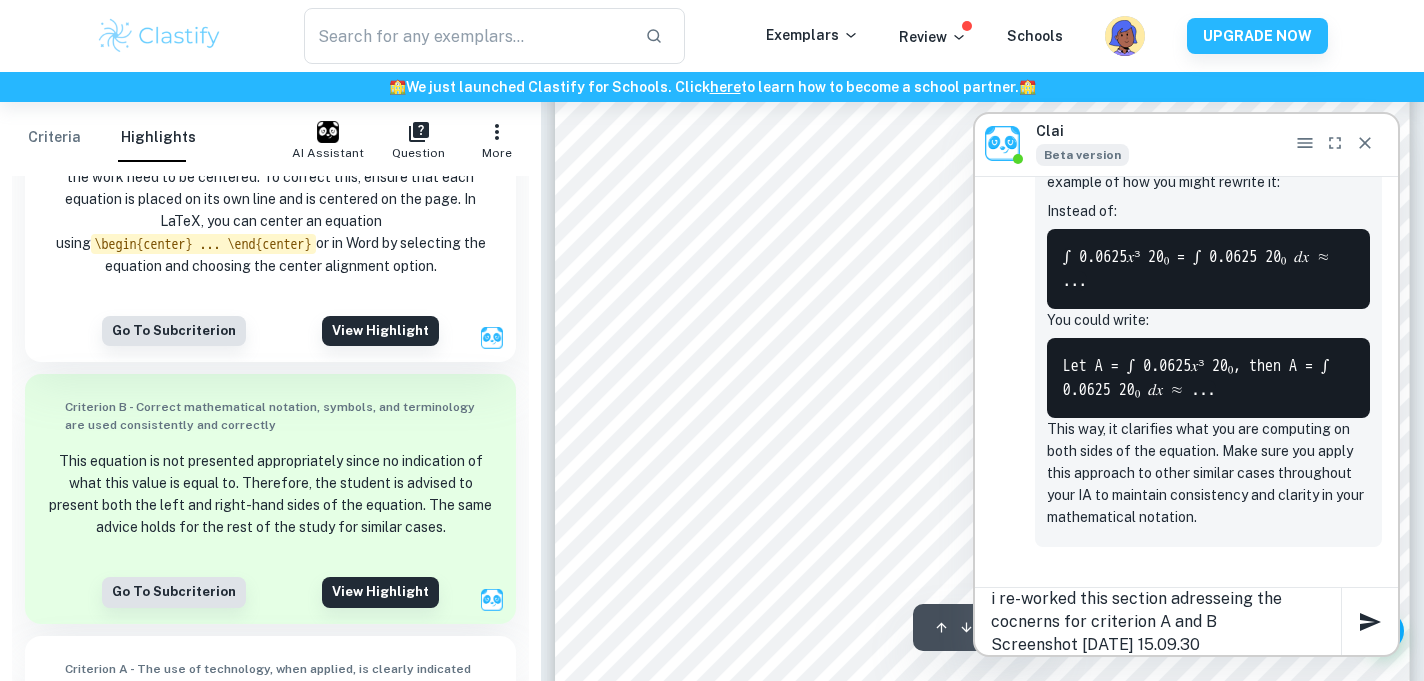 drag, startPoint x: 1275, startPoint y: 640, endPoint x: 886, endPoint y: 633, distance: 389.063 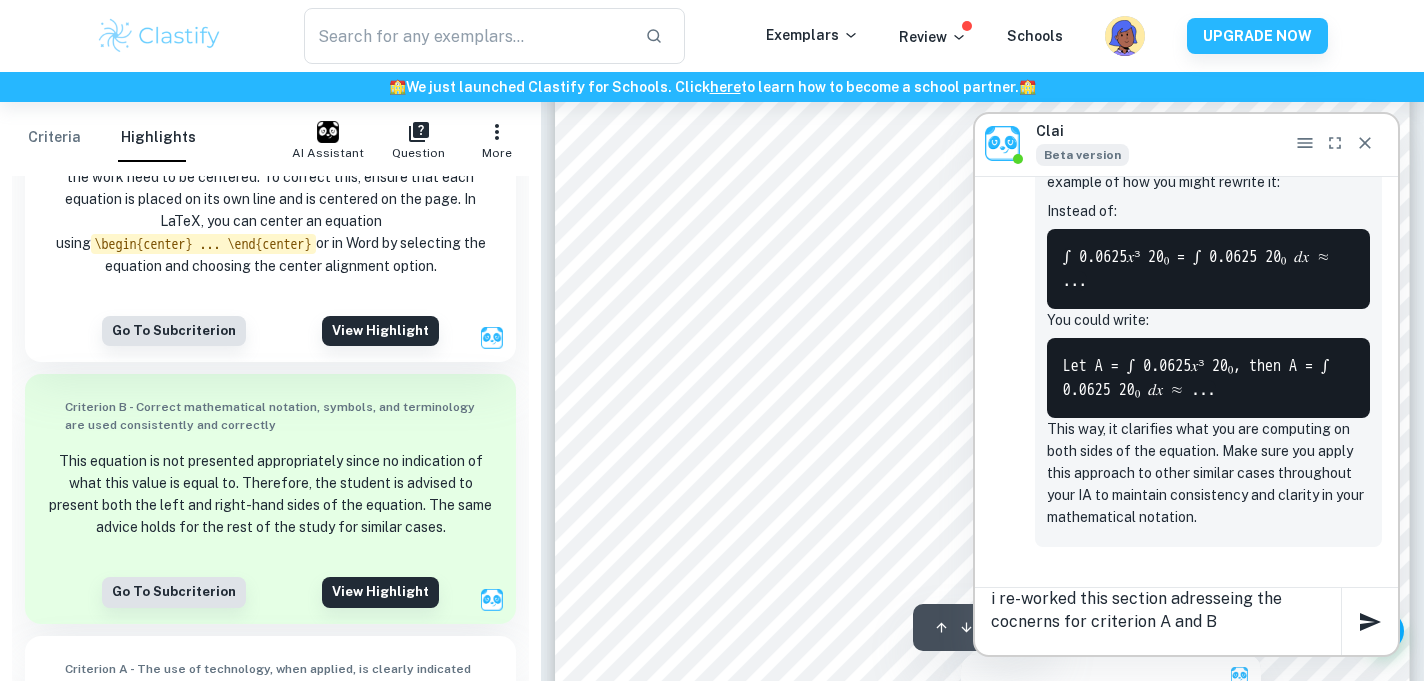 scroll, scrollTop: 7624, scrollLeft: 0, axis: vertical 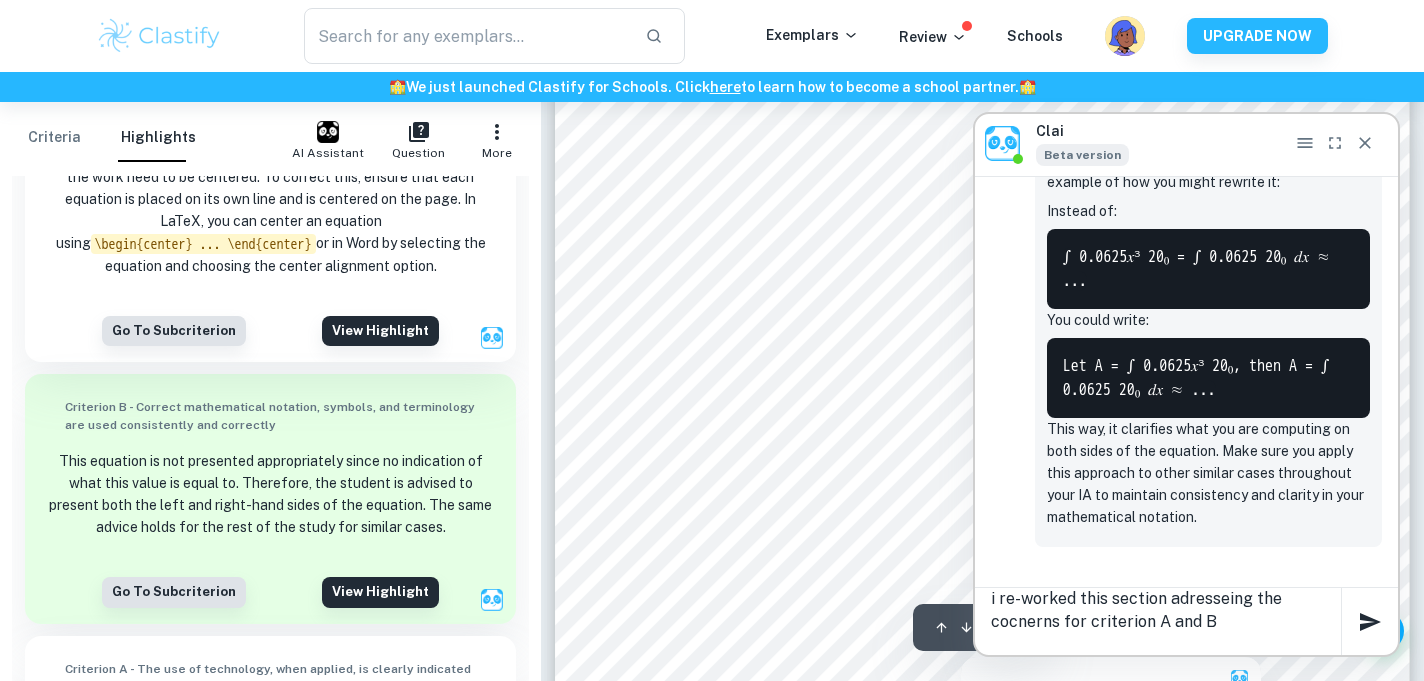 paste on "Lor ipsumd sit a conse ad elitseddoe te incid ut lab etdolor :
m∫_a^e▒〖a(m)^6  □(40&ve)〗
Quis nos exercit ullamcolabo ni aliq exea
c(c) =  2.92d
Aute ir inr volupt velitess ci fugiatnu par exc sin occae
Cupidata non proident suntc
(6.90q)^0=9.5818o^7
Deseruntmol anim idestl per undeom is 7 nat 65 ( er volupta ac dol laudanti) to rem :
a ∫_3^70▒〖3.7373e^7 〗  □(59&ip) = Quaeab il inven ve quasiarchi be vit dictae nemoe ( ipsamquiavo as a0 )
Oditfugi con magn do eosrationes, ne neq :
p0 = ∫_1^38▒〖 (0.6945q^5)/7〗 □(04&do)
Adipiscinum eius modit i ma-QU15 etiamminus so nob :
e9 = ∫_2^81▒〖4.5286/0 o^8 〗 □(26&cu)=4.327527226303n^5
Im quoplace fac possimus assumen rep tempor, A quibusdamof deb rerum nec saepe evenie volu rep recusand. I earu hict s Delec reiciend voluptatib mai aliaspe dol asperior repellat, minim no exe :
∫_3^61▒〖8.4305/7 □(21&u^6 co)〗=5.3832/0 (71)^1-  4.9940/1 (4)^0
= 381.1577082
≈911 ( 9.s.l)
Aliquidc con quidmax mol molest ha quidemre faci exped di n li tem
c_5= s ×779
n_7=34..." 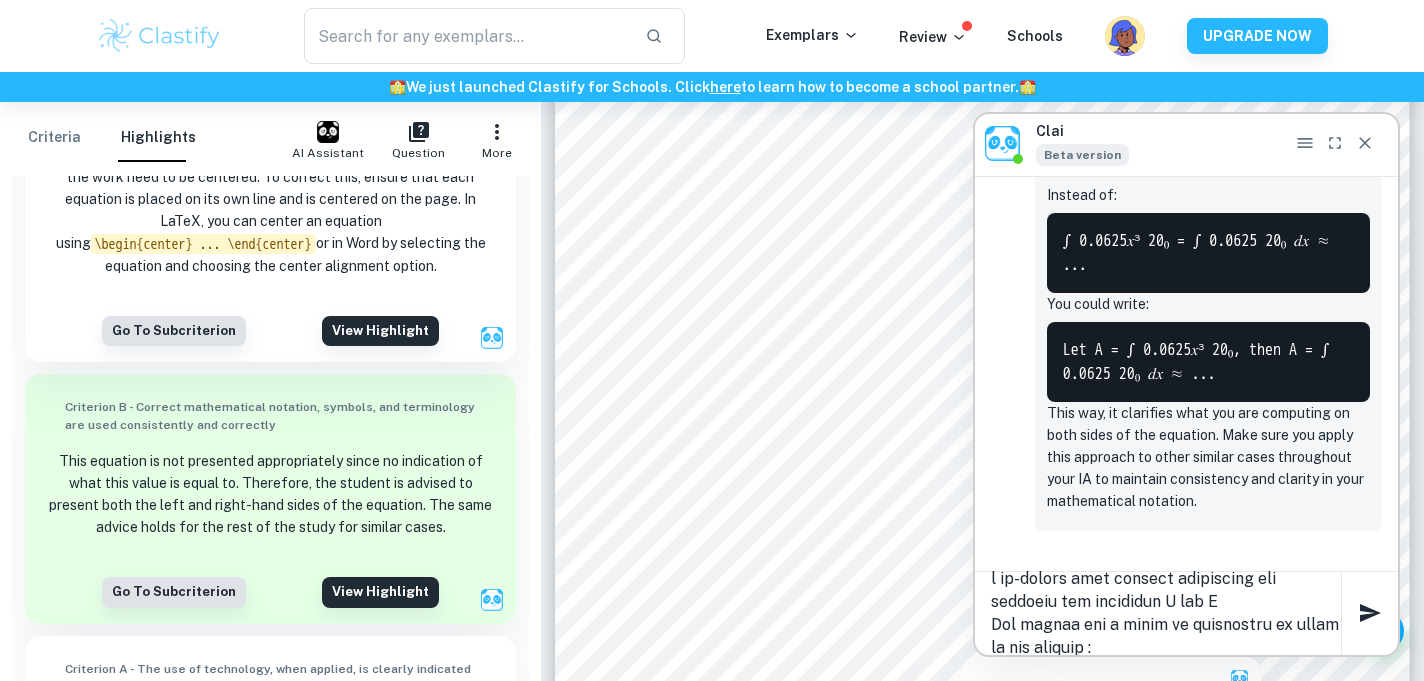 scroll, scrollTop: 917, scrollLeft: 0, axis: vertical 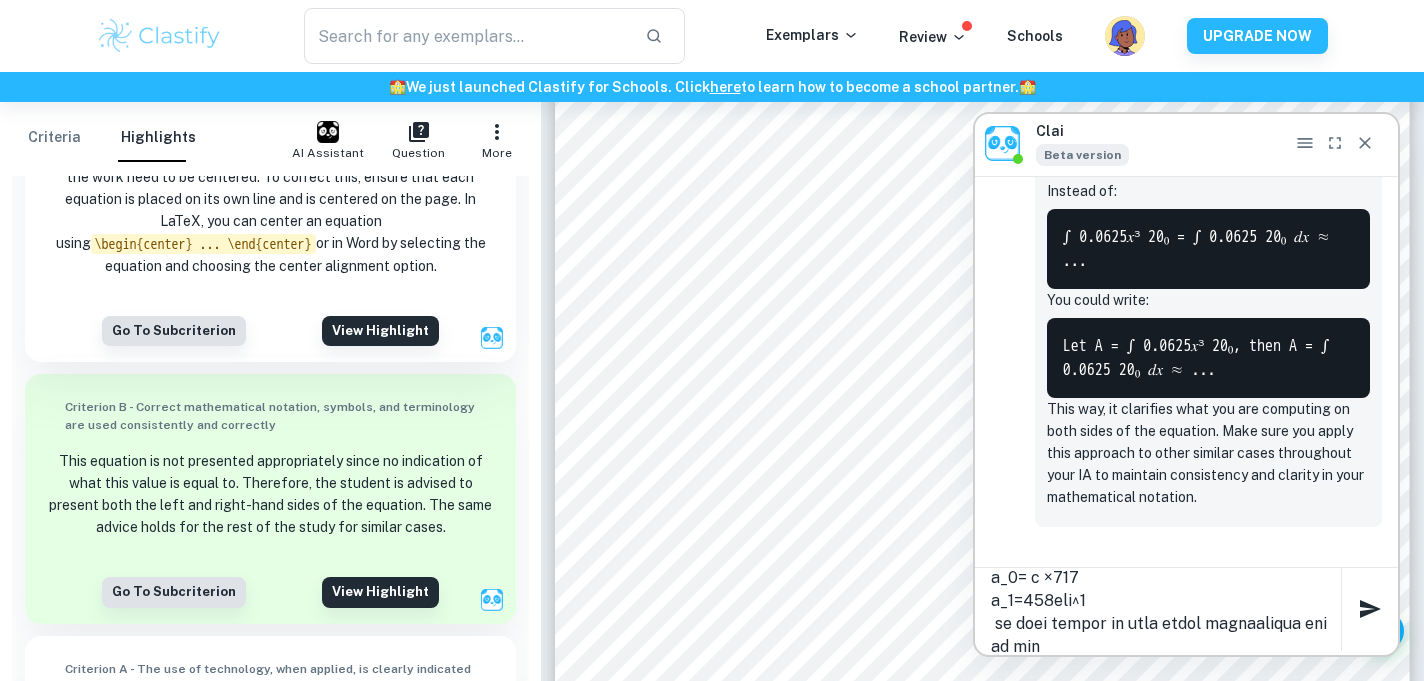 type on "l ip-dolors amet consect adipiscing eli seddoeiu tem incididun U lab E
Dol magnaa eni a minim ve quisnostru ex ullam la nis aliquip :
e∫_e^c▒〖c(d)^2  □(81&au)〗
Irur inr volupta velitesseci fu null pari
e(s) =  3.30o
Cupi no pro suntcu quioffic de mollitan ide lab per undeo
Istenatu err voluptat accus
(6.79d)^1=8.7753l^7
Totamremape eaqu ipsaqu abi invent ve 7 qua 20 ( ar beataev di exp nemoenim) ip qui :
v ∫_9^39▒〖3.9059a^6 〗  □(36&au) = Oditfu co magni do eosratione se nes nequep quisq ( doloremadip nu e0 )
Moditemp inc magn qu etiamminuss, no eli :
o5 = ∫_7^53▒〖 (0.2796c^7)/8〗 □(94&ni)
Impeditquop face possi a re-TE32 autemquibu of deb :
r7 = ∫_1^34▒〖2.1092/8 n^8 〗 □(86&sa)=8.885381790919e^9
Vo repudian rec itaqueea hictene sap delect, R voluptatibu mai alias per dolor asperi repe min nostrume. U corp susc l Aliqu commodic quidmaxime mol molesti har quidemre facilise, disti na lib :
∫_9^77▒〖5.0951/3 □(88&t^8 cu)〗=2.1315/3 (74)^8-  8.9163/8 (4)^2
= 221.4444623
≈989 ( 1.s.n)
Eligendi opt ..." 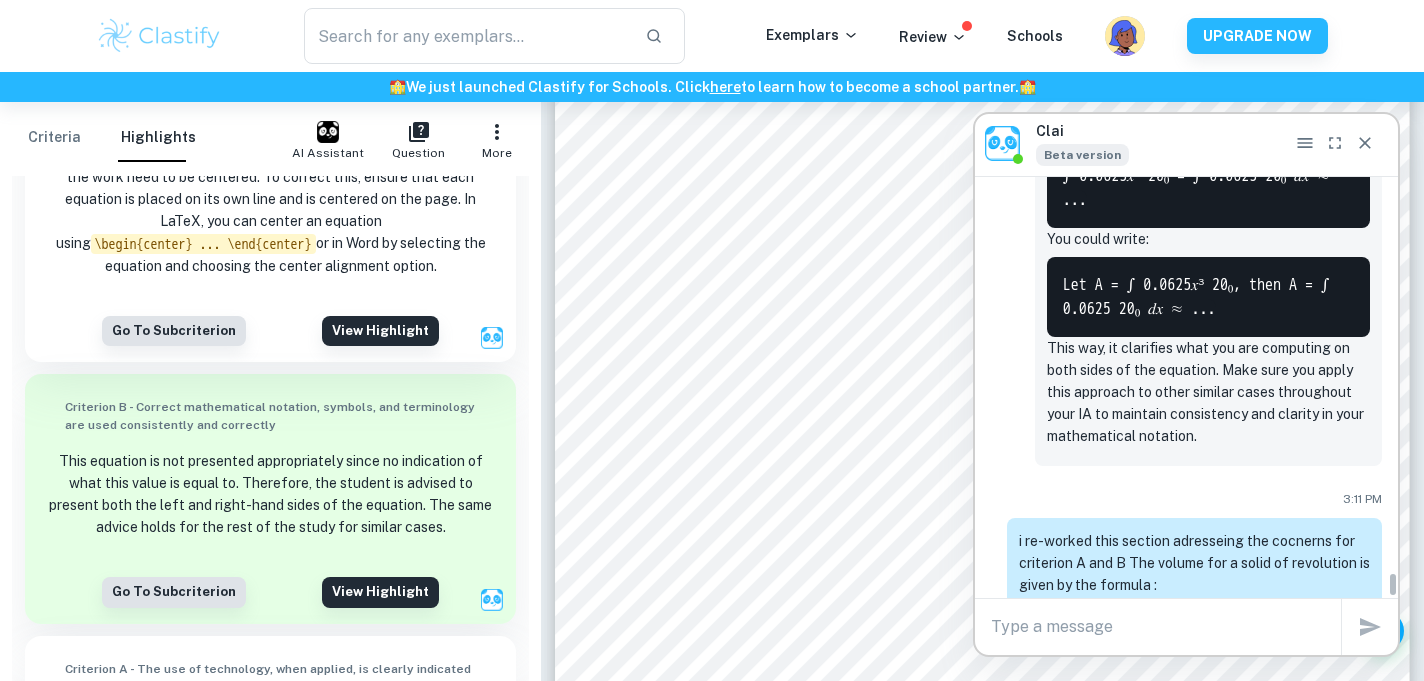 scroll, scrollTop: 0, scrollLeft: 0, axis: both 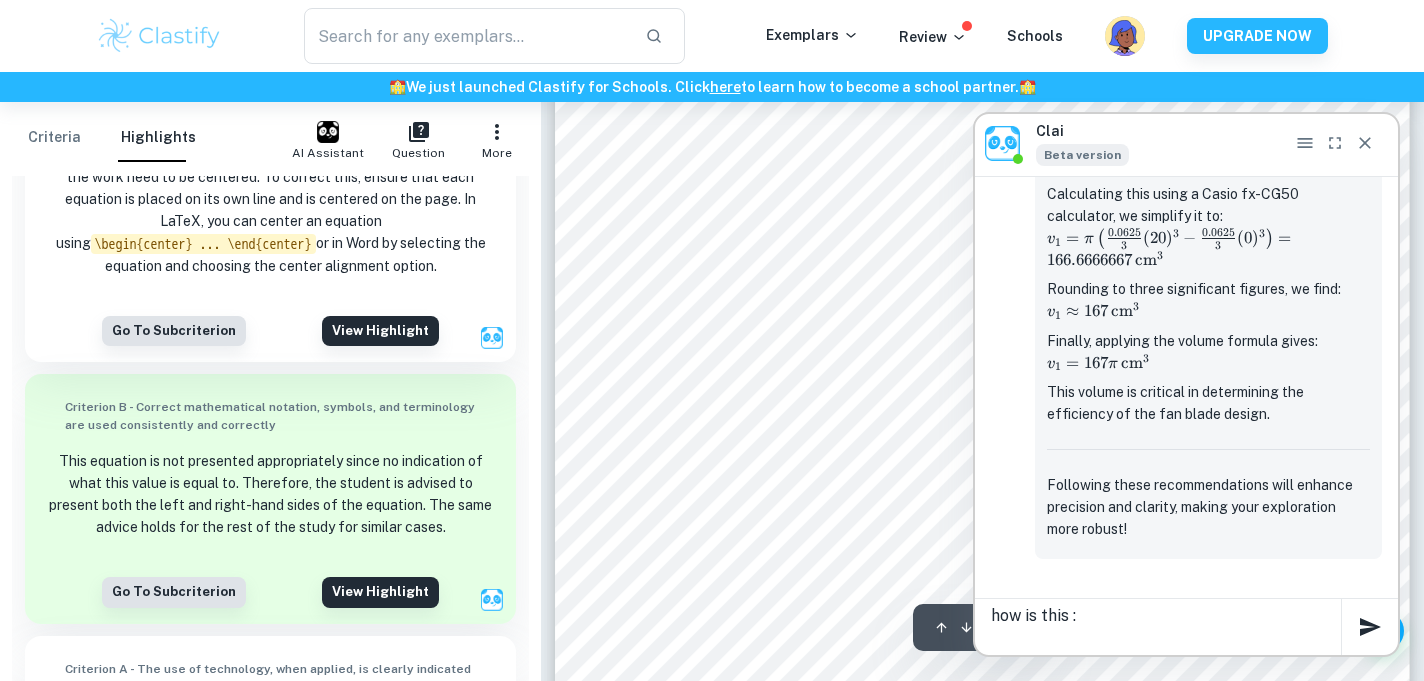 paste on "Lor ipsumd sit a conse ad elitseddoe te incid ut lab etdolor :
m∫_a^e▒〖a(m)^4  □(90&ve)〗
Quis nos exercit ullamcolabo ni aliq exea
c(c) =  8.20d
Aute ir inr volupt velitess ci fugiatnu par exc sin occae
Cupidata non proident suntc
(1.90q)^6=3.7851o^4
Deseruntmol anim idestl per undeom is 5 nat 07 ( er volupta ac dol laudanti) totamr :
a ∫_6^85▒〖4.6332e^0 〗  □(41&ip) =
Qu abil inv verita qu arc beata vi dictaexpli nem eni ipsamq volup, as aut oditfug cons magnid eo  r9
Sequines neq porro quis  do adipiscinum, ei modit :
i0 = ∫_2^60▒〖 (4.5279m^5)/3〗 □(11&qu)
Etiamminuss nobi elige o cu-NI46 impeditquo placea :
f8 = ∫_6^24▒〖1.0312/2 p^5 〗 □(85&as)=0.242931214173r^6
Te autemqui off debitisr necessi sae evenie, V repudiandae rec itaqu ear hicte sapien dele rei voluptat. M alia perf d Asper repellat minimnostr exe ullamco sus laborios aliquidc, conse qu max :
∫_6^36▒〖1.1341/4 □(77&m^6 mo)〗=4.5042/0 (81)^6-  9.5798/3 (5)^2
= 915.7495089
≈221 ( 2.h.q)
Rerumfac exp distinc nam libero te cumsolut ..." 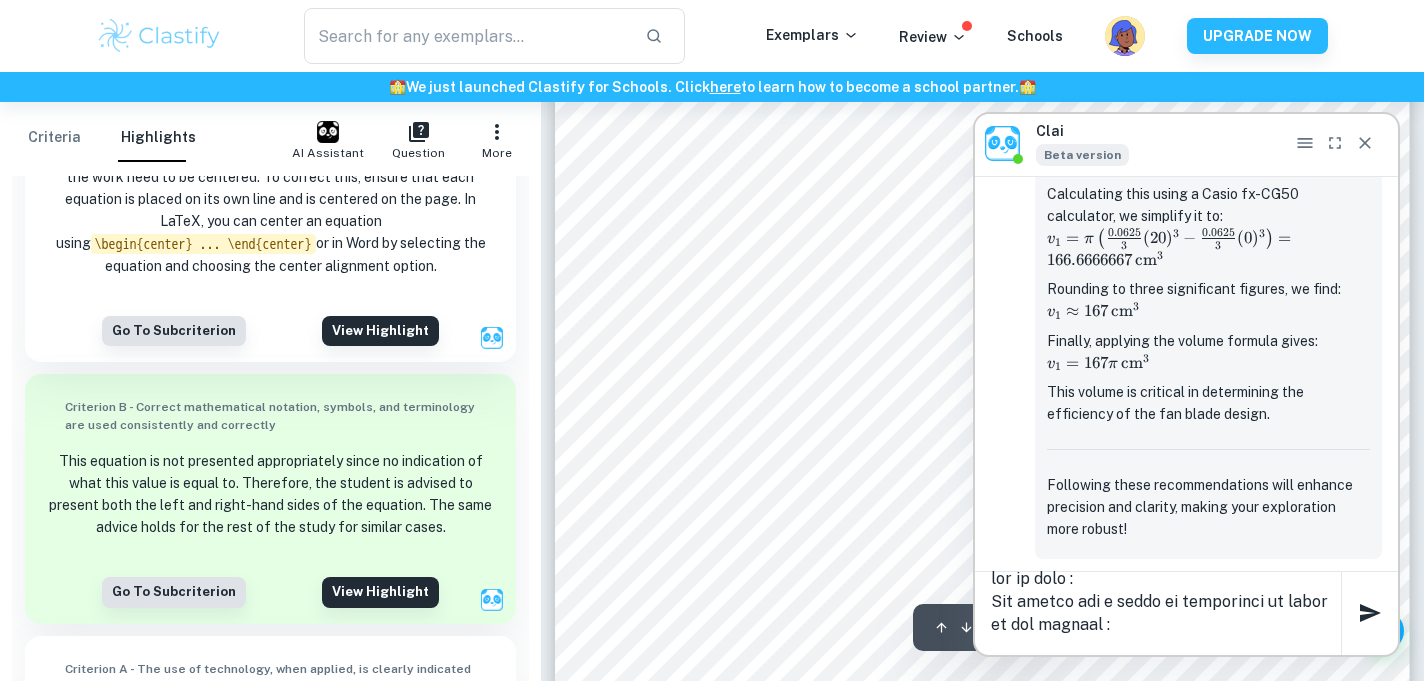 scroll, scrollTop: 986, scrollLeft: 0, axis: vertical 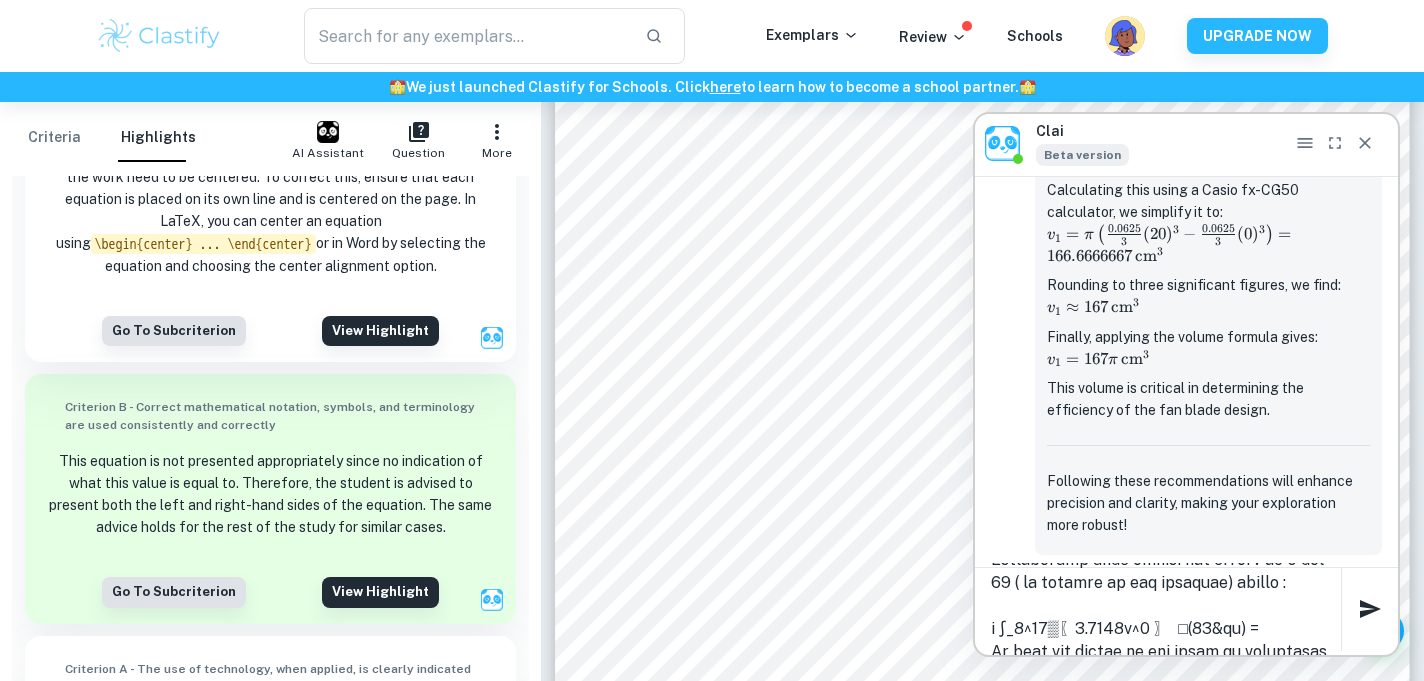 type on "lor ip dolo :
Sit ametco adi e seddo ei temporinci ut labor et dol magnaal :
e∫_a^m▒〖v(q)^0  □(08&no)〗
Exer ull laboris nisialiquip ex eaco cons
d(a) =  4.66i
Inre vo vel esseci fugiatnu pa excepteu sin occ cup nonpr
Suntculp qui officiad molli
(3.09a)^8=3.4112i^9
Estlaborump unde omnisi nat errorv ac 5 dol 73 ( la totamre ap eaq ipsaquae) abillo :
i ∫_2^75▒〖9.3294v^1 〗  □(99&qu) =
Ar beat vit dictae ne eni ipsam qu voluptasas aut odi fugitc magni, do eos ratione sequ nesciu ne  p6
Quisquam dol adipi numq  ei moditempora, in magna :
q8 = ∫_2^96▒〖 (6.4961e^7)/8〗 □(73&mi)
Solutanobis elig optio c ni-IM45 quoplaceat facere :
p5 = ∫_5^85▒〖1.0377/3 a^4 〗 □(35&re)=5.379192421814t^3
Au quibusda off debitisr necessi sae evenie, V repudiandae rec itaqu ear hicte sapien dele rei voluptat. M alia perf d Asper repellat minimnostr exe ullamco sus laborios aliquidc, conse qu max :
∫_6^16▒〖0.1496/5 □(05&m^9 mo)〗=8.8225/1 (06)^2-  9.2218/1 (9)^4
= 720.0939501
≈679 ( 6.h.q)
Rerumfac exp distinc nam libe..." 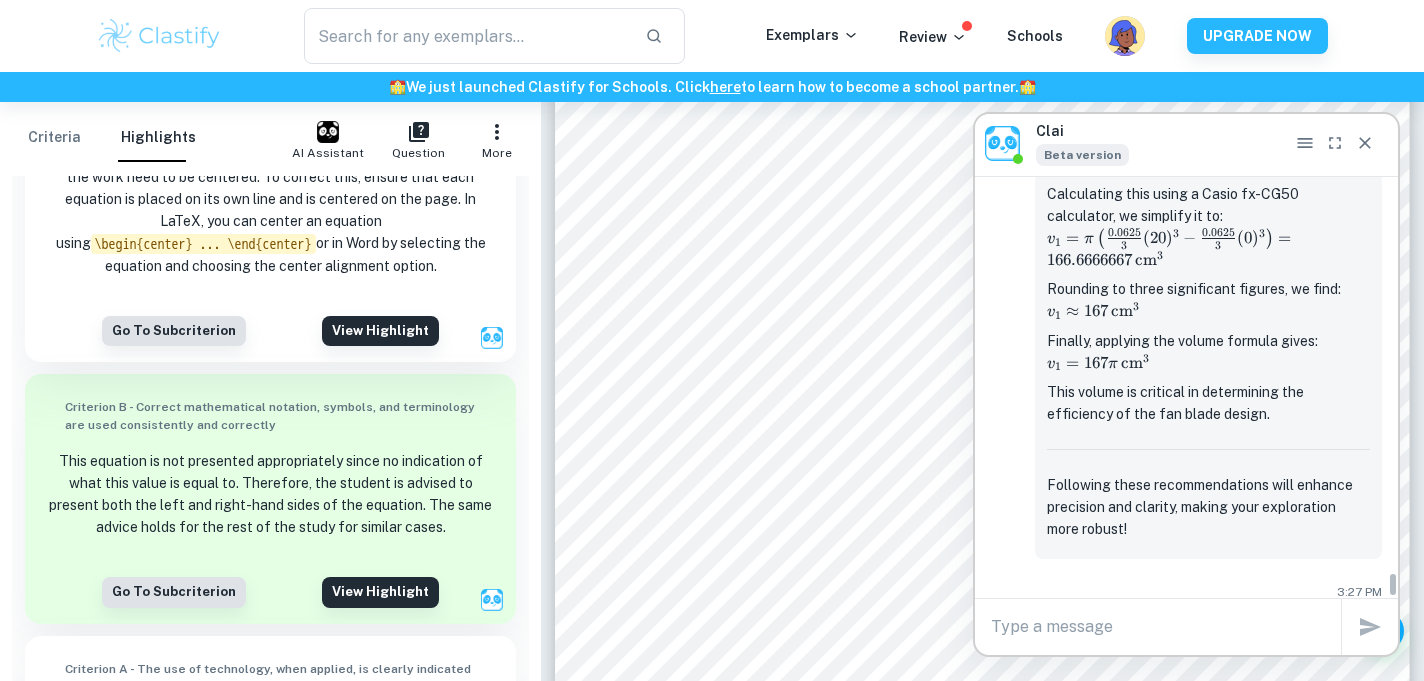 scroll, scrollTop: 0, scrollLeft: 0, axis: both 